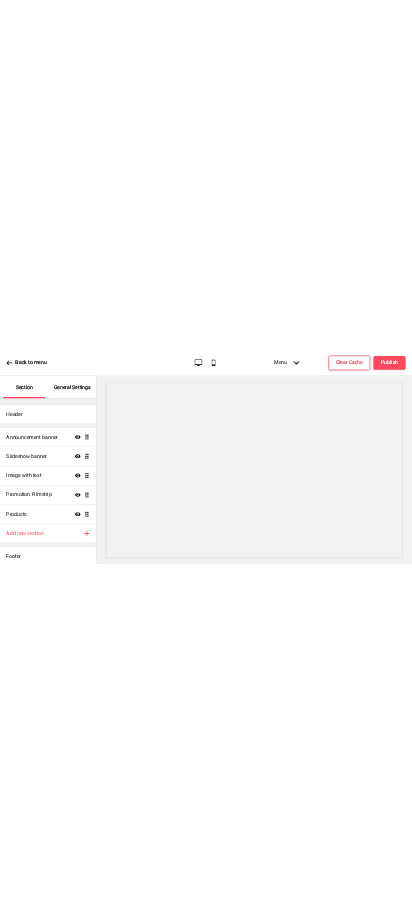 scroll, scrollTop: 0, scrollLeft: 0, axis: both 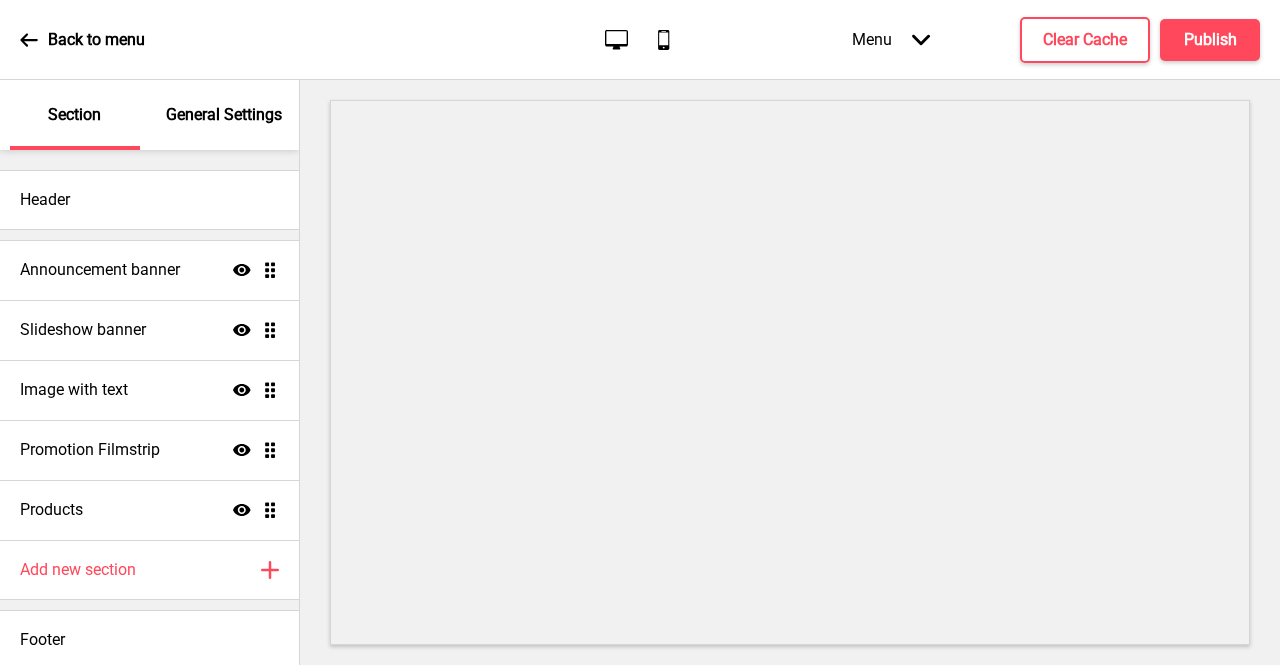 click at bounding box center (790, 372) 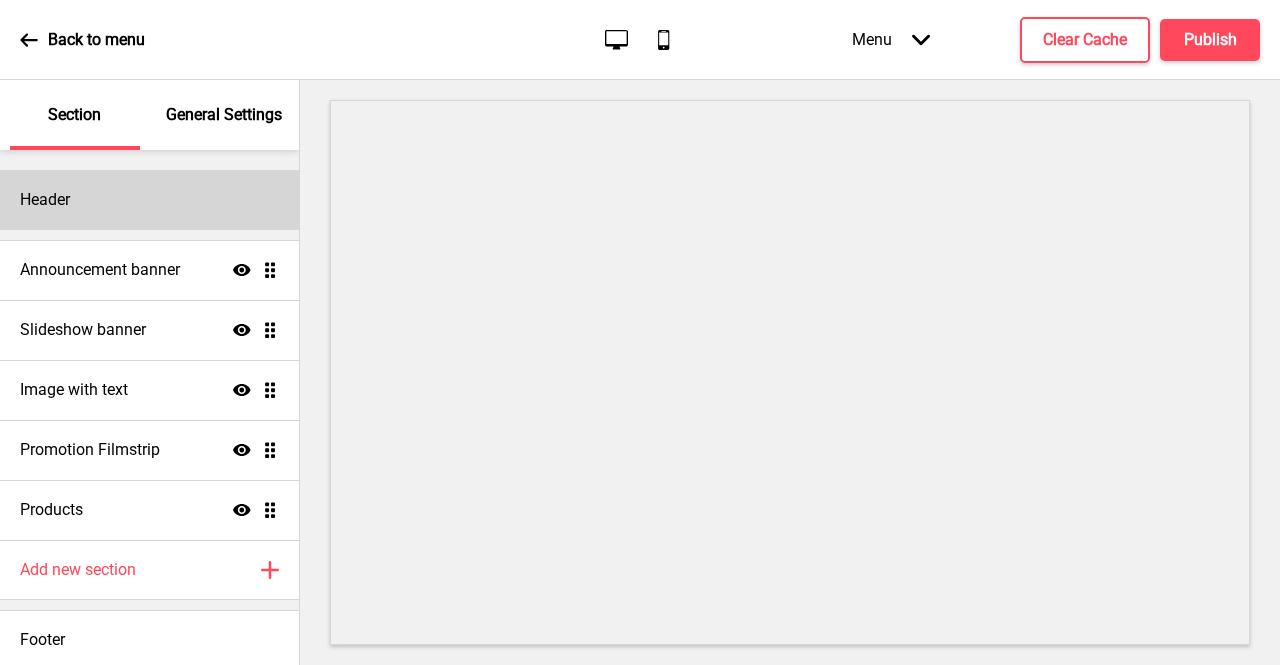 click on "Header" at bounding box center (45, 200) 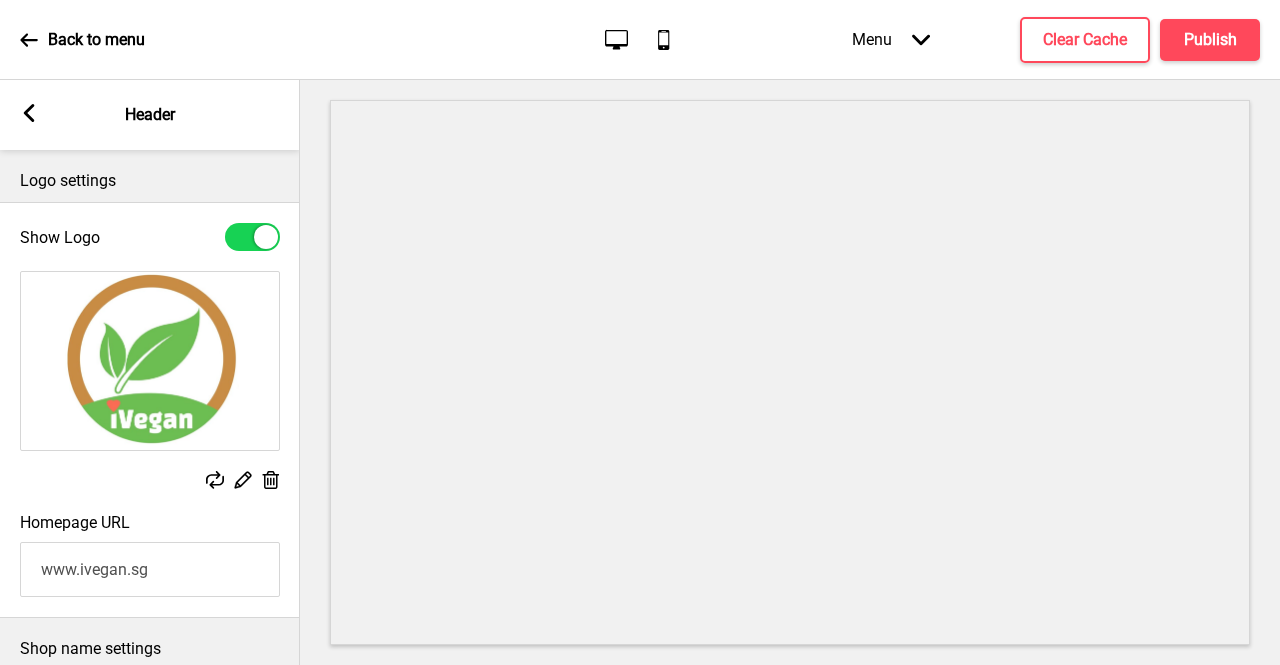 click on "Logo settings" at bounding box center (150, 181) 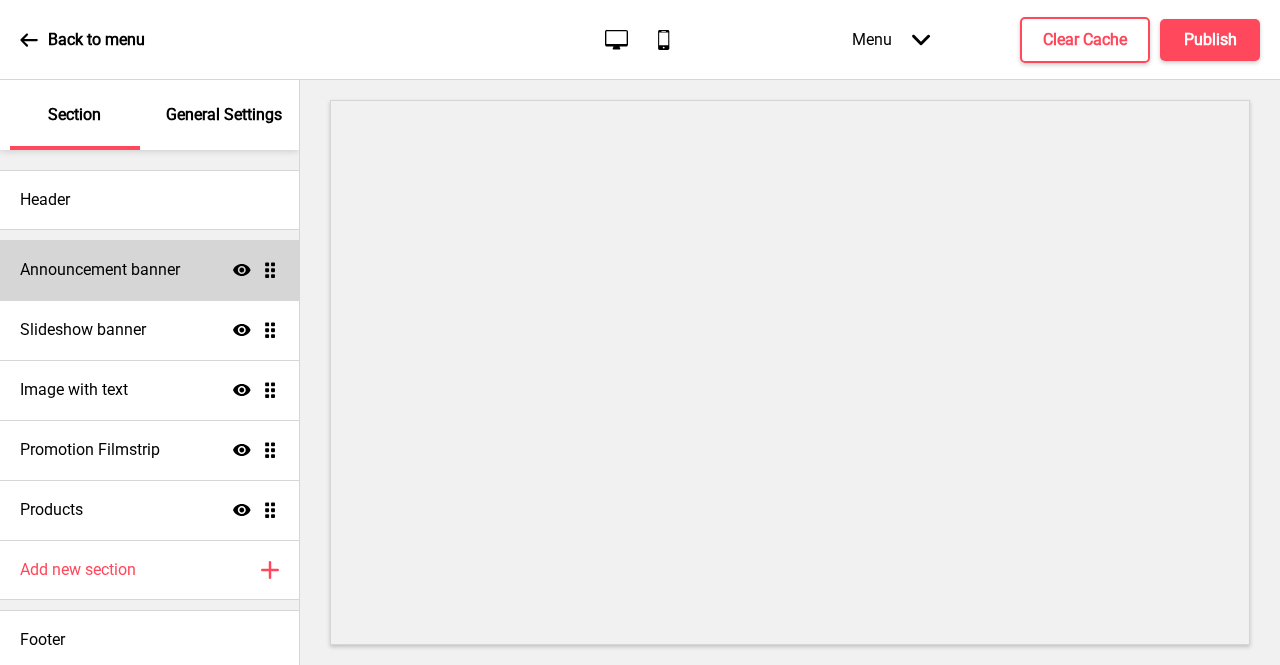 click on "Announcement banner" at bounding box center [100, 270] 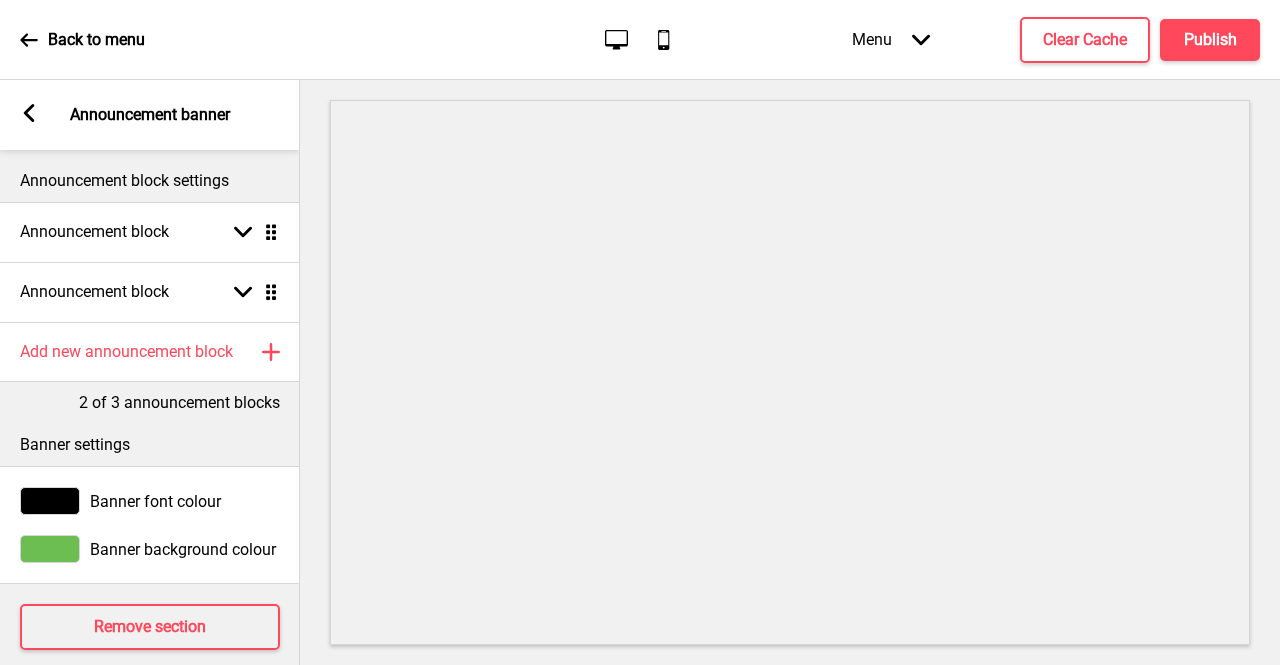 click at bounding box center (790, 372) 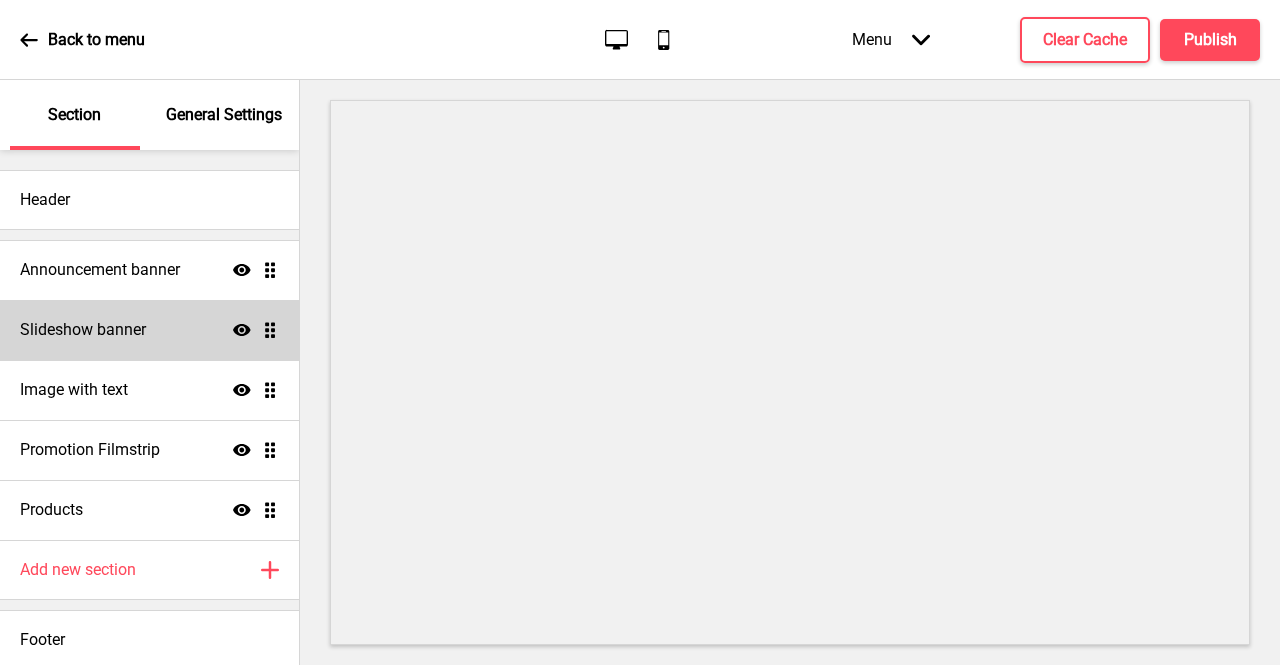 click on "Slideshow banner" at bounding box center [100, 270] 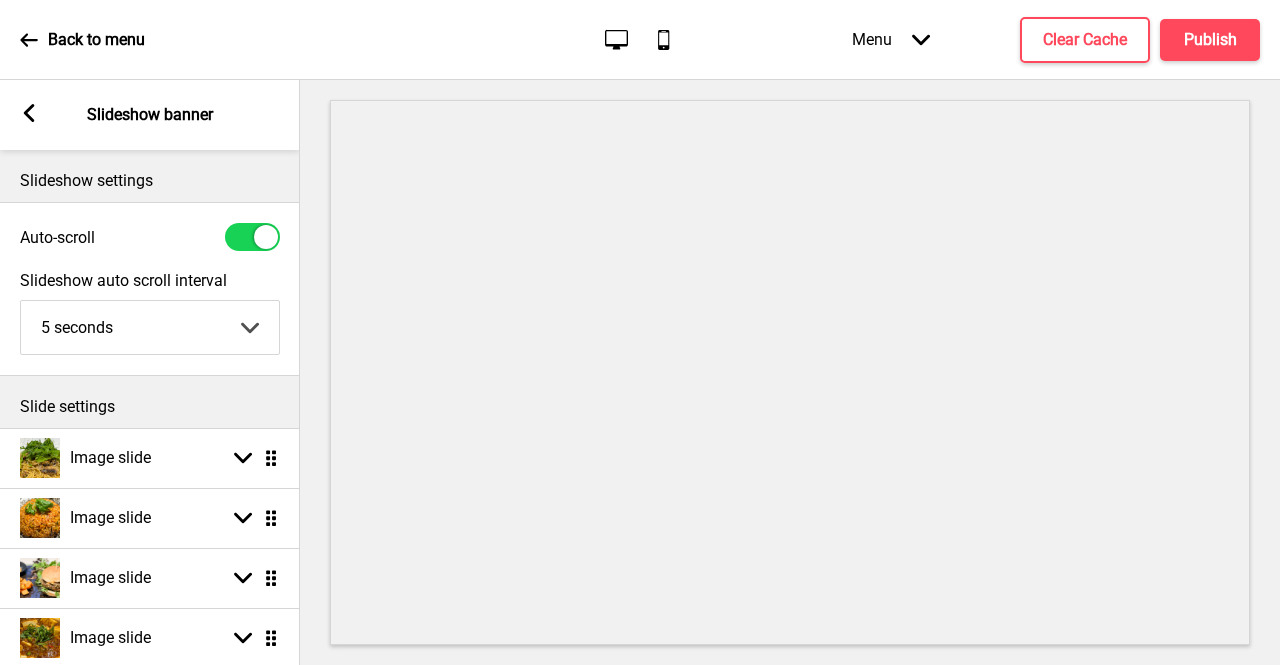 click on "Slide settings" at bounding box center (150, 402) 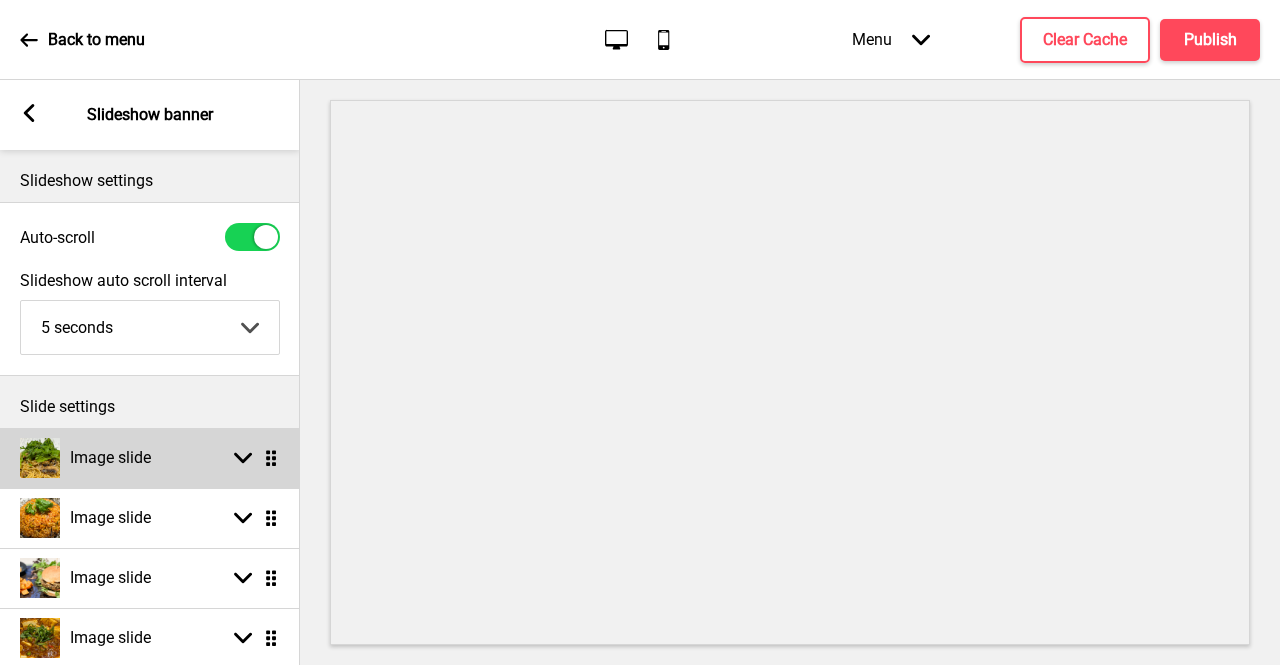 click on "Arrow down Drag" at bounding box center [252, 458] 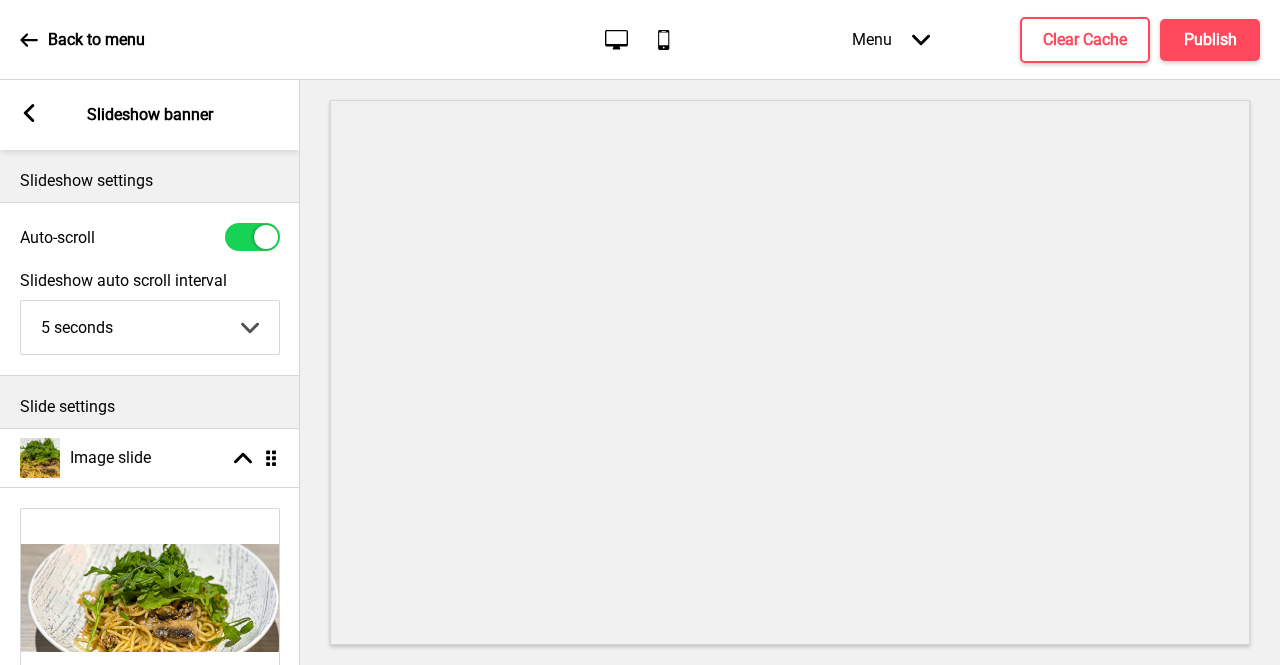click on "Slide settings" at bounding box center [150, 181] 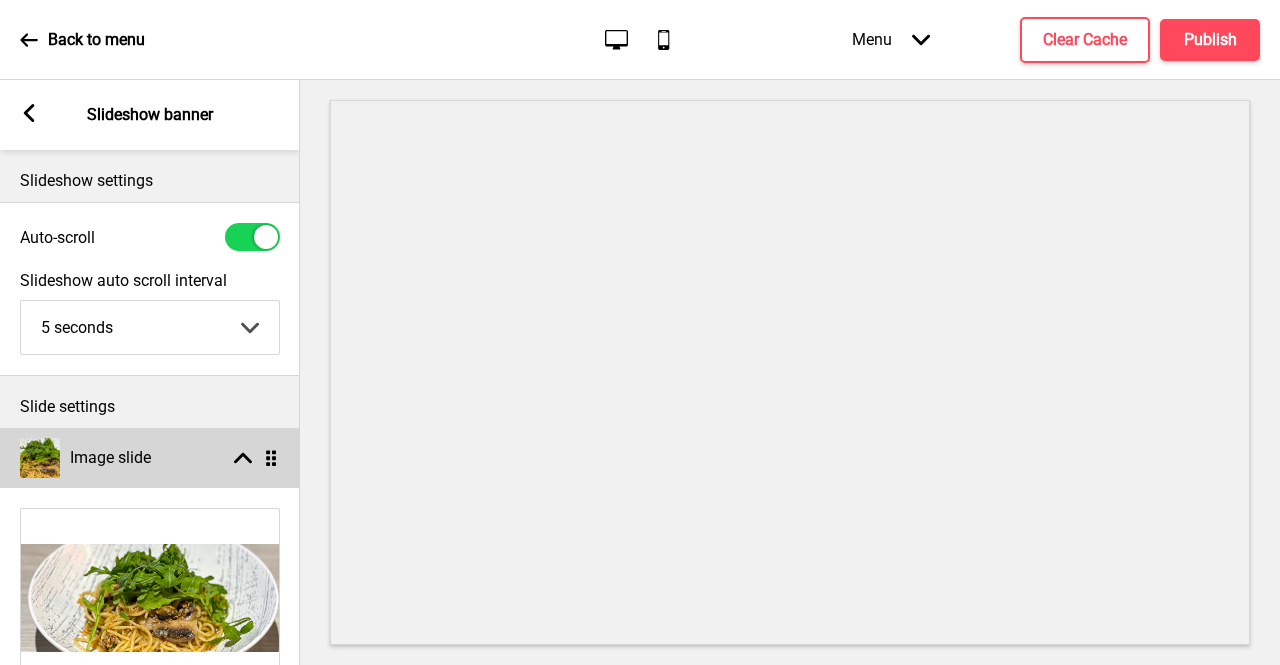 click on "Image slide Arrow up Drag Replace Edit Delete Enable text & button Headings text Dine with Us! Subheadings text Get your spot booked today Button label 1 Reserve a Table Button link 1 https://reserve.oddle.me/ivegan Button label 2 Button link 2 Overlay colour (Desktop) Text colour (Desktop) Overlay colour (Mobile) Text colour (Mobile) Text position (Desktop only) Right Center Left Right Arrow down Delete Remove slide Image slide Arrow down Drag Image slide Arrow down Drag Image slide Arrow down Drag Image slide Arrow down Drag" at bounding box center [150, 1212] 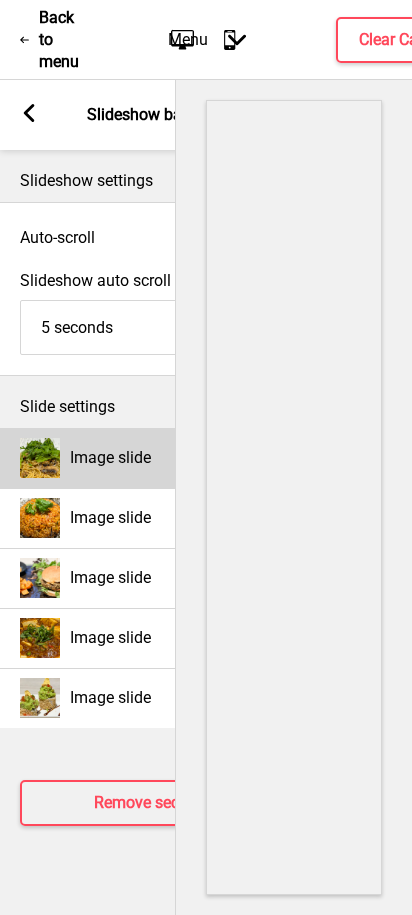 click on "Image slide" at bounding box center (110, 458) 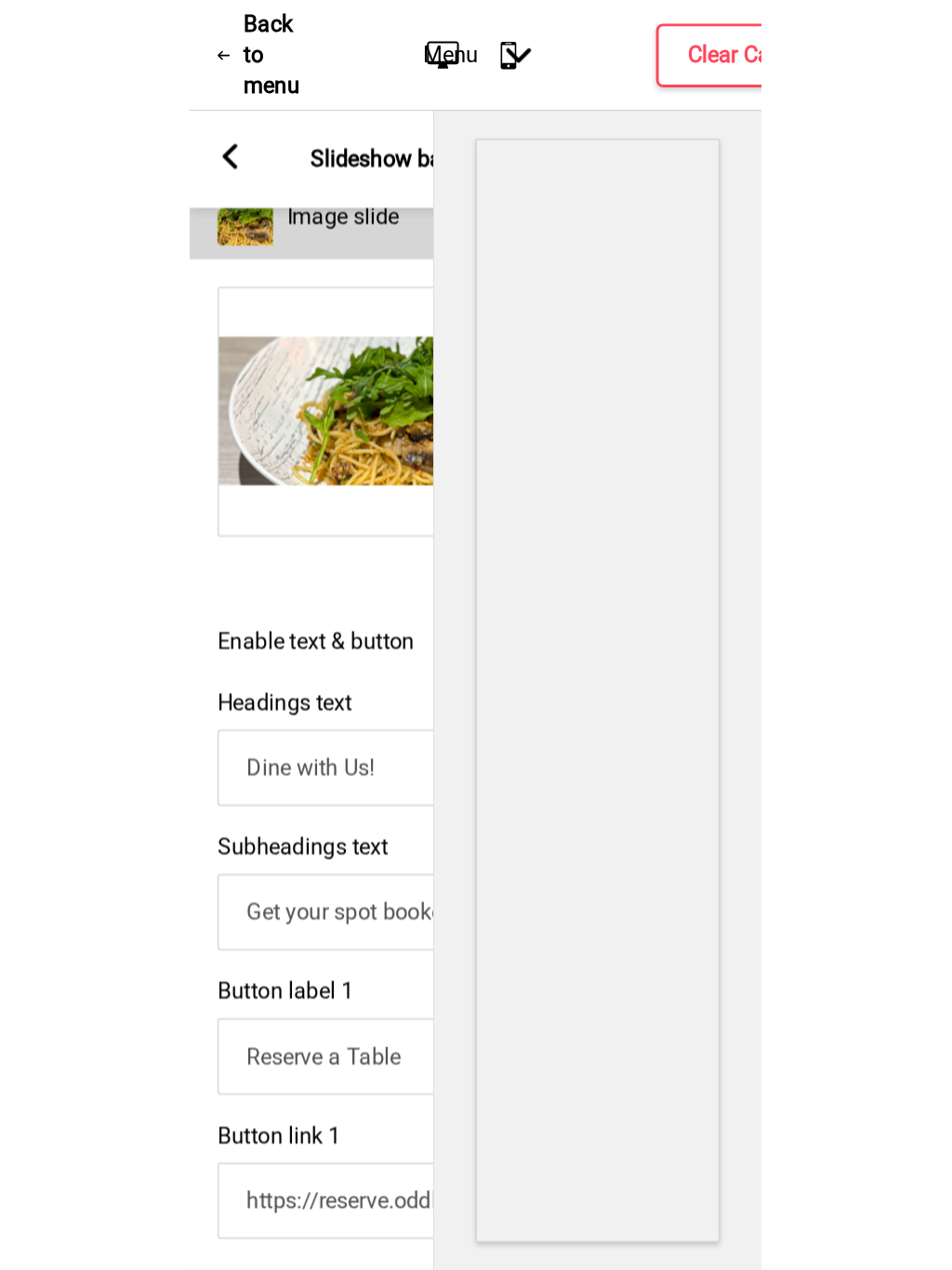scroll, scrollTop: 275, scrollLeft: 0, axis: vertical 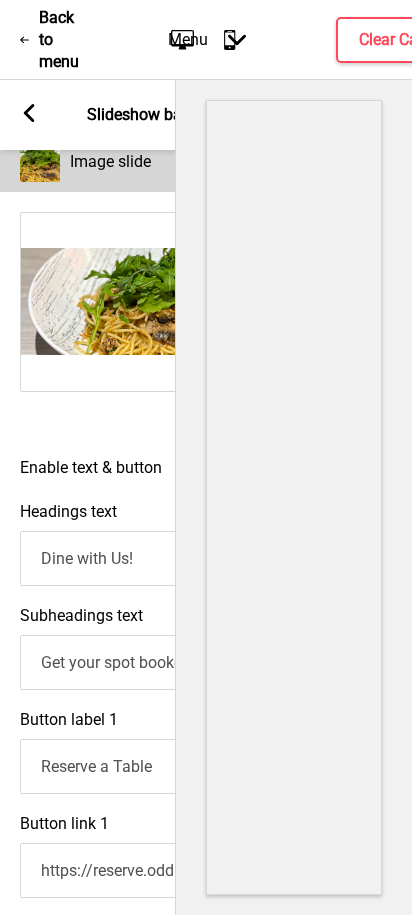 click at bounding box center [150, 302] 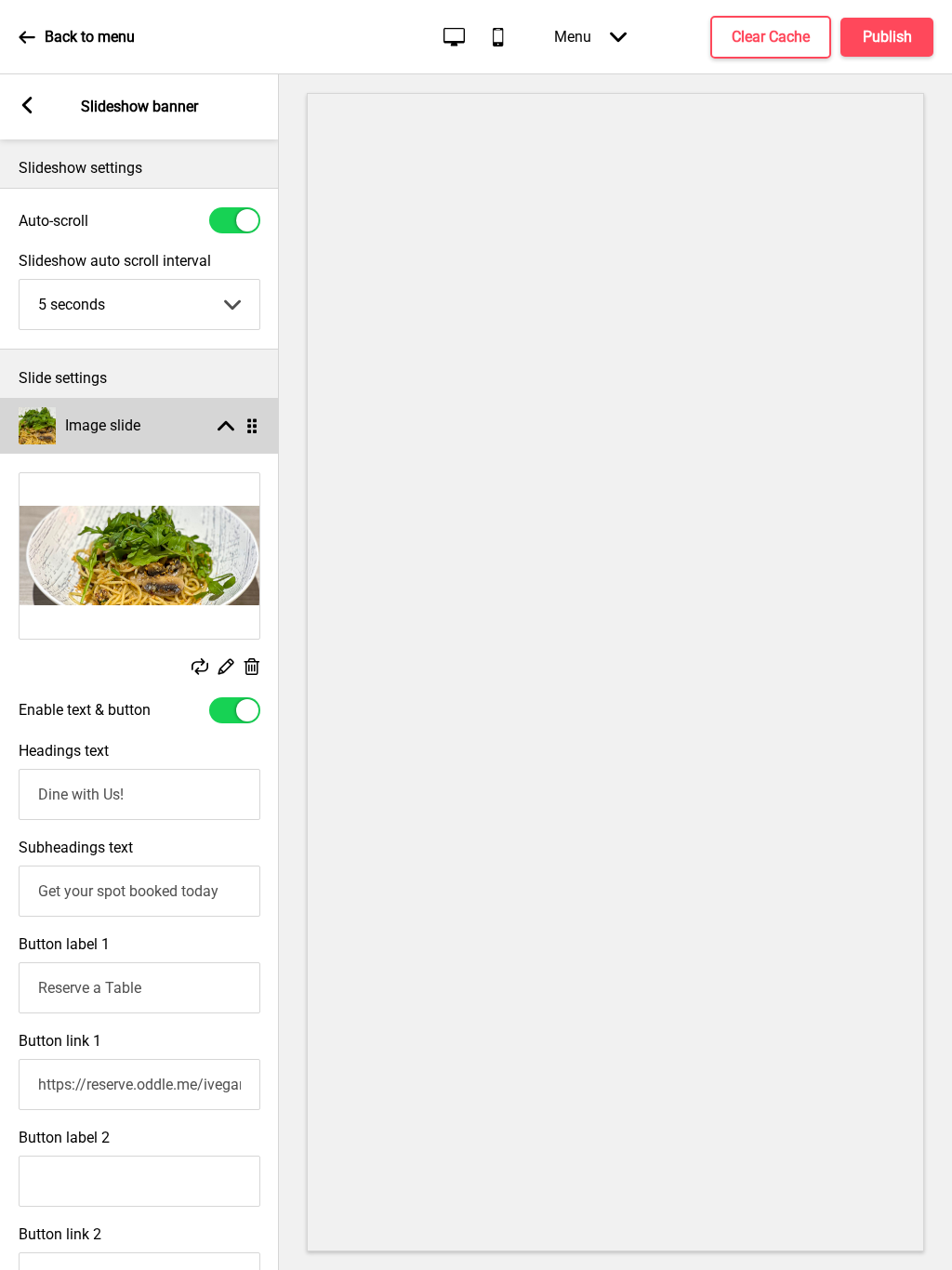 scroll, scrollTop: 3, scrollLeft: 0, axis: vertical 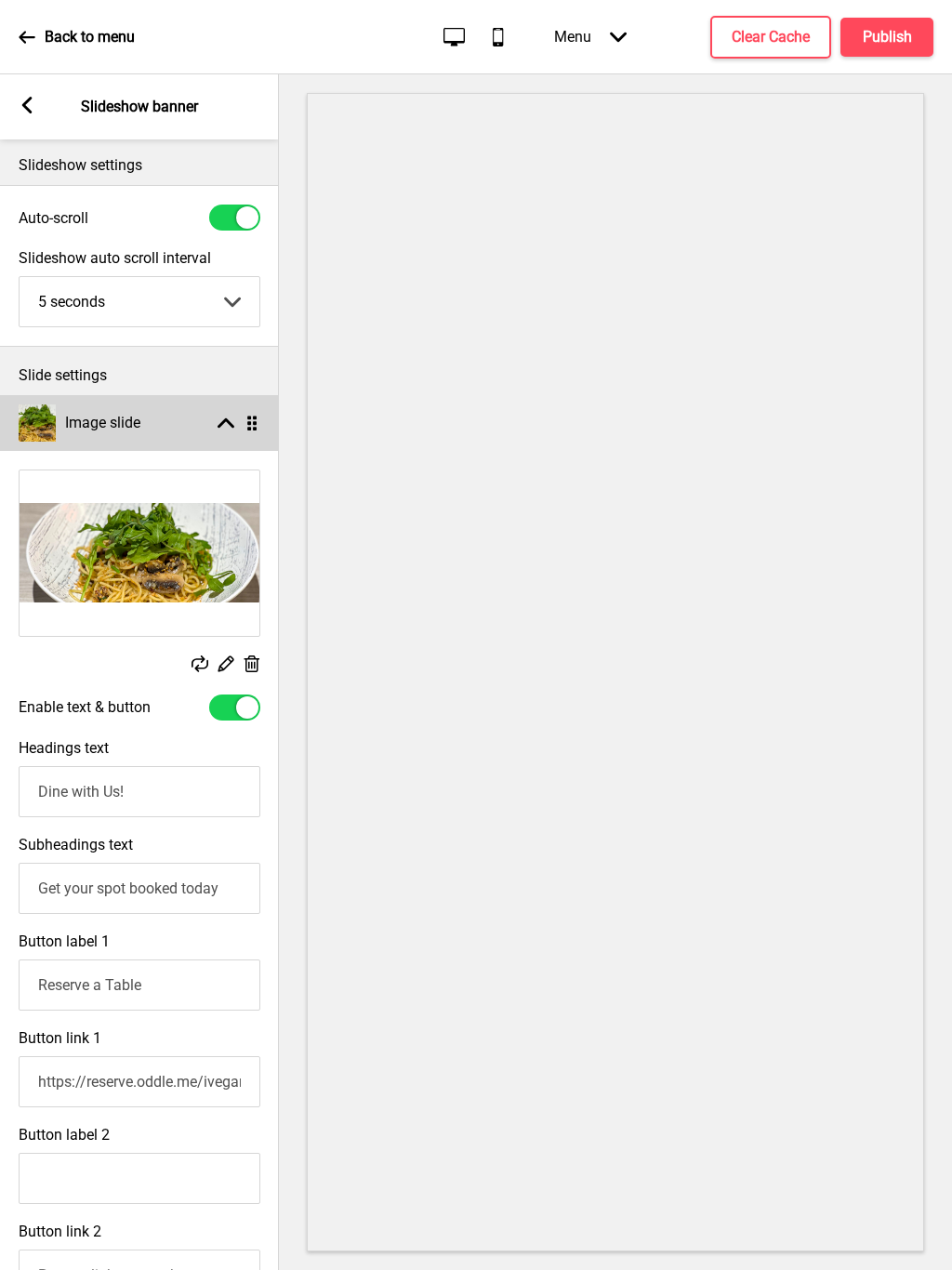 click at bounding box center (225, 663) 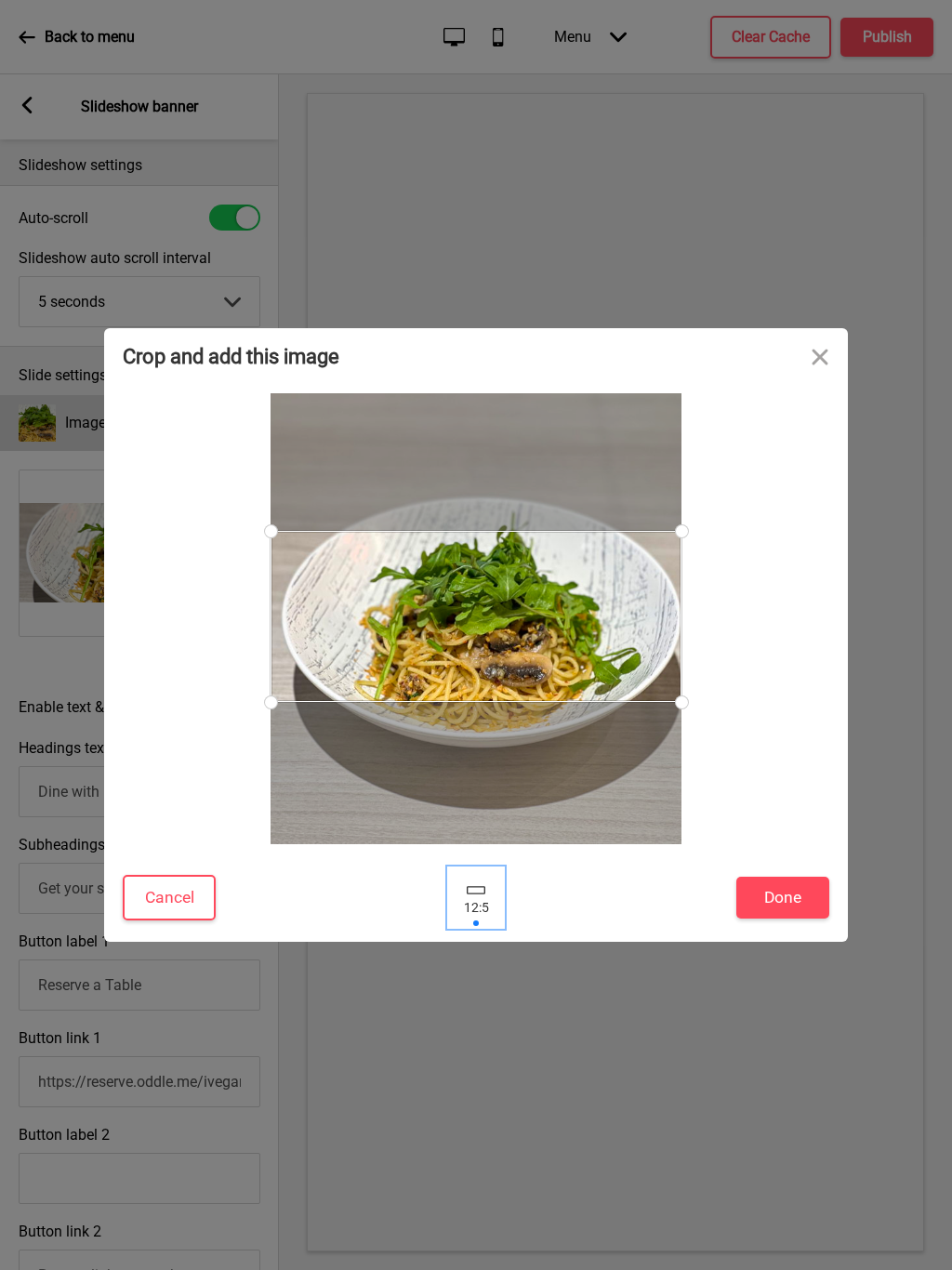click at bounding box center (476, 890) 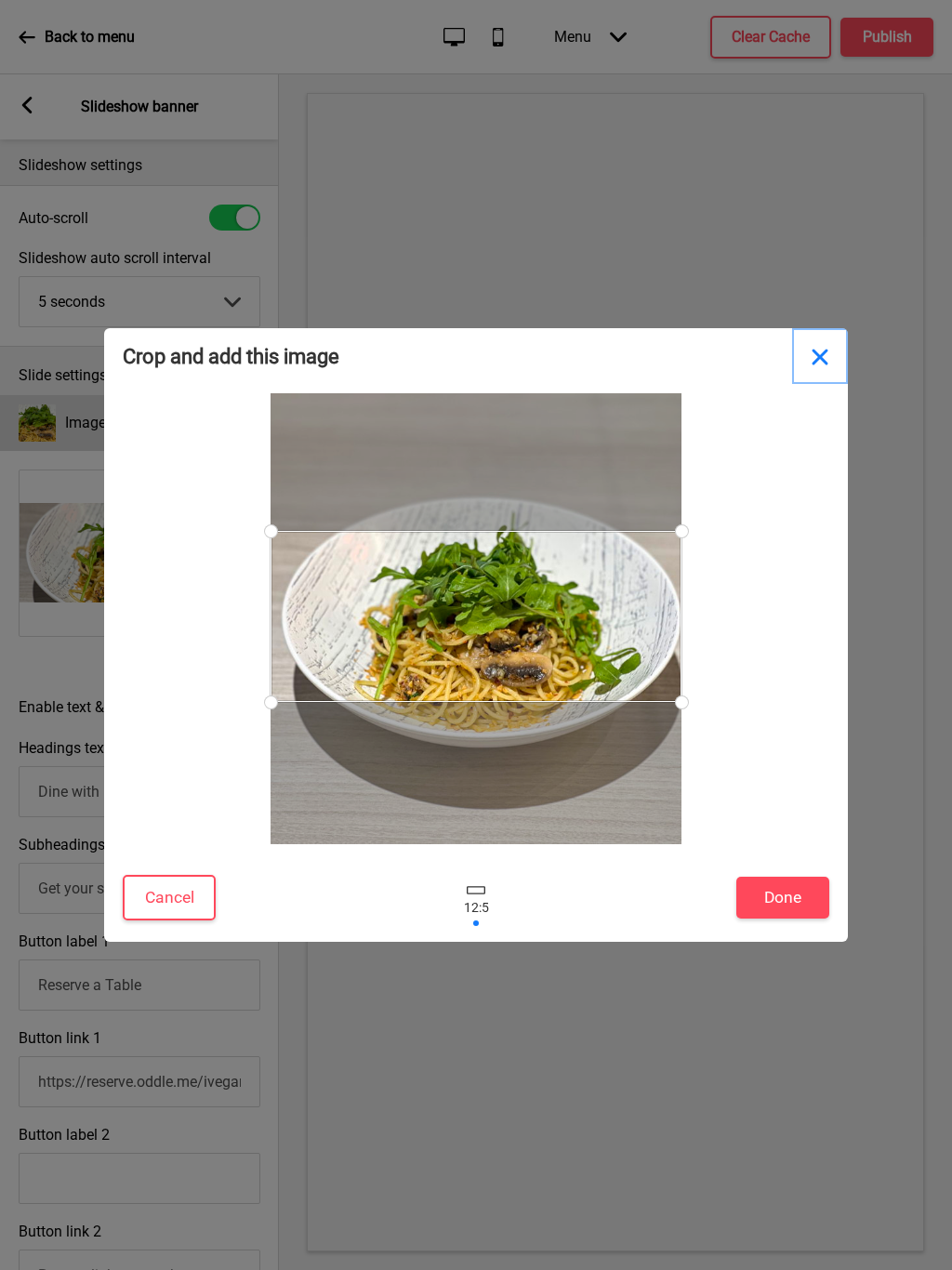 click at bounding box center (820, 356) 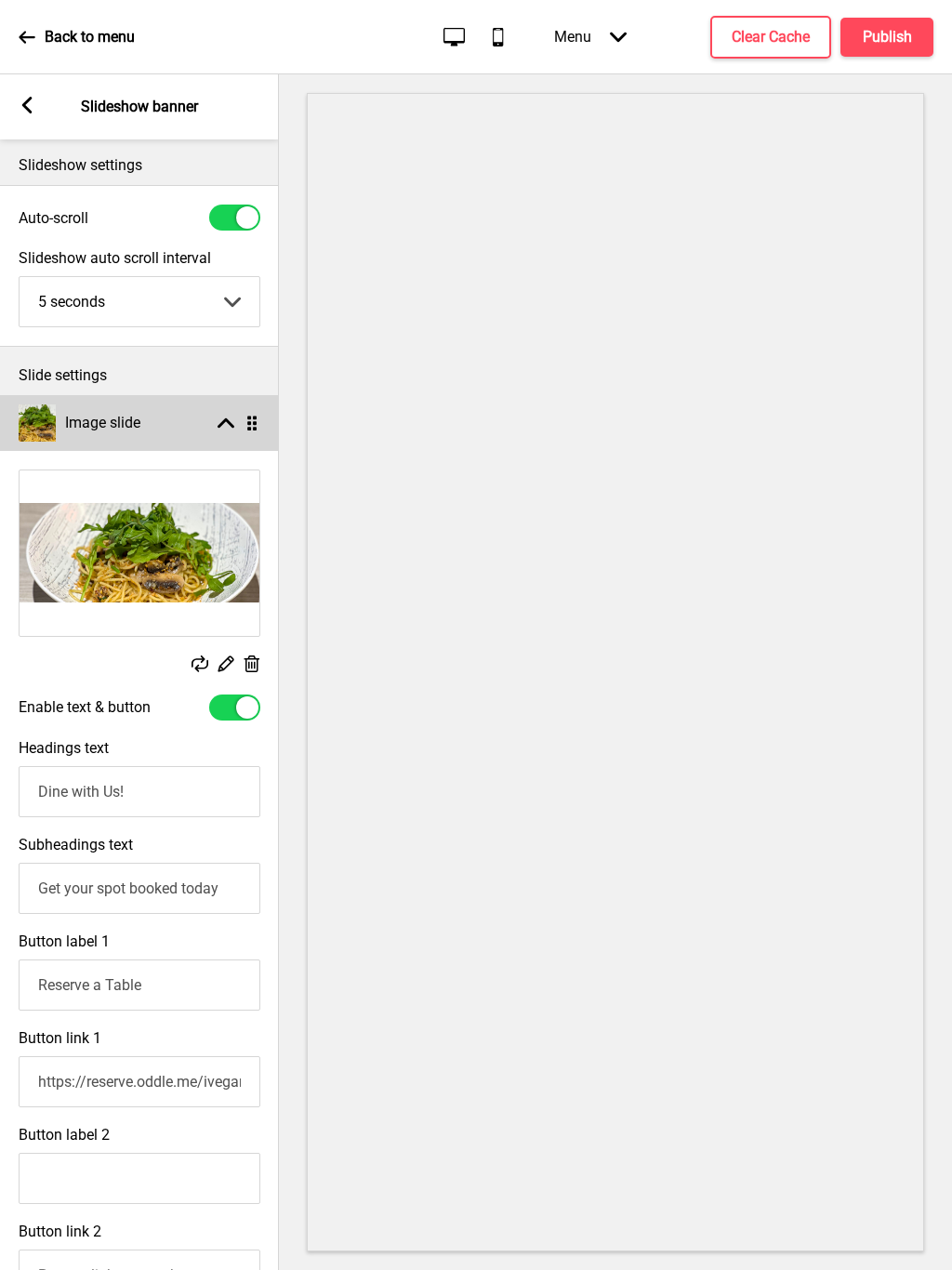click at bounding box center [139, 553] 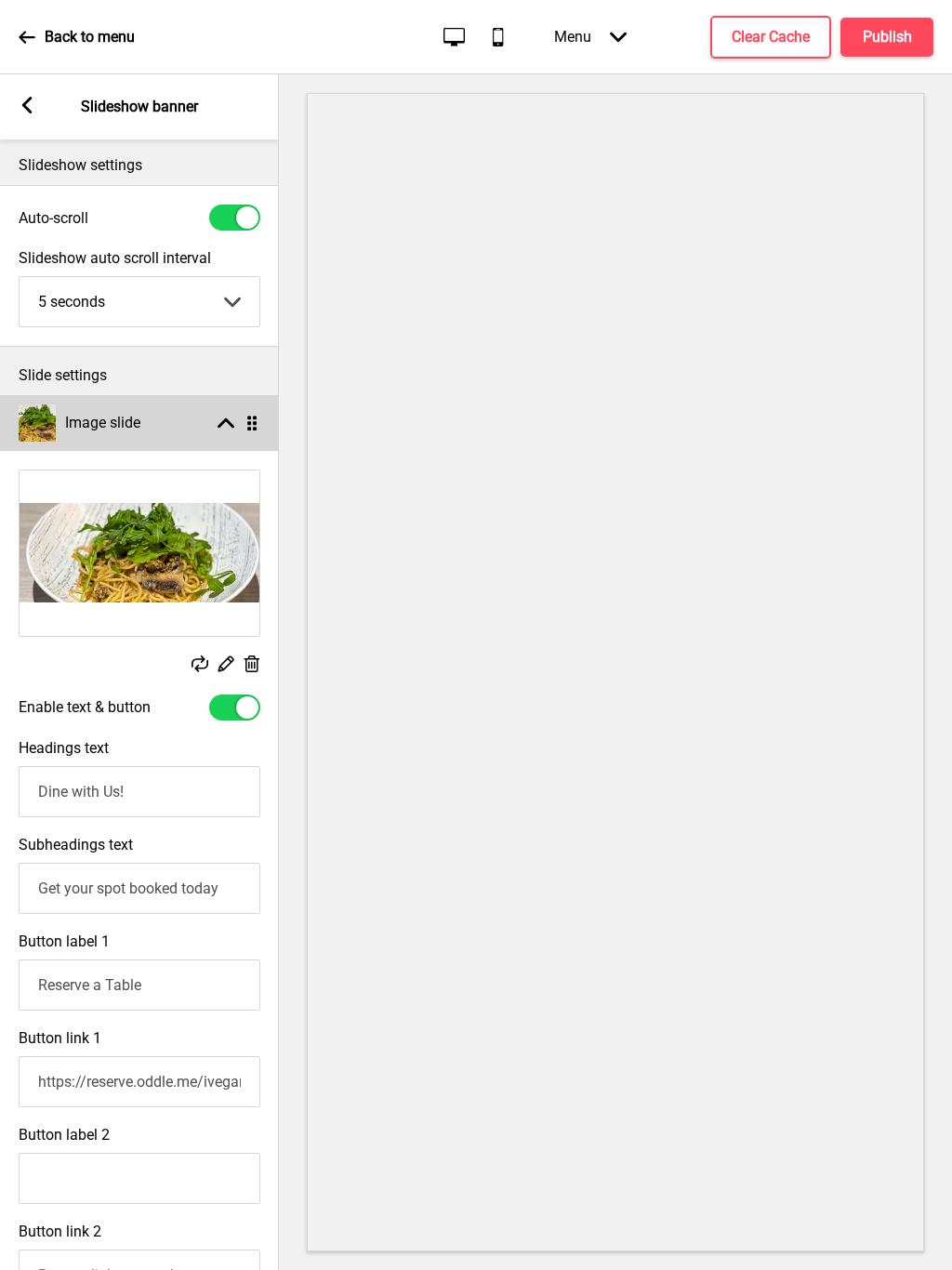 click on "Image slide Arrow up Drag Replace Edit Delete Enable text & button Headings text Dine with Us! Subheadings text Get your spot booked today Button label 1 Reserve a Table Button link 1 https://reserve.oddle.me/ivegan Button label 2 Button link 2 Overlay colour (Desktop) Text colour (Desktop) Overlay colour (Mobile) Text colour (Mobile) Text position (Desktop only) Right Center Left Right Arrow down Delete Remove slide Image slide Arrow down Drag Image slide Arrow down Drag Image slide Arrow down Drag Image slide Arrow down Drag" at bounding box center [139, 1124] 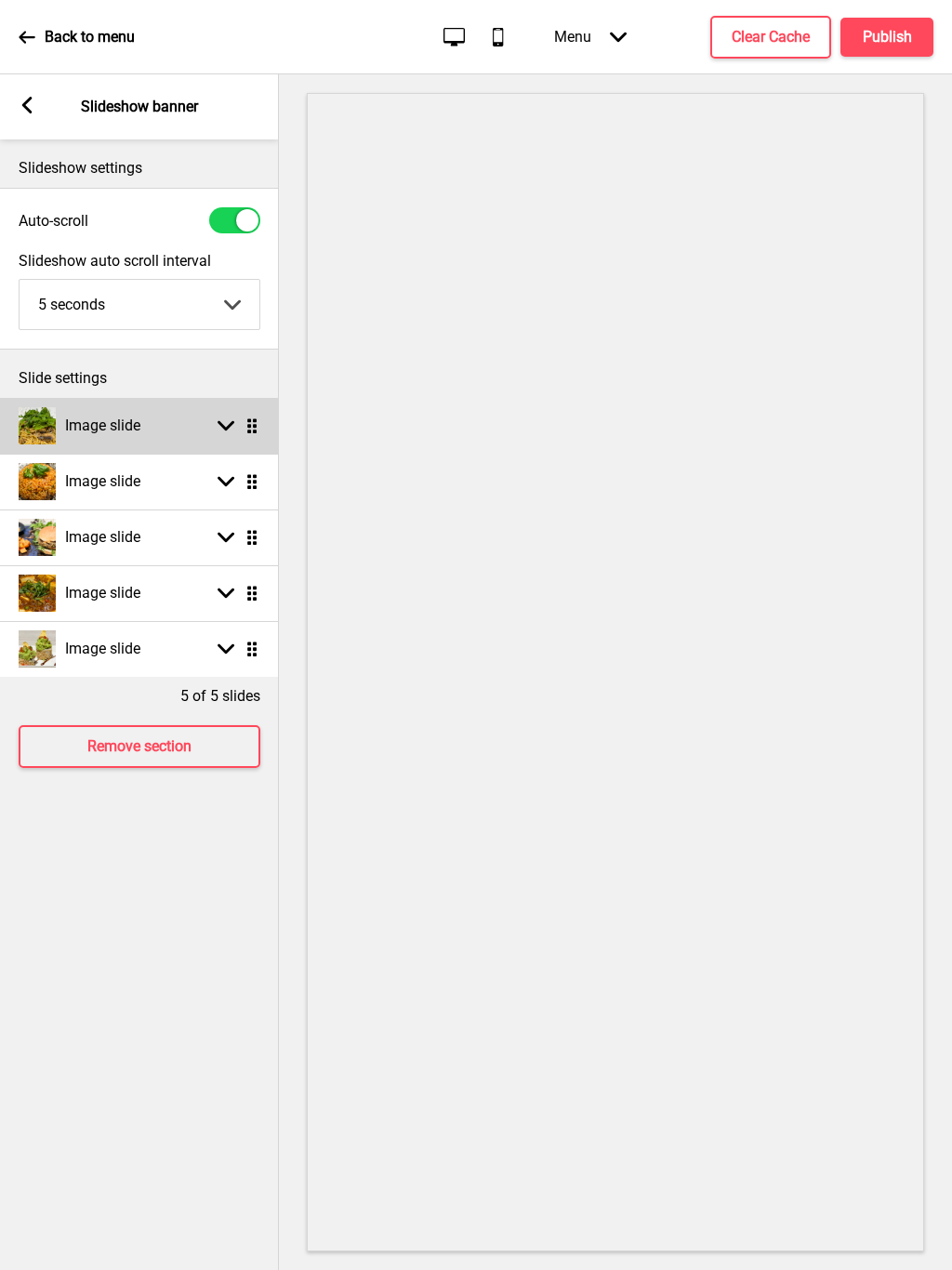 scroll, scrollTop: 0, scrollLeft: 0, axis: both 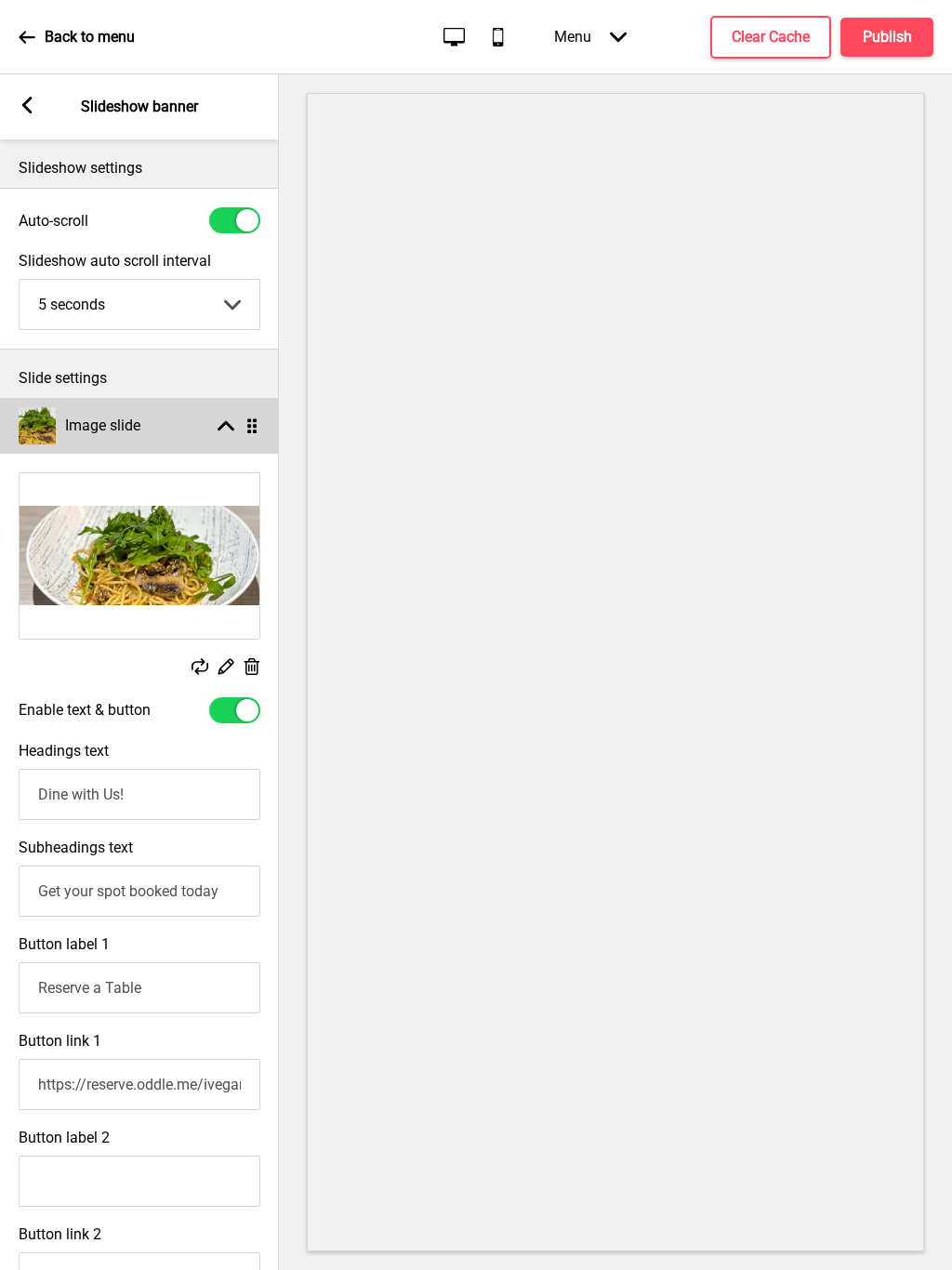 click at bounding box center (252, 667) 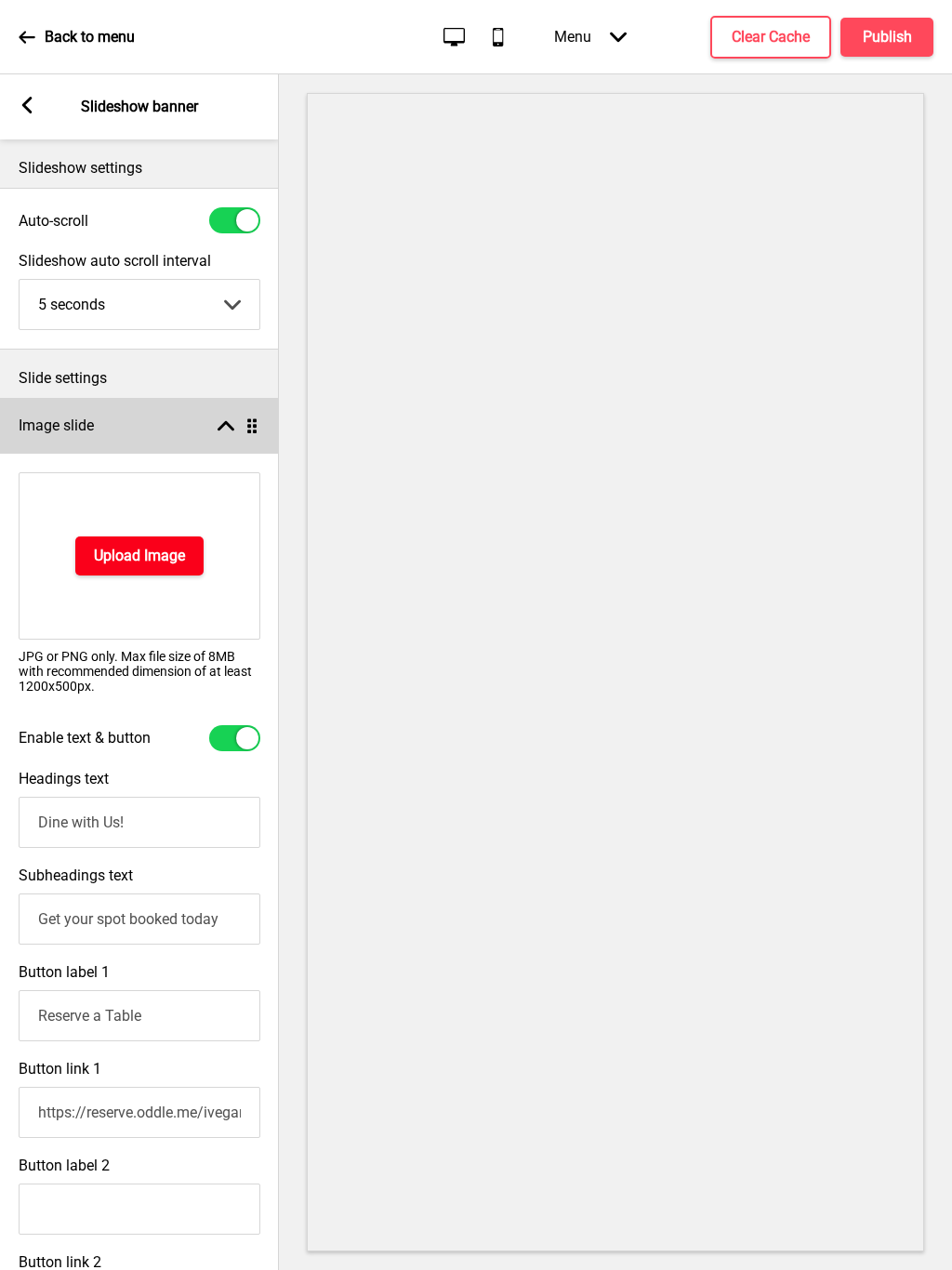 click on "Upload Image" at bounding box center (139, 556) 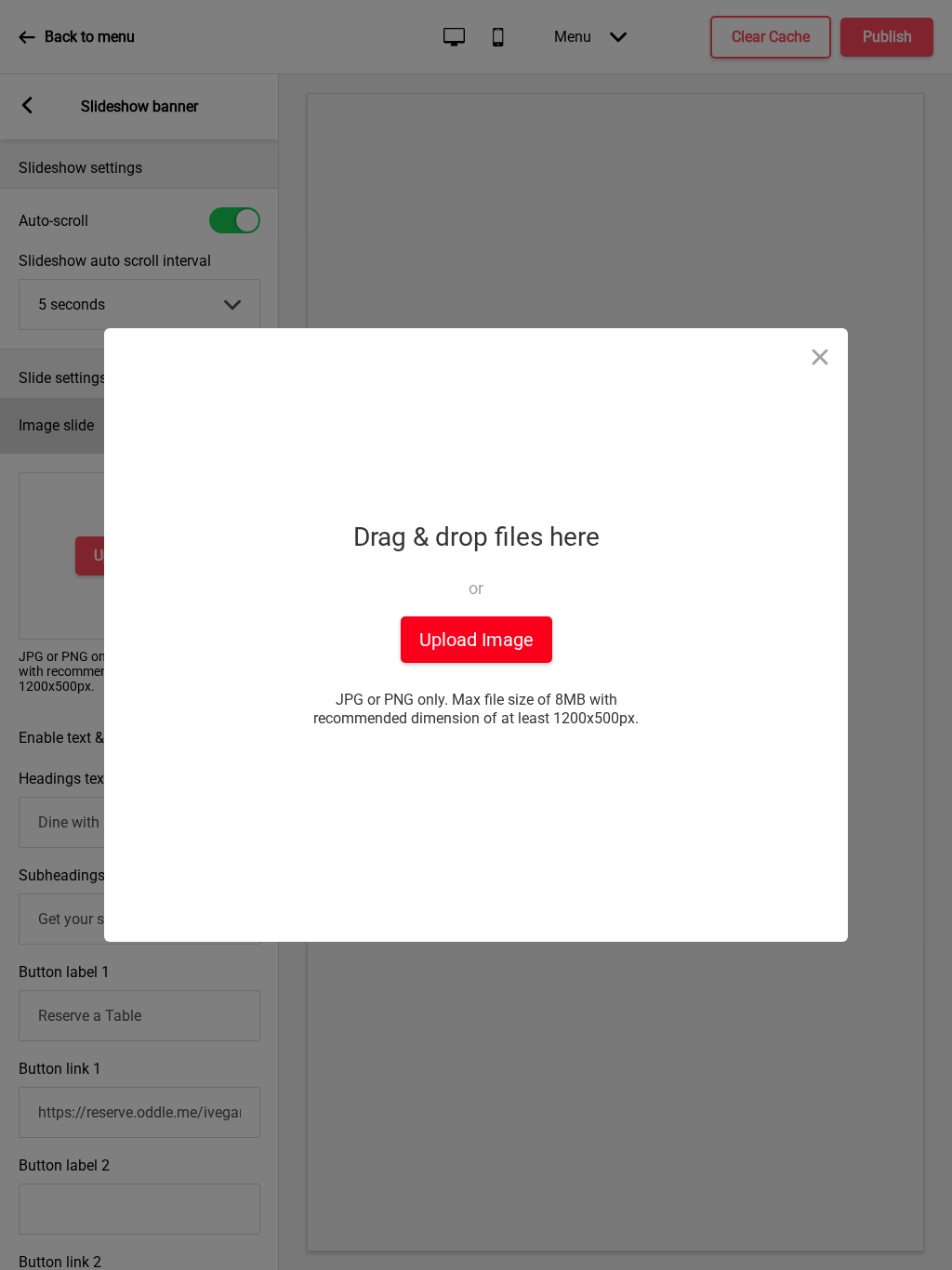 click on "Upload Image" at bounding box center [476, 640] 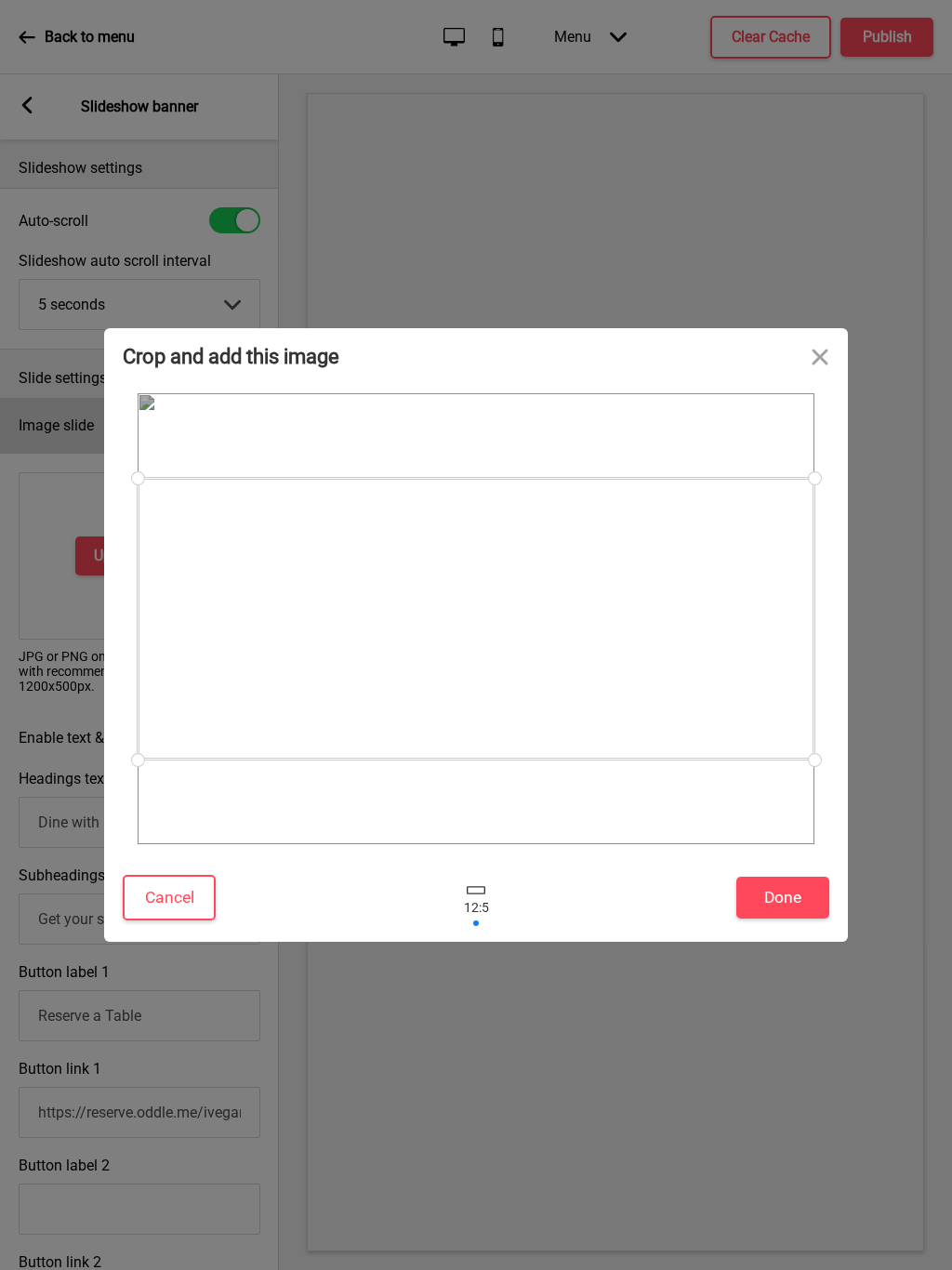 click at bounding box center [476, 618] 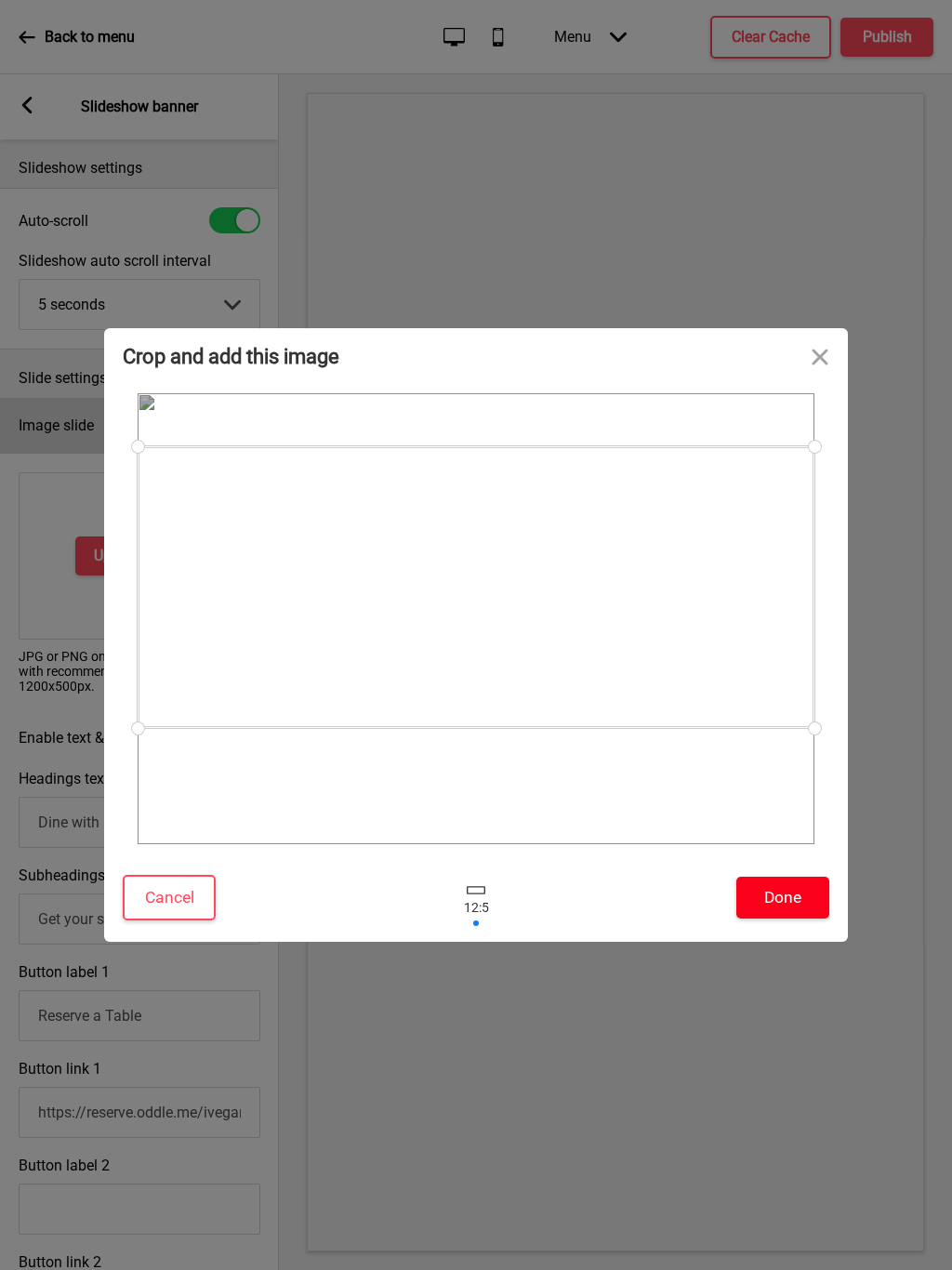 click on "Done" at bounding box center [783, 897] 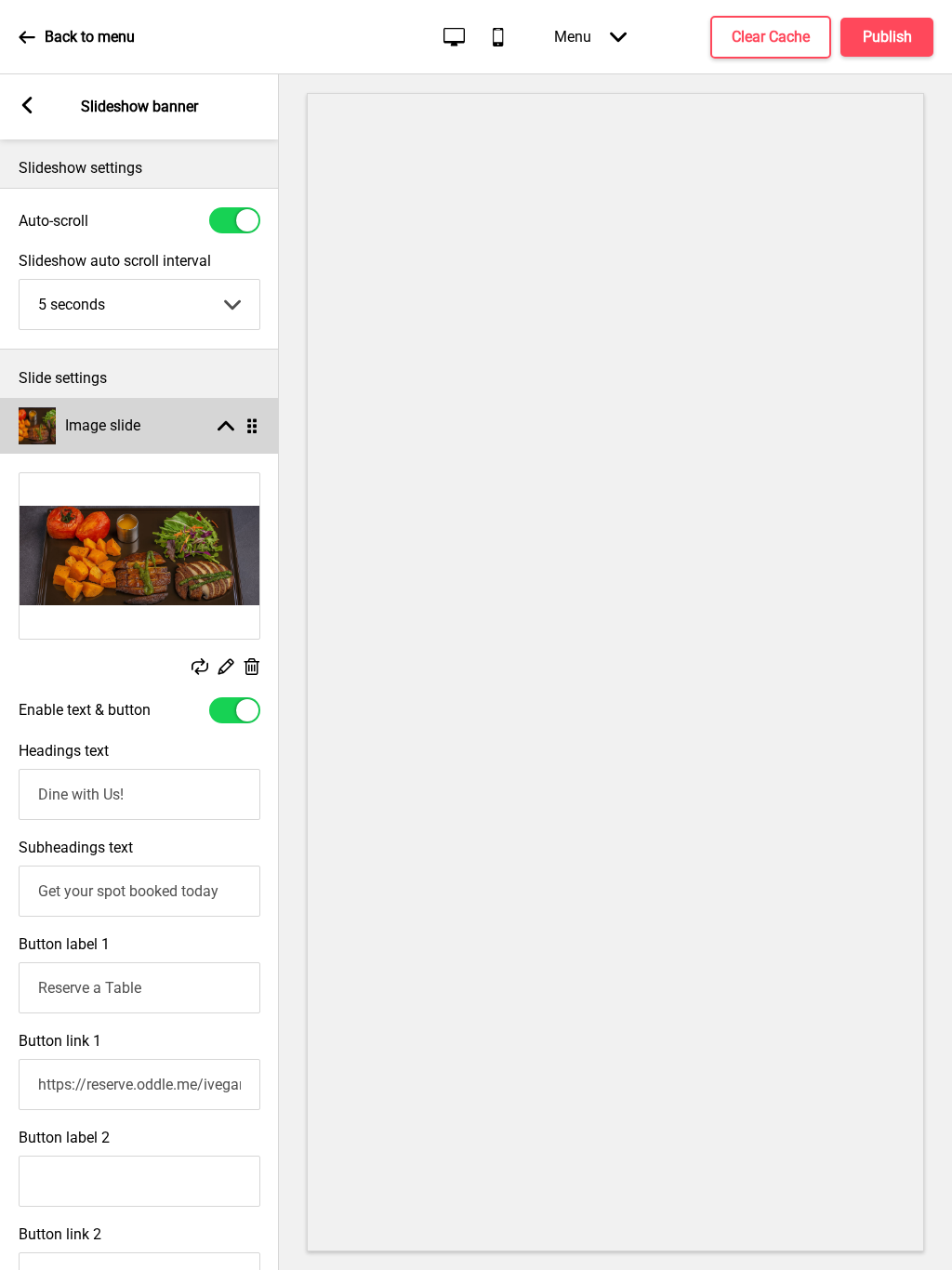 click at bounding box center [226, 425] 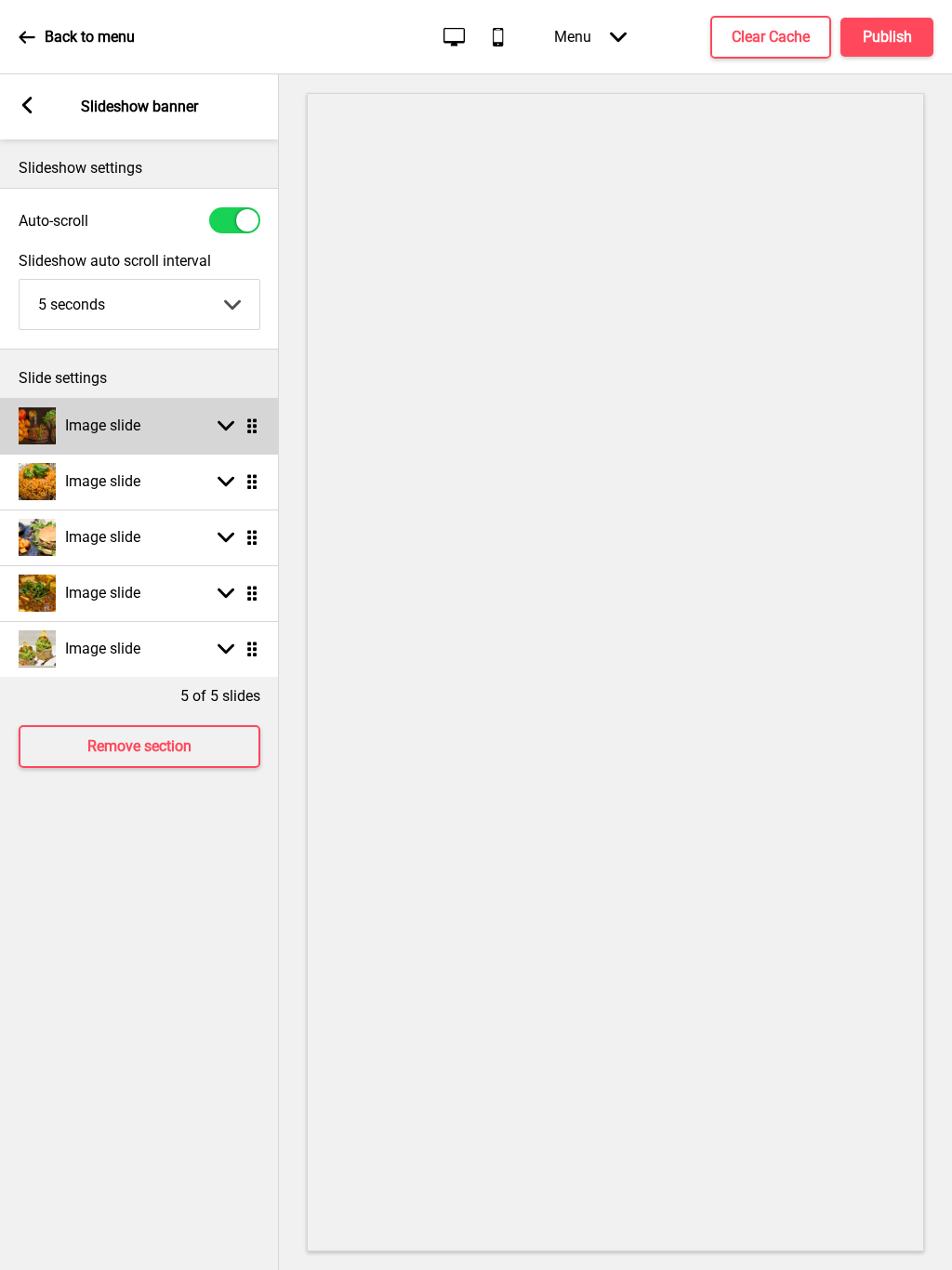 click at bounding box center (226, 481) 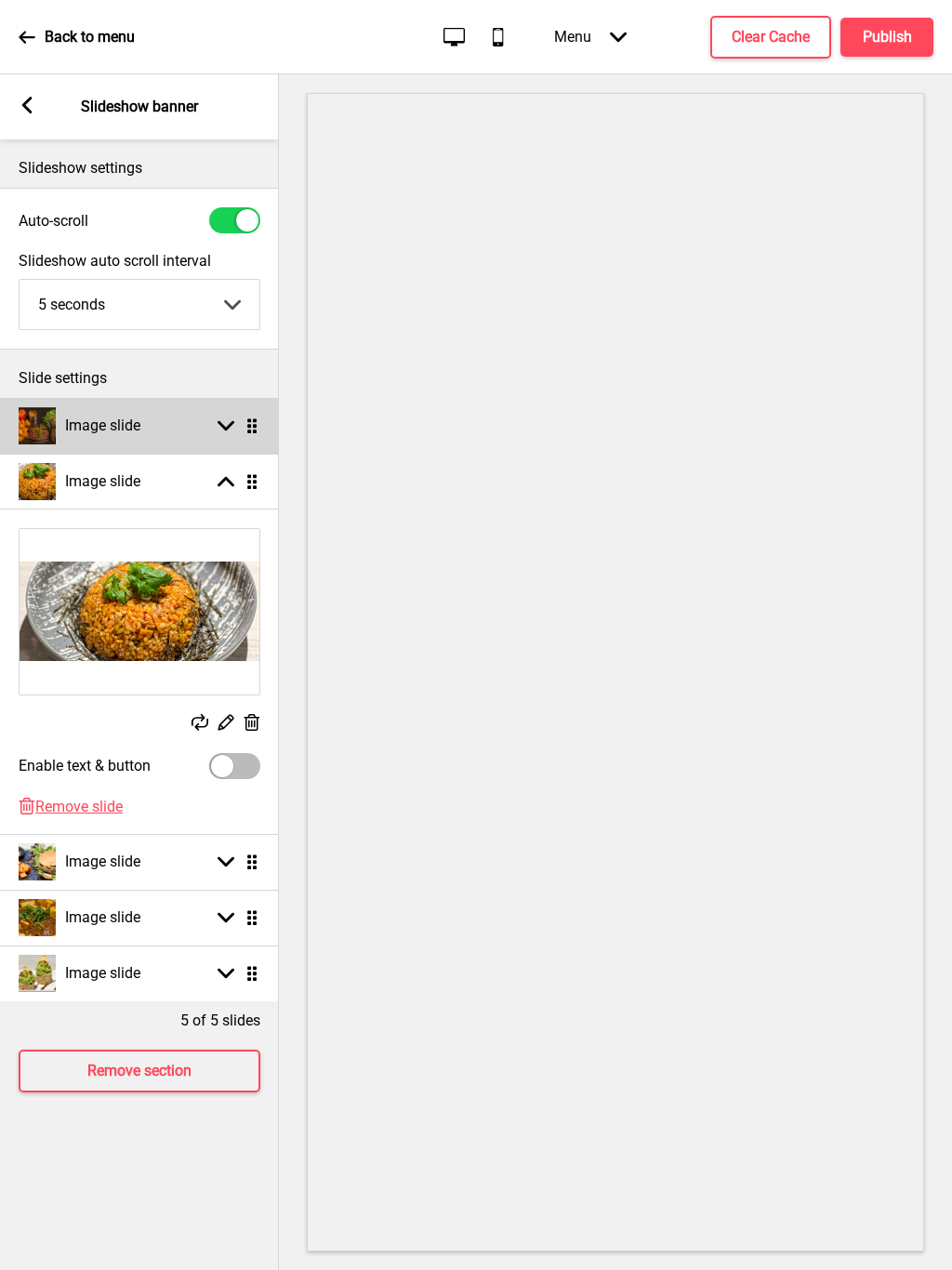click at bounding box center [139, 612] 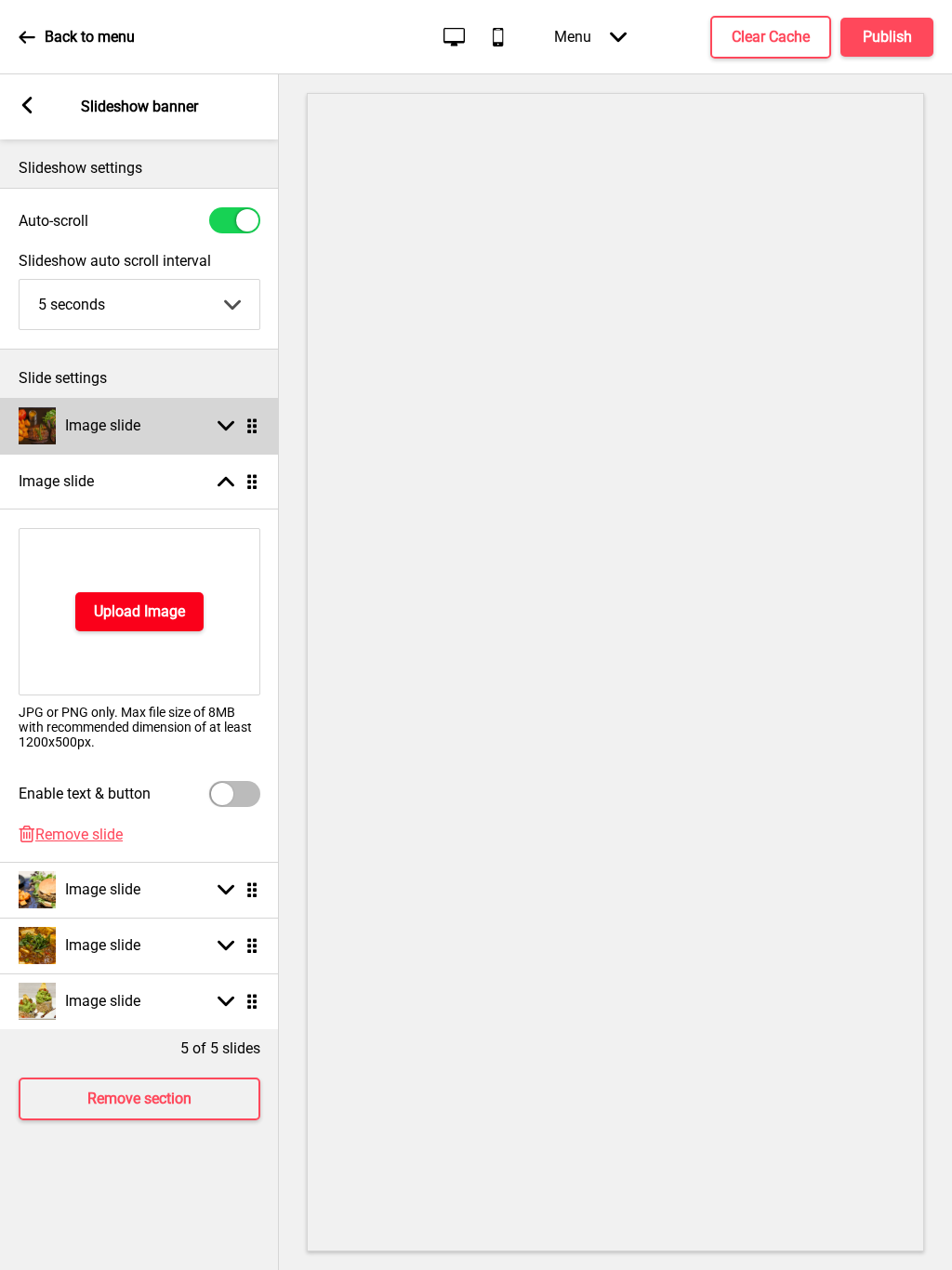 click on "Upload Image" at bounding box center [139, 612] 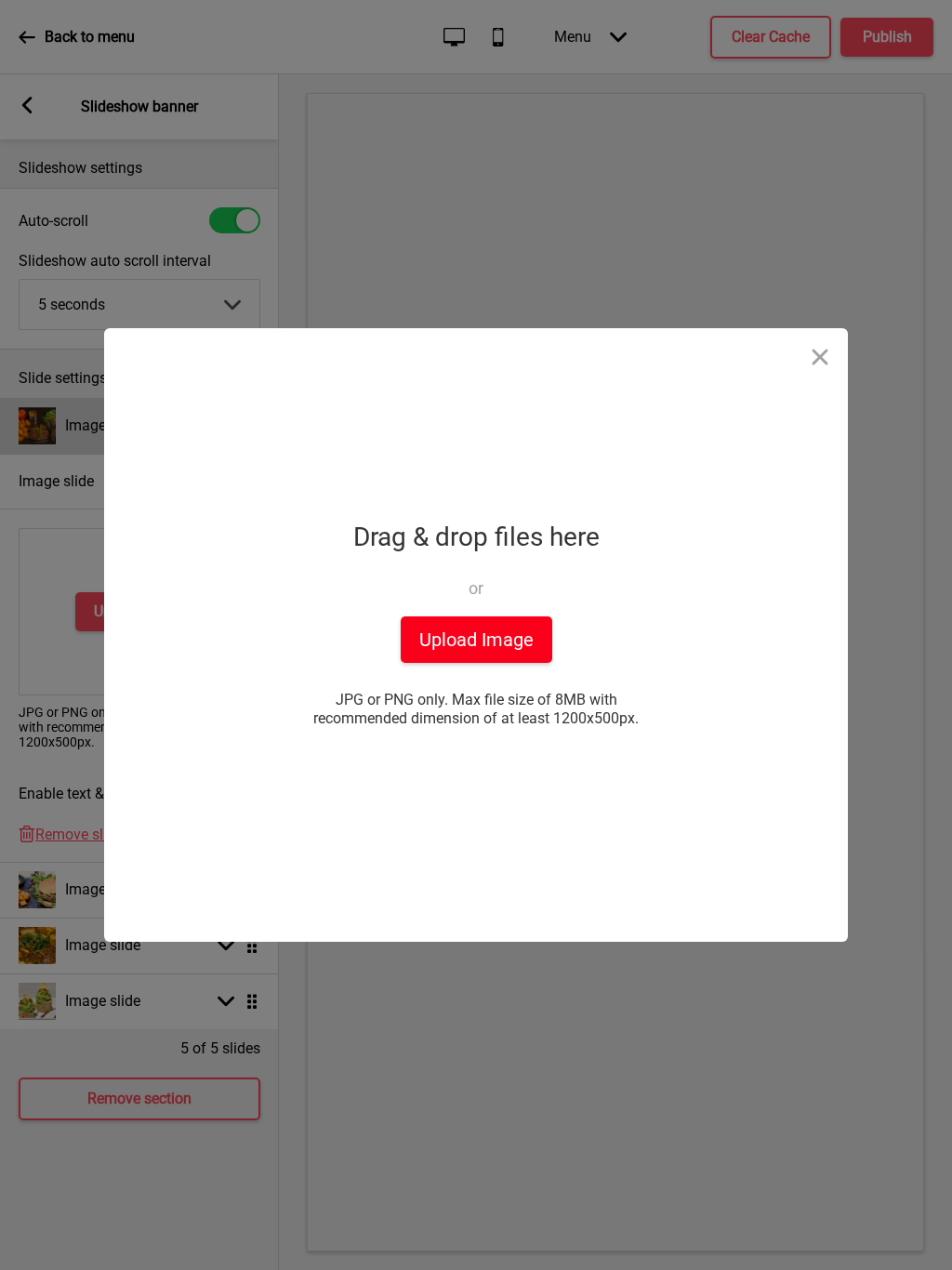 click on "Upload Image" at bounding box center (476, 640) 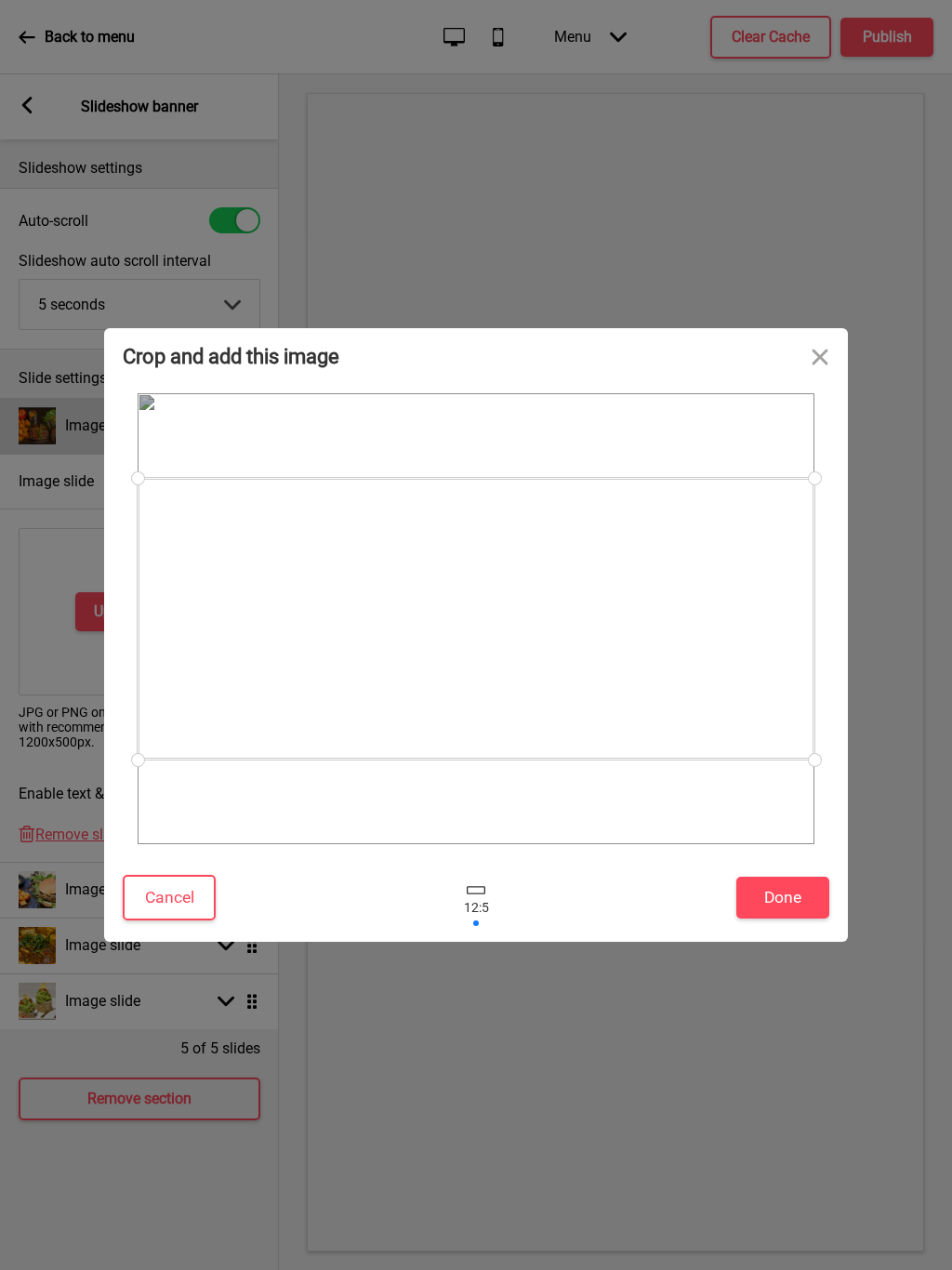 click at bounding box center (476, 618) 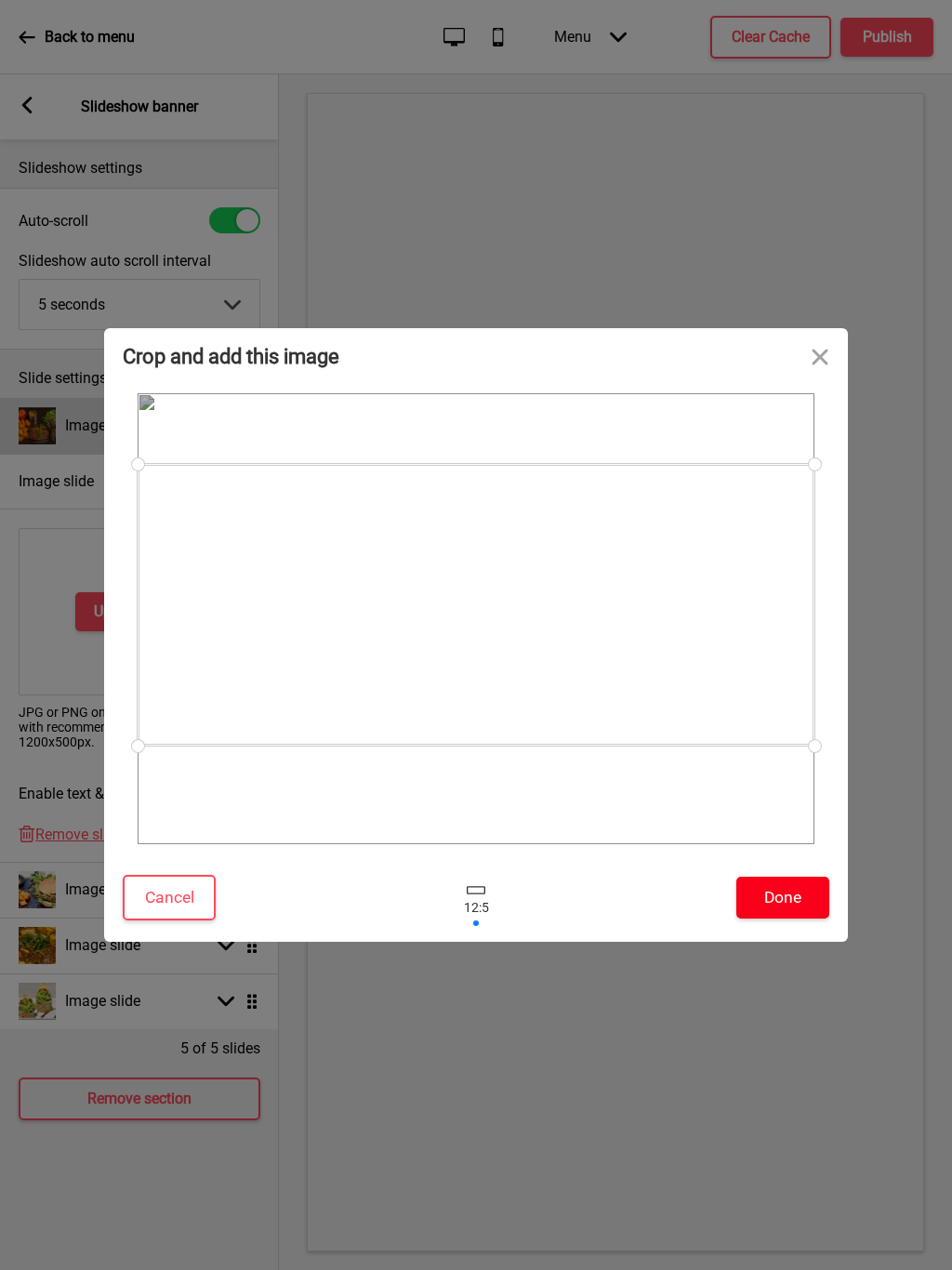 click on "Done" at bounding box center [783, 897] 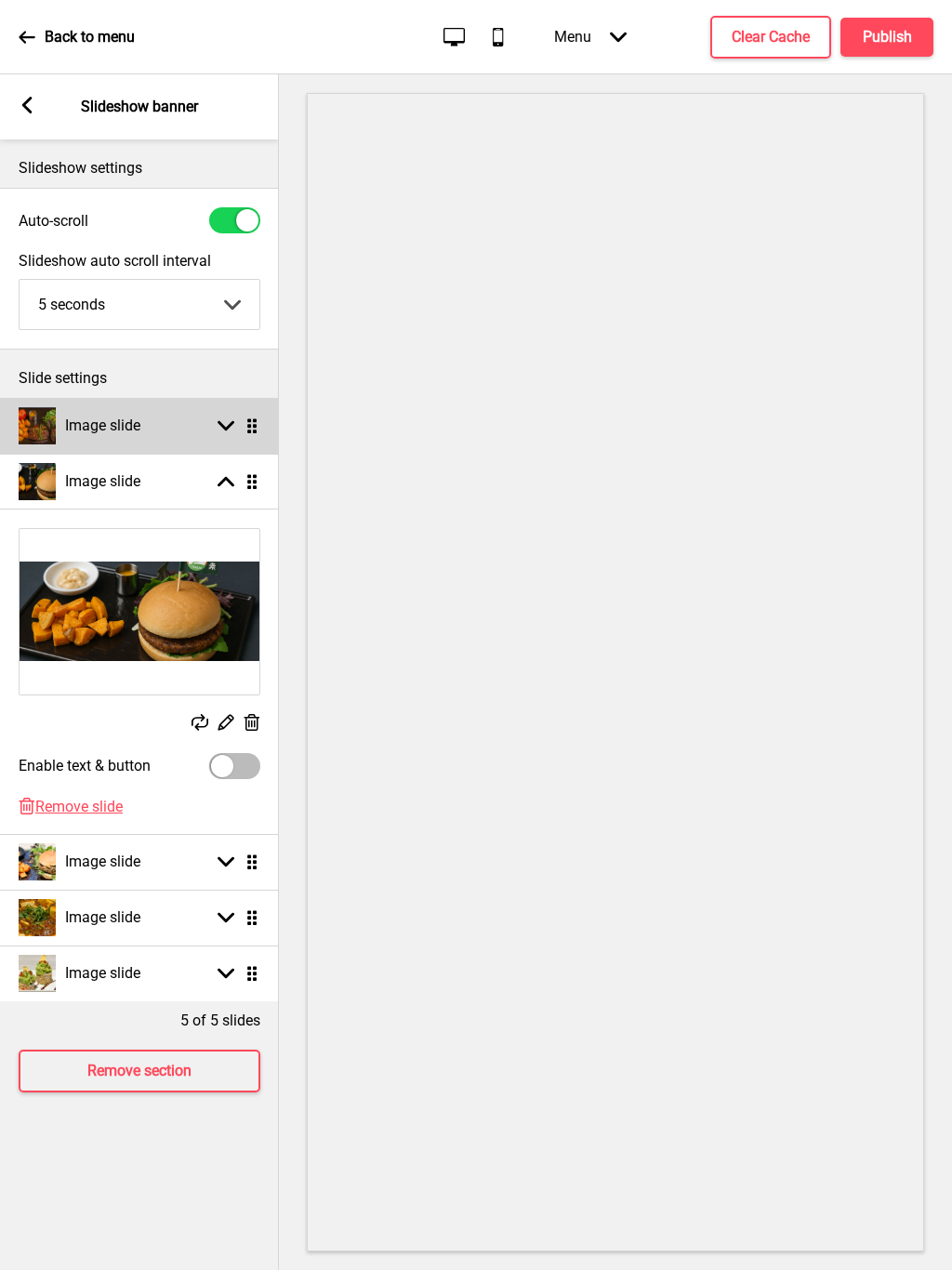 click at bounding box center (226, 482) 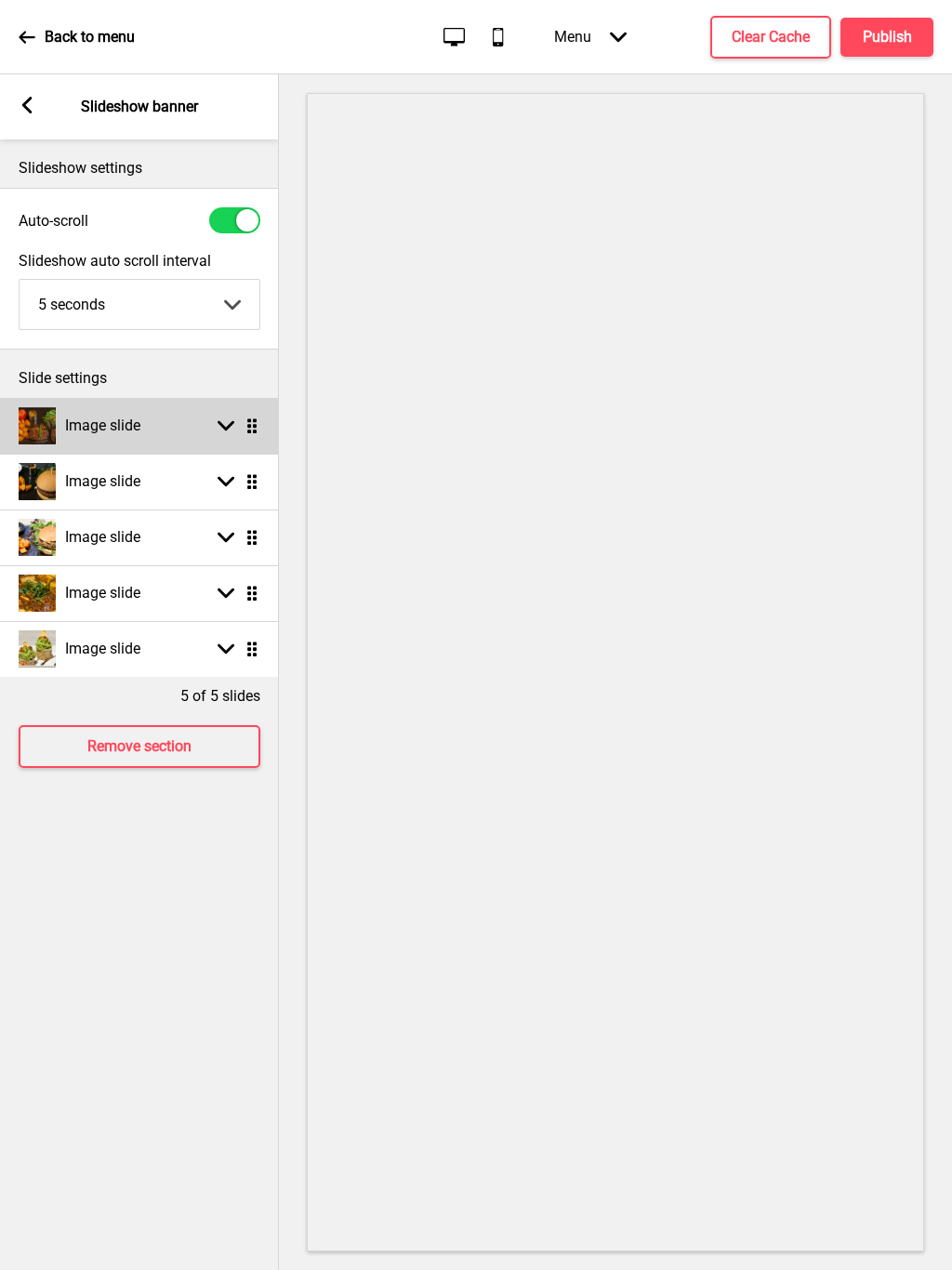 click at bounding box center [226, 536] 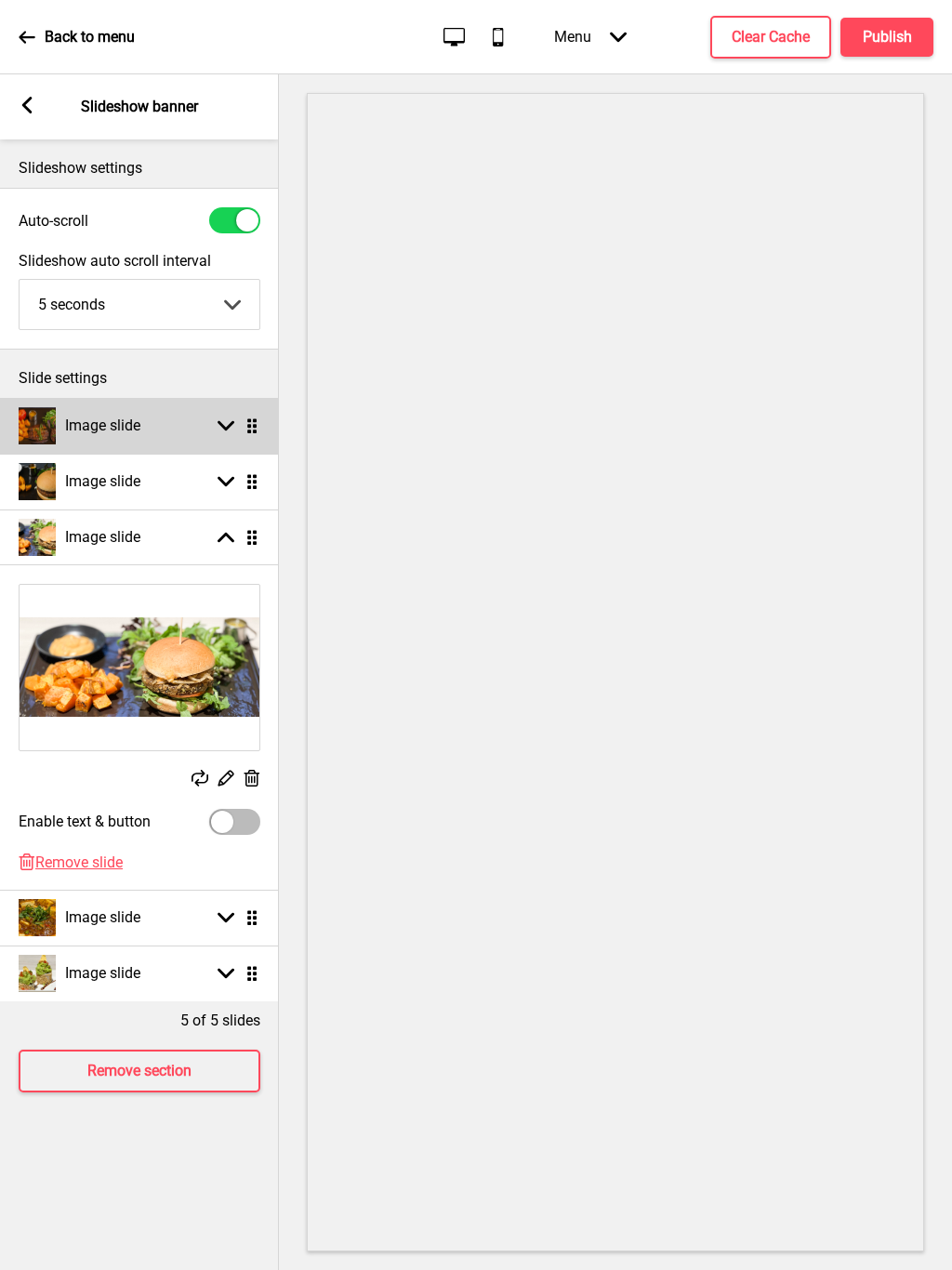 click at bounding box center [139, 668] 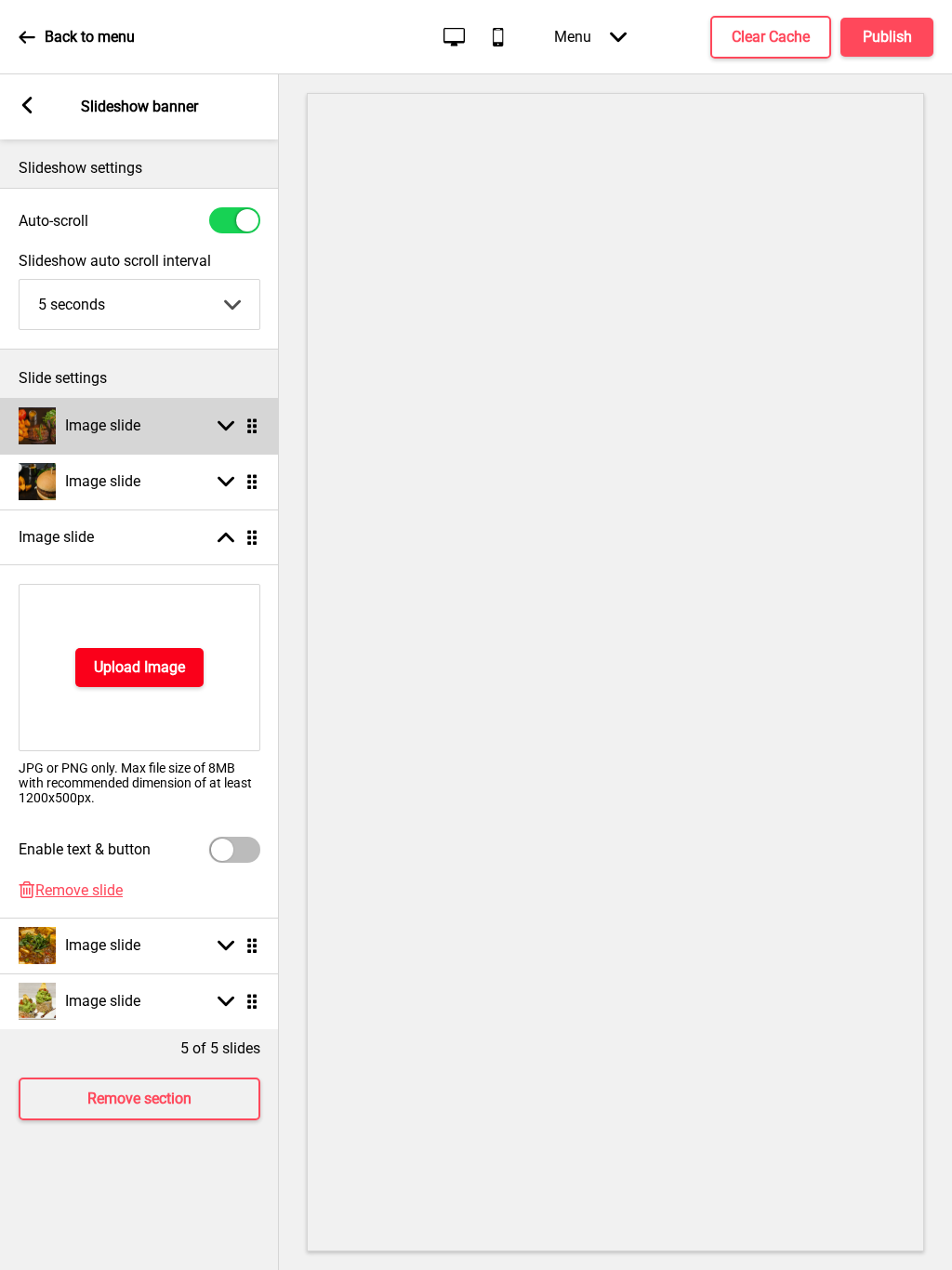 click on "Upload Image" at bounding box center [139, 668] 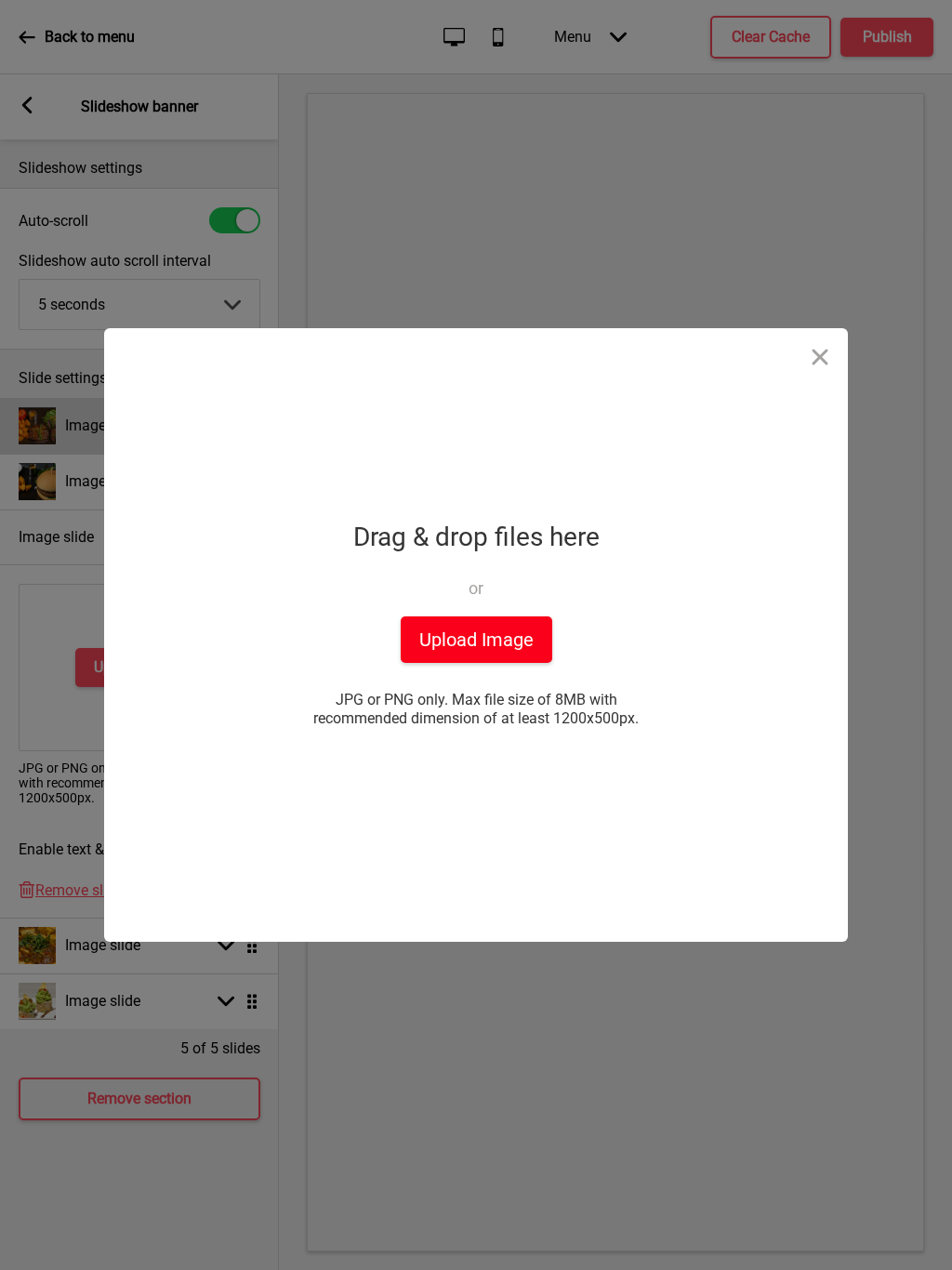 click on "Upload Image" at bounding box center (476, 640) 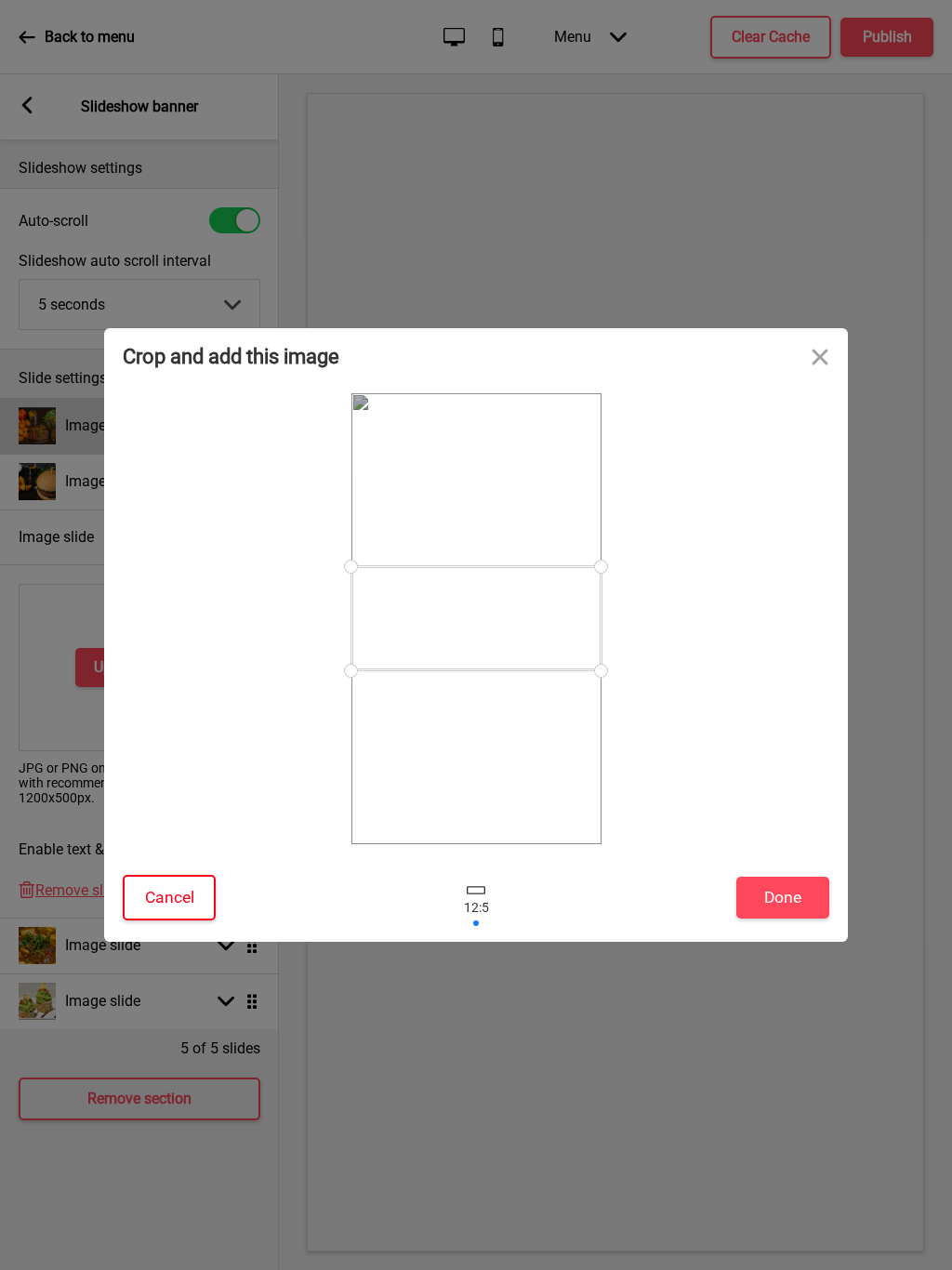 click on "Cancel" at bounding box center (169, 897) 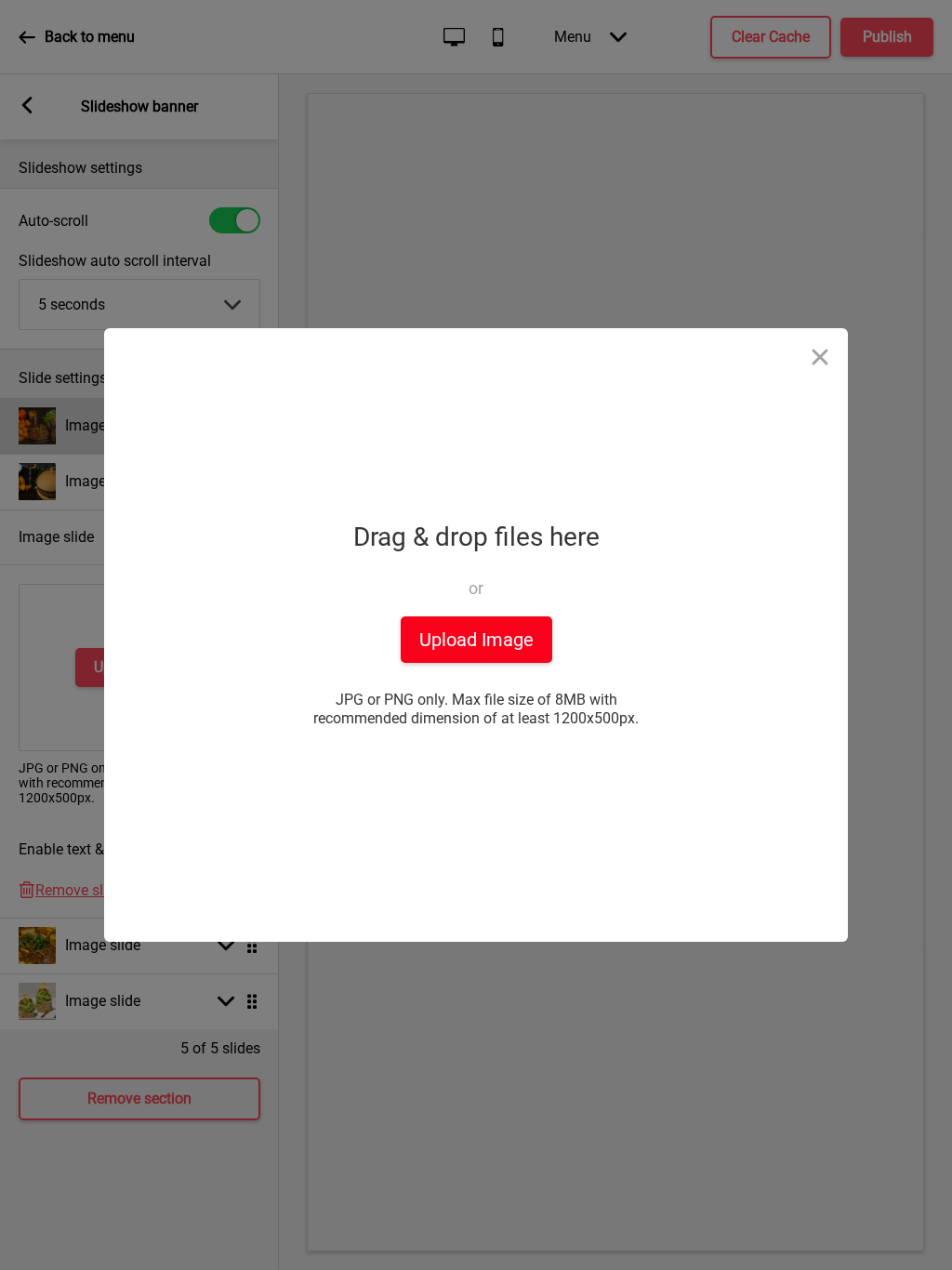 click on "Upload Image" at bounding box center (476, 640) 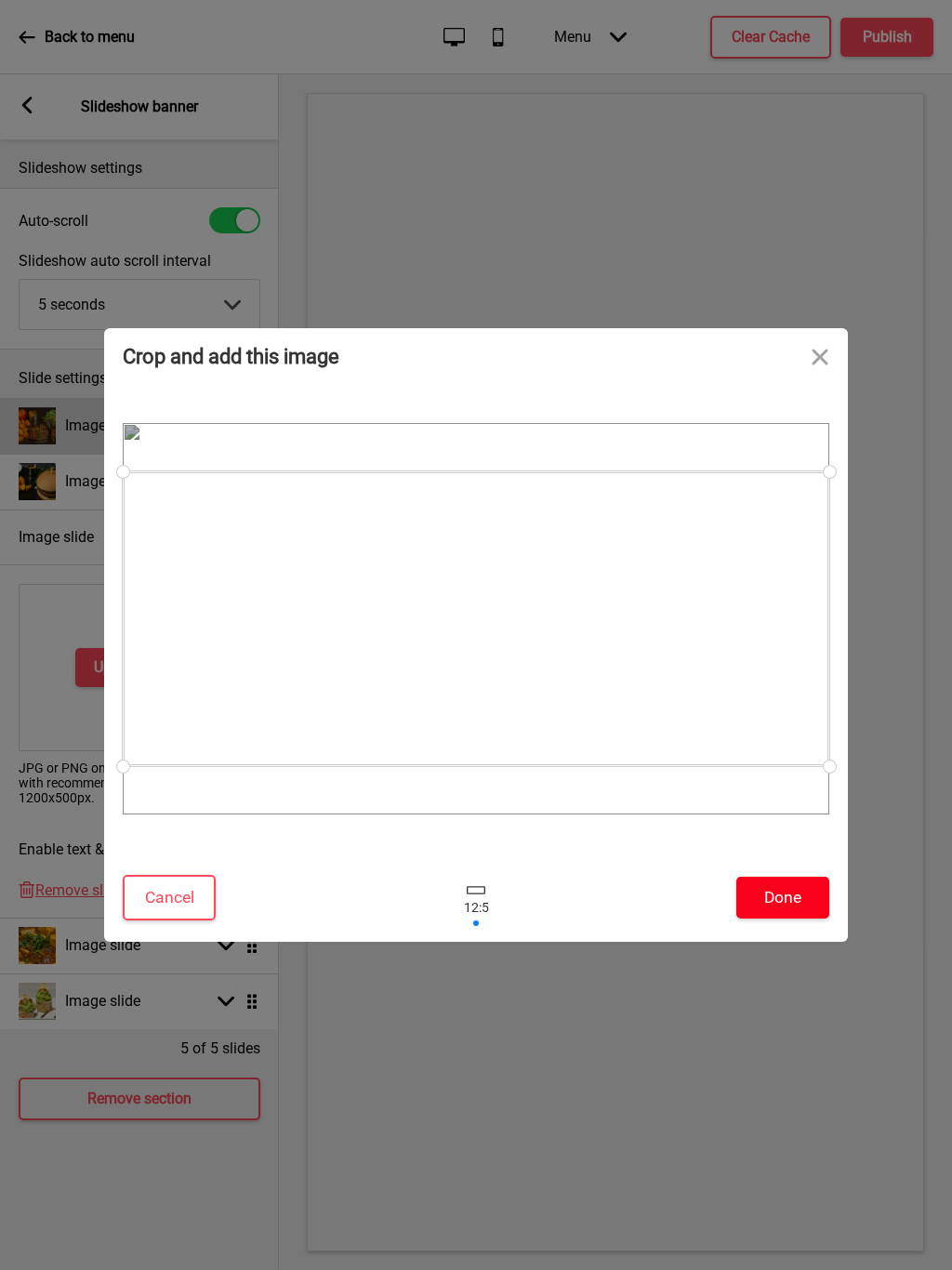 click on "Done" at bounding box center (783, 897) 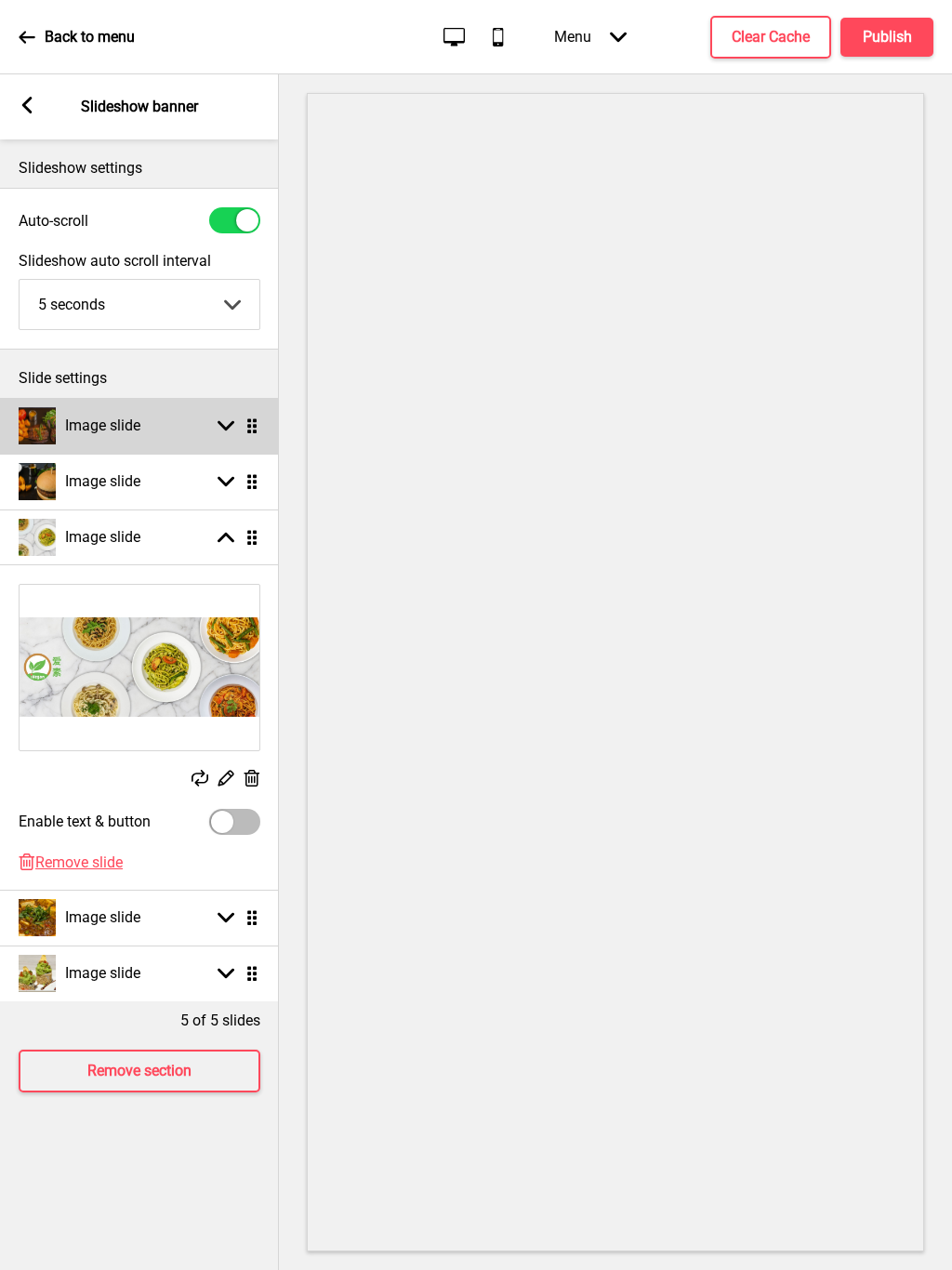click on "Image slide Arrow down Drag" at bounding box center [139, 918] 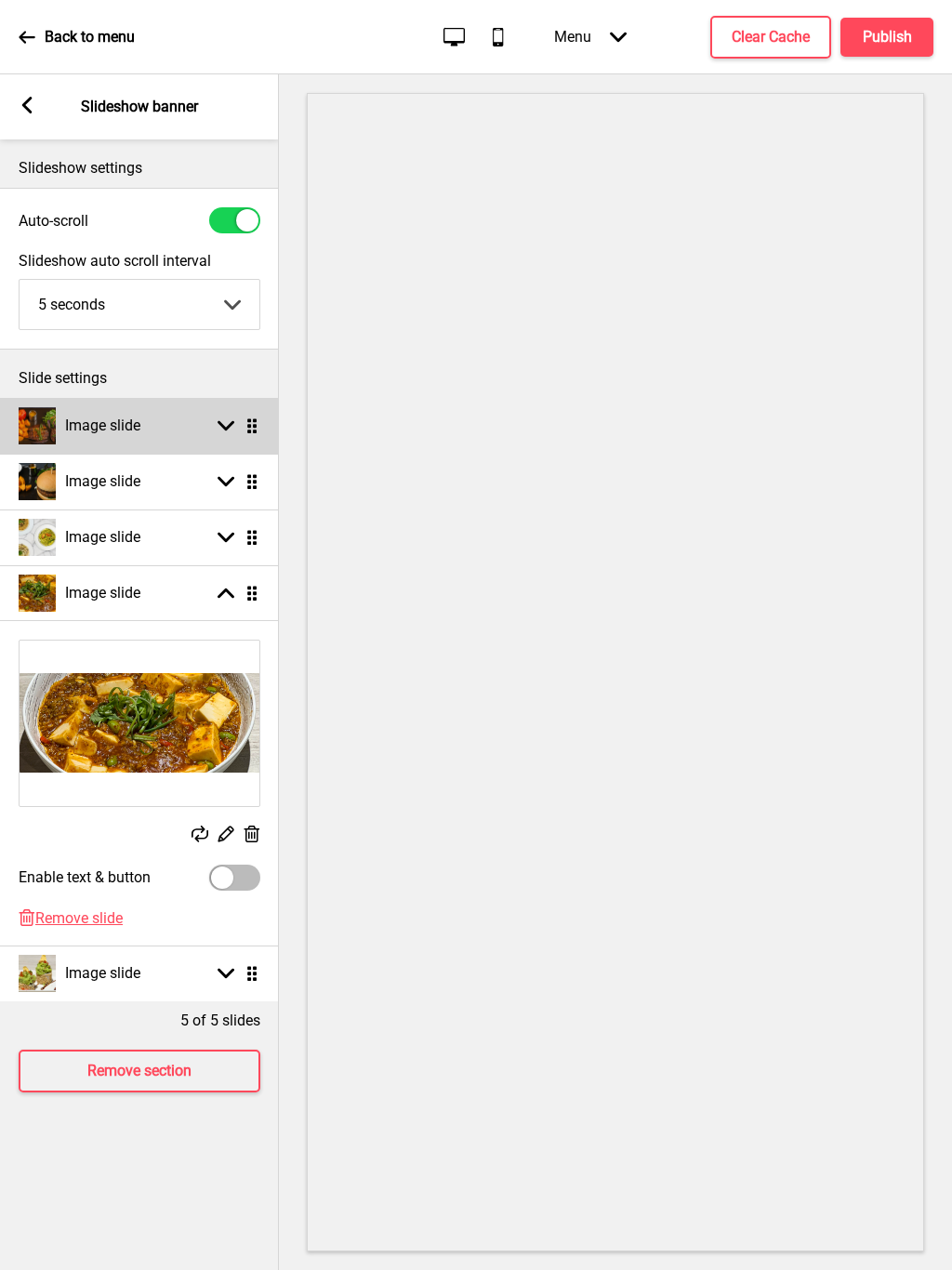 click at bounding box center (251, 834) 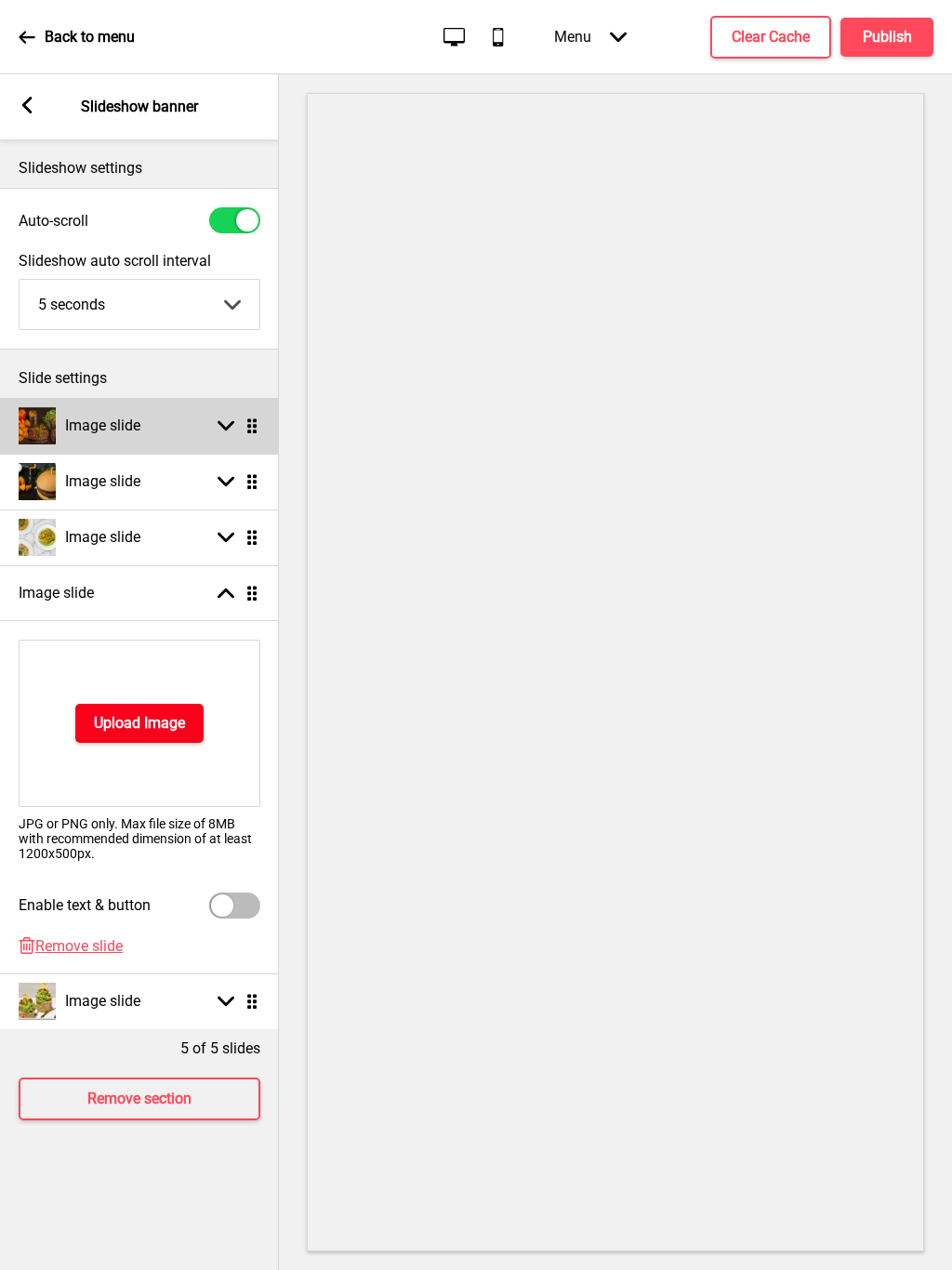 click on "Upload Image" at bounding box center (139, 723) 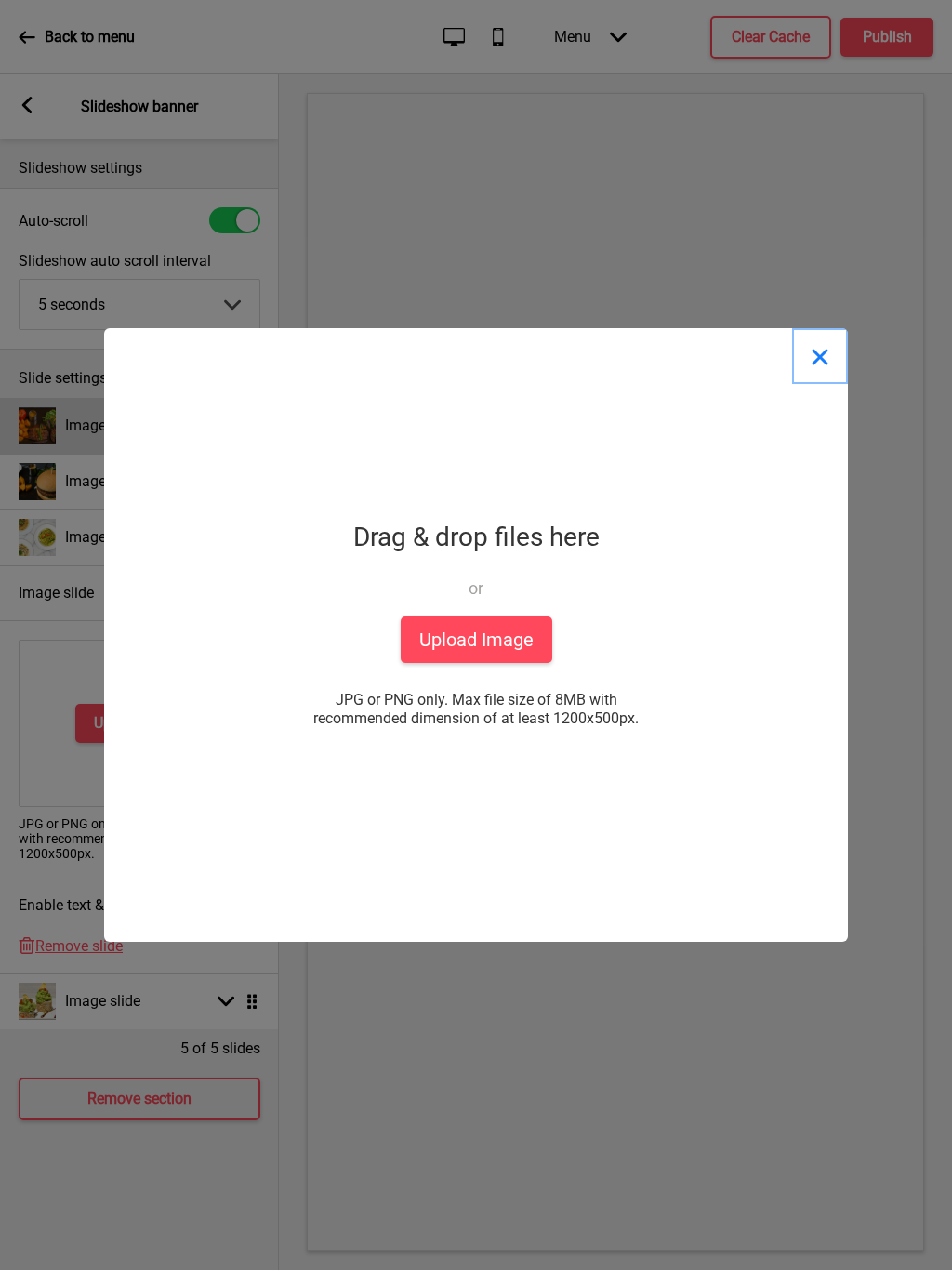 click at bounding box center (820, 356) 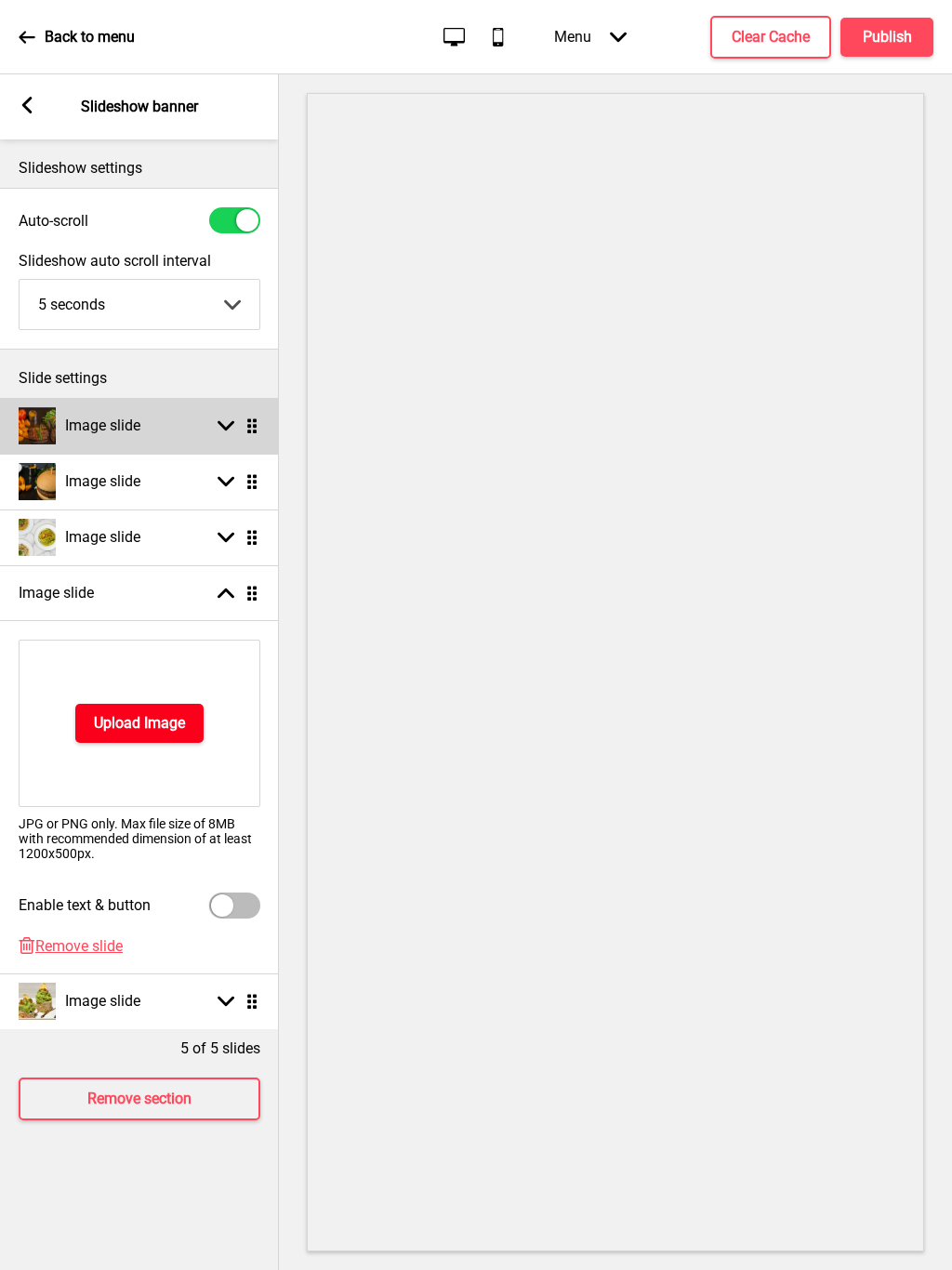 click on "Upload Image" at bounding box center [139, 723] 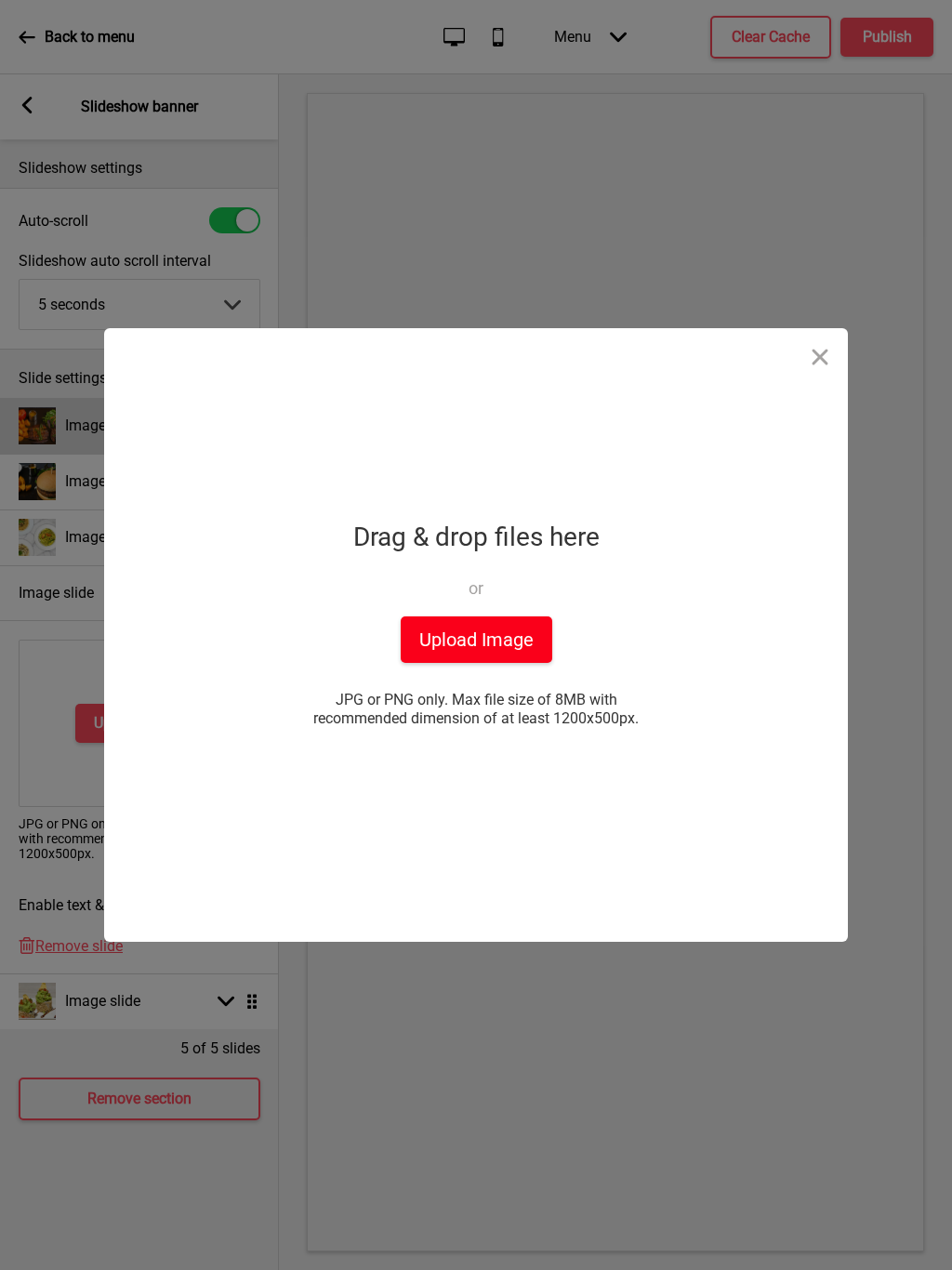 click on "Upload Image" at bounding box center (476, 640) 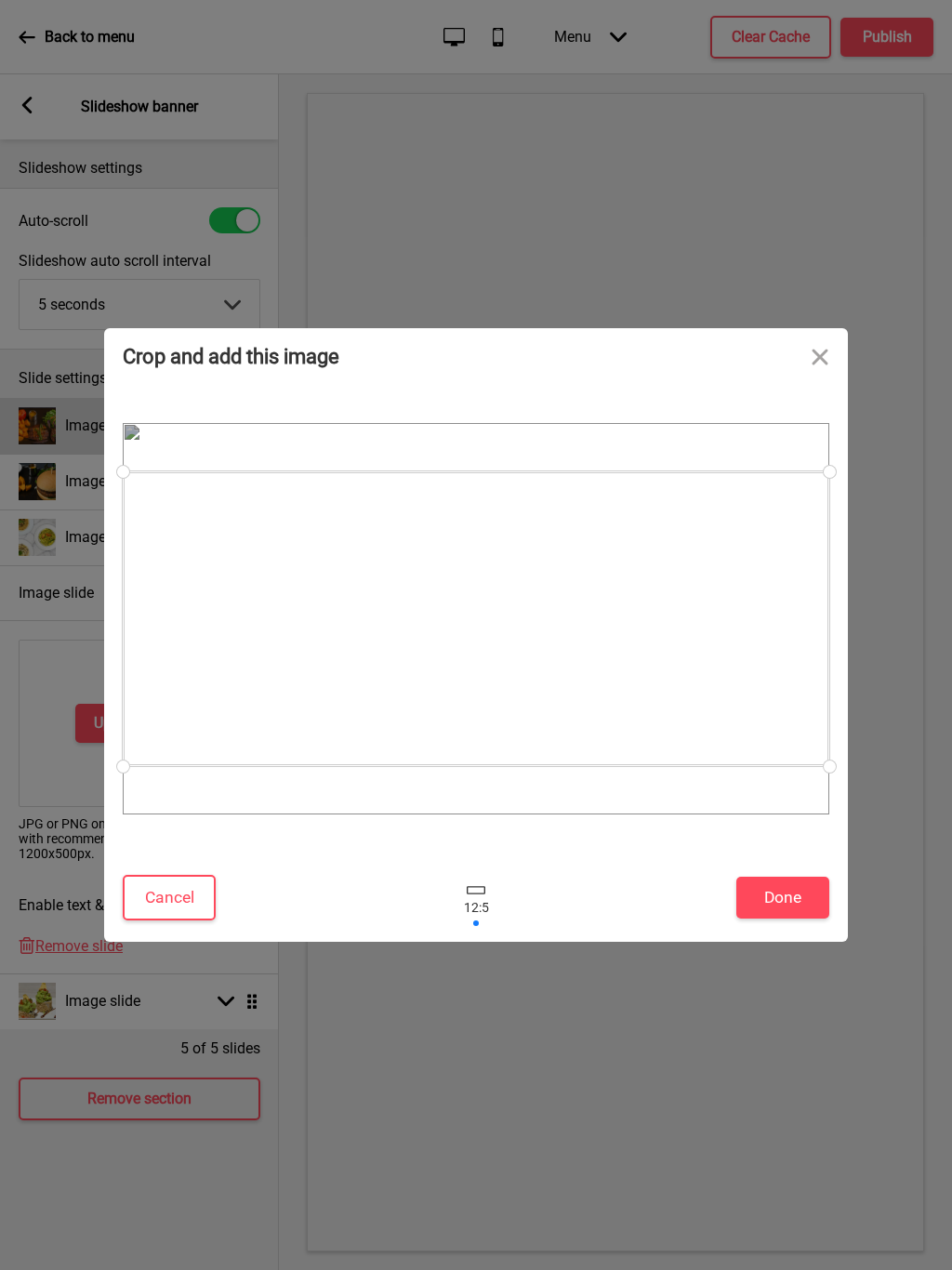 click at bounding box center [476, 618] 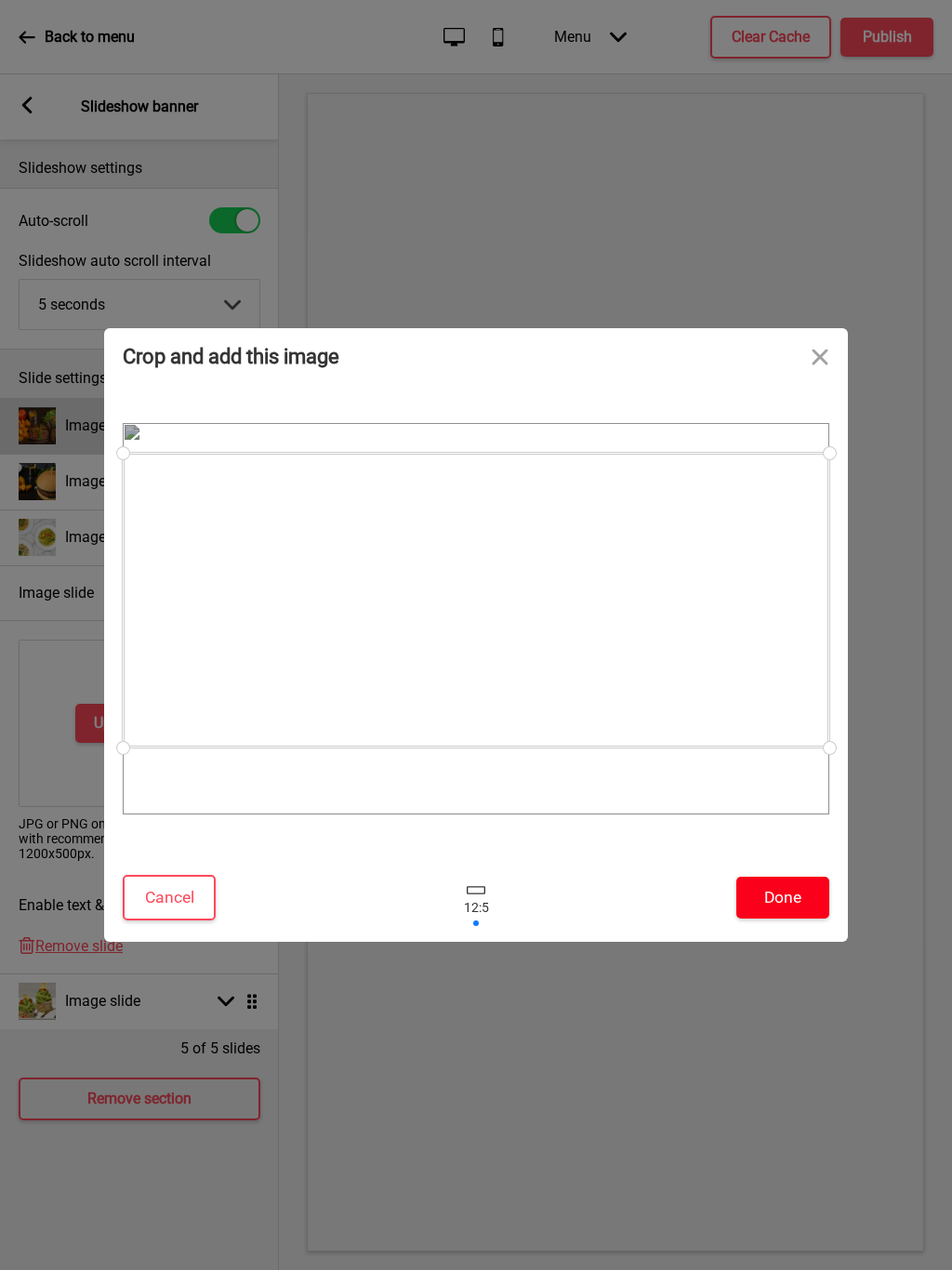 click on "Done" at bounding box center [783, 897] 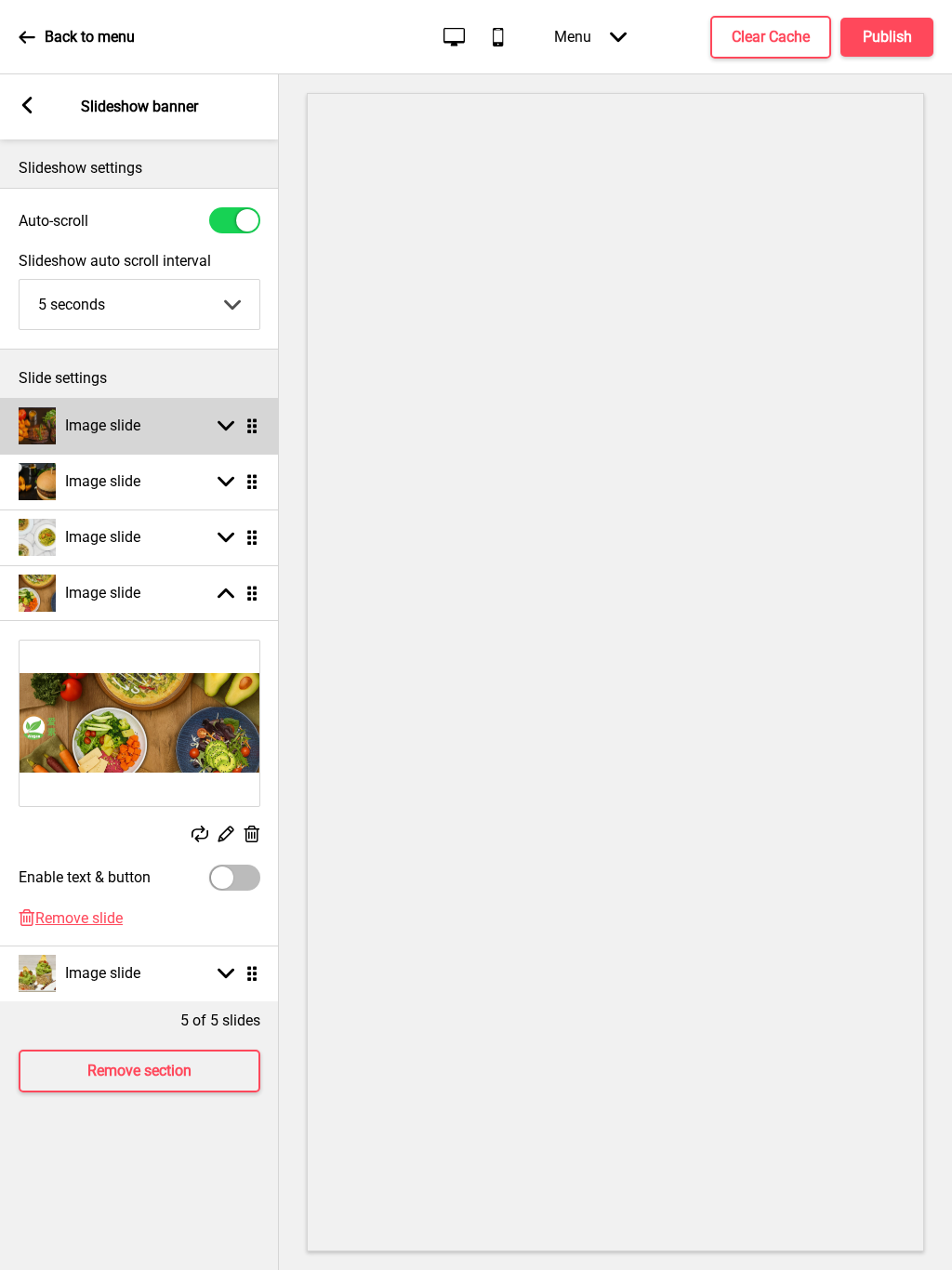 click at bounding box center [226, 593] 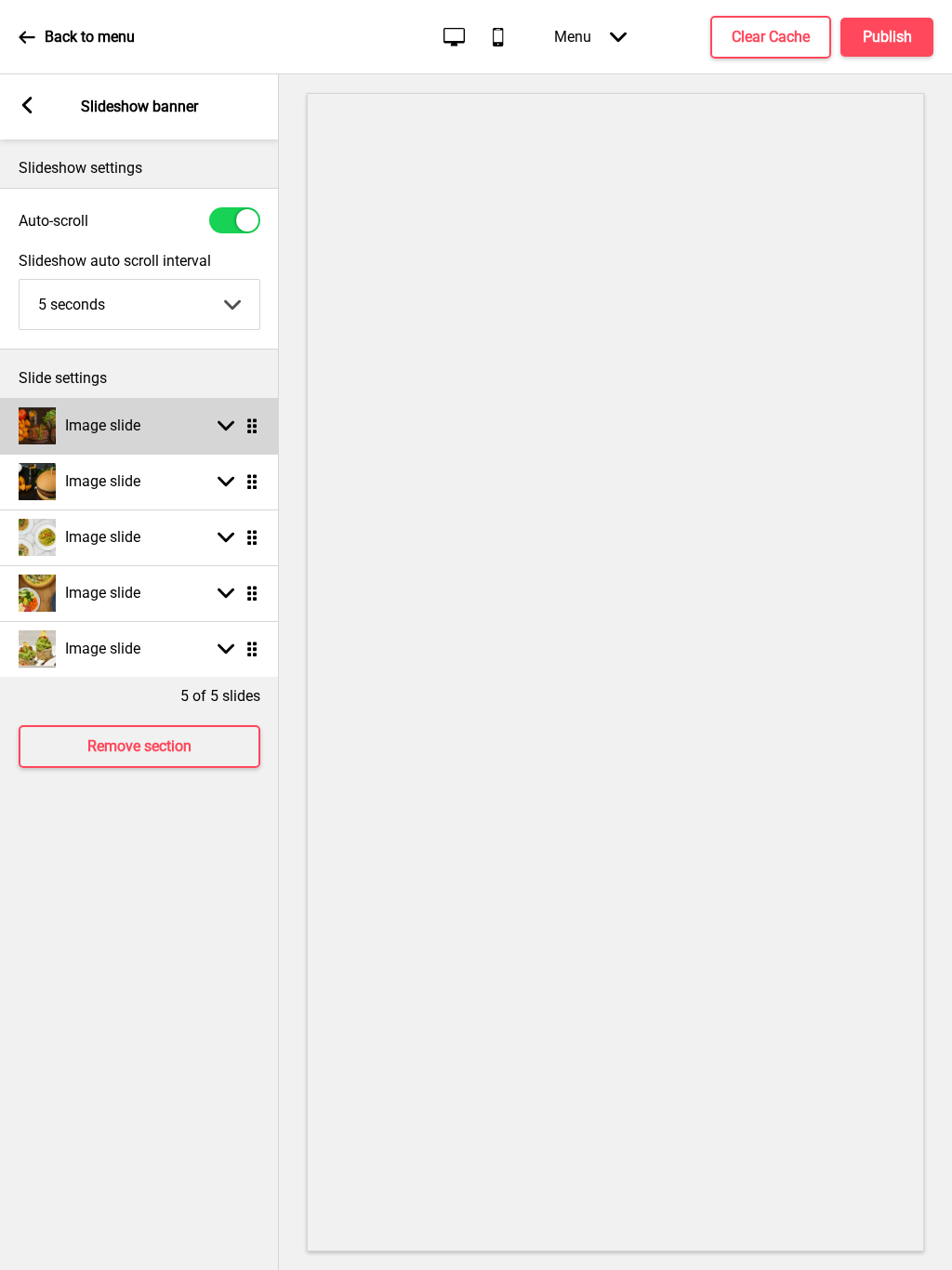 click at bounding box center [226, 648] 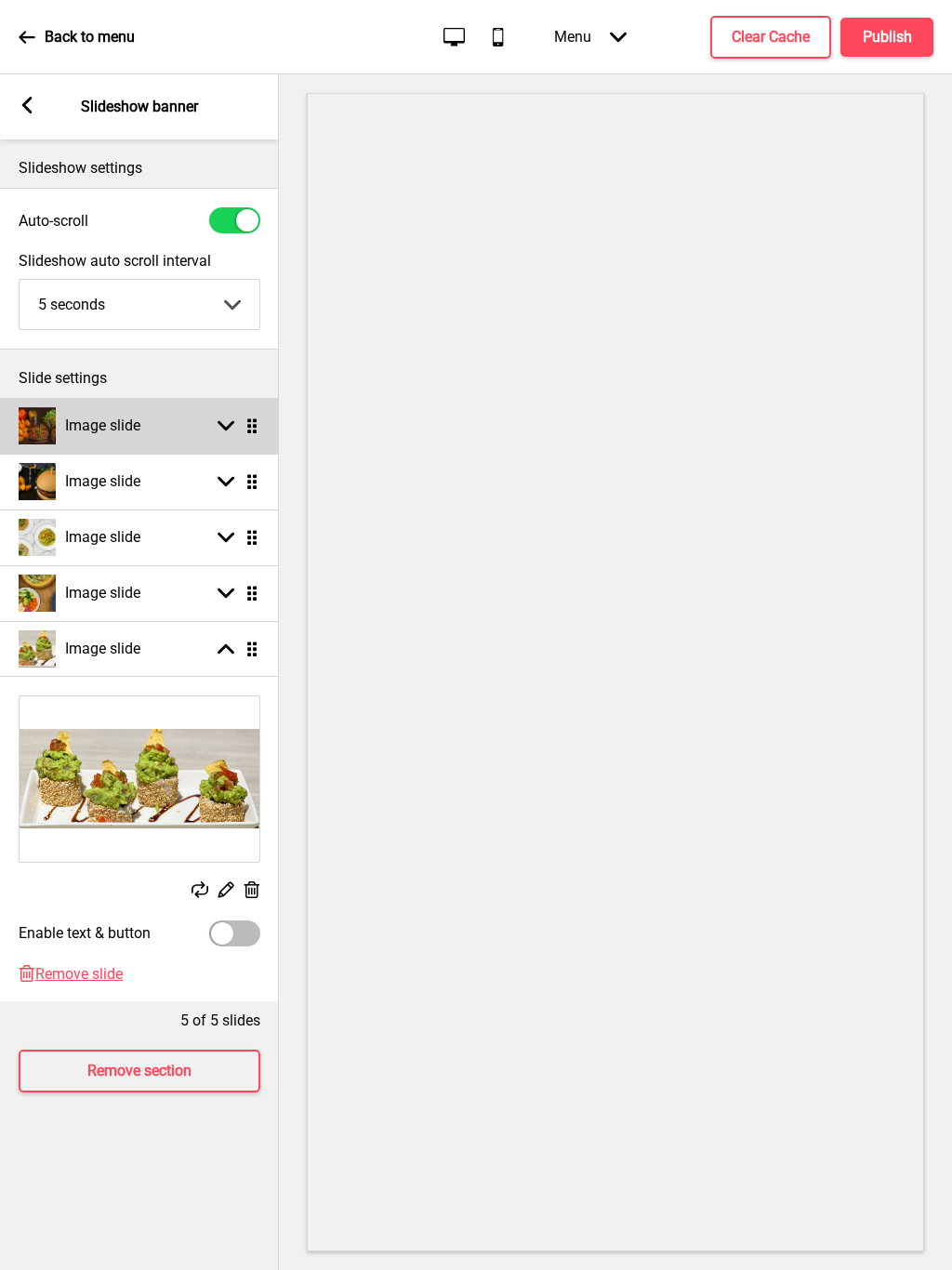 click at bounding box center (139, 779) 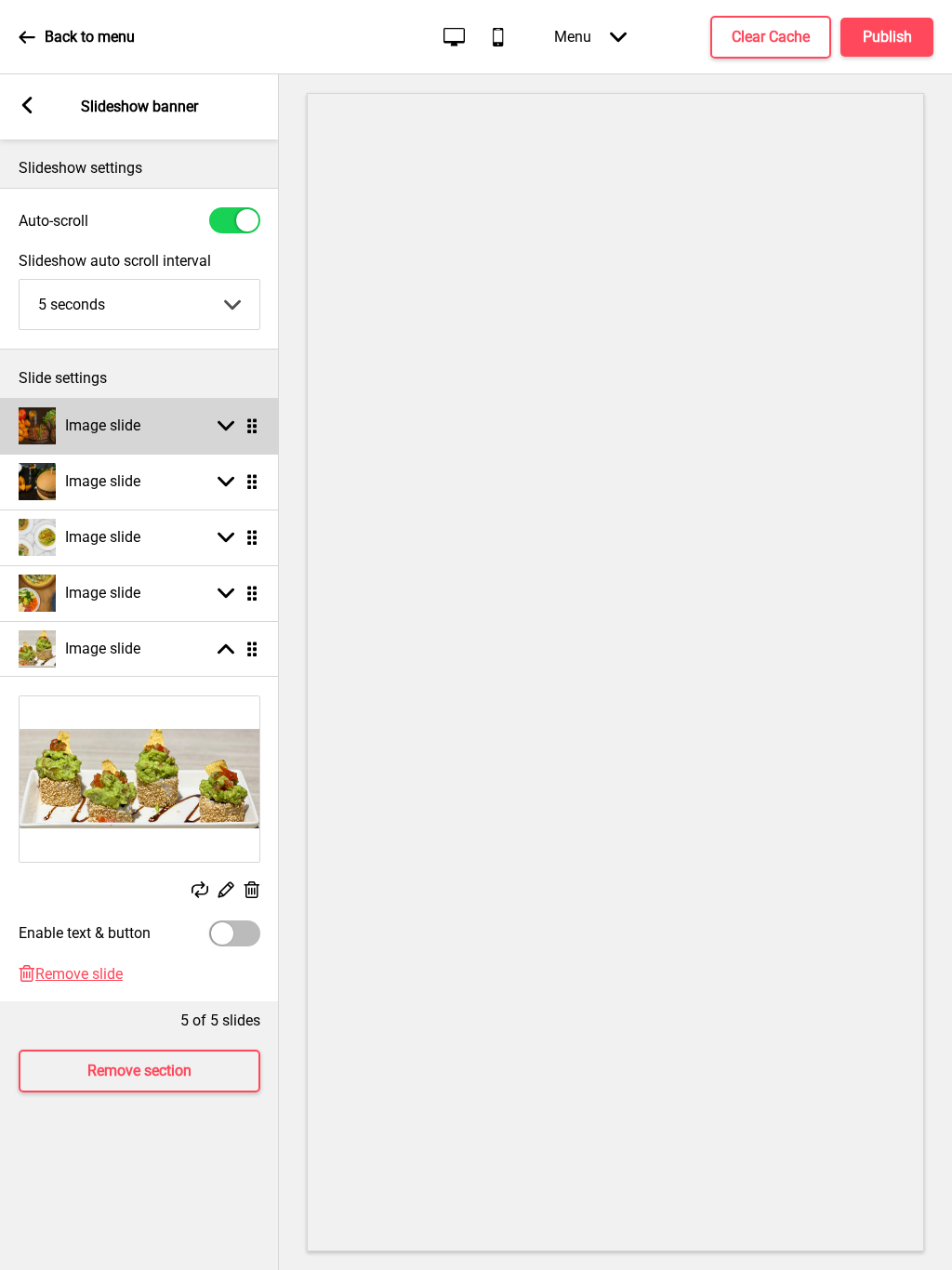 click at bounding box center [251, 890] 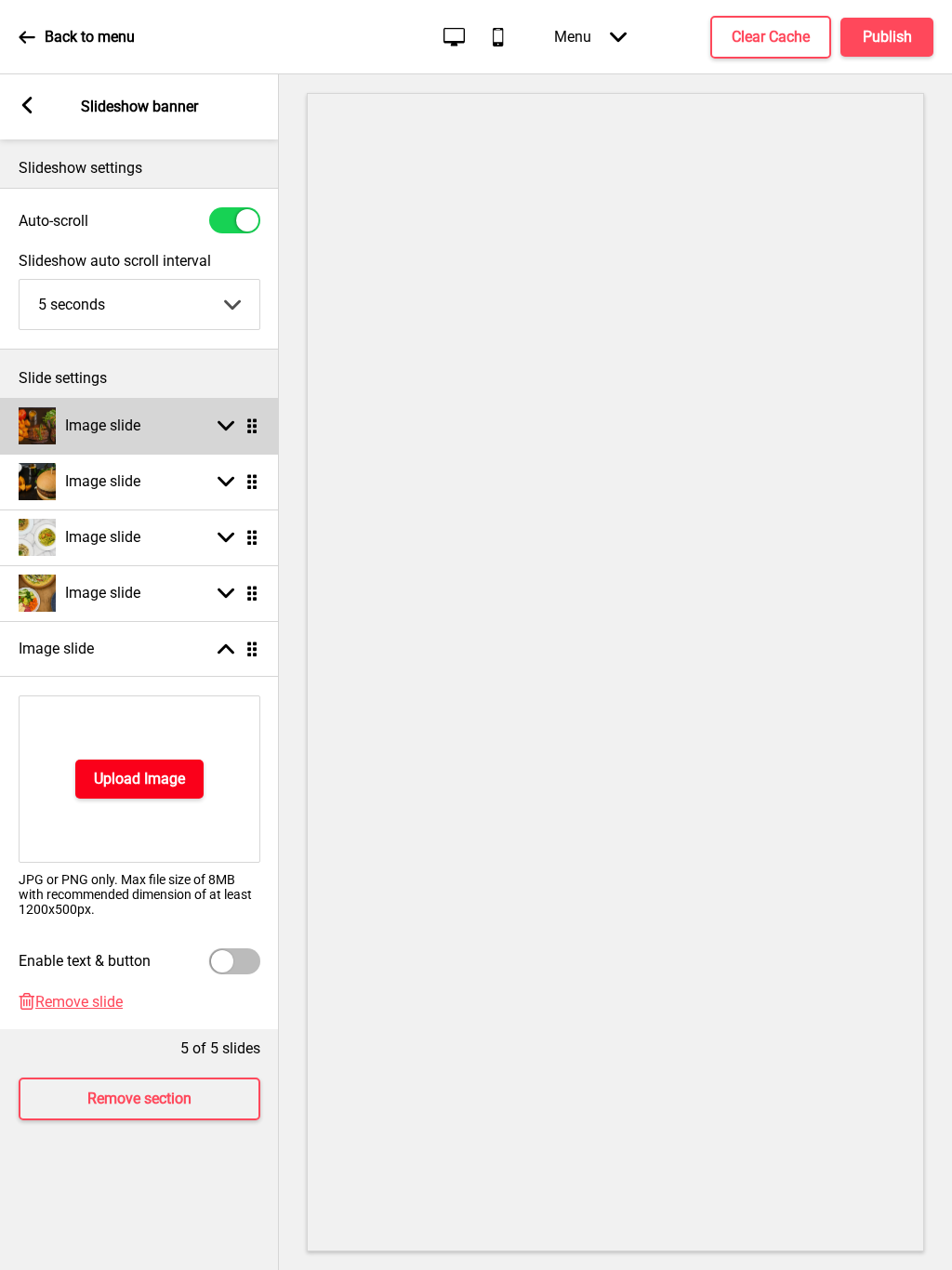 click on "Upload Image" at bounding box center (139, 779) 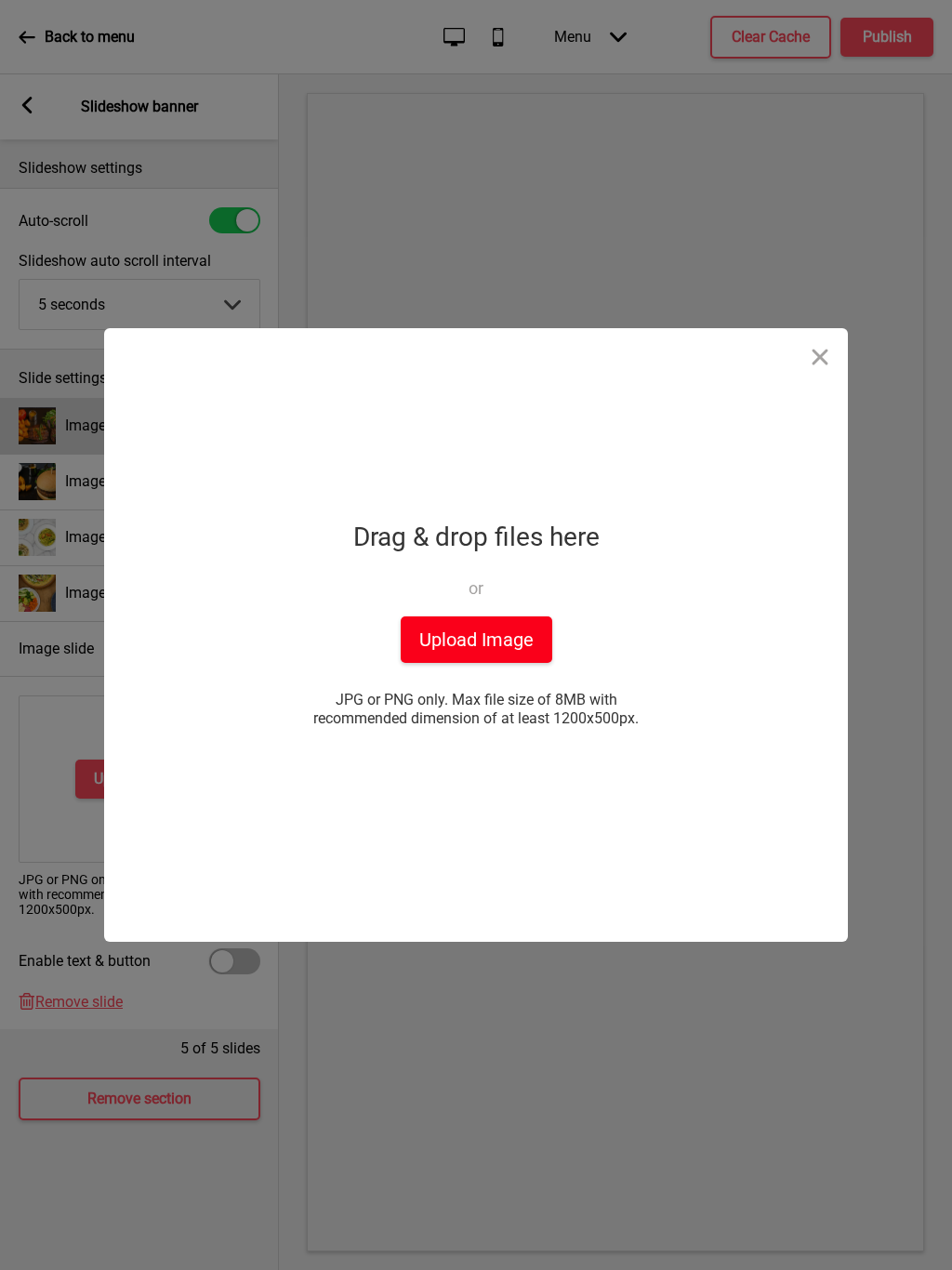 click on "Upload Image" at bounding box center [476, 640] 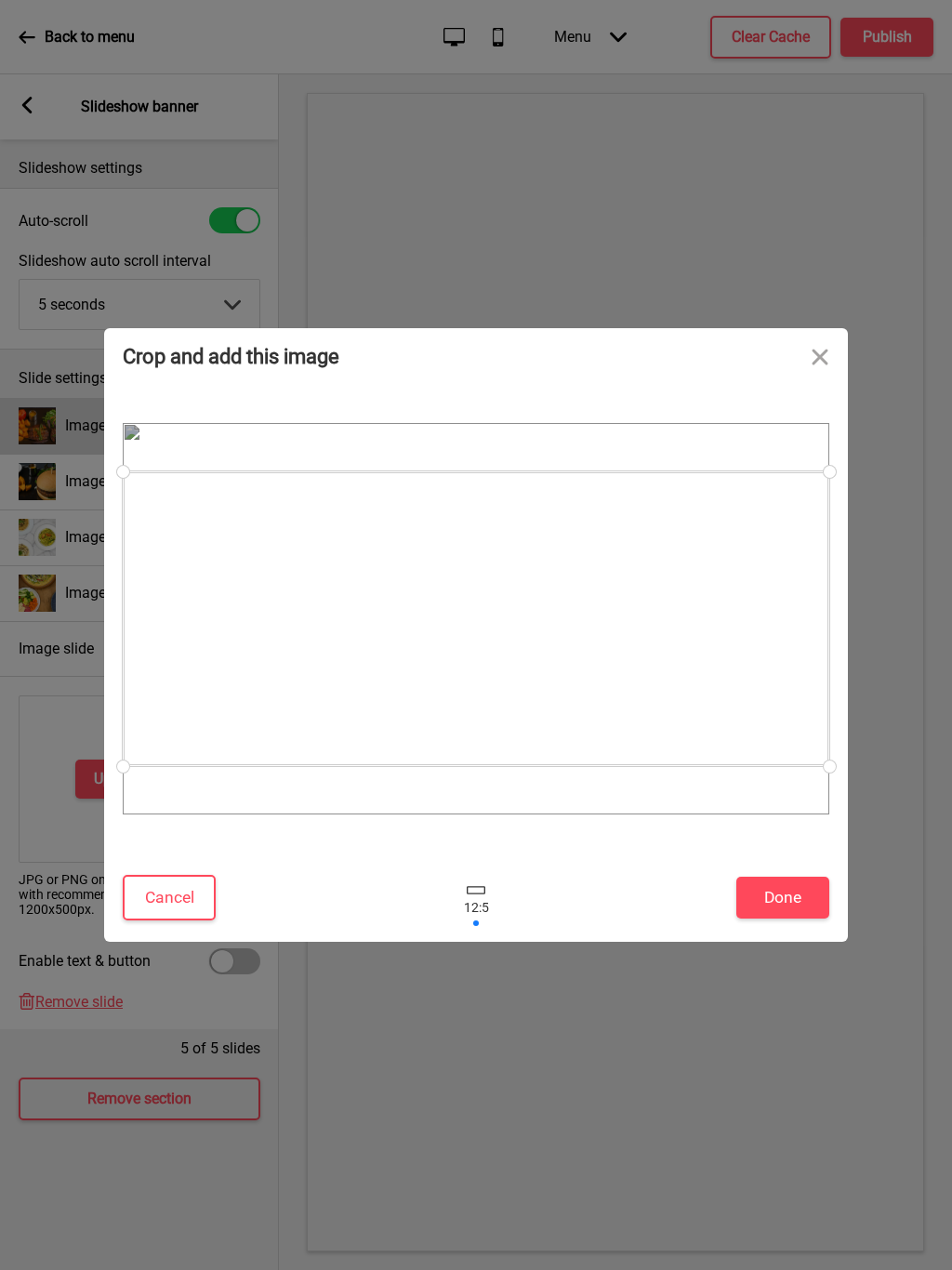 click at bounding box center [476, 618] 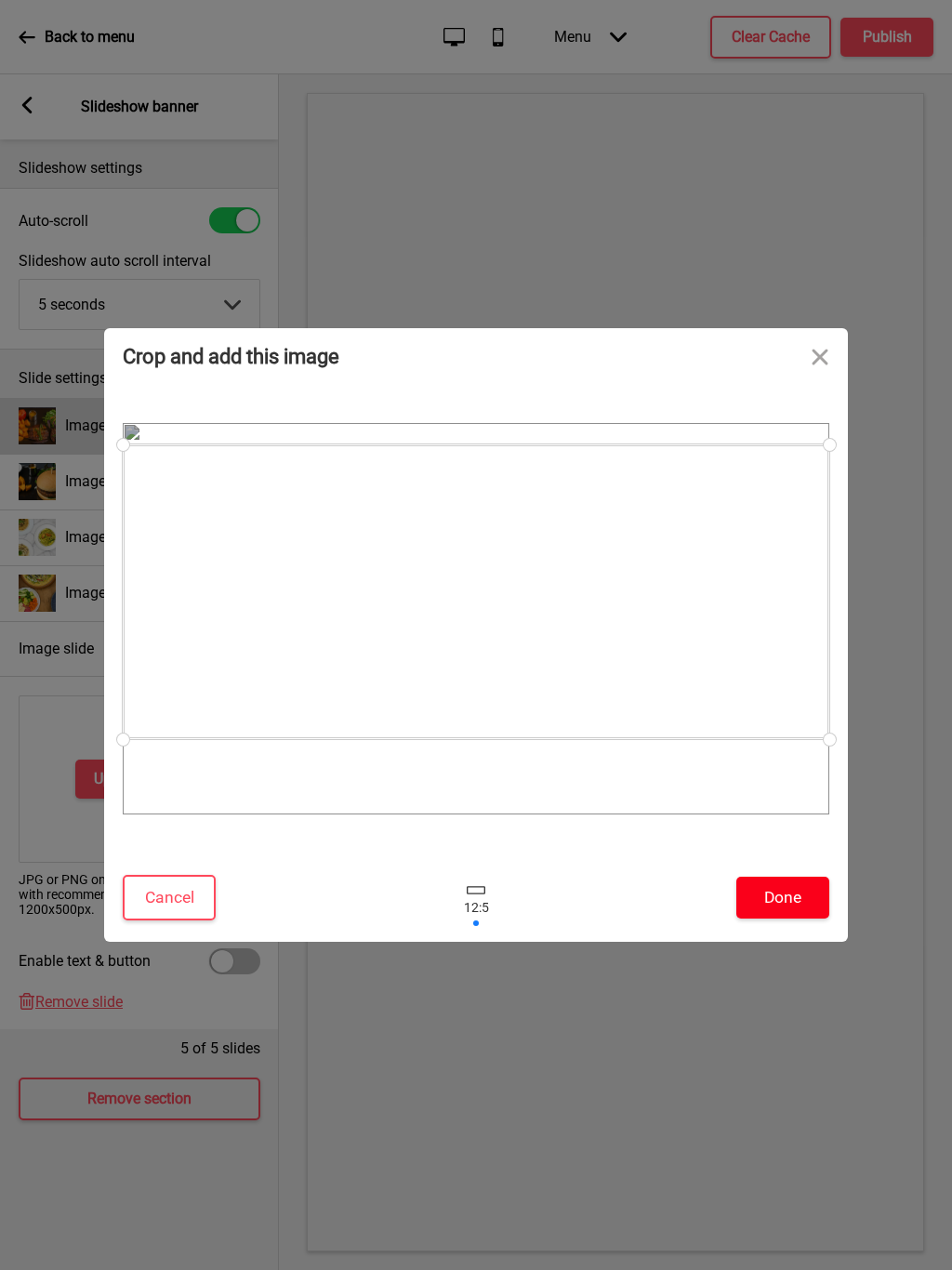 click on "Done" at bounding box center [783, 897] 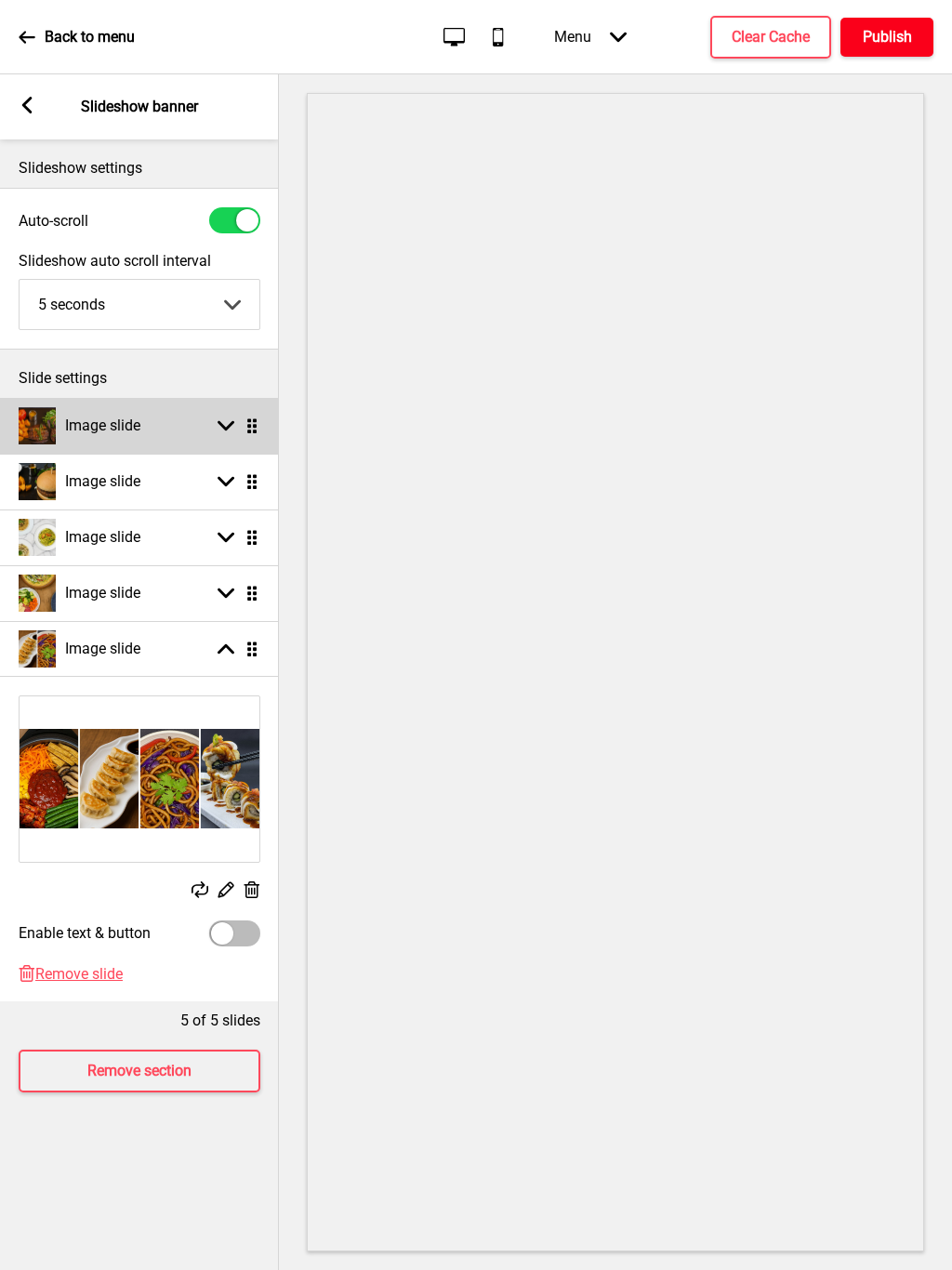 click on "Publish" at bounding box center (887, 37) 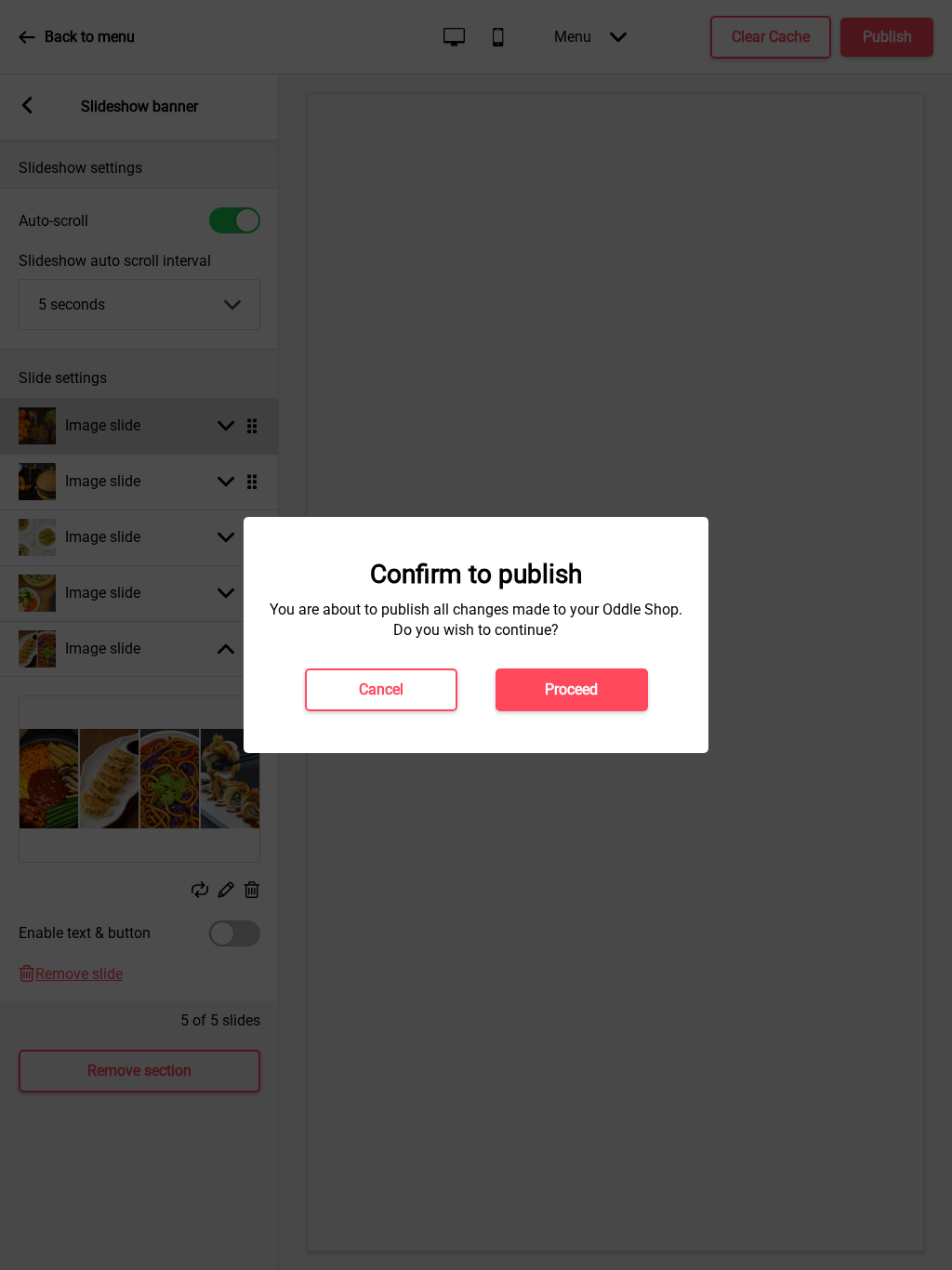 click on "Proceed" at bounding box center [571, 690] 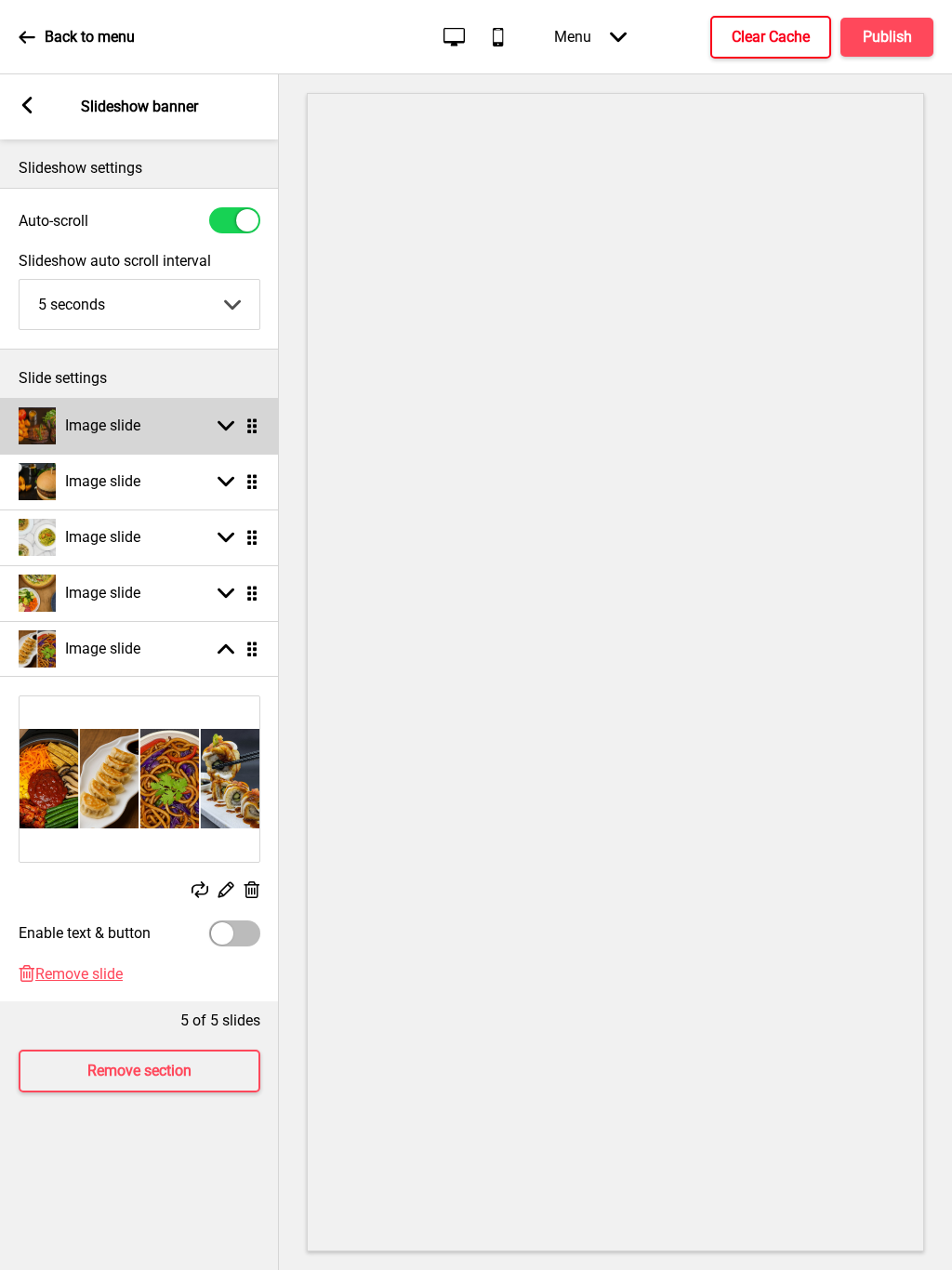 click on "Clear Cache" at bounding box center [771, 37] 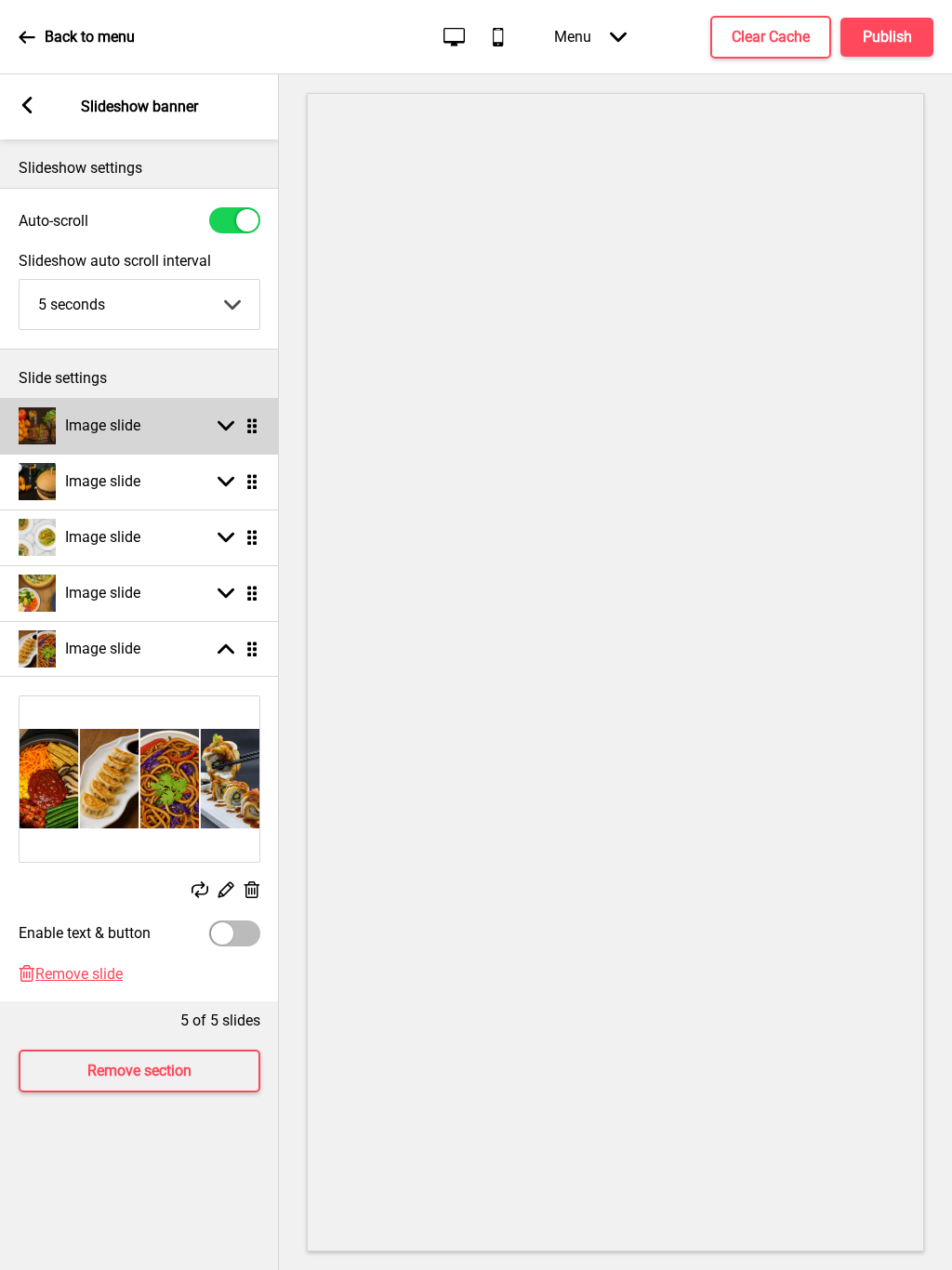 click on "Image slide" at bounding box center [102, 537] 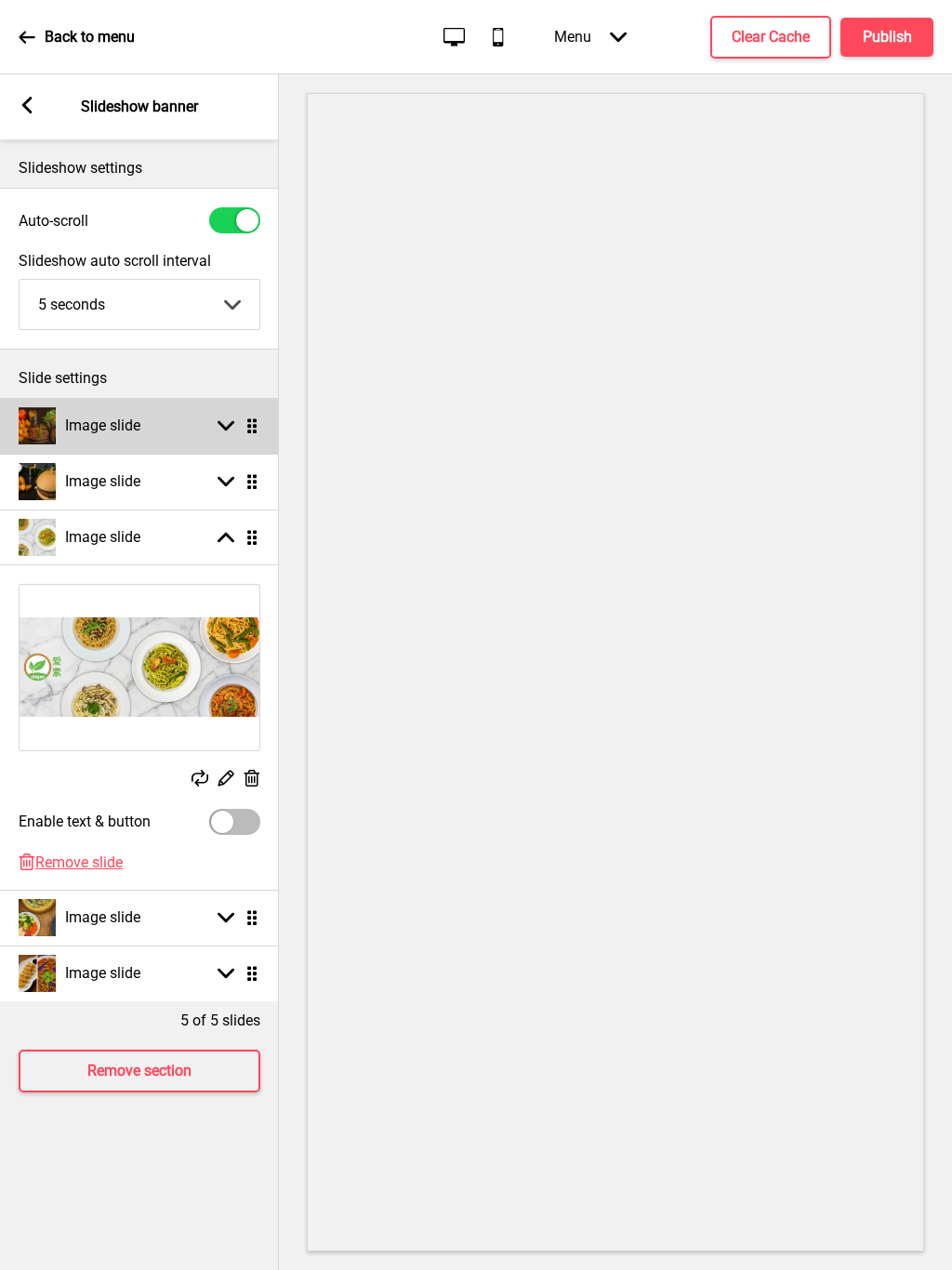 click at bounding box center [251, 778] 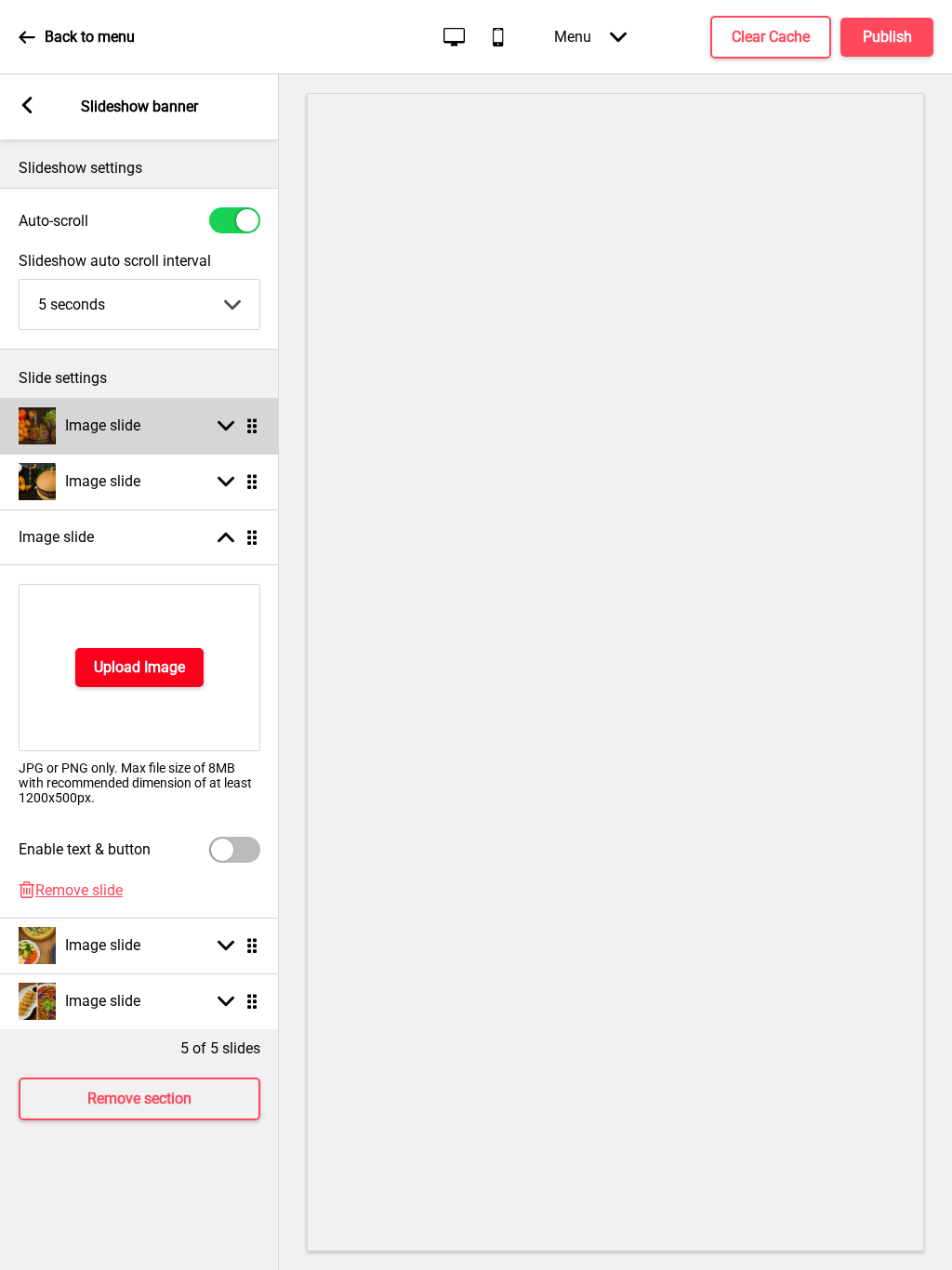click on "Upload Image" at bounding box center [139, 668] 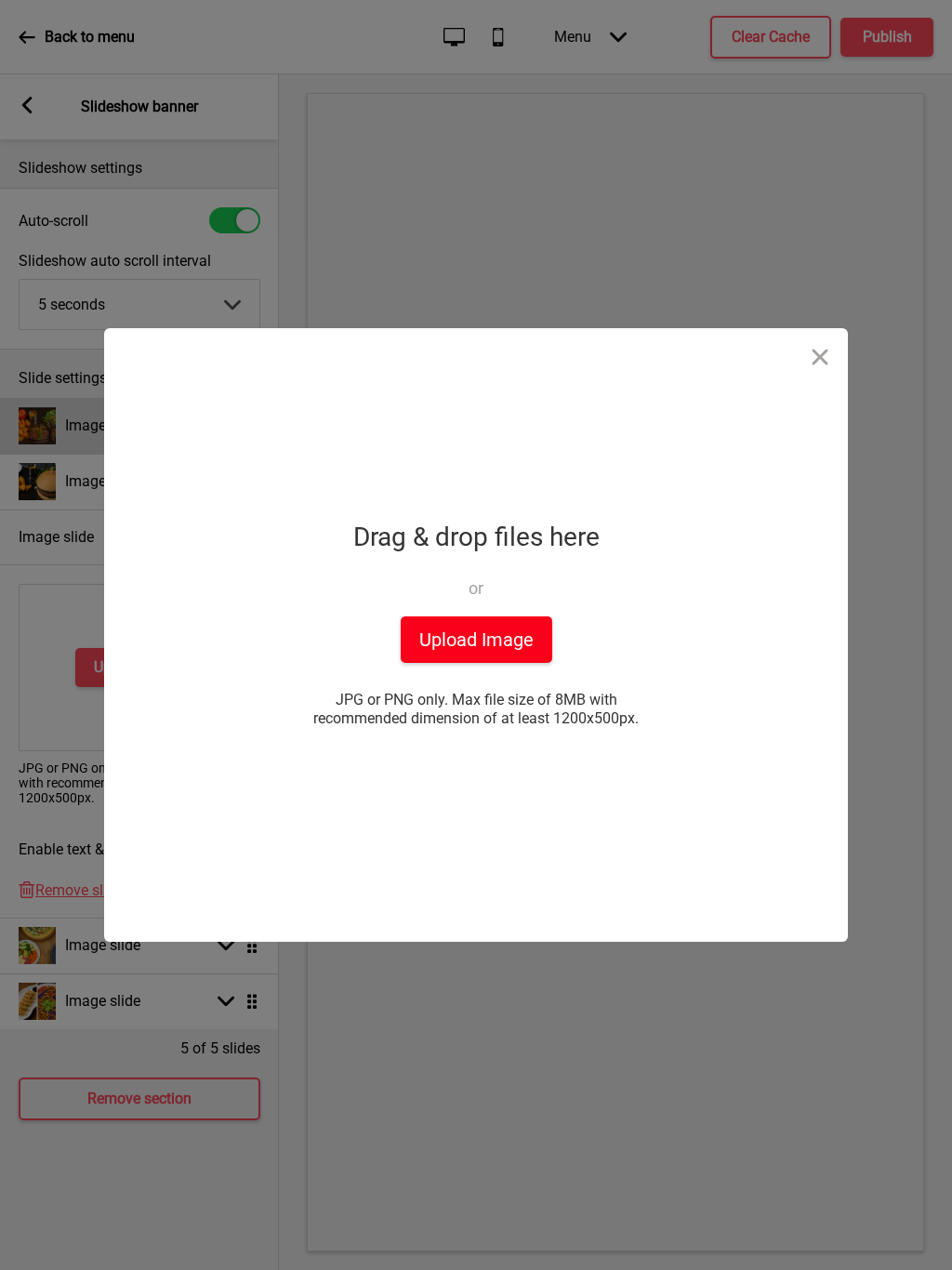 click on "Upload Image" at bounding box center (476, 640) 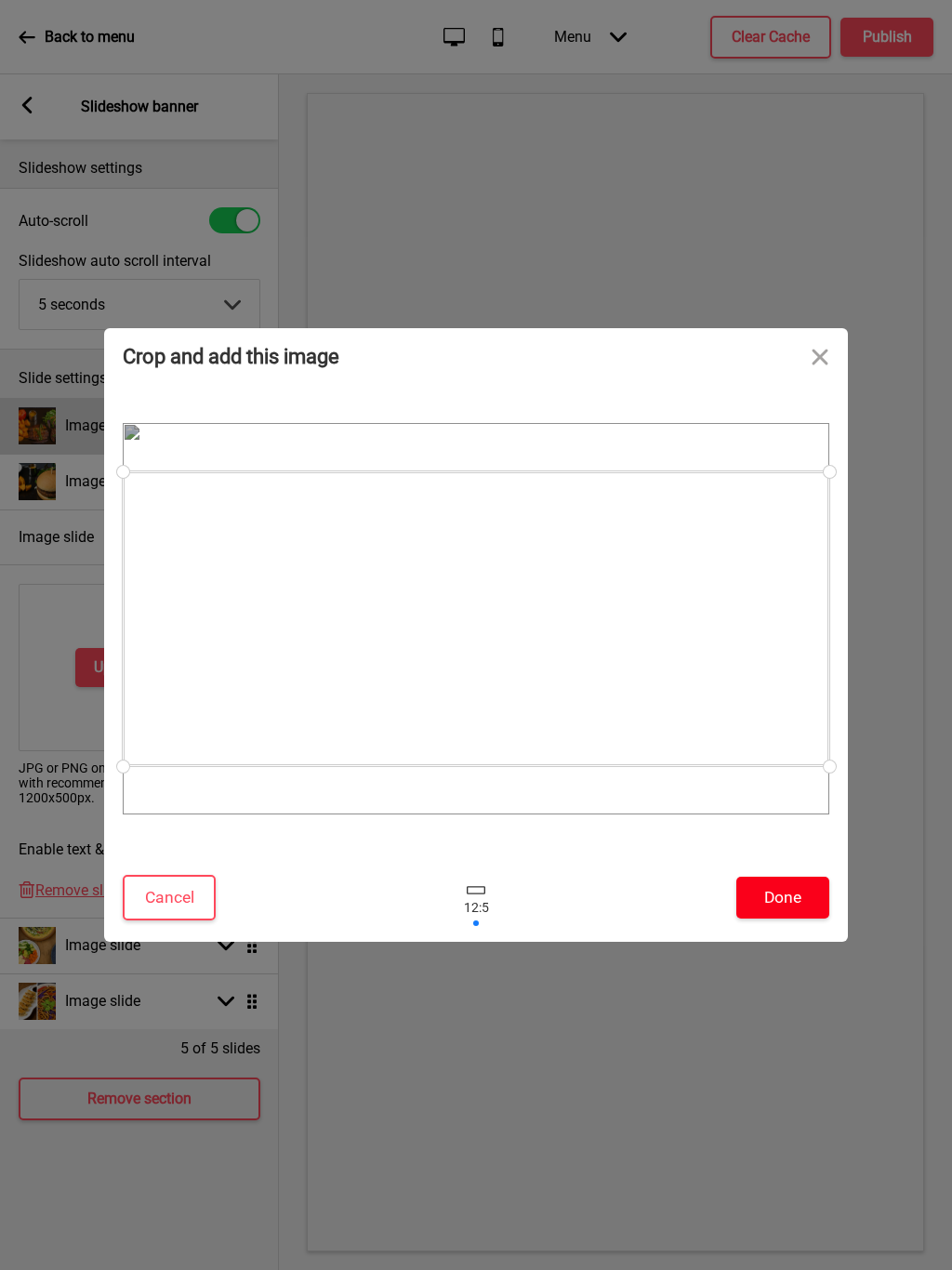 click on "Done" at bounding box center (783, 897) 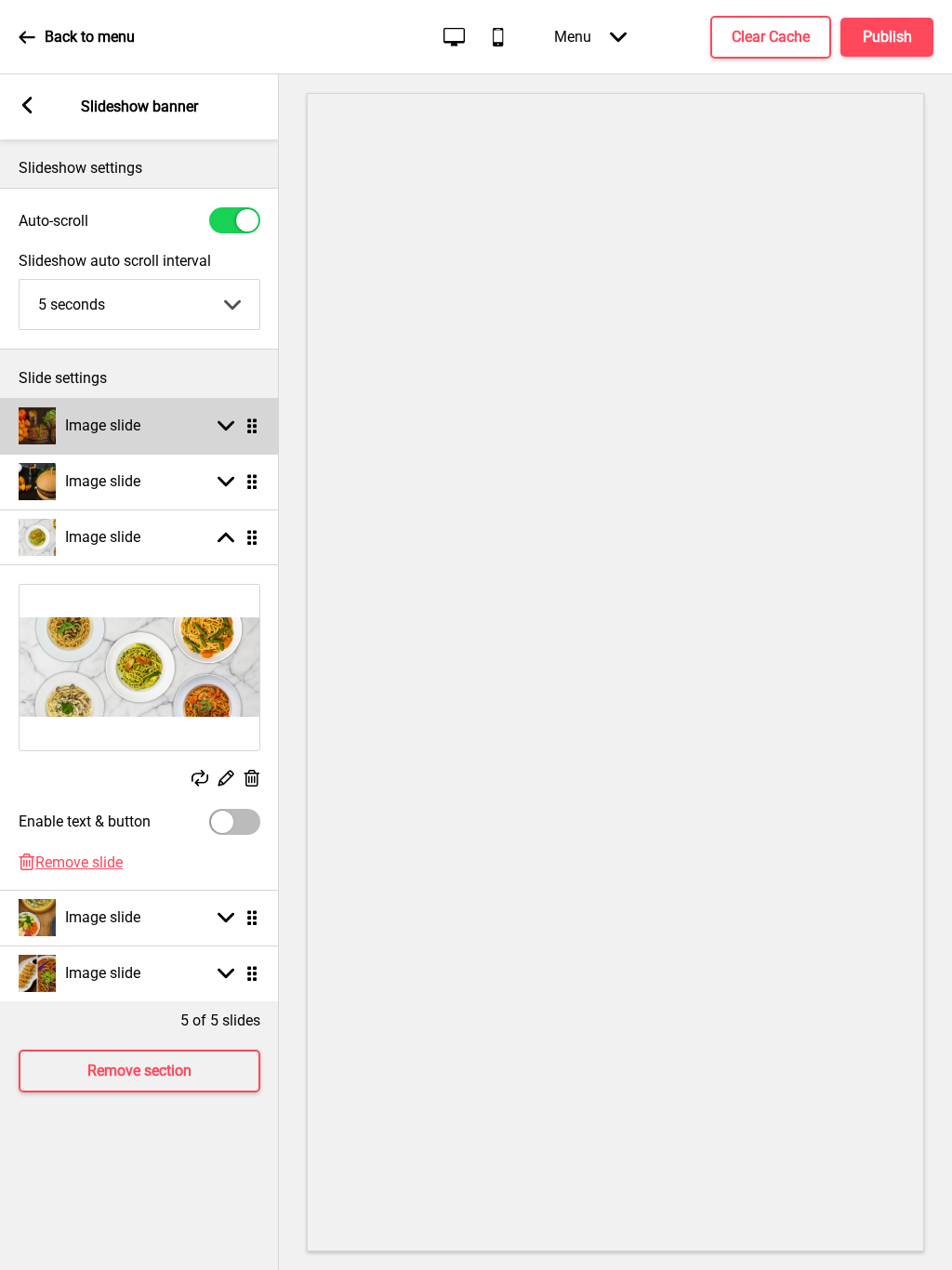 click at bounding box center (27, 105) 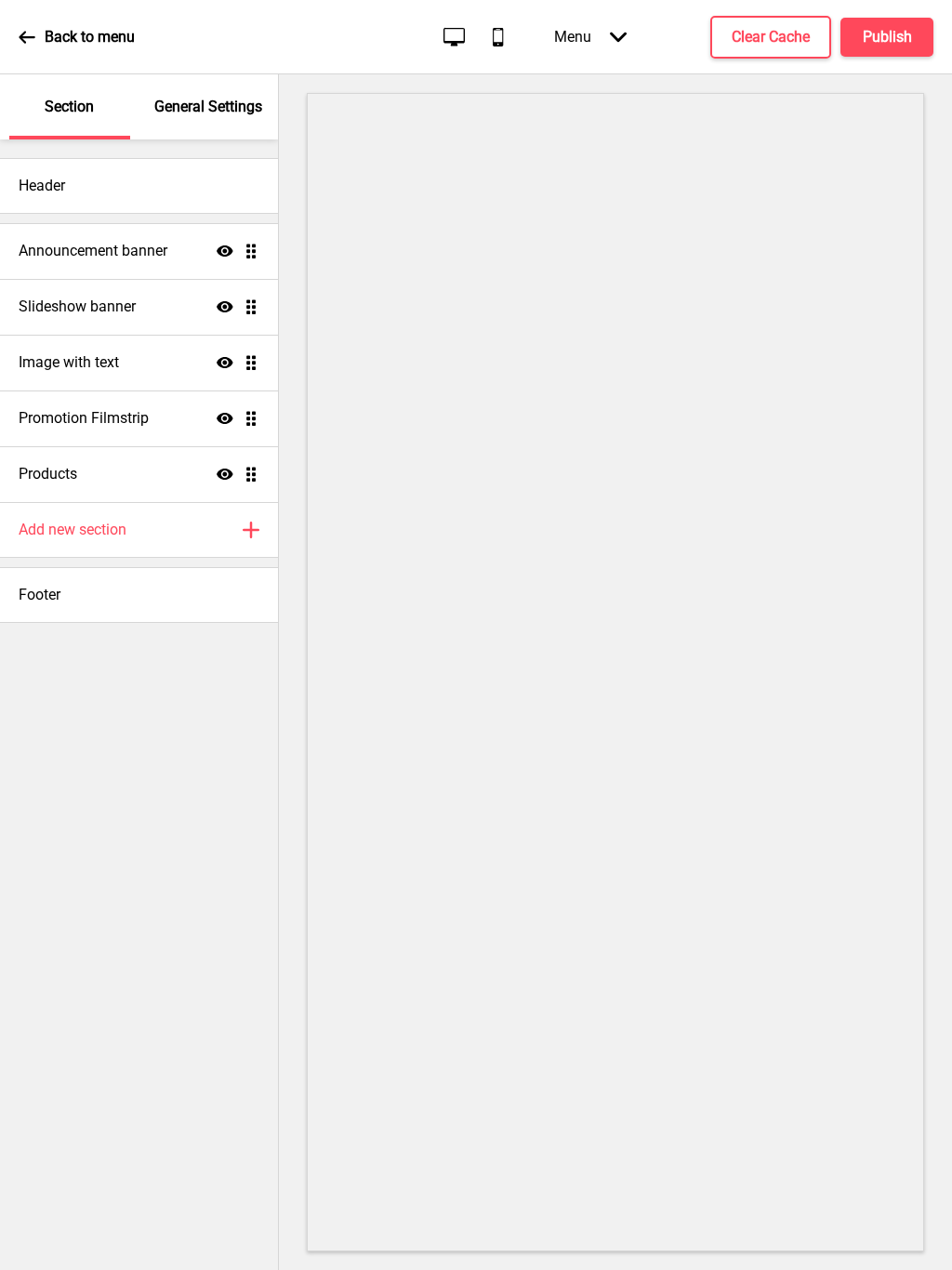 click on "Image with text" at bounding box center (93, 251) 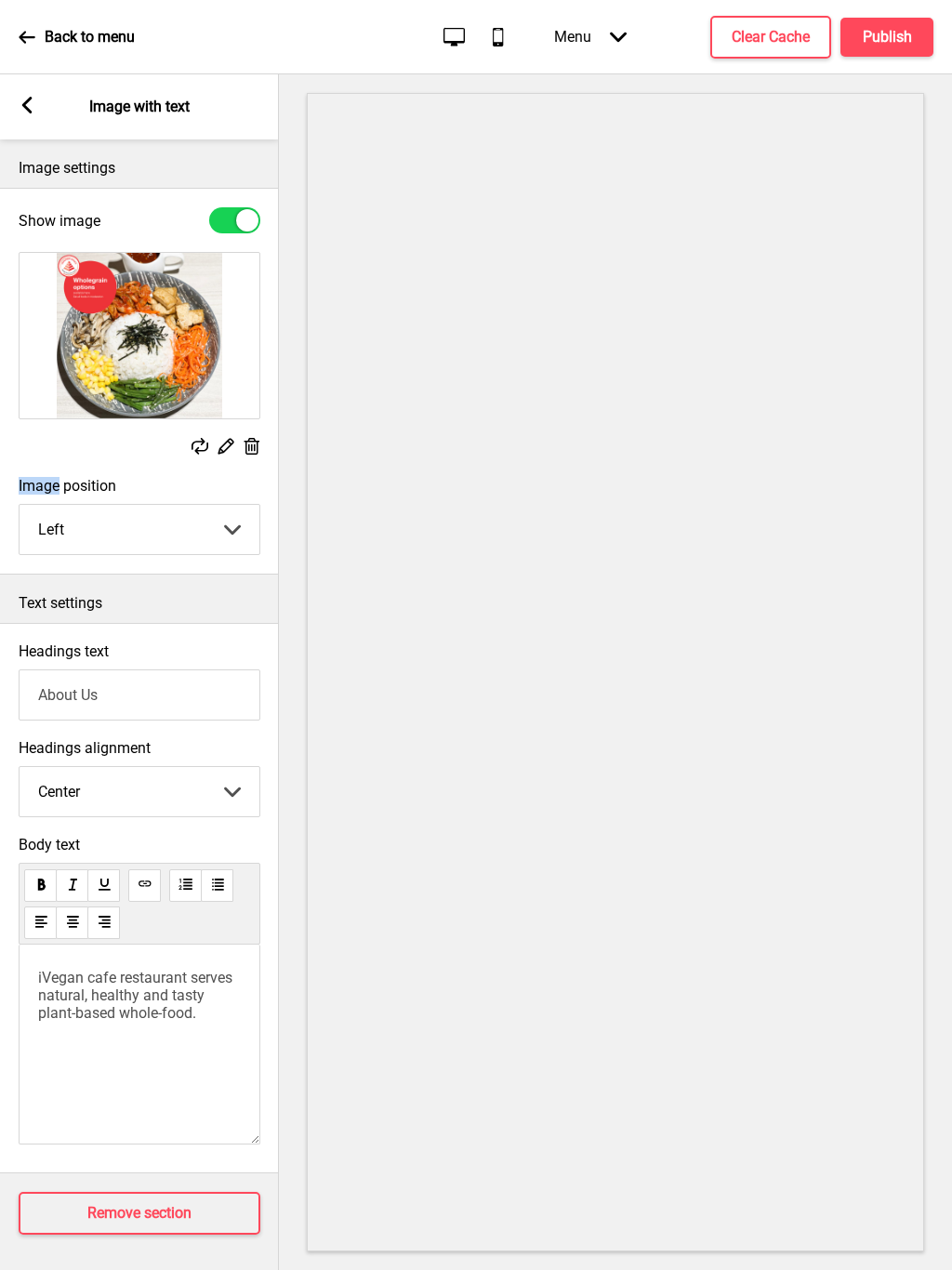 click on "Replace Edit Delete" at bounding box center [139, 355] 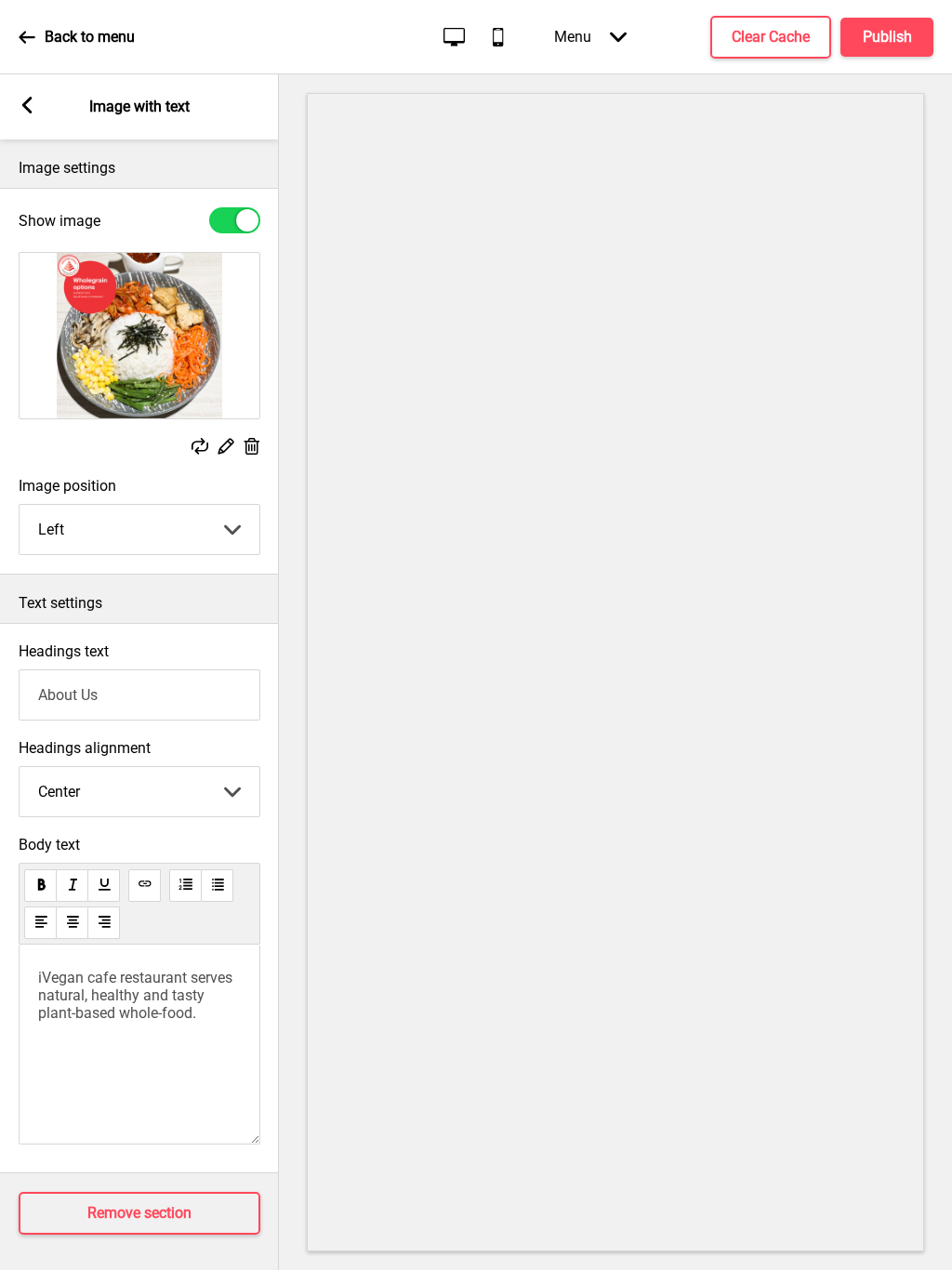 click at bounding box center (252, 446) 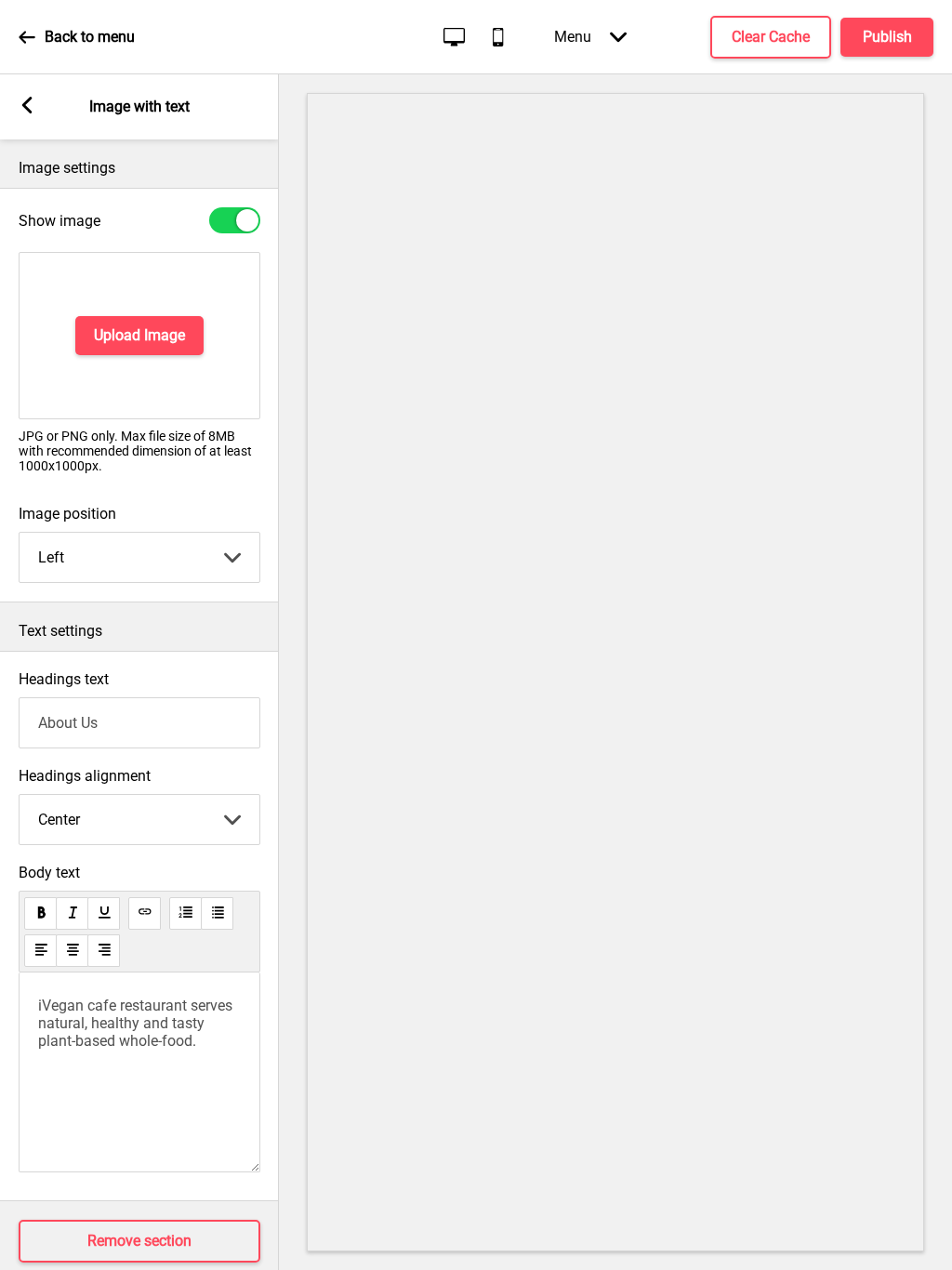 click at bounding box center [247, 220] 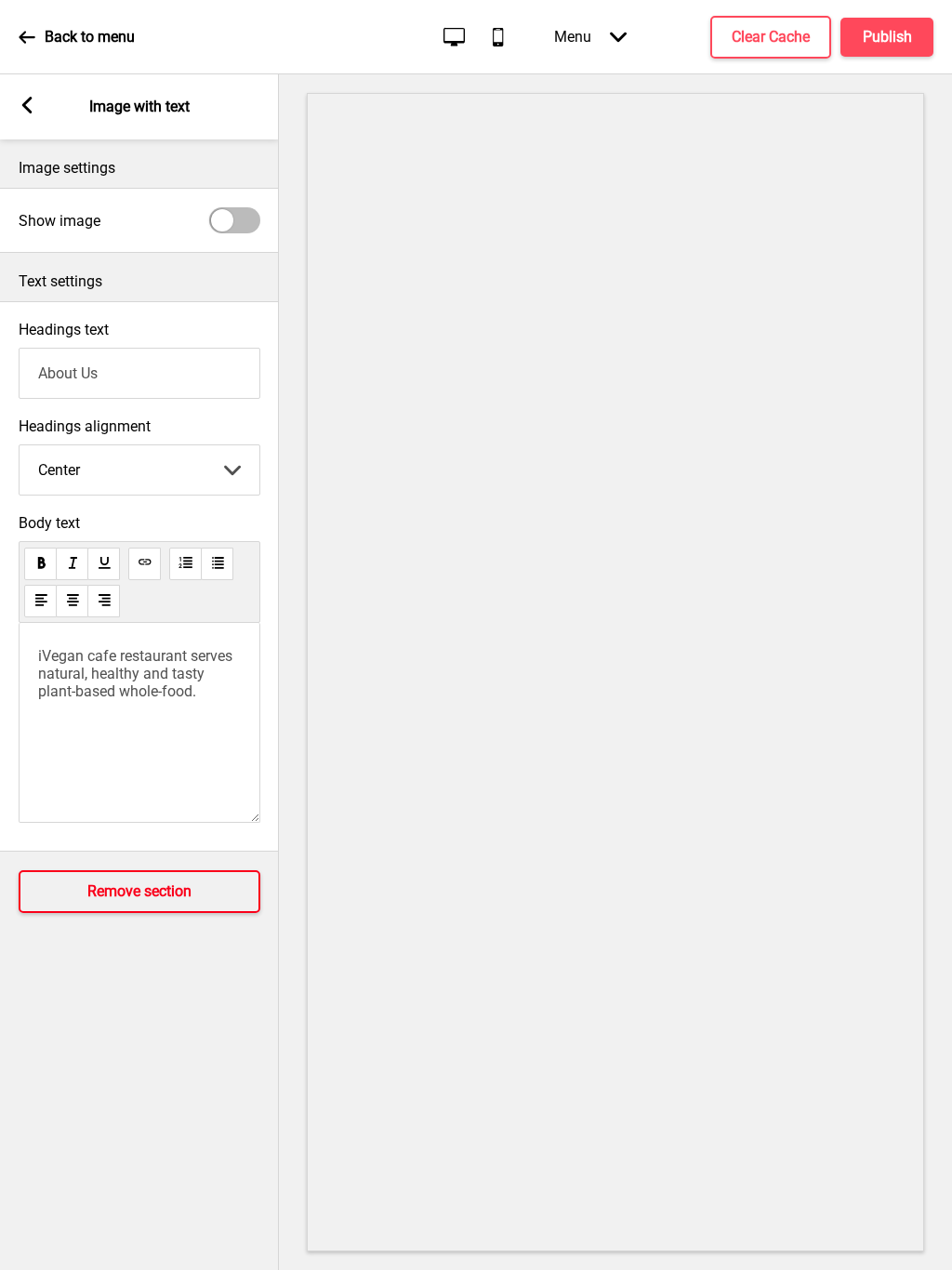 click on "Remove section" at bounding box center [139, 892] 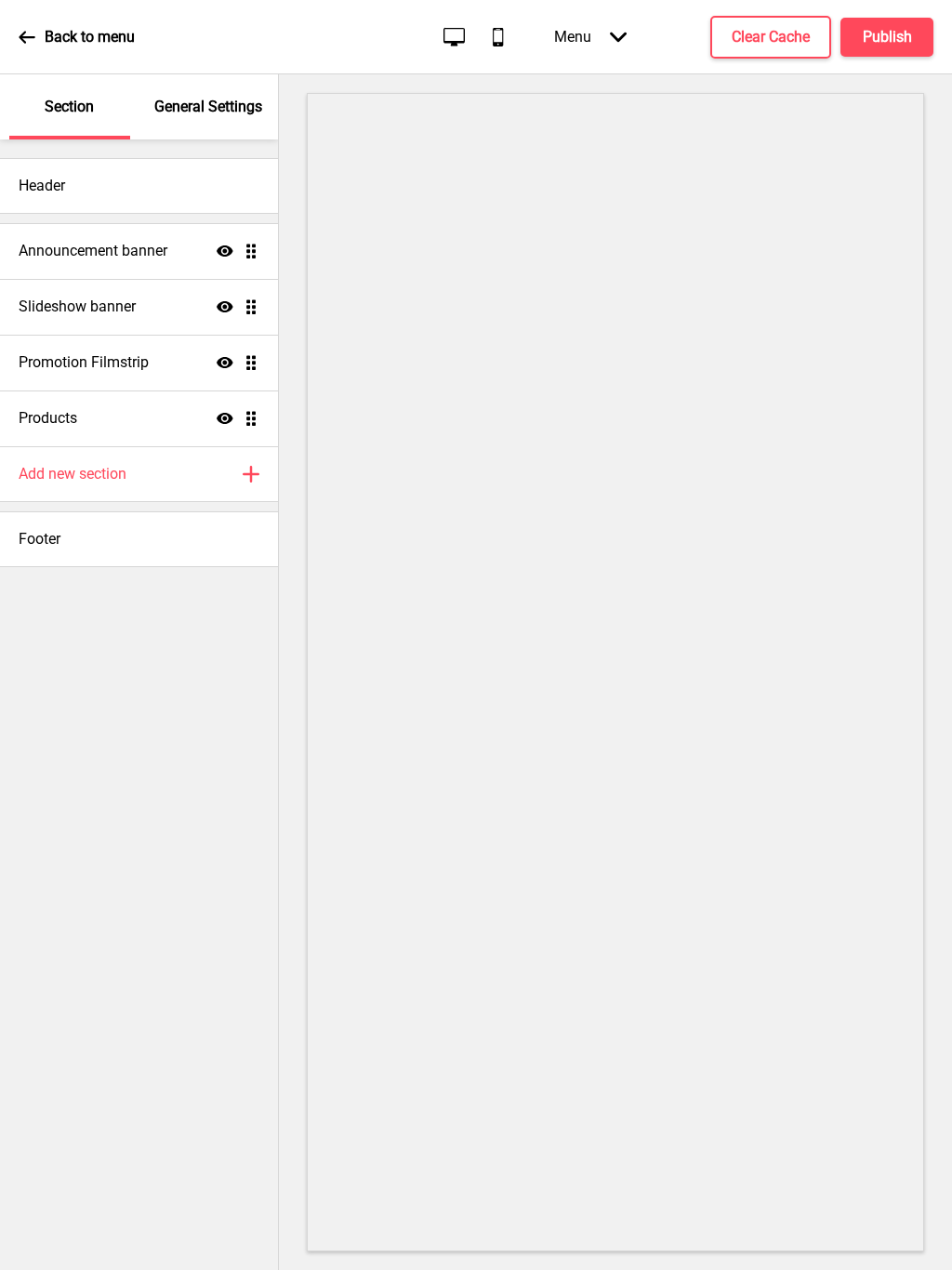 click on "Promotion Filmstrip" at bounding box center (93, 251) 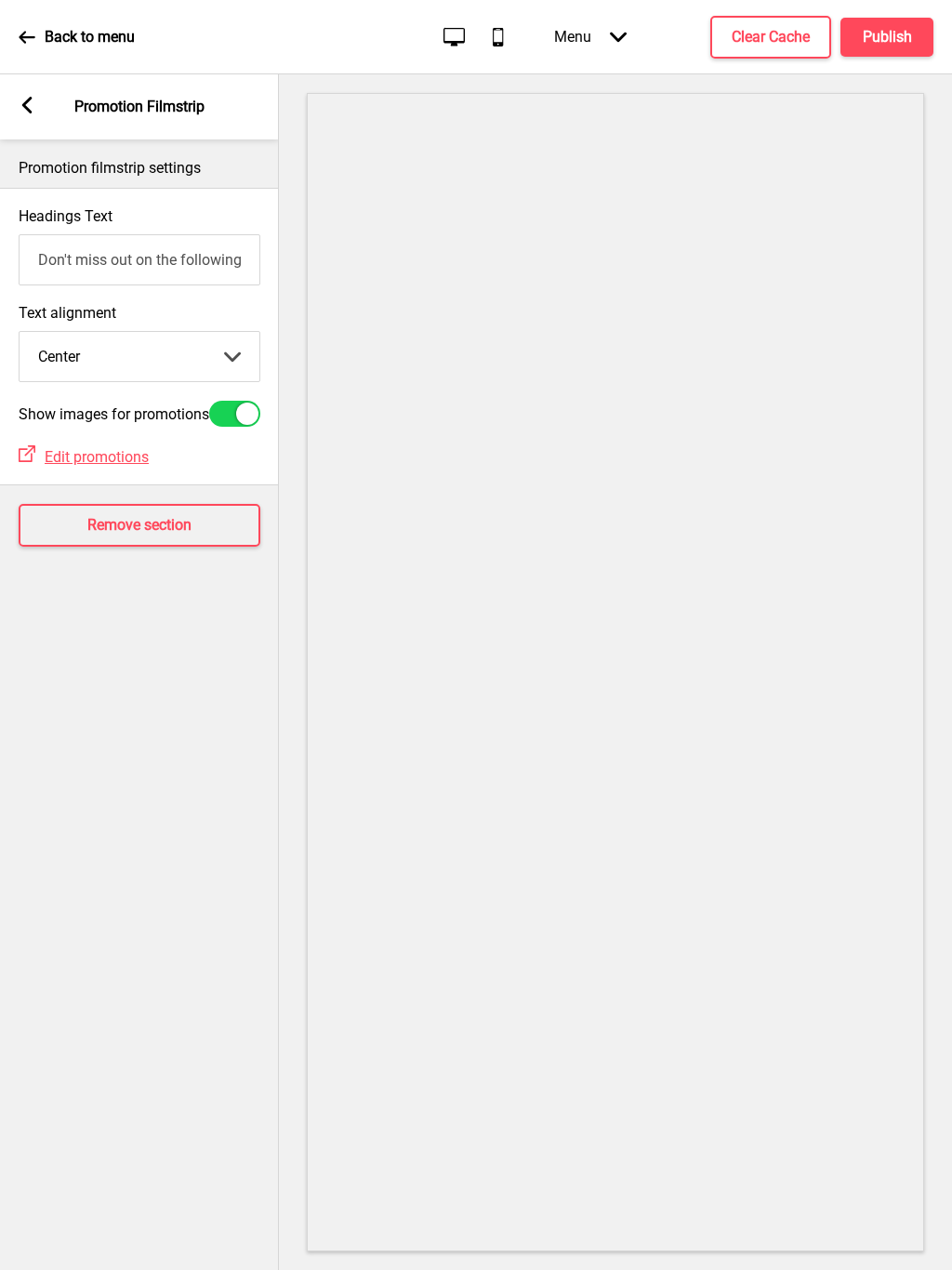 click at bounding box center [247, 414] 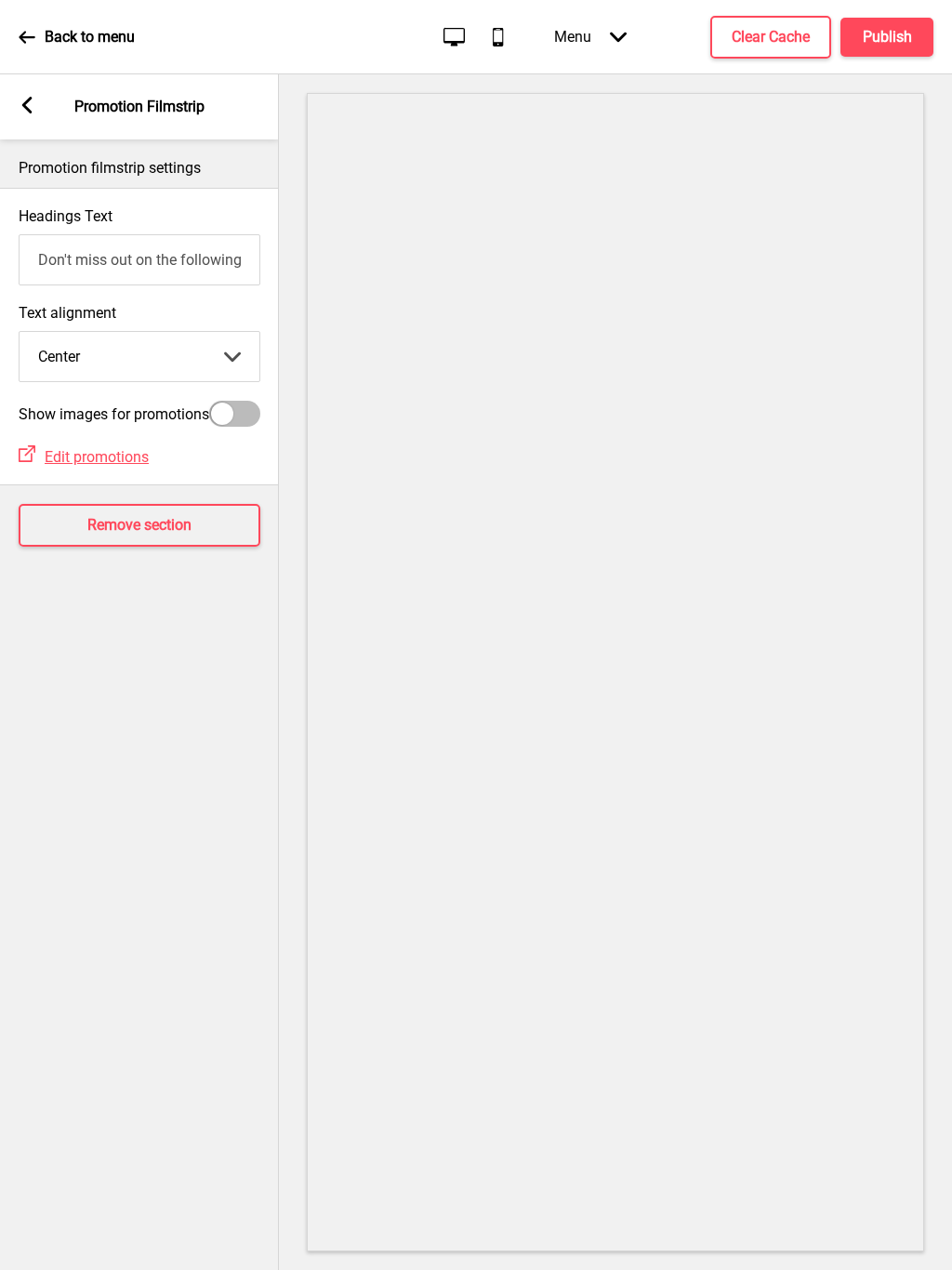 click at bounding box center (234, 414) 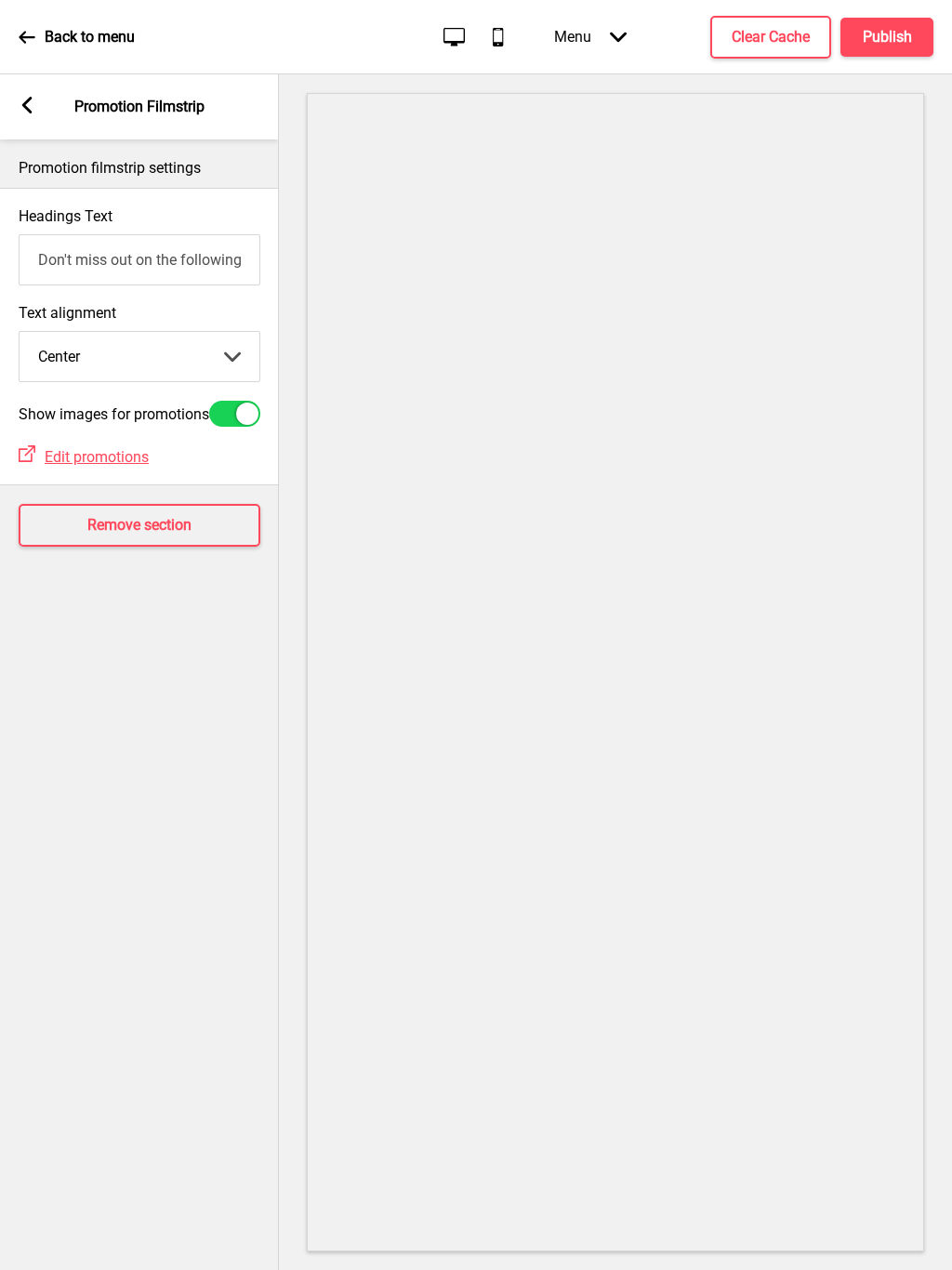 click on "Remove section" at bounding box center (139, 525) 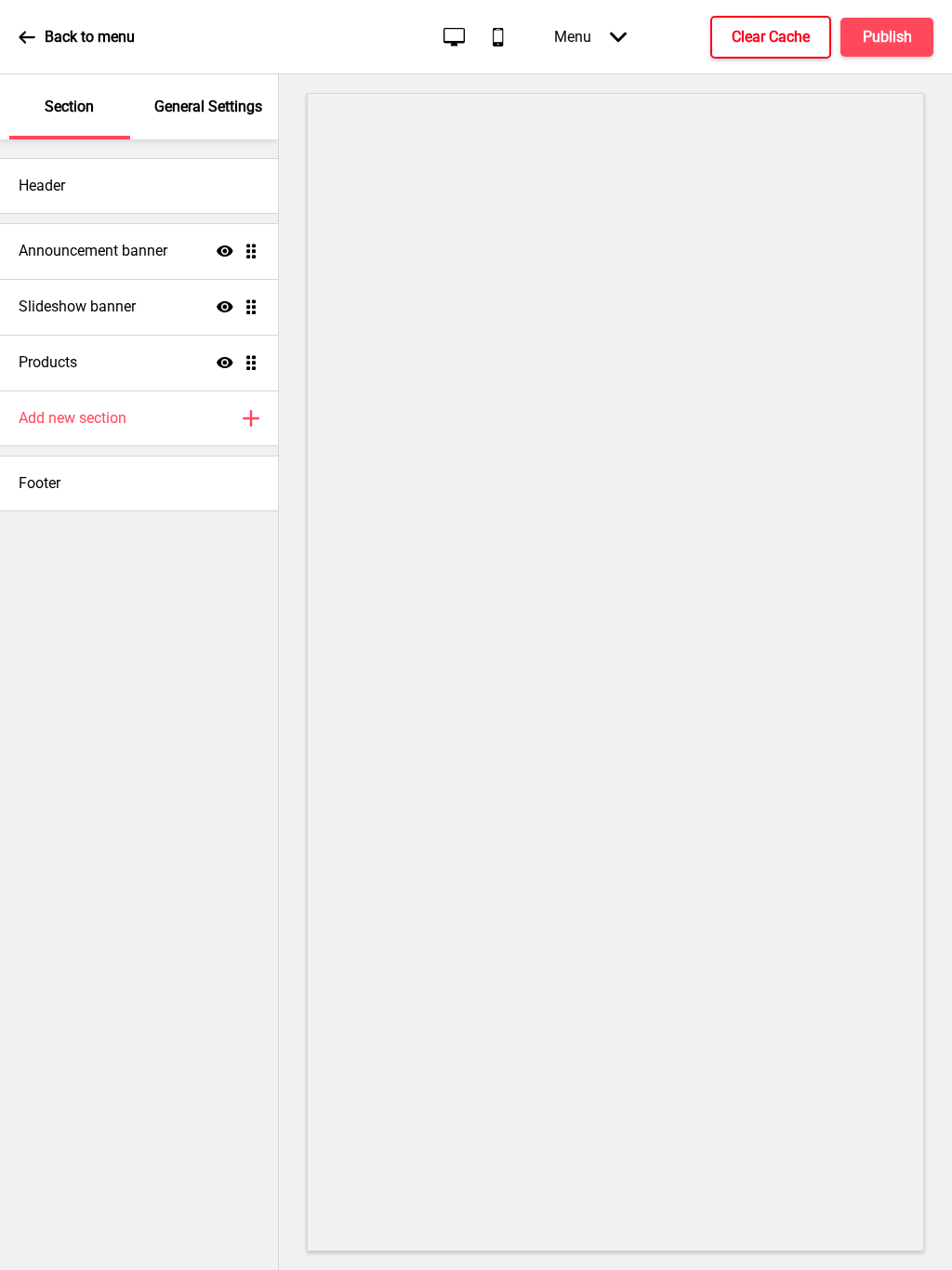 click on "Clear Cache" at bounding box center (771, 37) 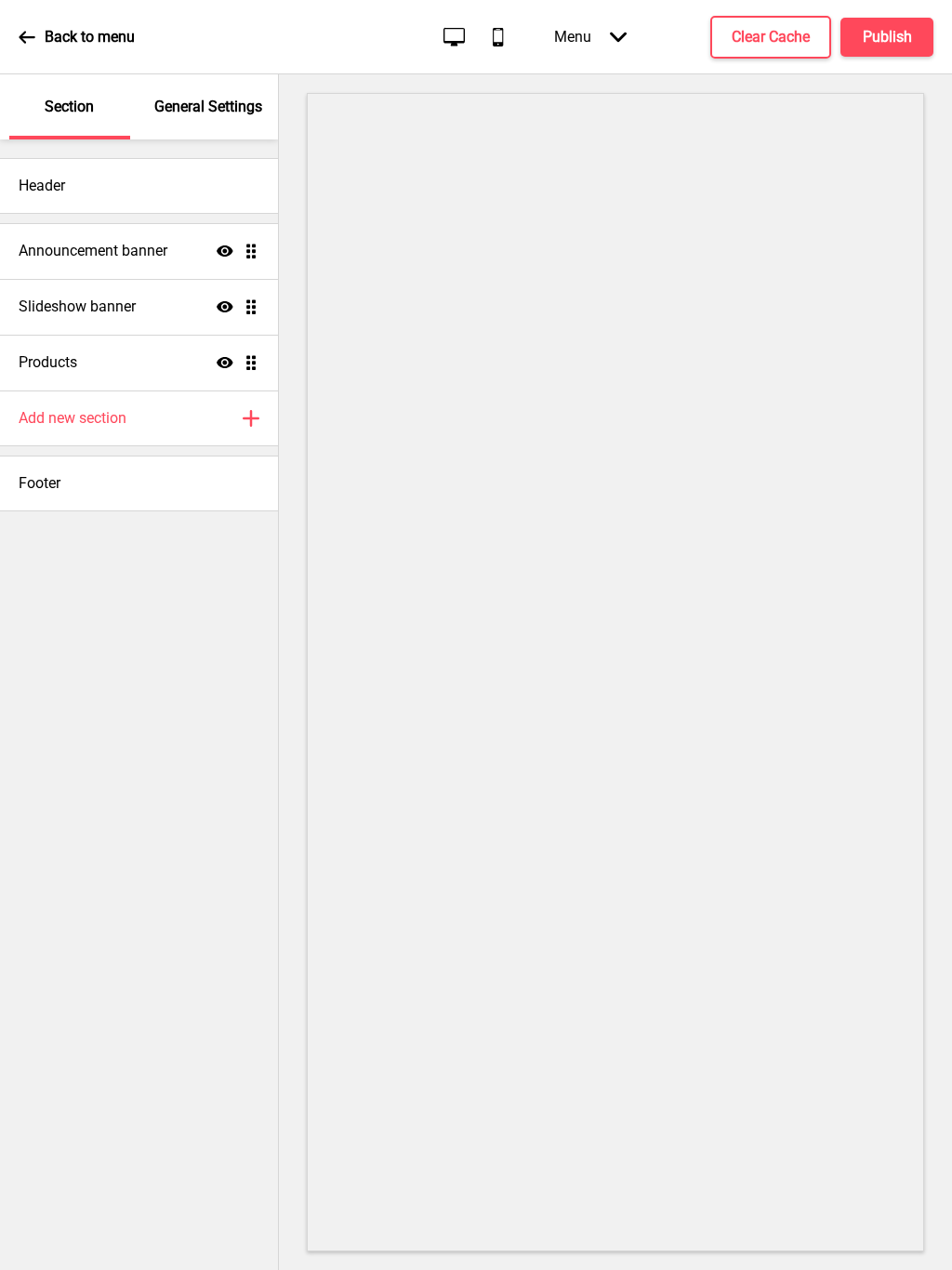 click on "Cache has been successfully cleared." at bounding box center [802, 66] 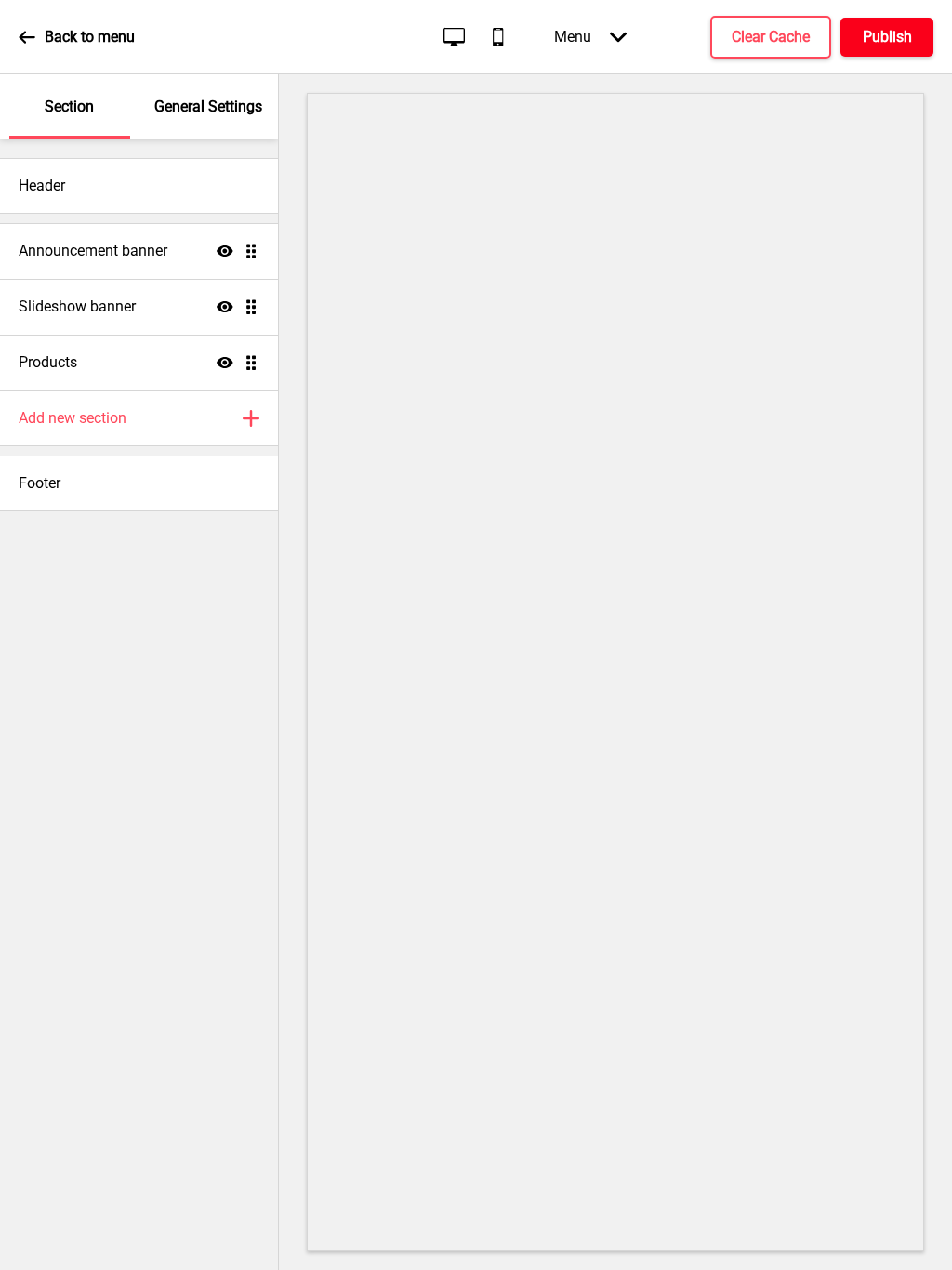 click on "Publish" at bounding box center [887, 37] 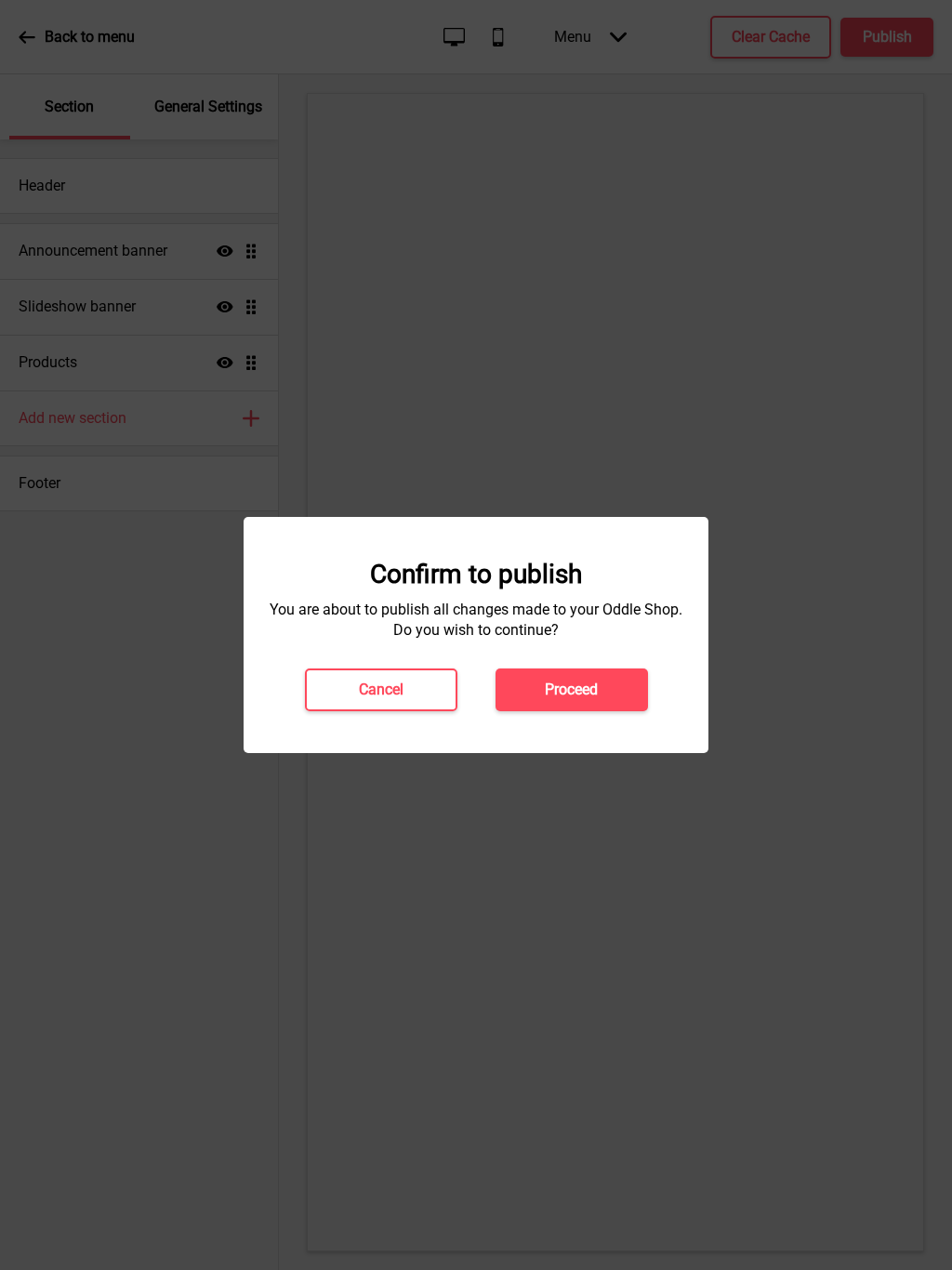 click on "Proceed" at bounding box center (571, 690) 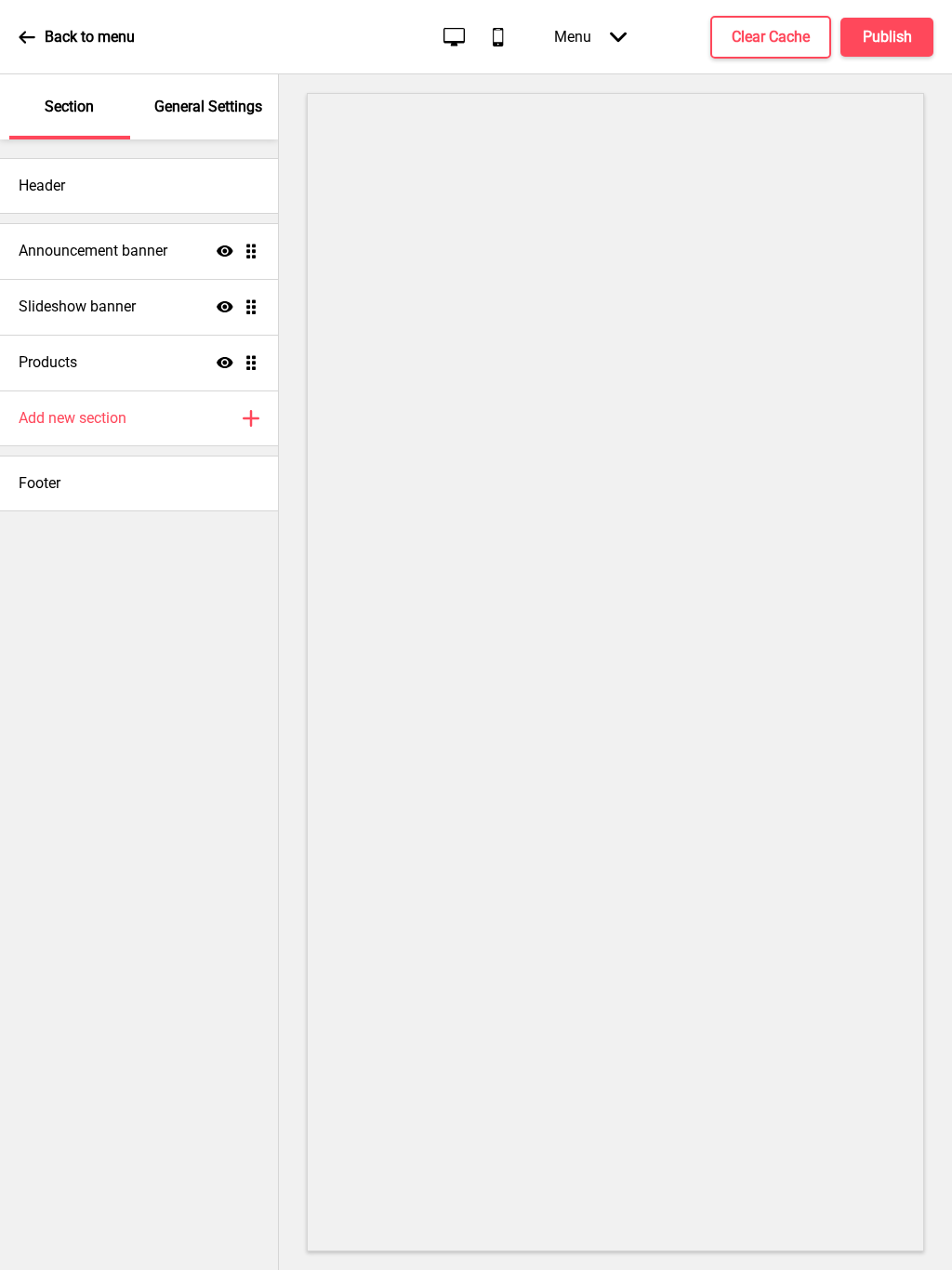 click on "Slideshow banner" at bounding box center [93, 251] 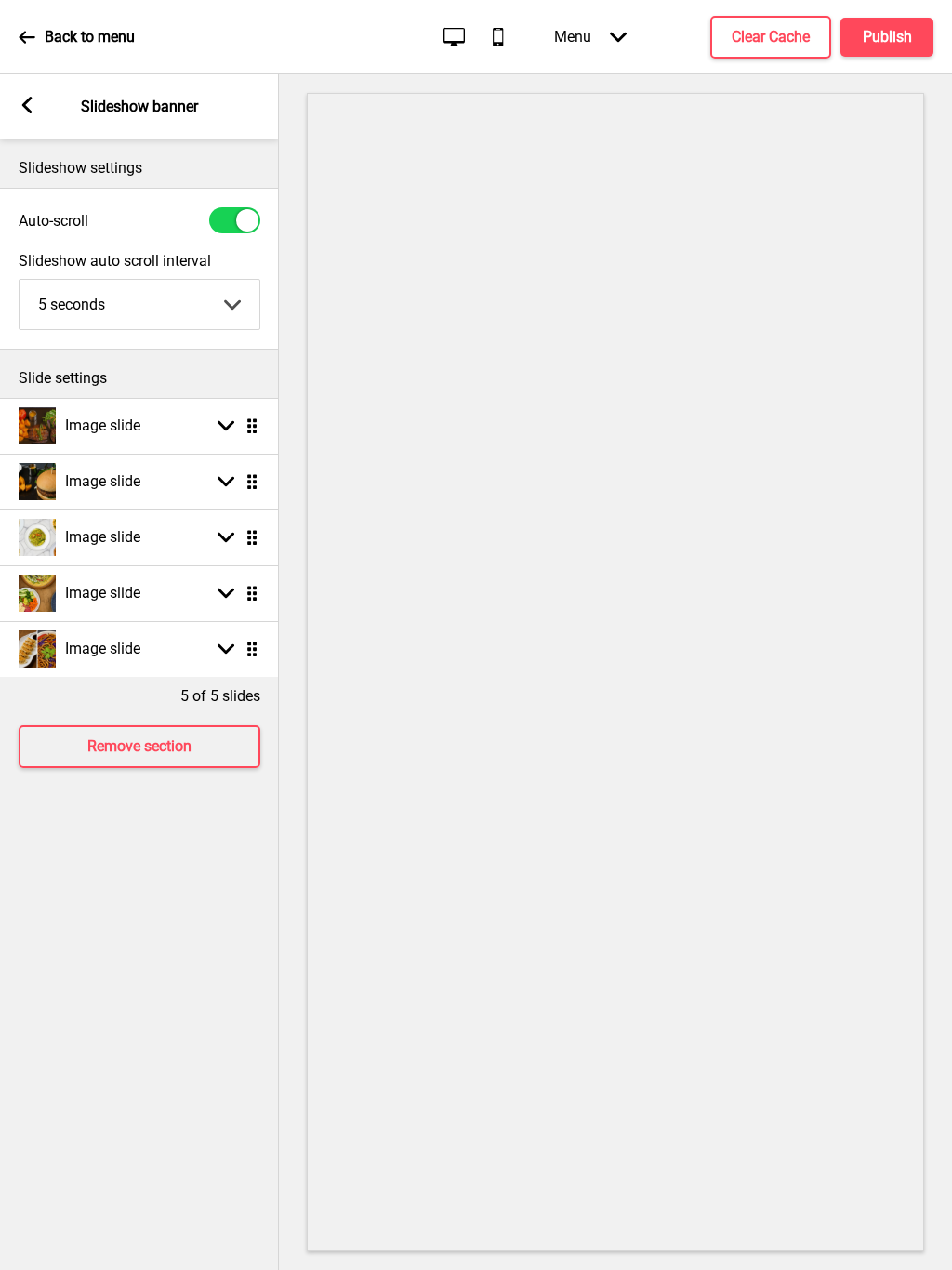 click at bounding box center (27, 105) 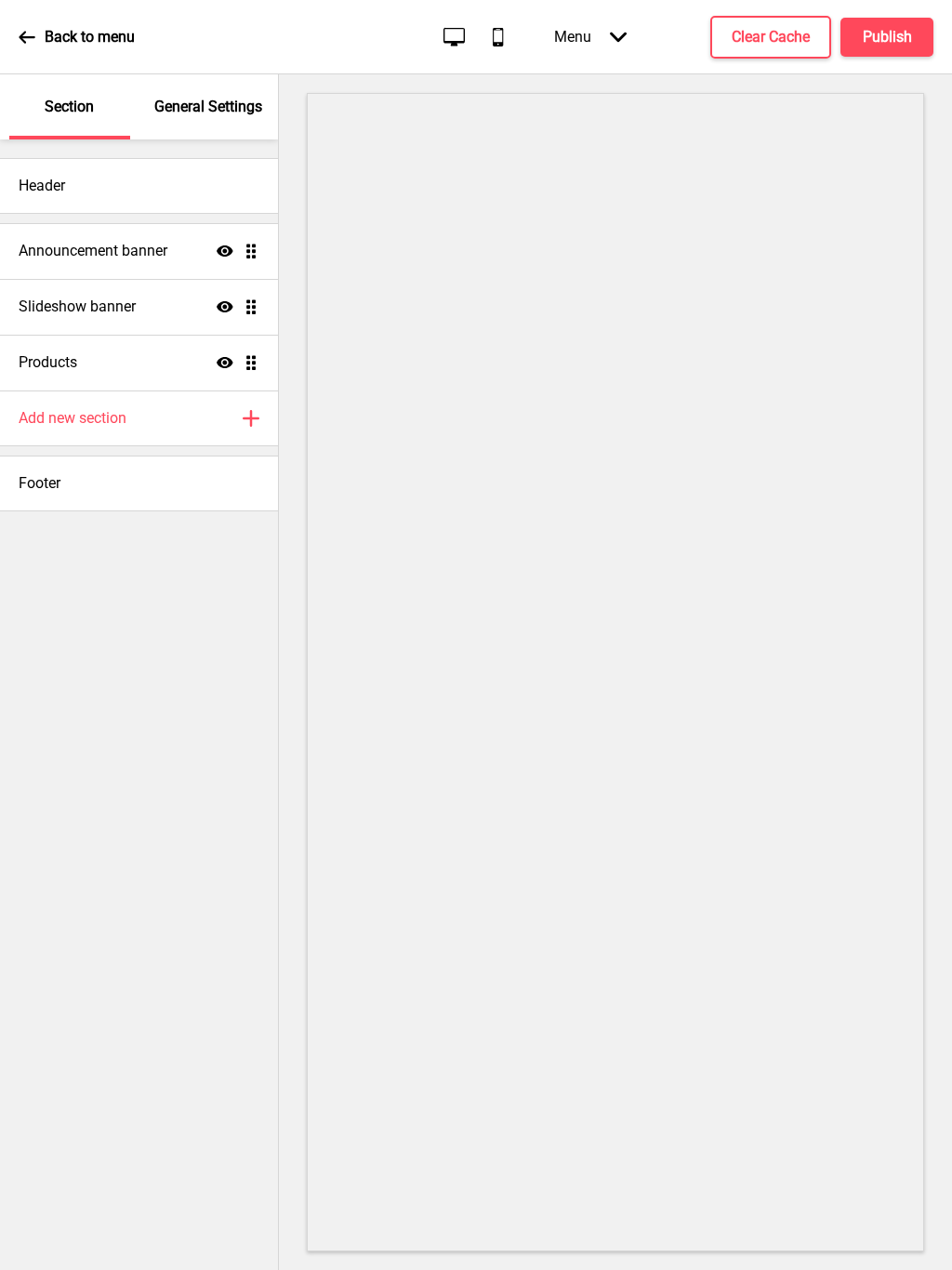click on "Products Show Drag" at bounding box center (139, 251) 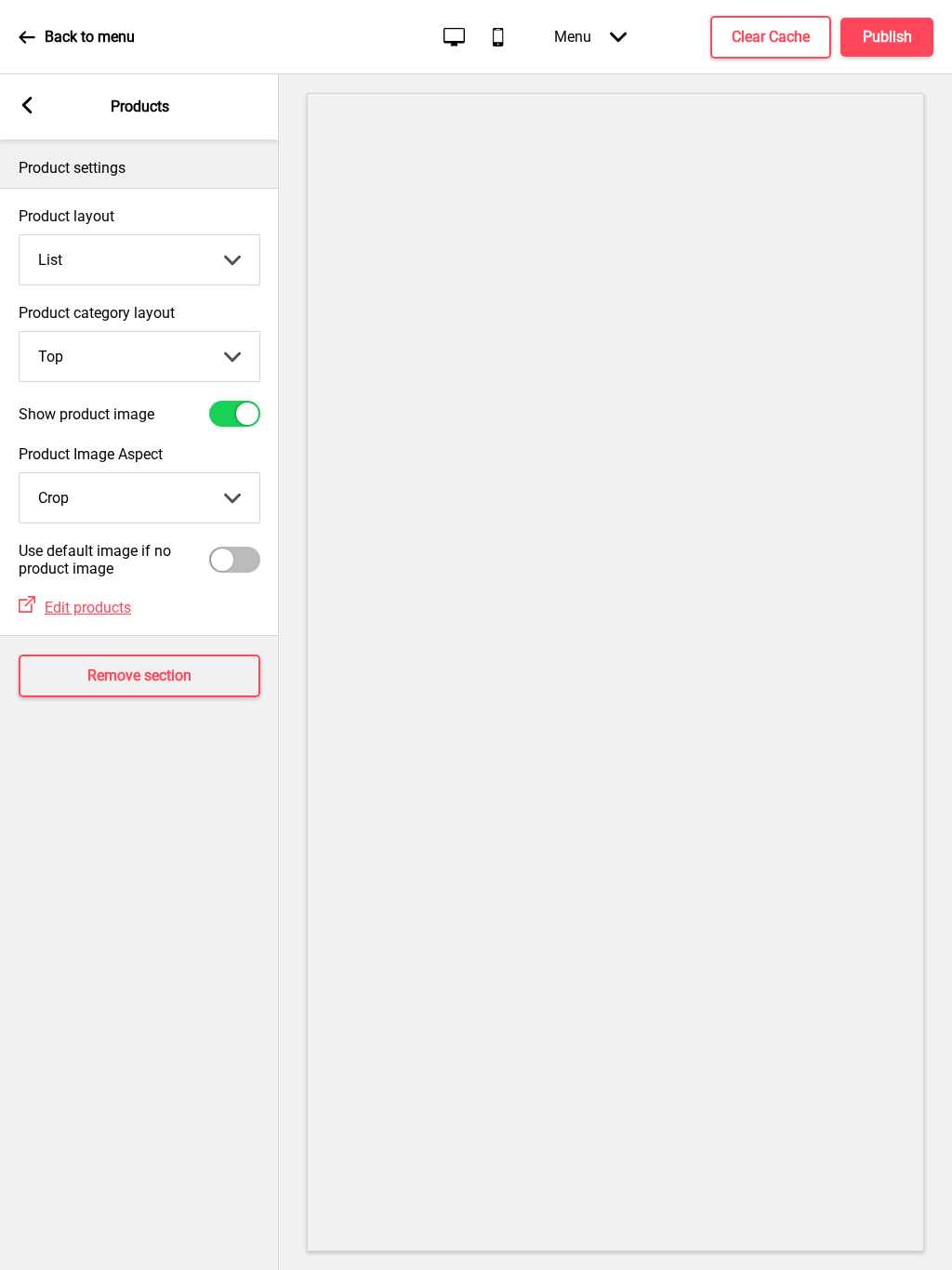 click at bounding box center (27, 105) 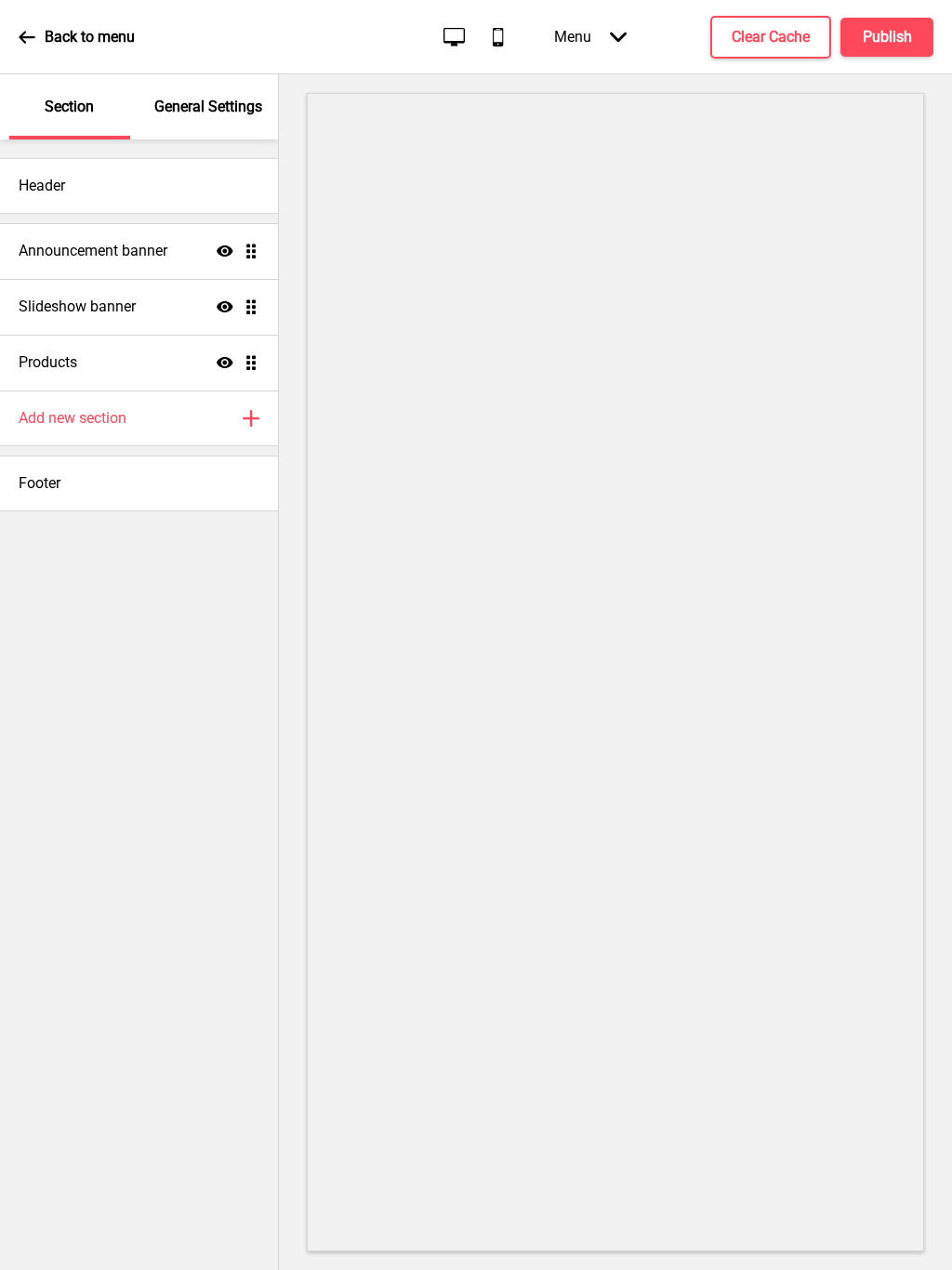 click on "Announcement banner" at bounding box center [93, 251] 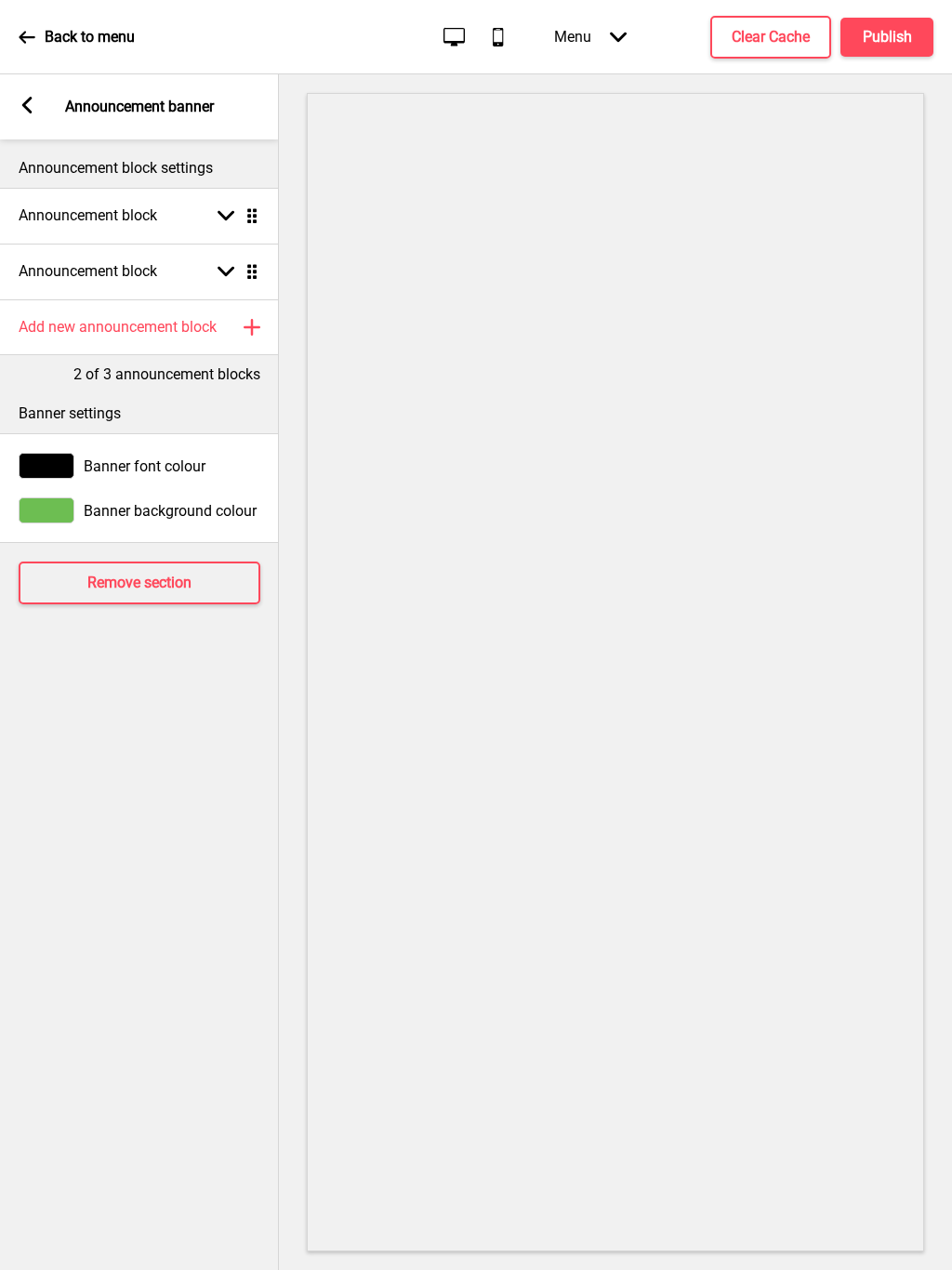 click at bounding box center [46, 510] 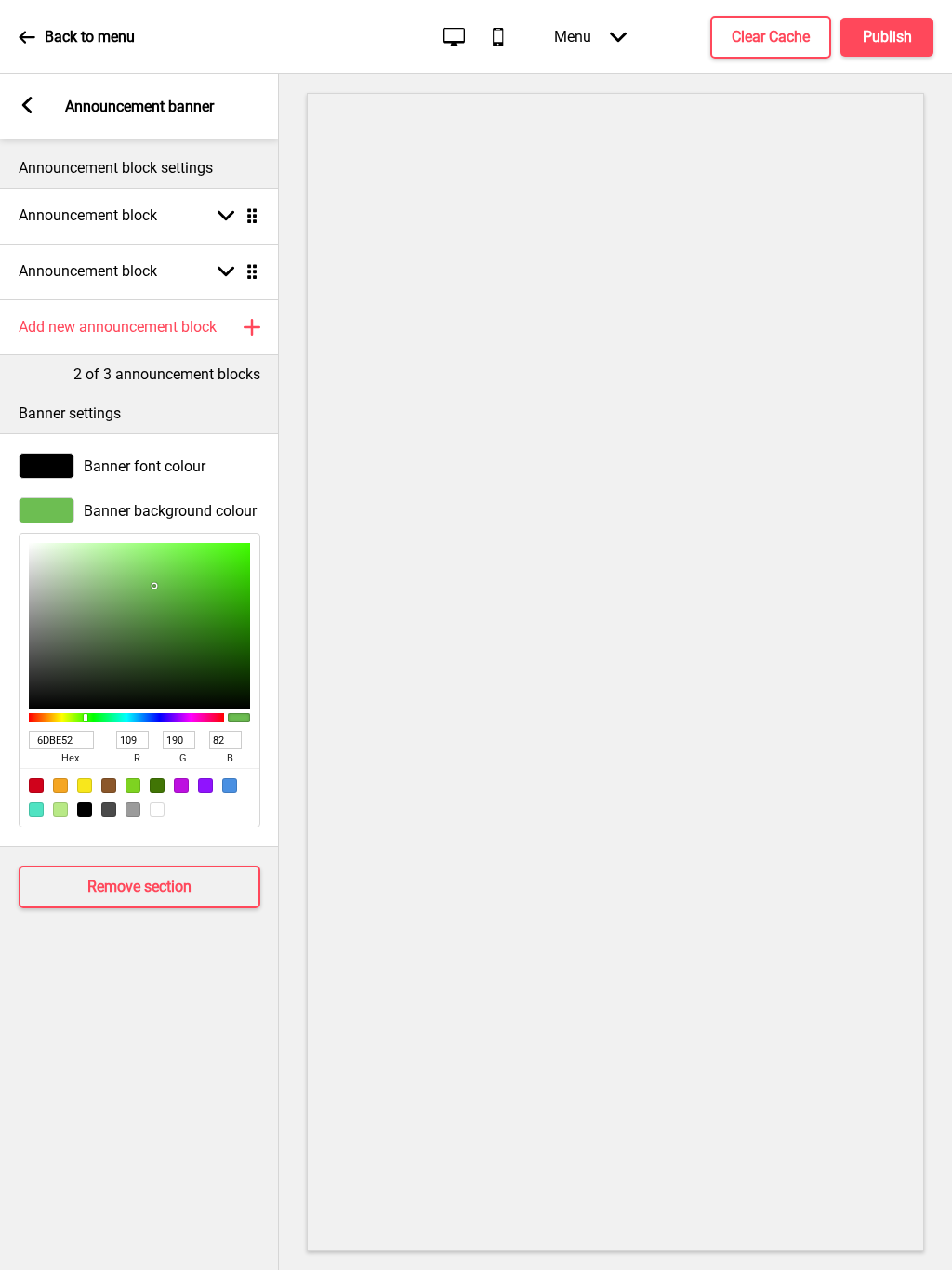click on "Announcement block Arrow down Drag" at bounding box center [139, 271] 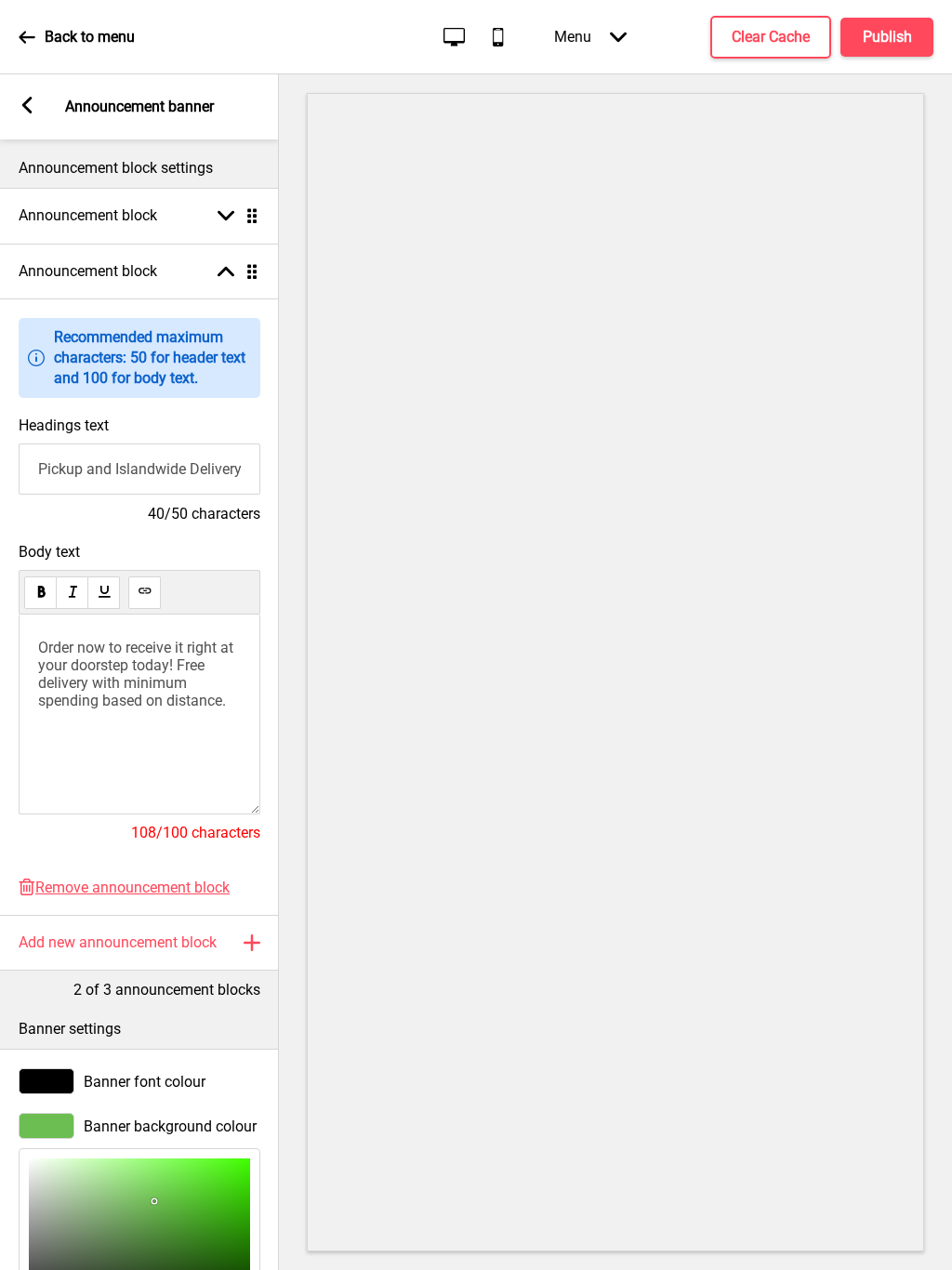 click on "Order now to receive it right at your doorstep today! Free delivery with minimum spending based on distance." at bounding box center (139, 714) 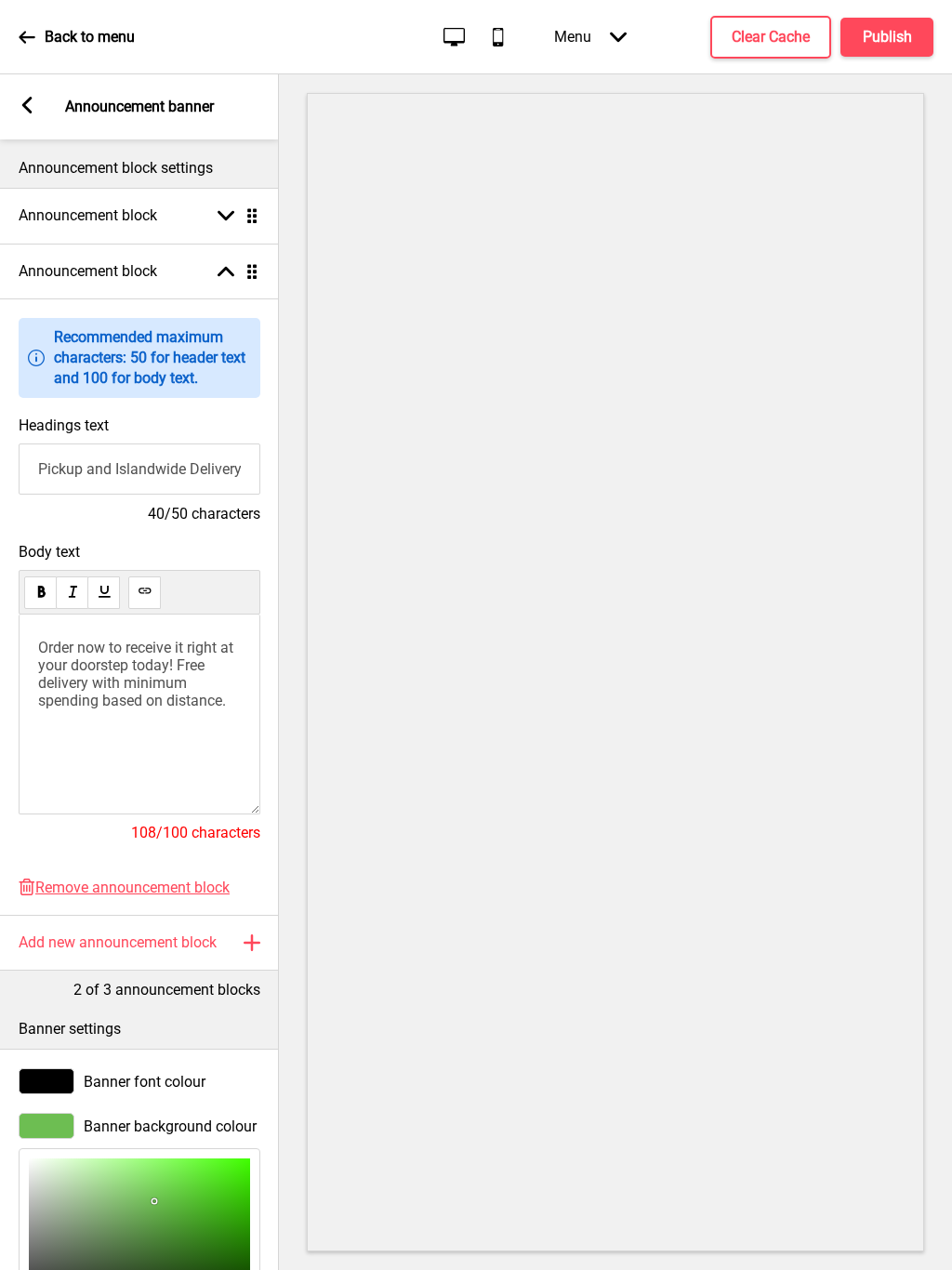 scroll, scrollTop: 0, scrollLeft: 0, axis: both 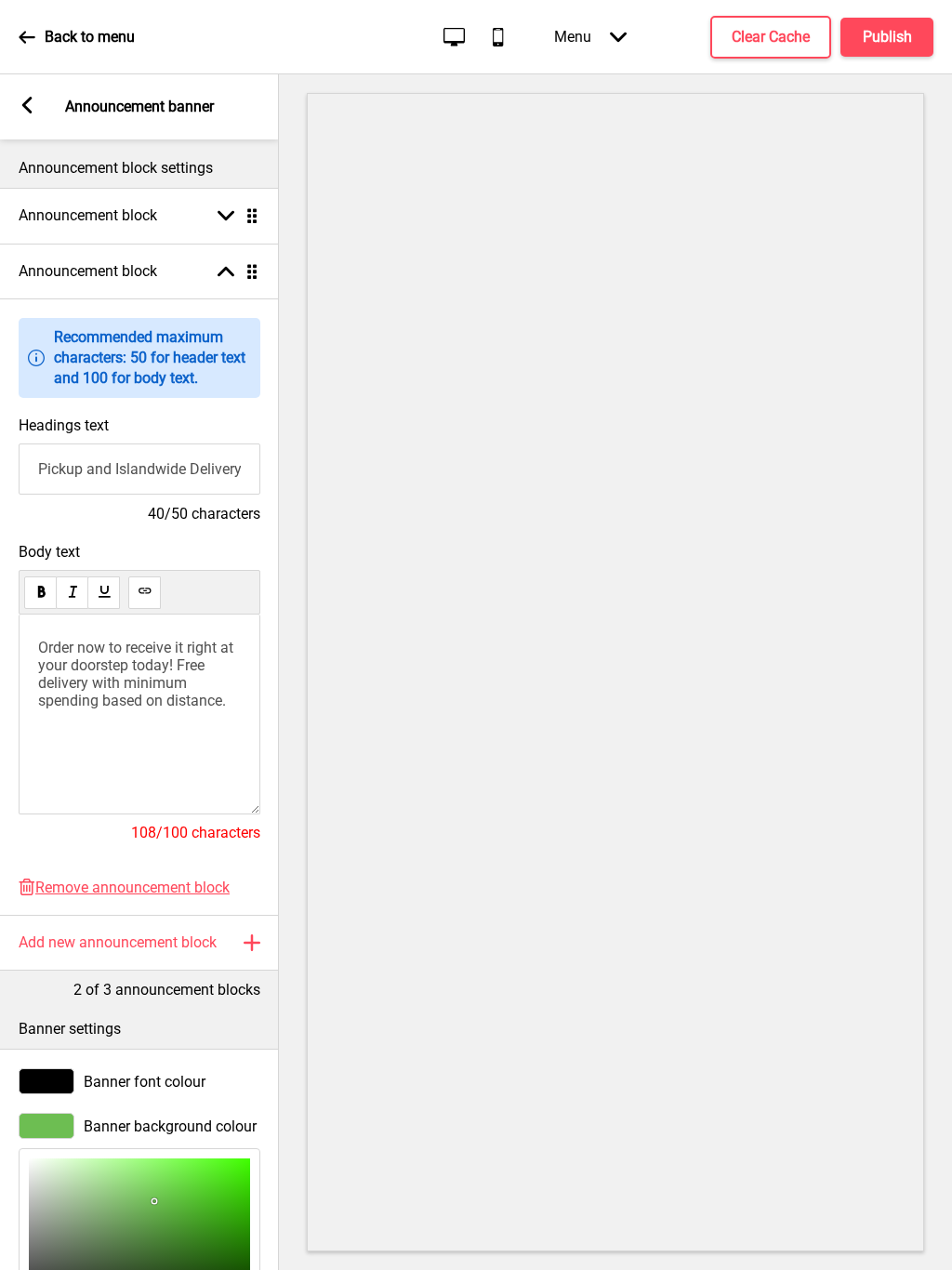 click on "Order now to receive it right at your doorstep today! Free delivery with minimum spending based on distance." at bounding box center (138, 674) 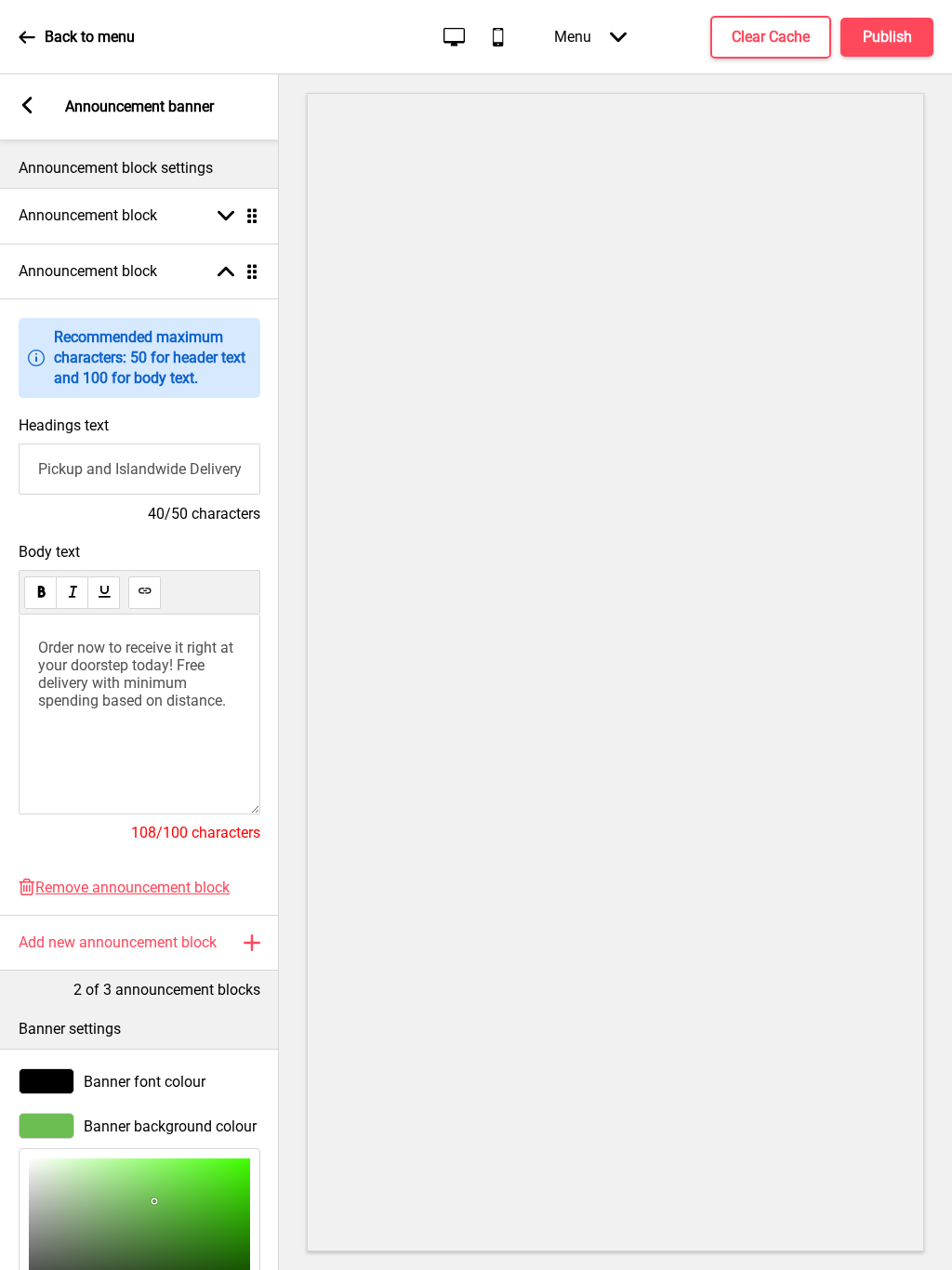 click on "Order now to receive it right at your doorstep today! Free delivery with minimum spending based on distance." at bounding box center (138, 674) 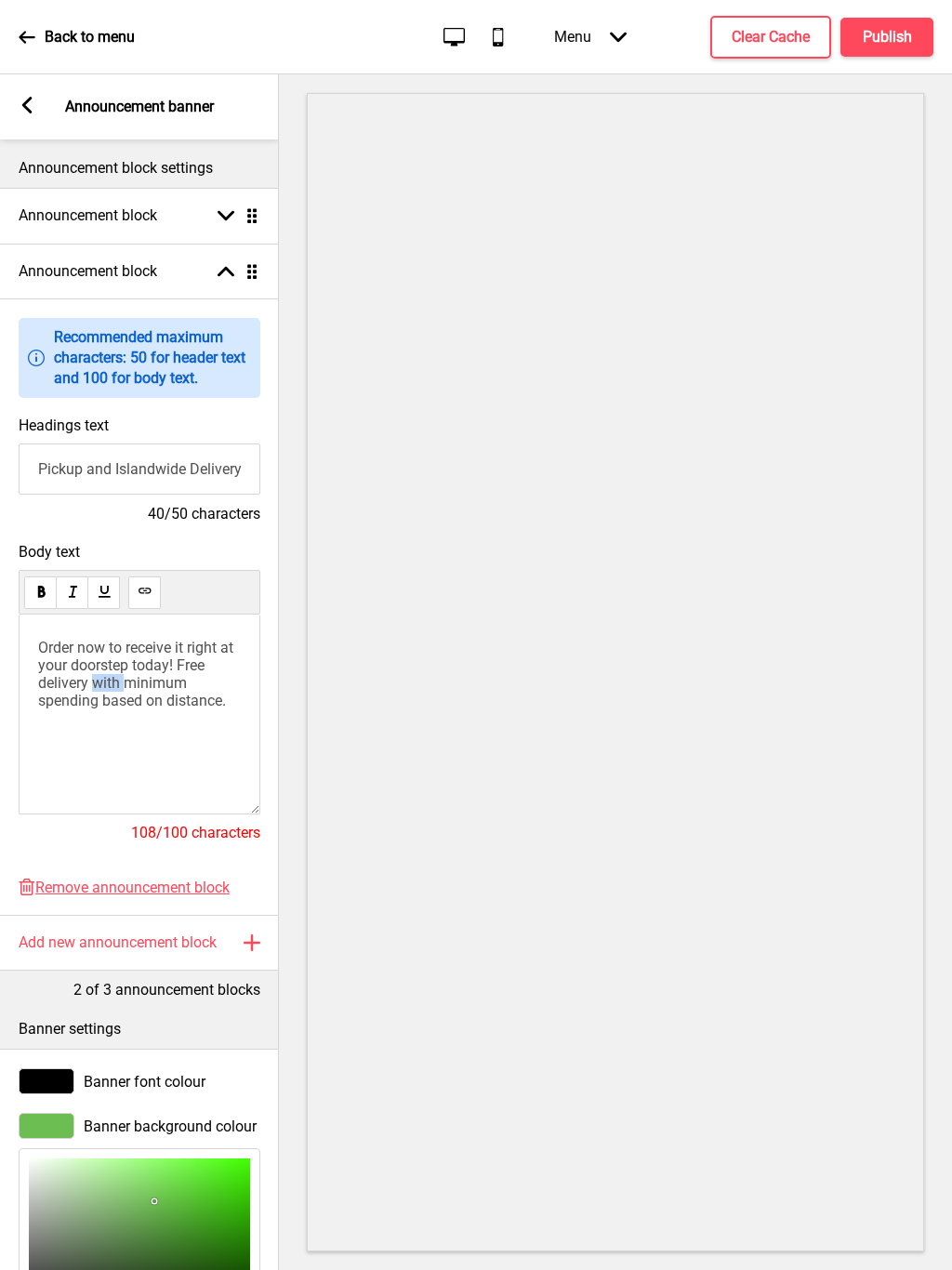 click on "Order now to receive it right at your doorstep today! Free delivery with minimum spending based on distance." at bounding box center [138, 674] 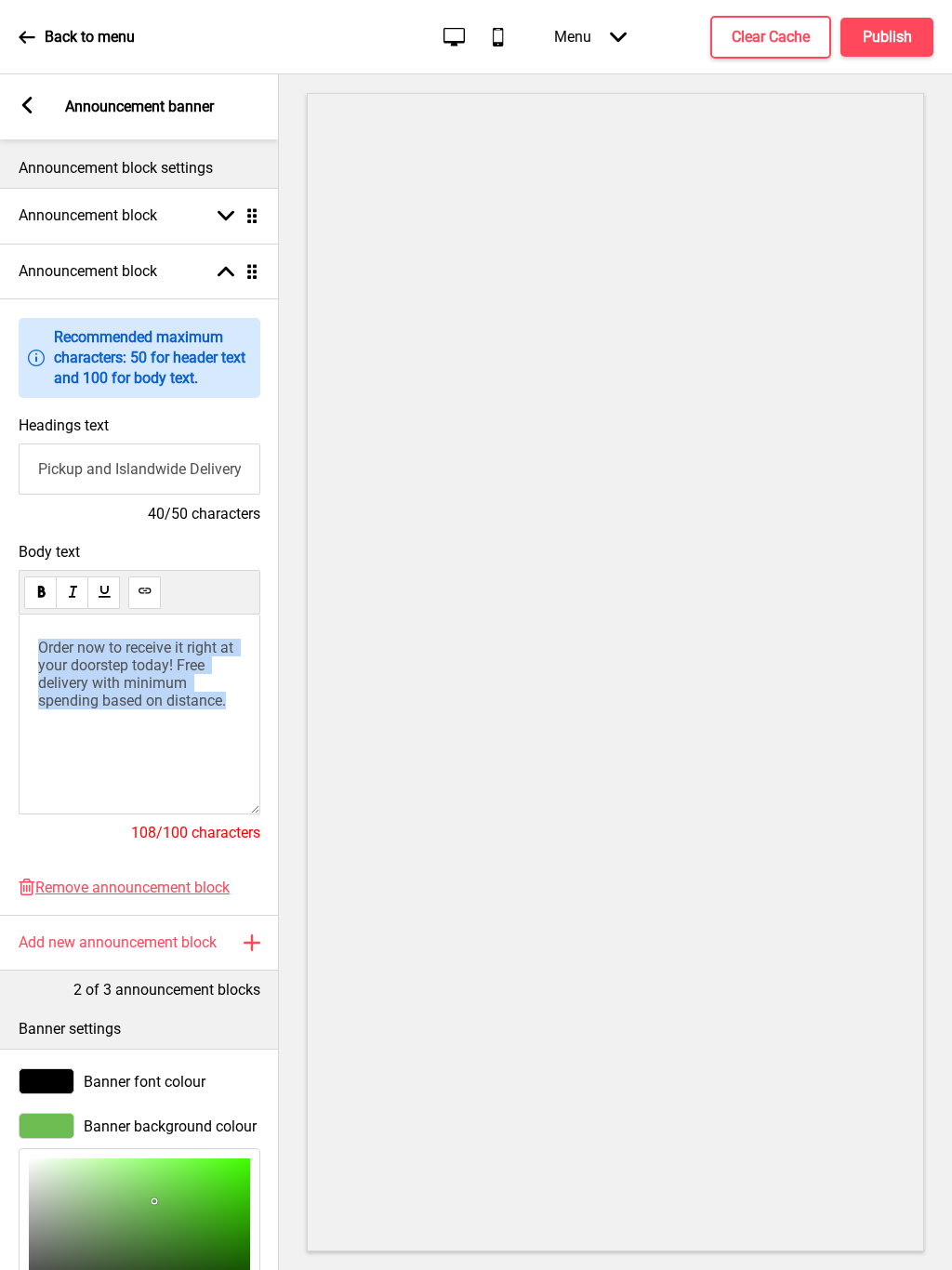 copy on "Order now to receive it right at your doorstep today! Free delivery with minimum spending based on distance." 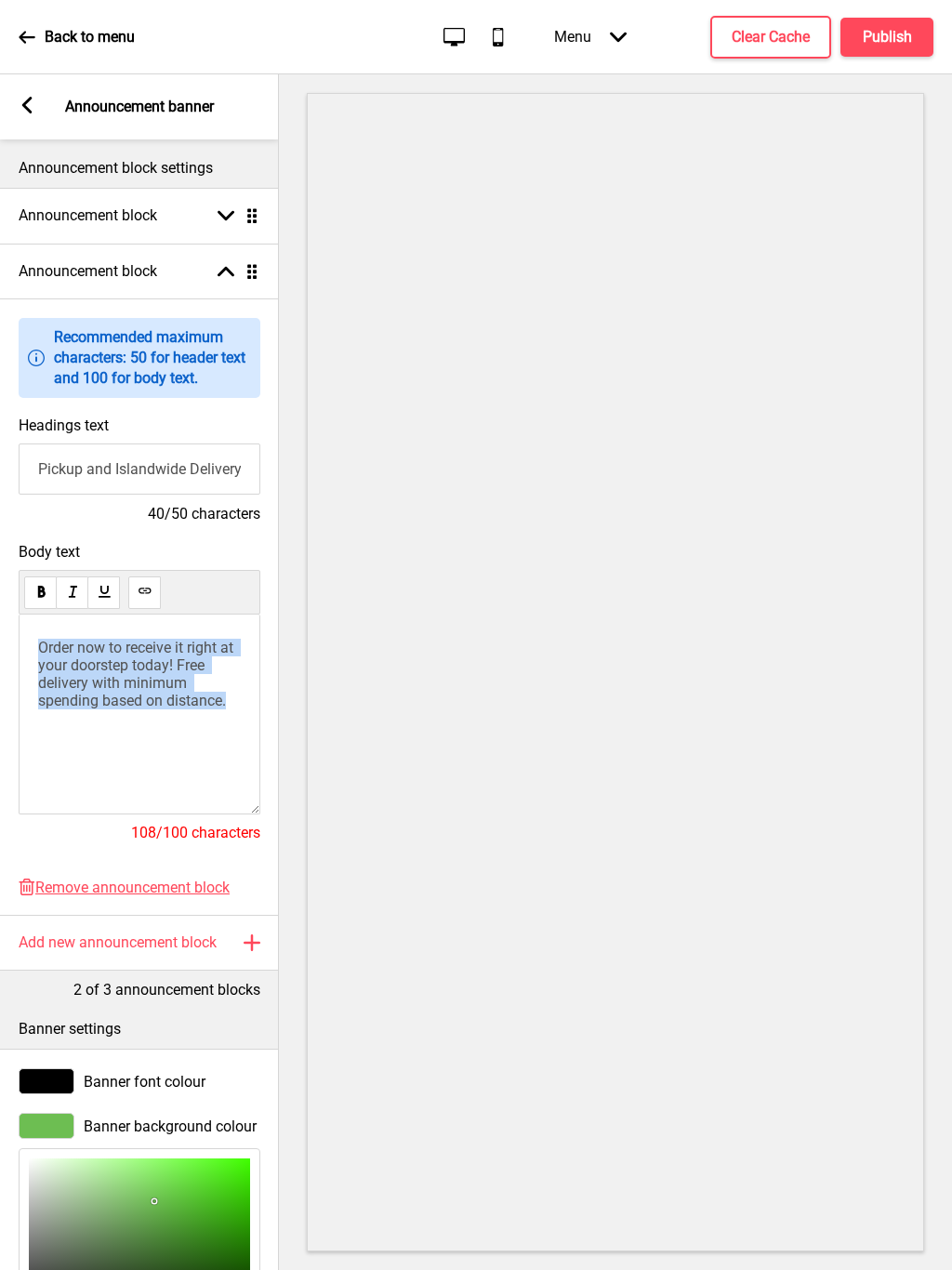 click on "Announcement block" at bounding box center [87, 216] 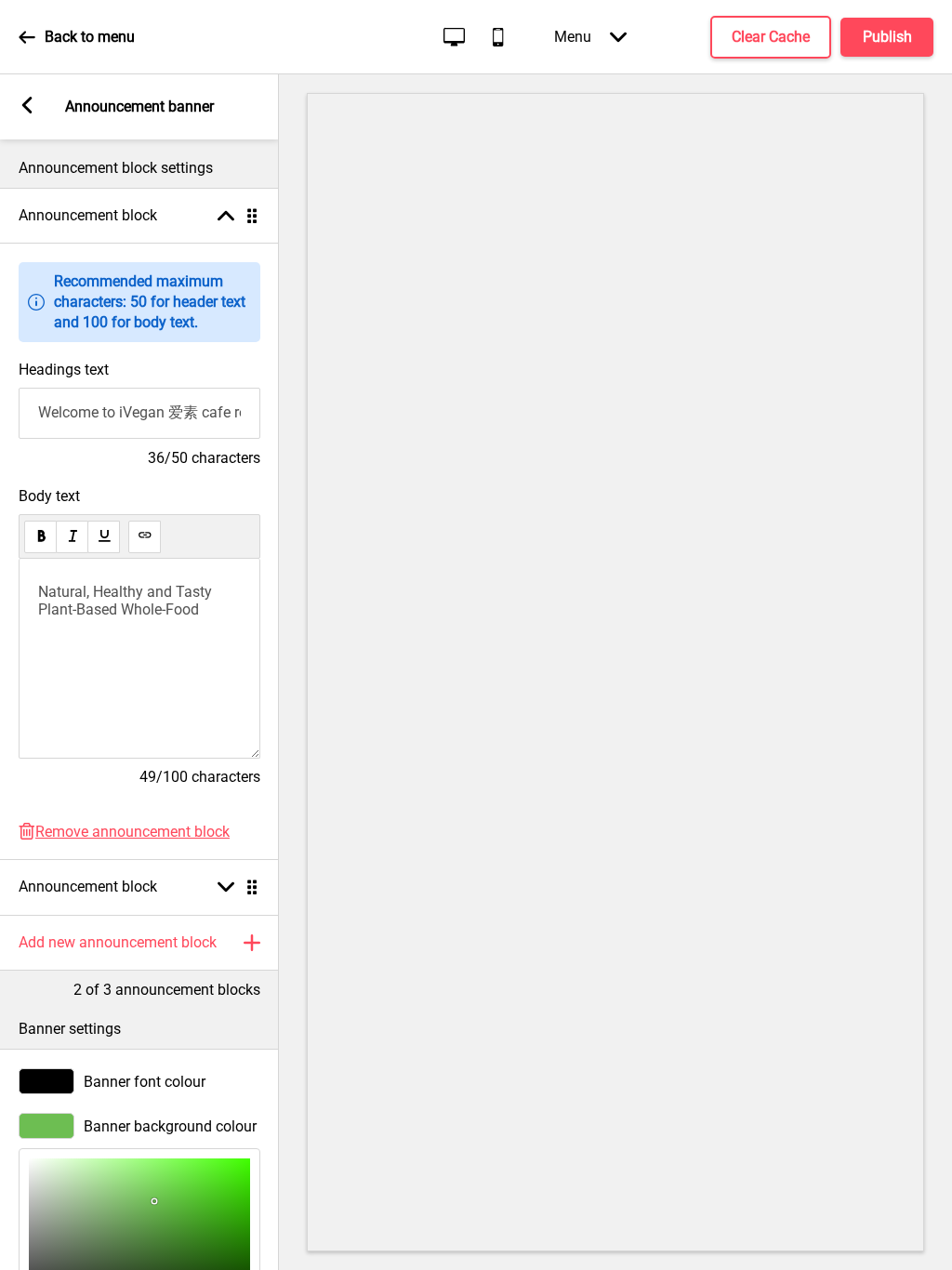 click on "Natural, Healthy and Tasty Plant-Based Whole-Food" at bounding box center (126, 601) 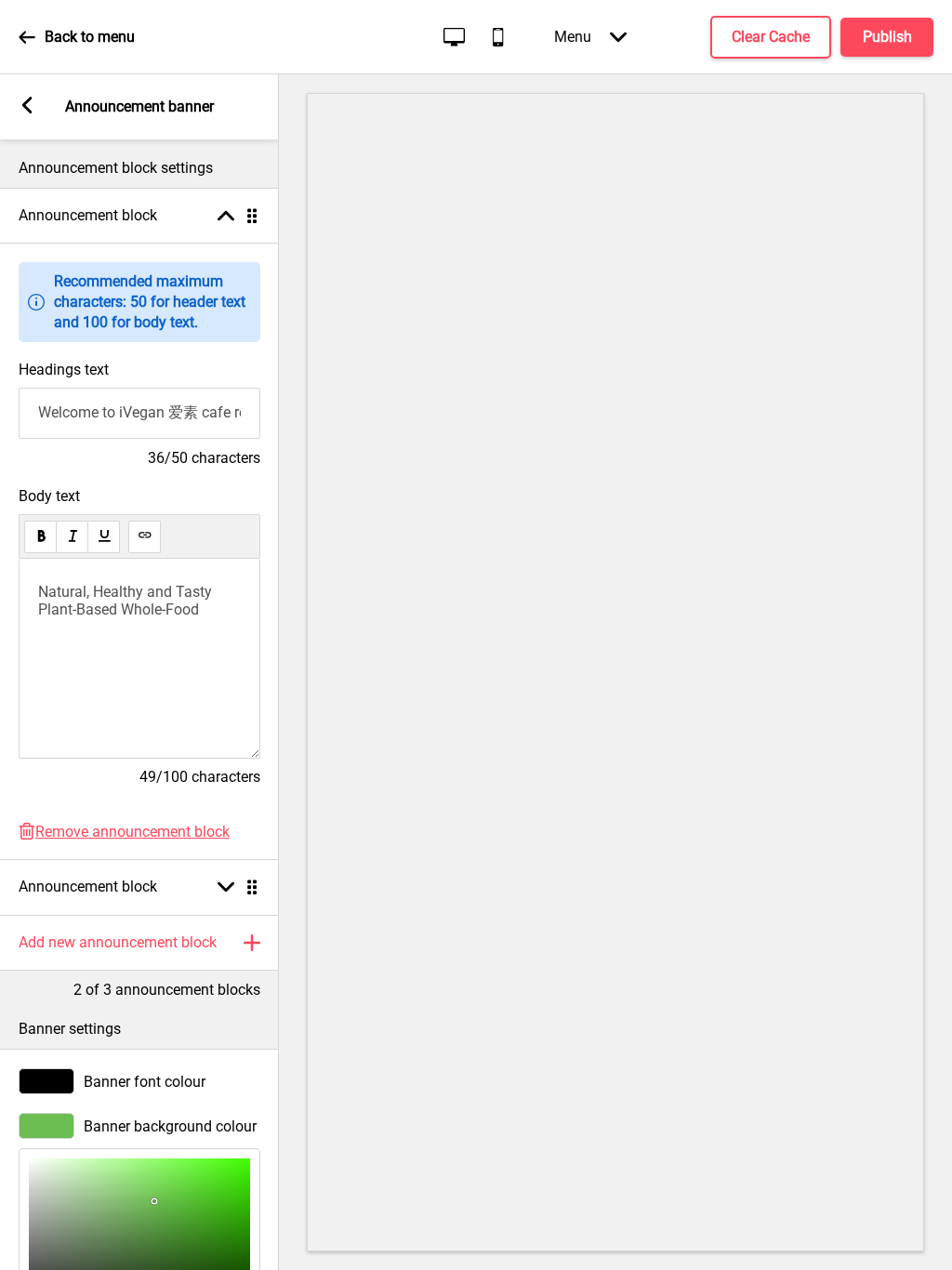 click on "Natural, Healthy and Tasty Plant-Based Whole-Food" at bounding box center (126, 601) 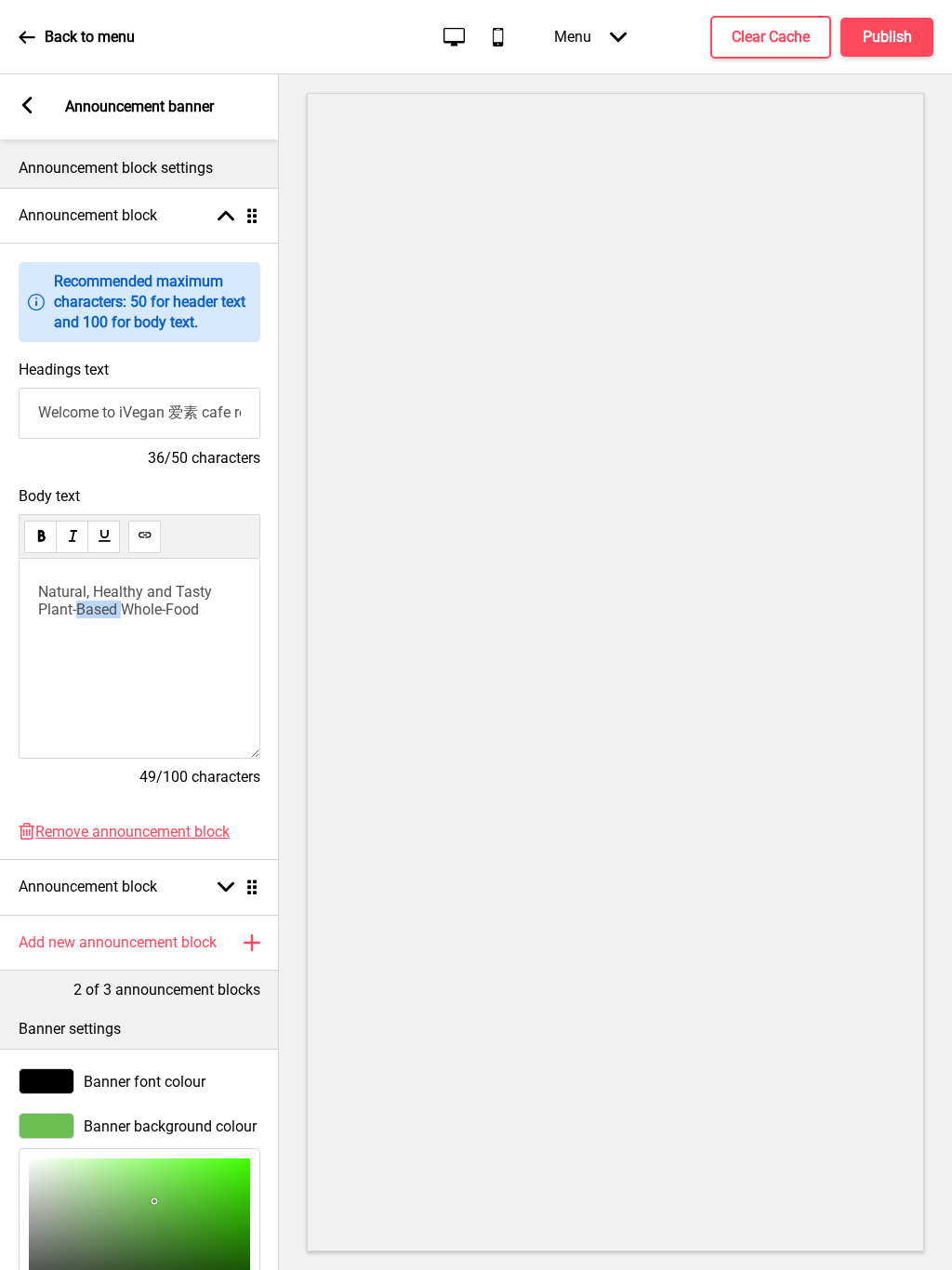 click on "Natural, Healthy and Tasty Plant-Based Whole-Food" at bounding box center [126, 601] 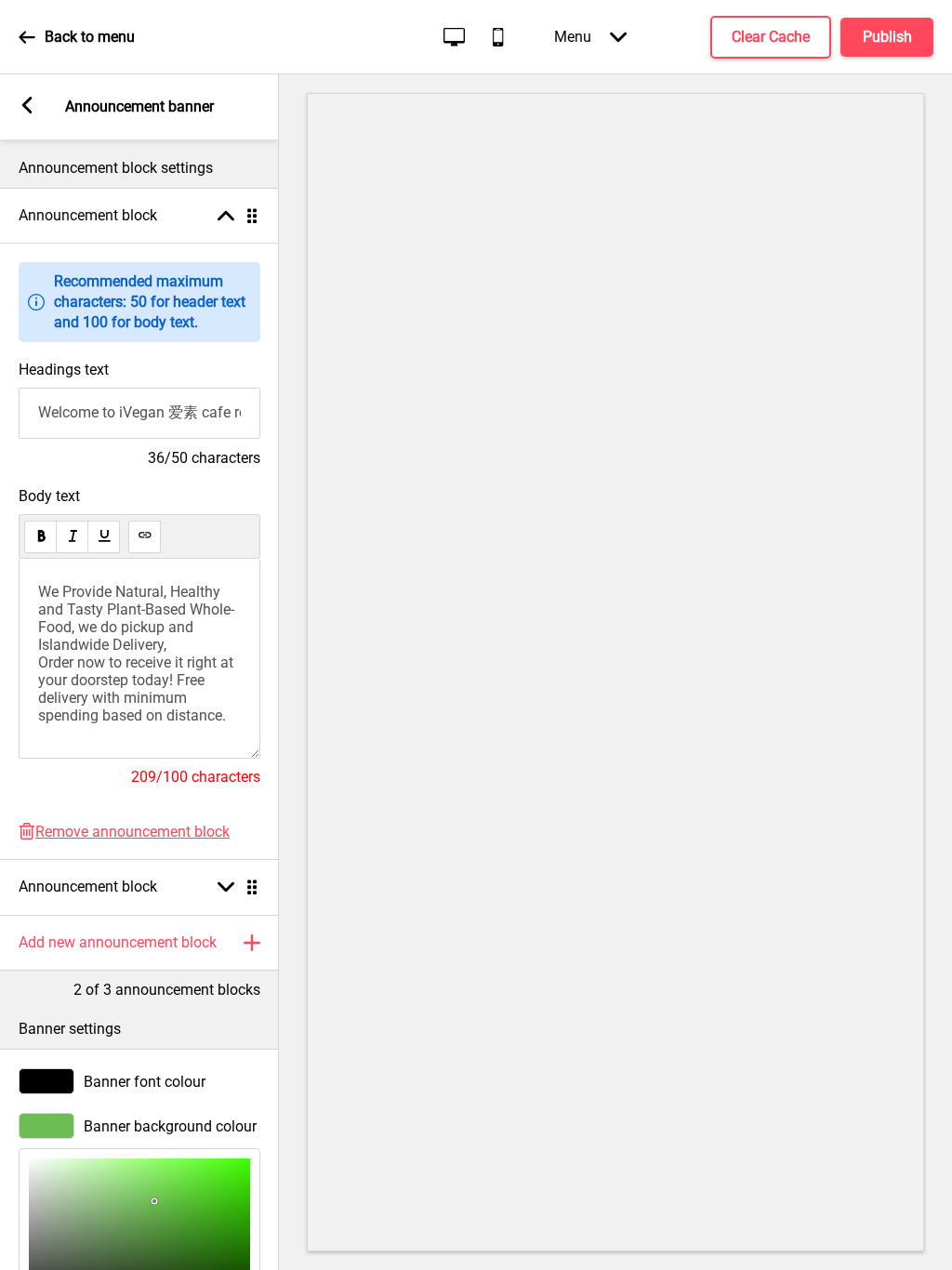 click on "We Provide Natural, Healthy and Tasty Plant-Based Whole-Food, we do pickup and Islandwide Delivery,
Order now to receive it right at your doorstep today! Free delivery with minimum spending based on distance." at bounding box center [138, 654] 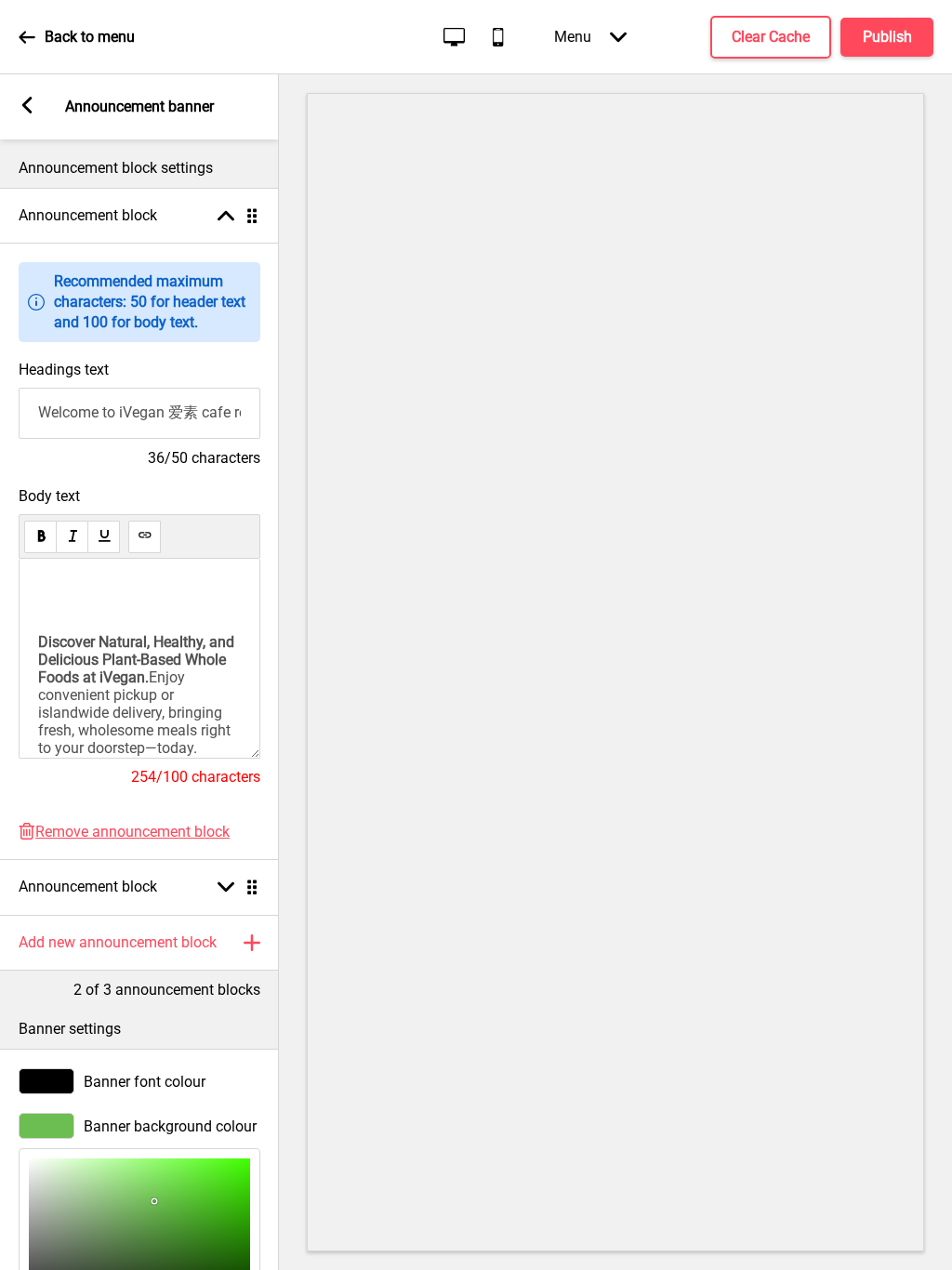 click on "Discover Natural, Healthy, and Delicious Plant-Based Whole Foods at iVegan.
Enjoy convenient pickup or islandwide delivery, bringing fresh, wholesome meals right to your doorstep—today.
Order now and experience the taste of mindful, plant-based eating." at bounding box center [139, 730] 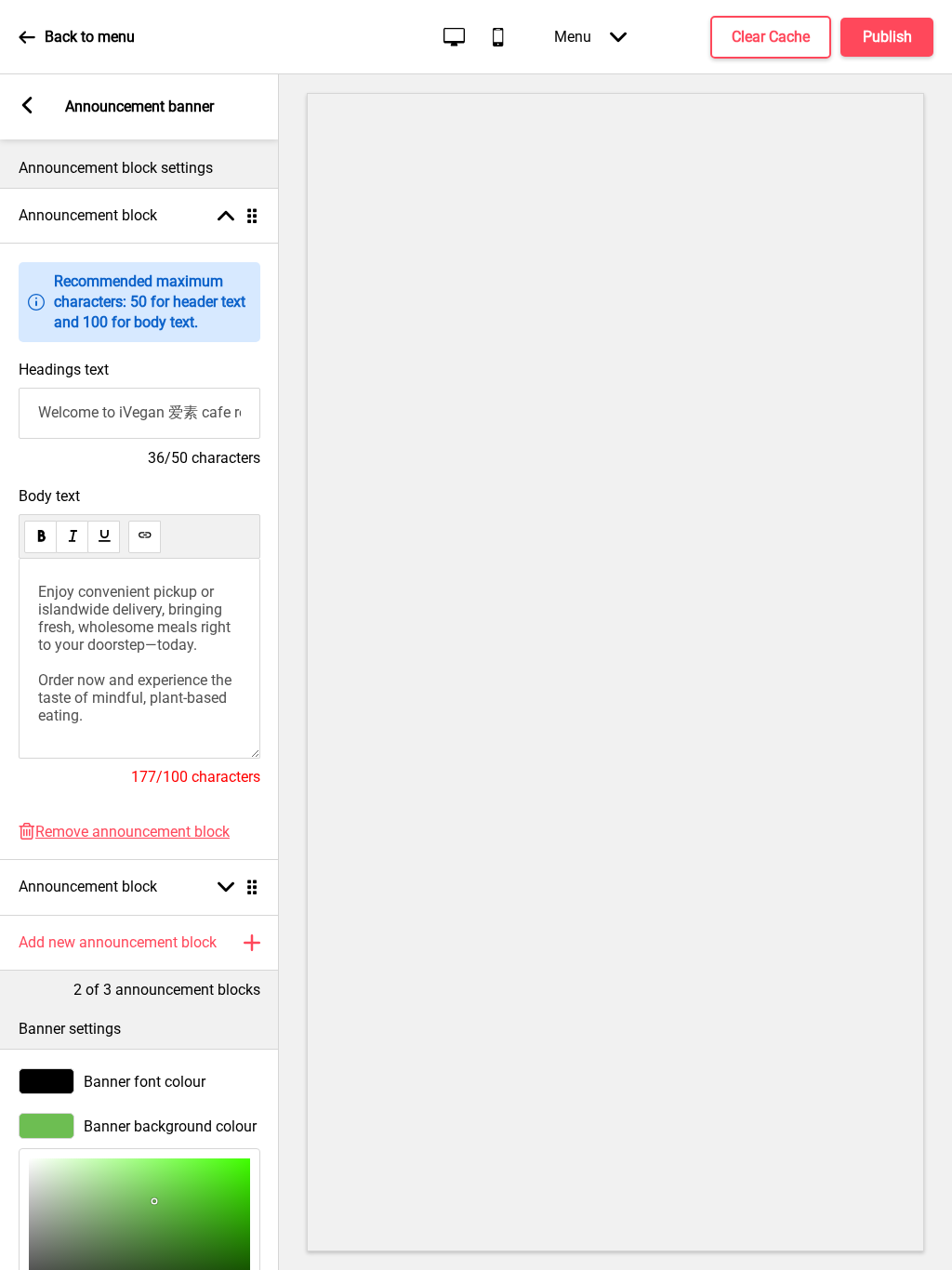 click on "Welcome to iVegan 爱素 cafe restaurant" at bounding box center (139, 413) 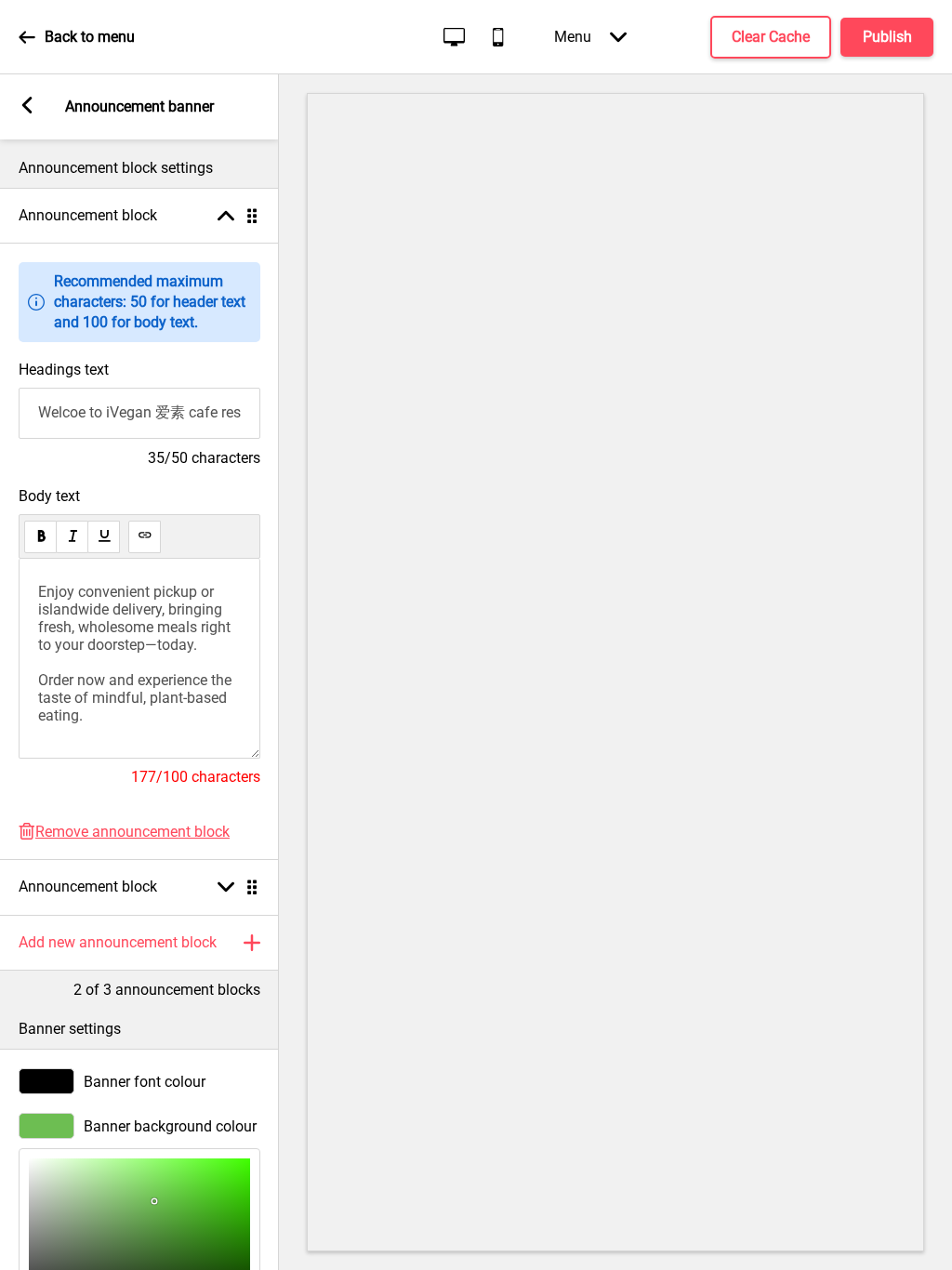 click on "Welcoe to iVegan 爱素 cafe restaurant" at bounding box center [139, 413] 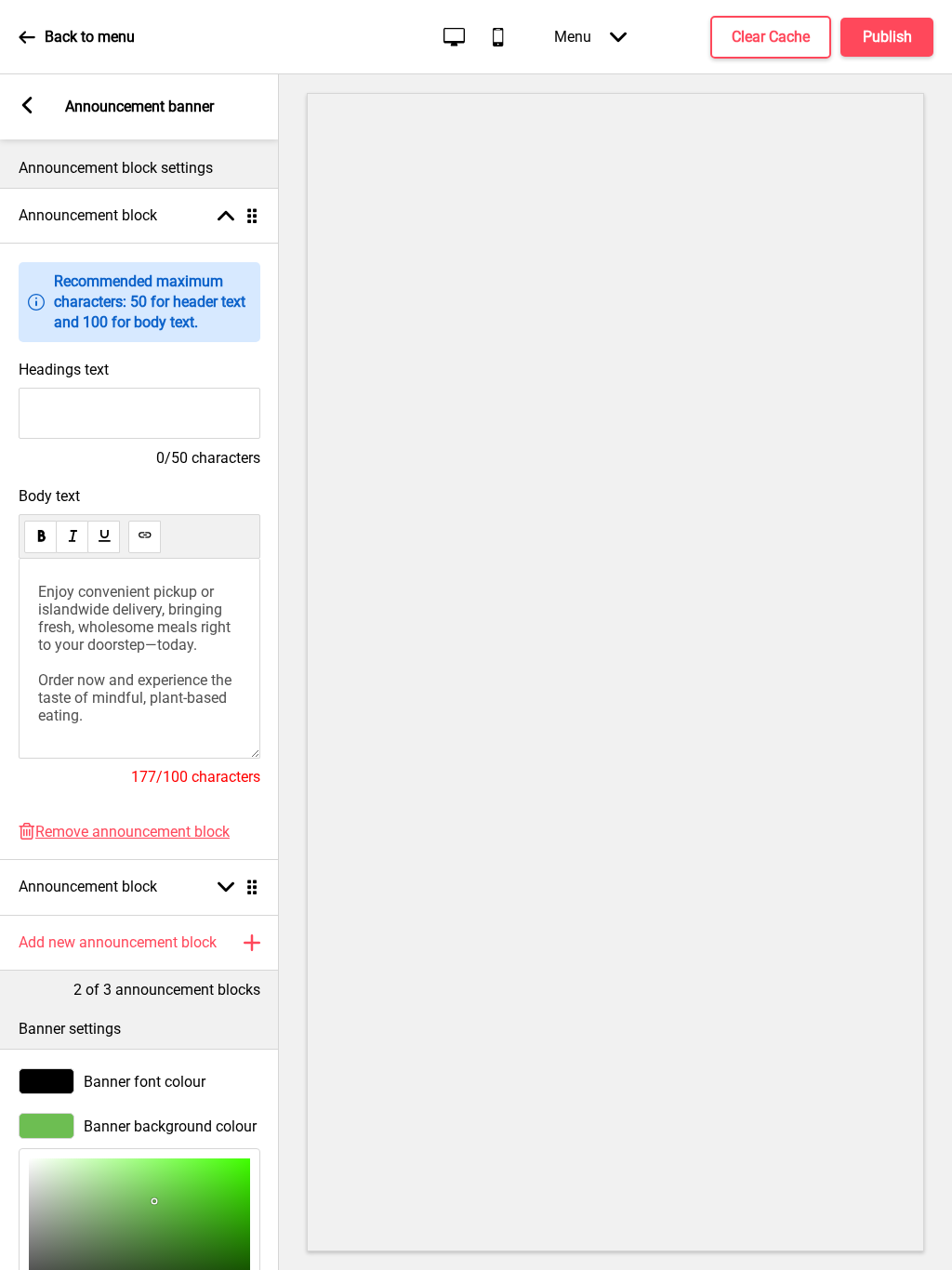 paste on "Discover Natural, Healthy, and Delicious Plant-Based Whole Foods at iVegan." 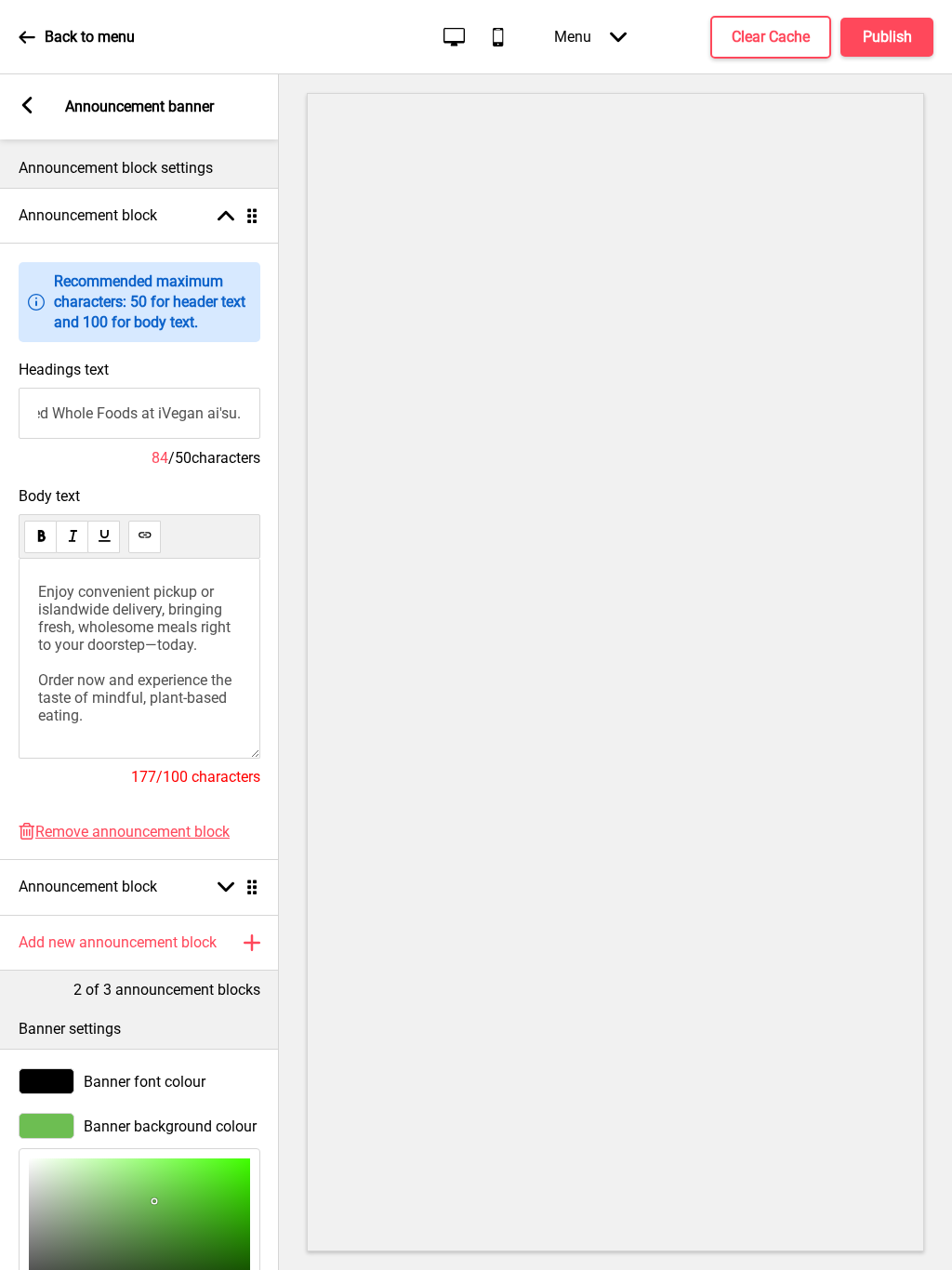 scroll, scrollTop: 0, scrollLeft: 342, axis: horizontal 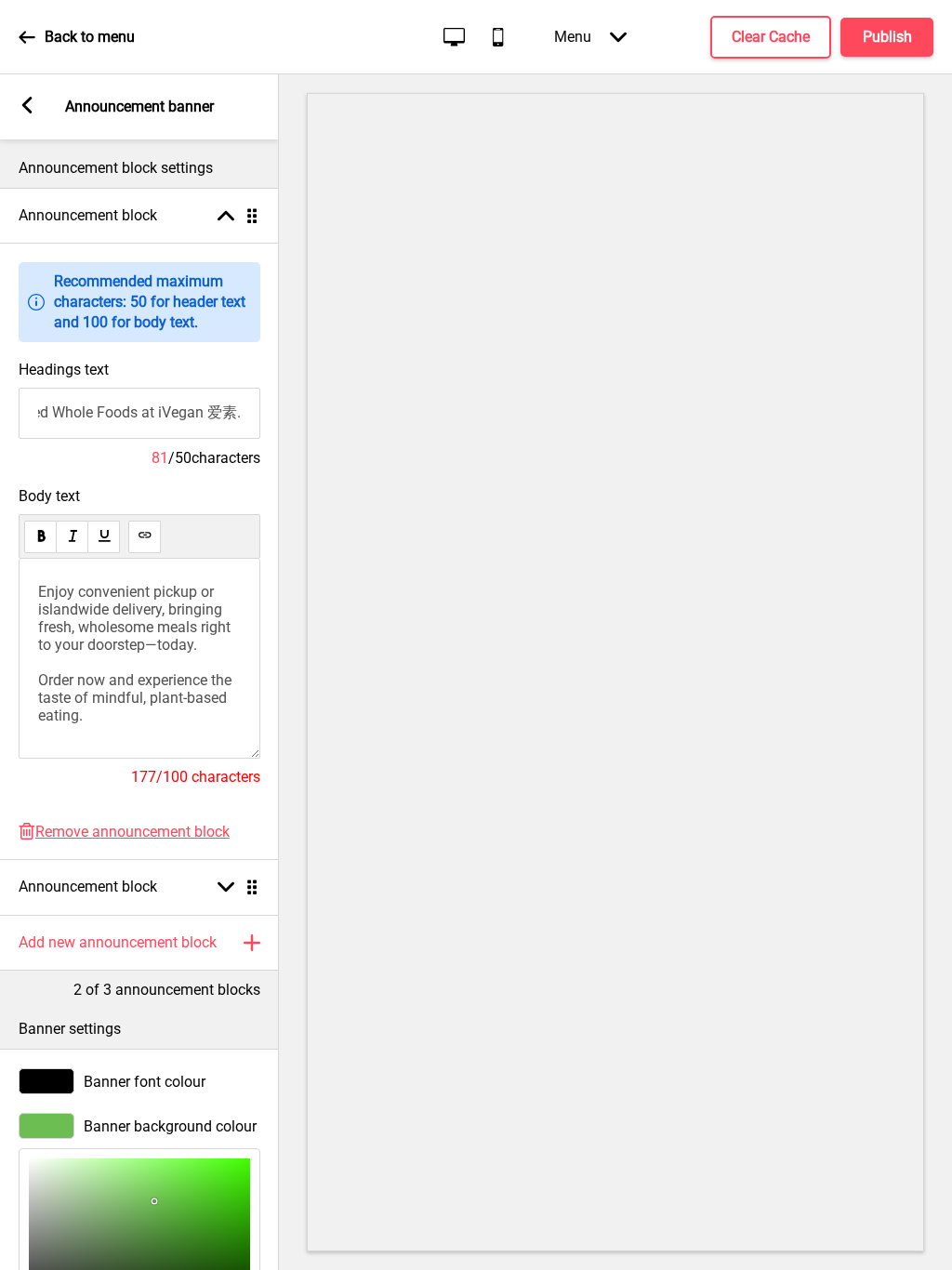 type on "Discover Natural, Healthy, and Delicious Plant-Based Whole Foods at iVegan 爱素." 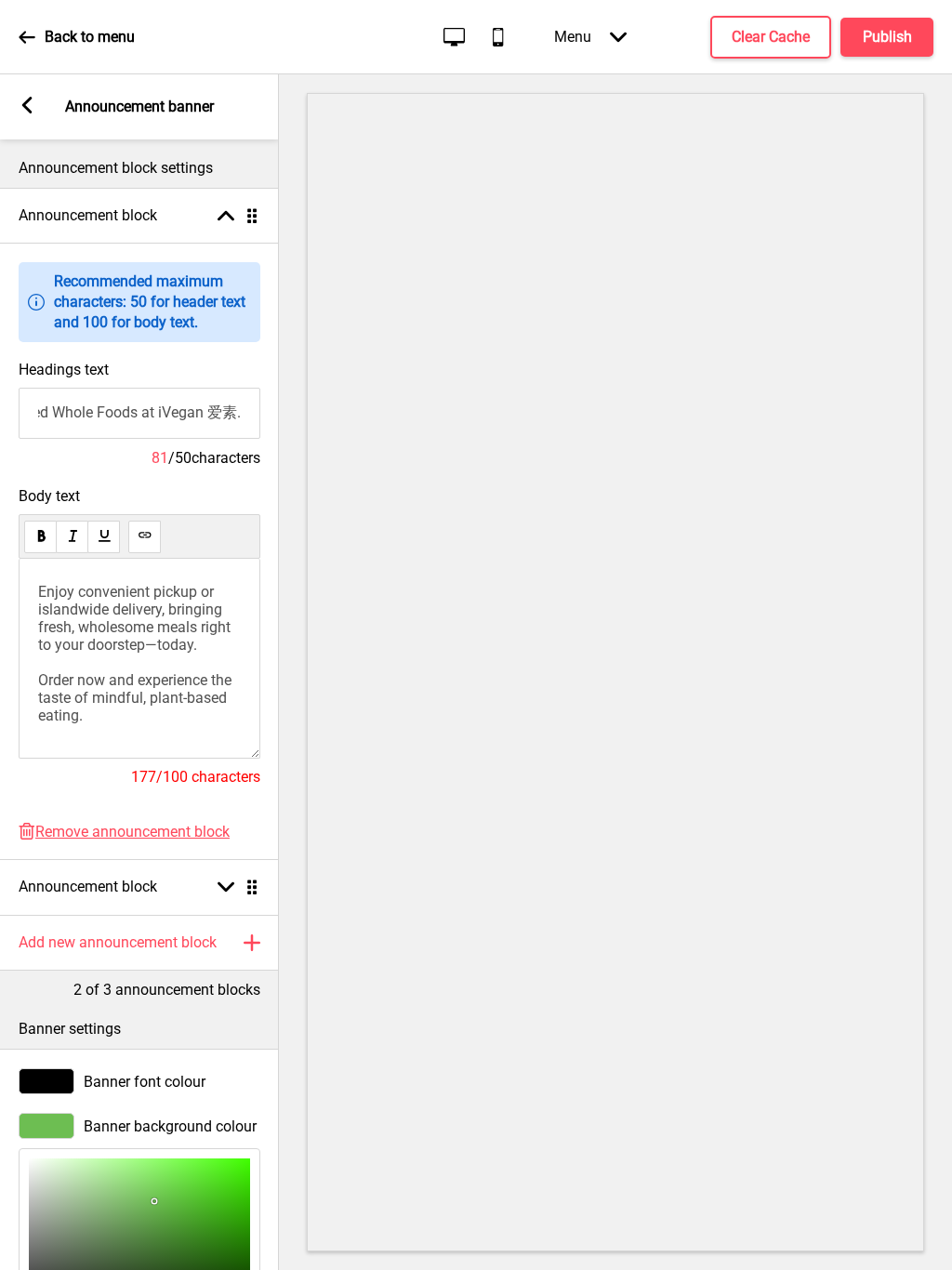 scroll, scrollTop: 0, scrollLeft: 0, axis: both 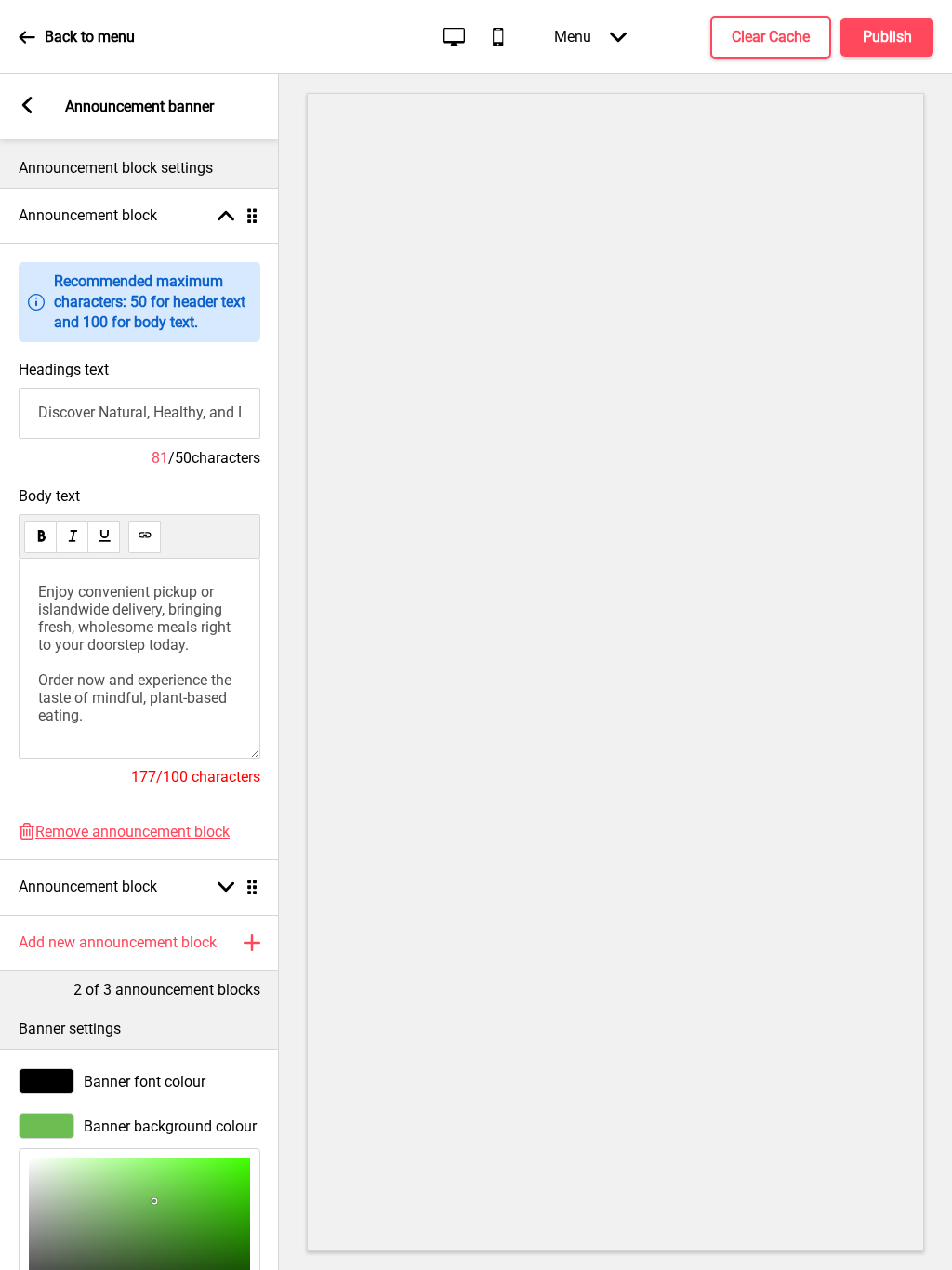 click on "Announcement block Arrow up Drag Information Recommended maximum characters: 50 for header text and 100 for body text. Headings text Discover Natural, Healthy, and Delicious Plant-Based Whole Foods at iVegan 爱素. 81 / 50  characters Body text
Enjoy convenient pickup or islandwide delivery, bringing fresh, wholesome meals right to your doorstep today.
Order now and experience the taste of mindful, plant-based eating.
177/100 characters Delete Remove announcement block Announcement block Arrow down Drag" at bounding box center (139, 551) 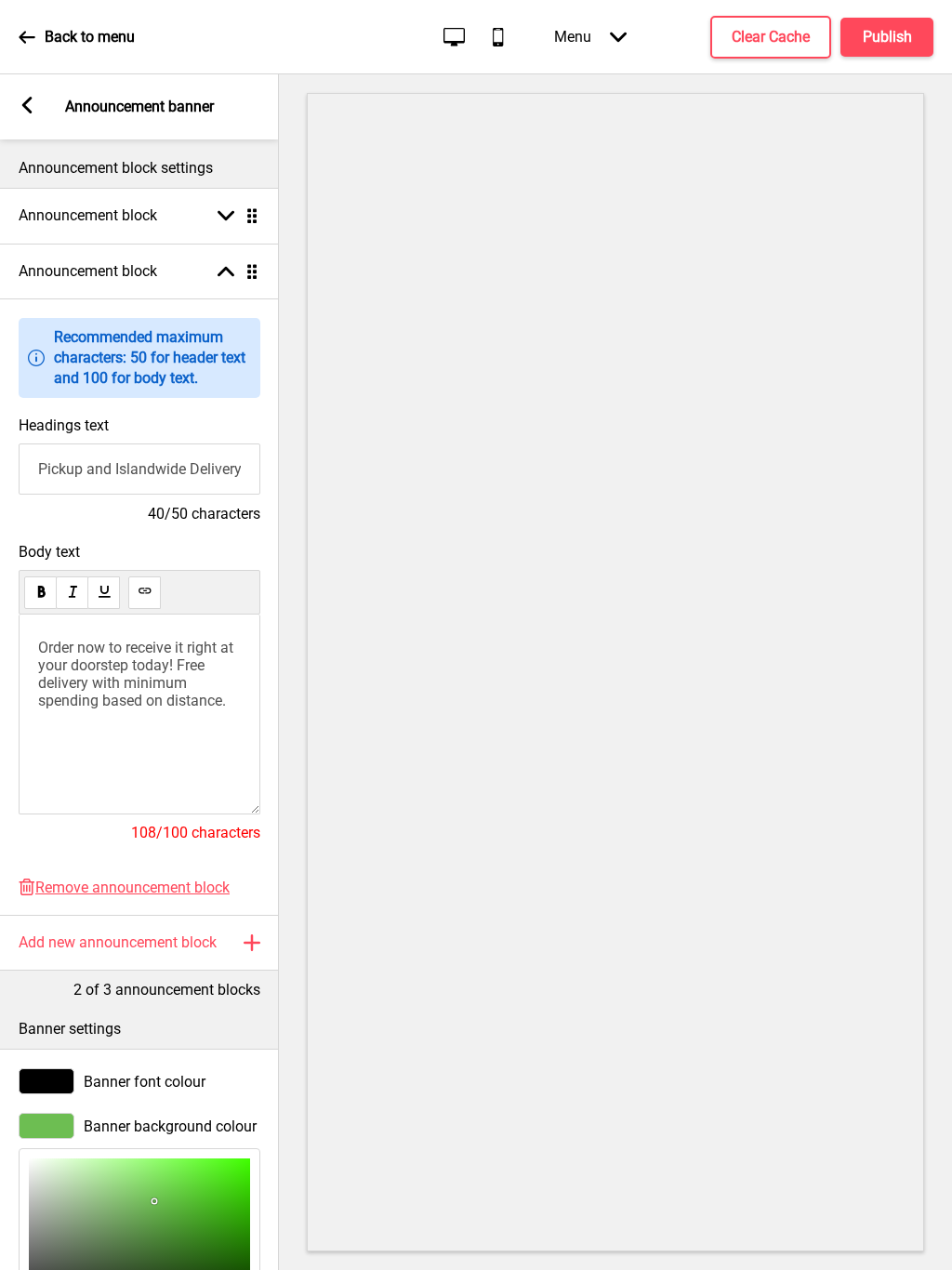 click on "Remove announcement block" at bounding box center (132, 887) 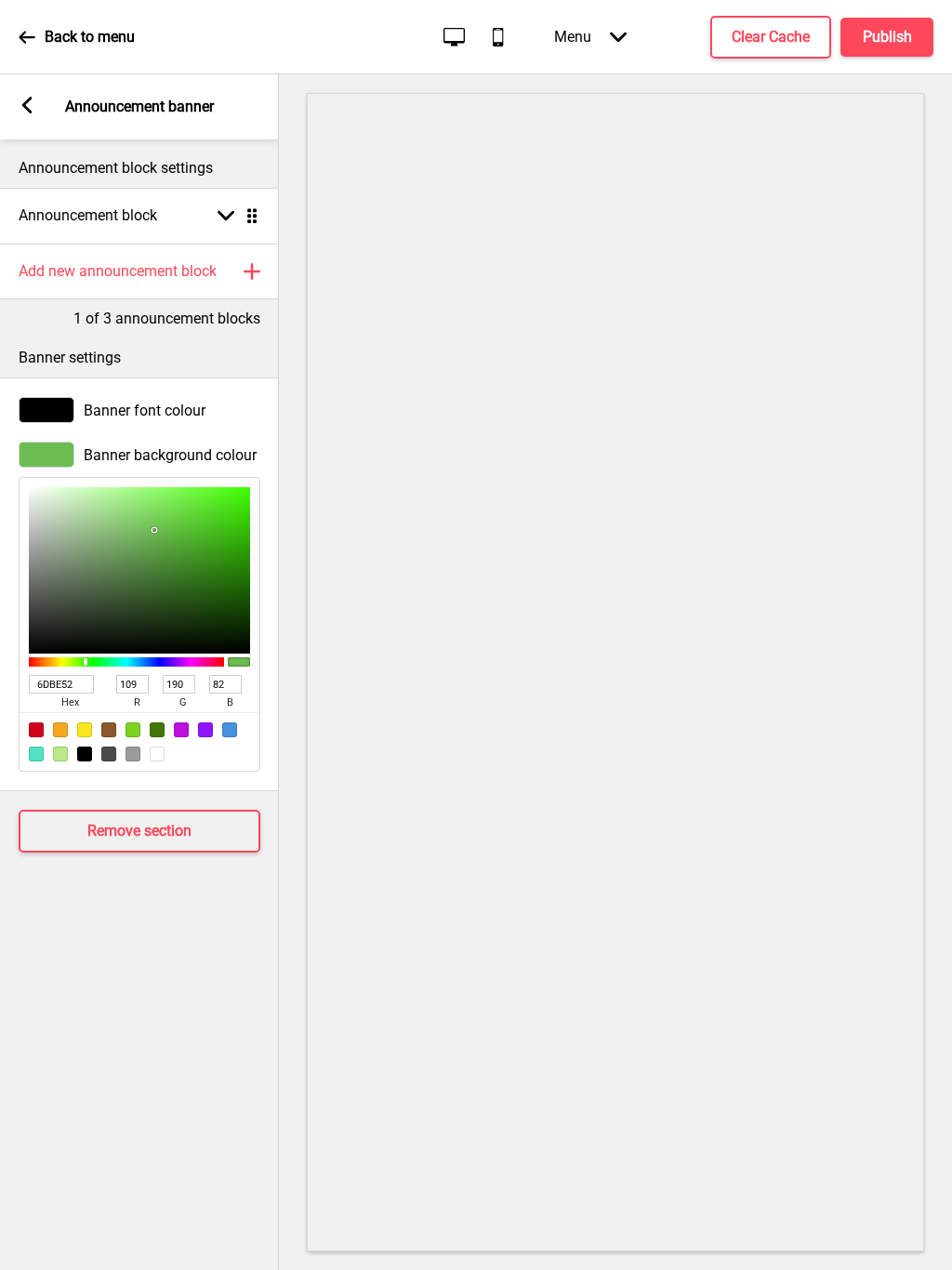 click on "Arrow down Drag" at bounding box center (234, 216) 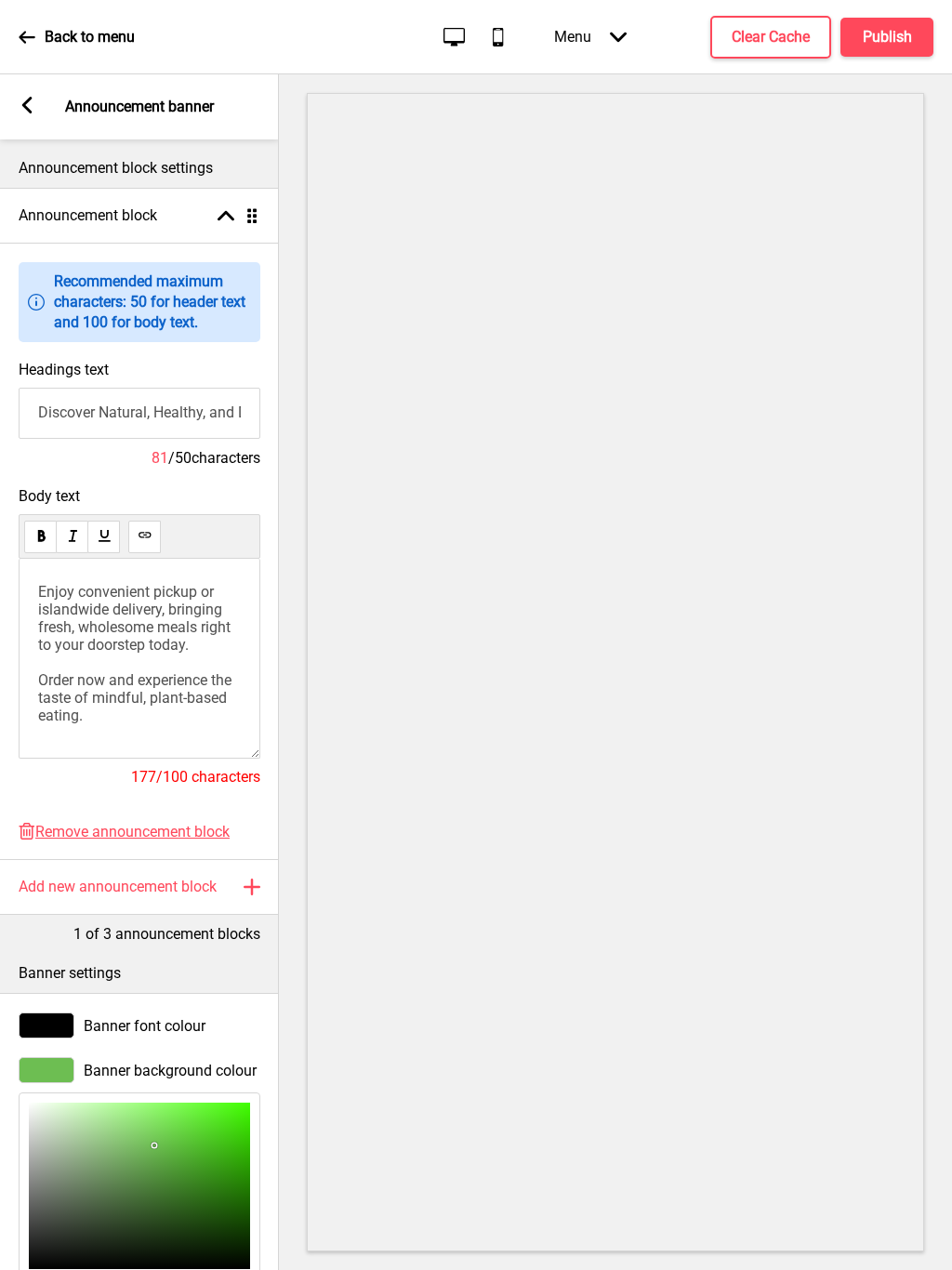 click on "Enjoy convenient pickup or islandwide delivery, bringing fresh, wholesome meals right to your doorstep today.
Order now and experience the taste of mindful, plant-based eating." at bounding box center [137, 654] 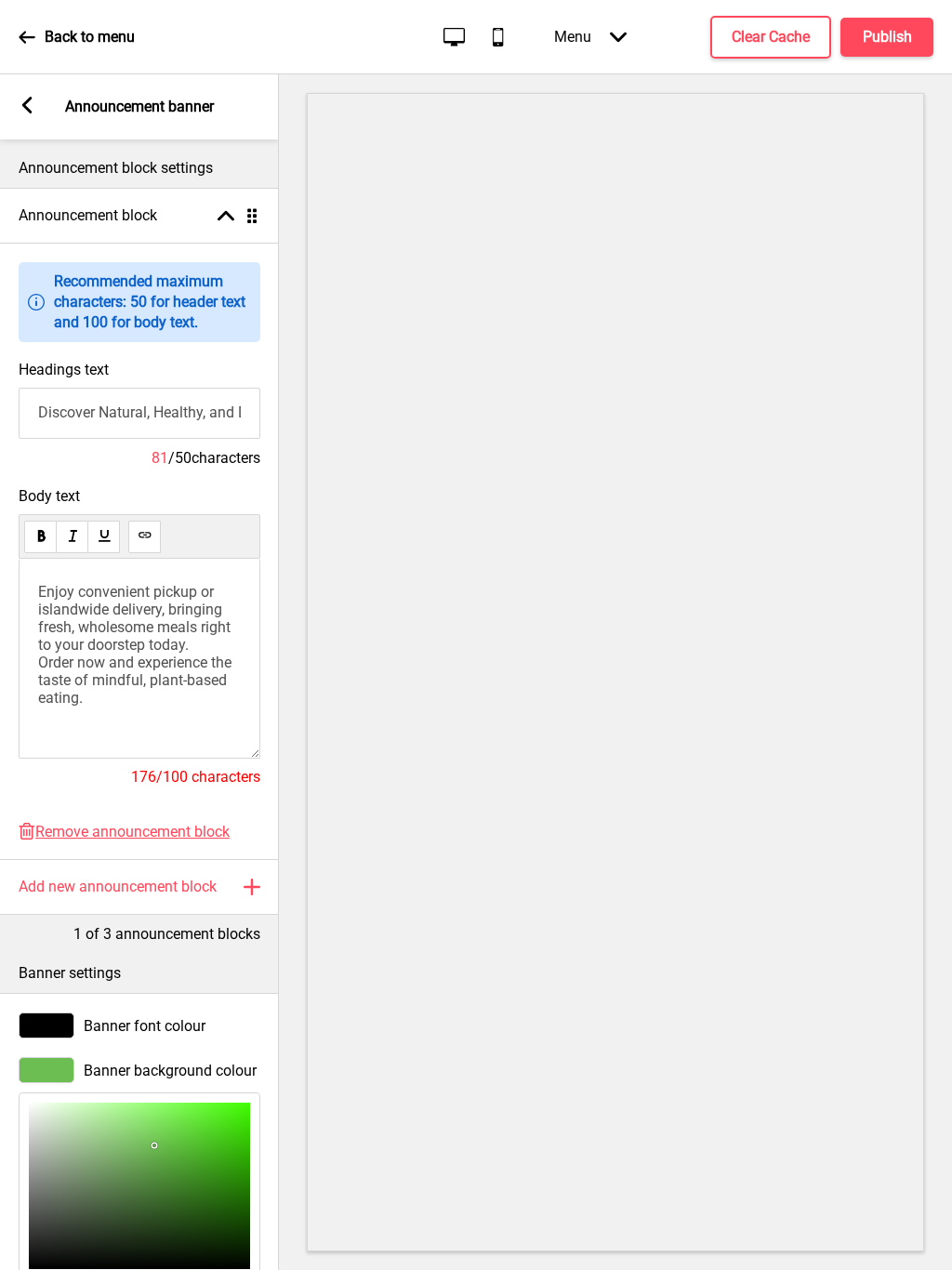 scroll, scrollTop: 4, scrollLeft: 0, axis: vertical 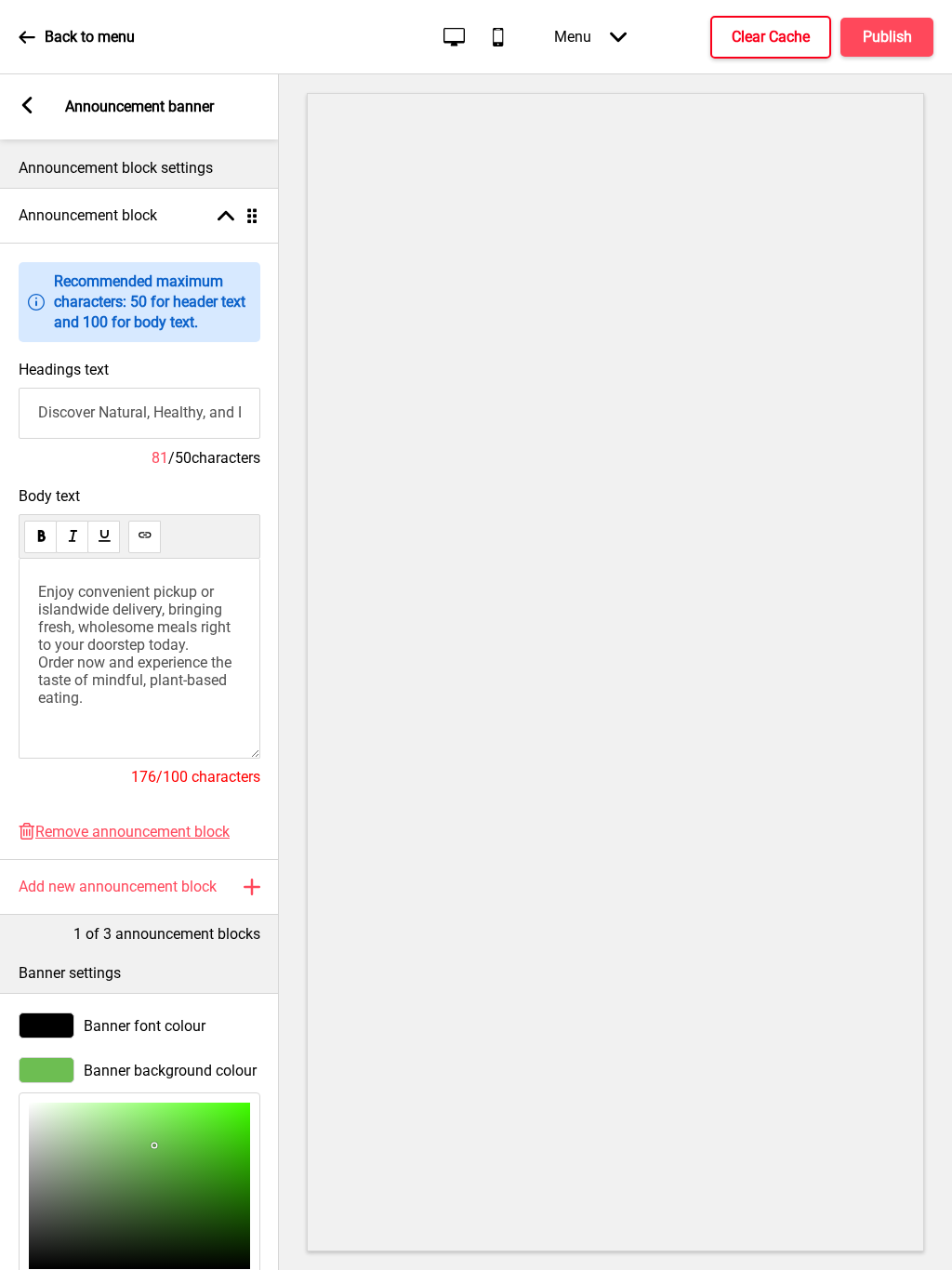 click on "Clear Cache" at bounding box center [771, 37] 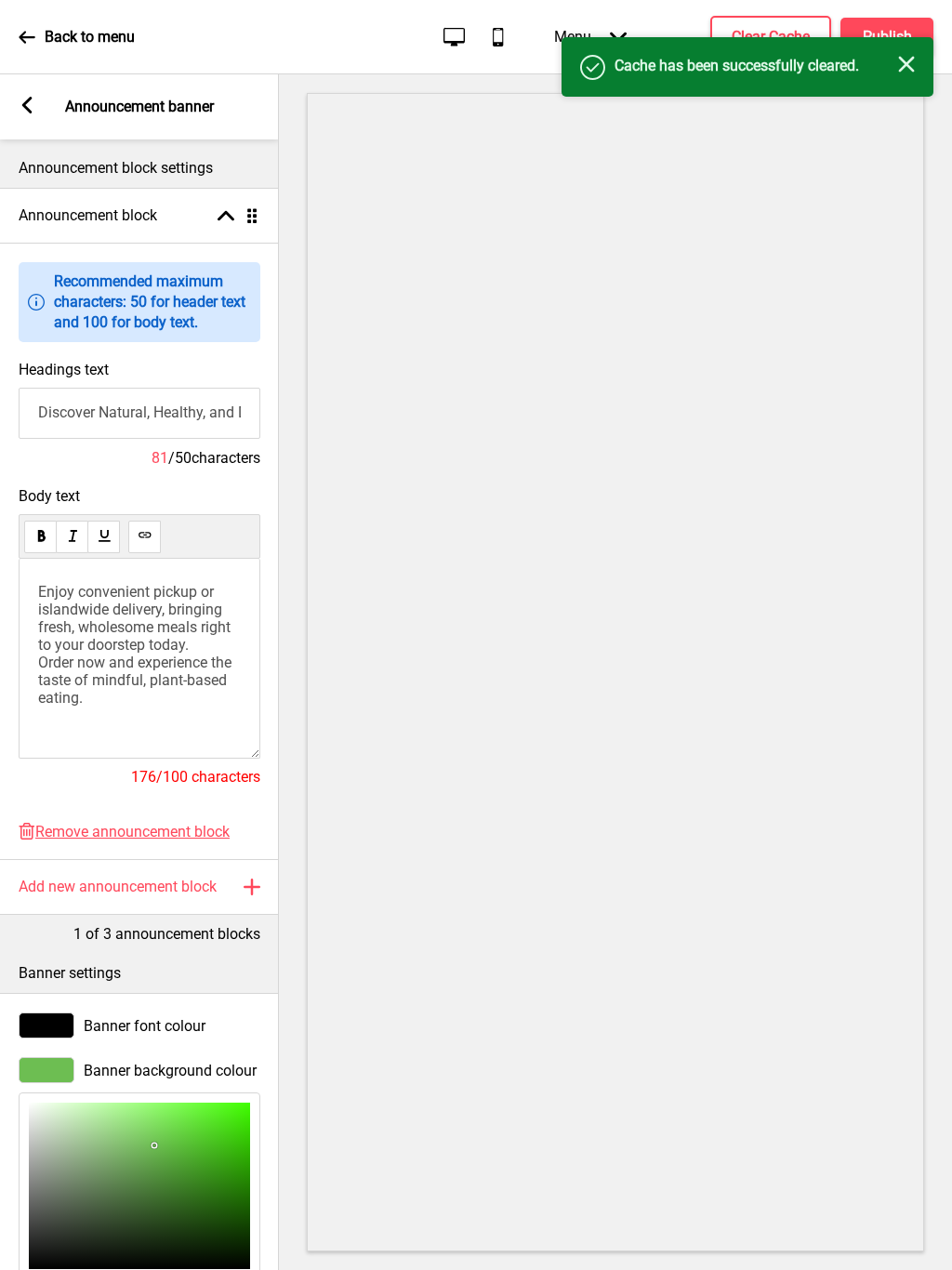 click on "Close" at bounding box center [906, 66] 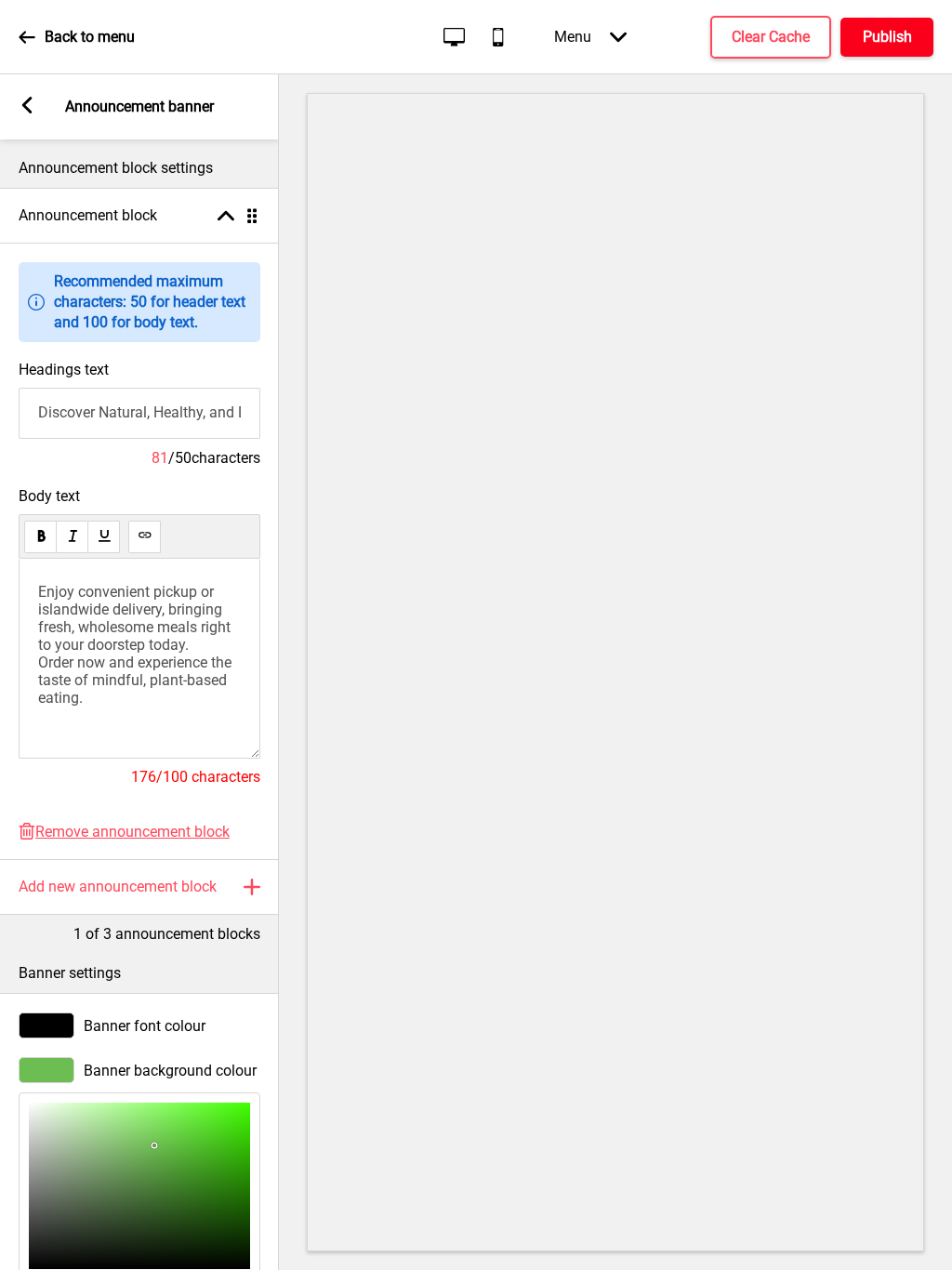 click on "Publish" at bounding box center (887, 37) 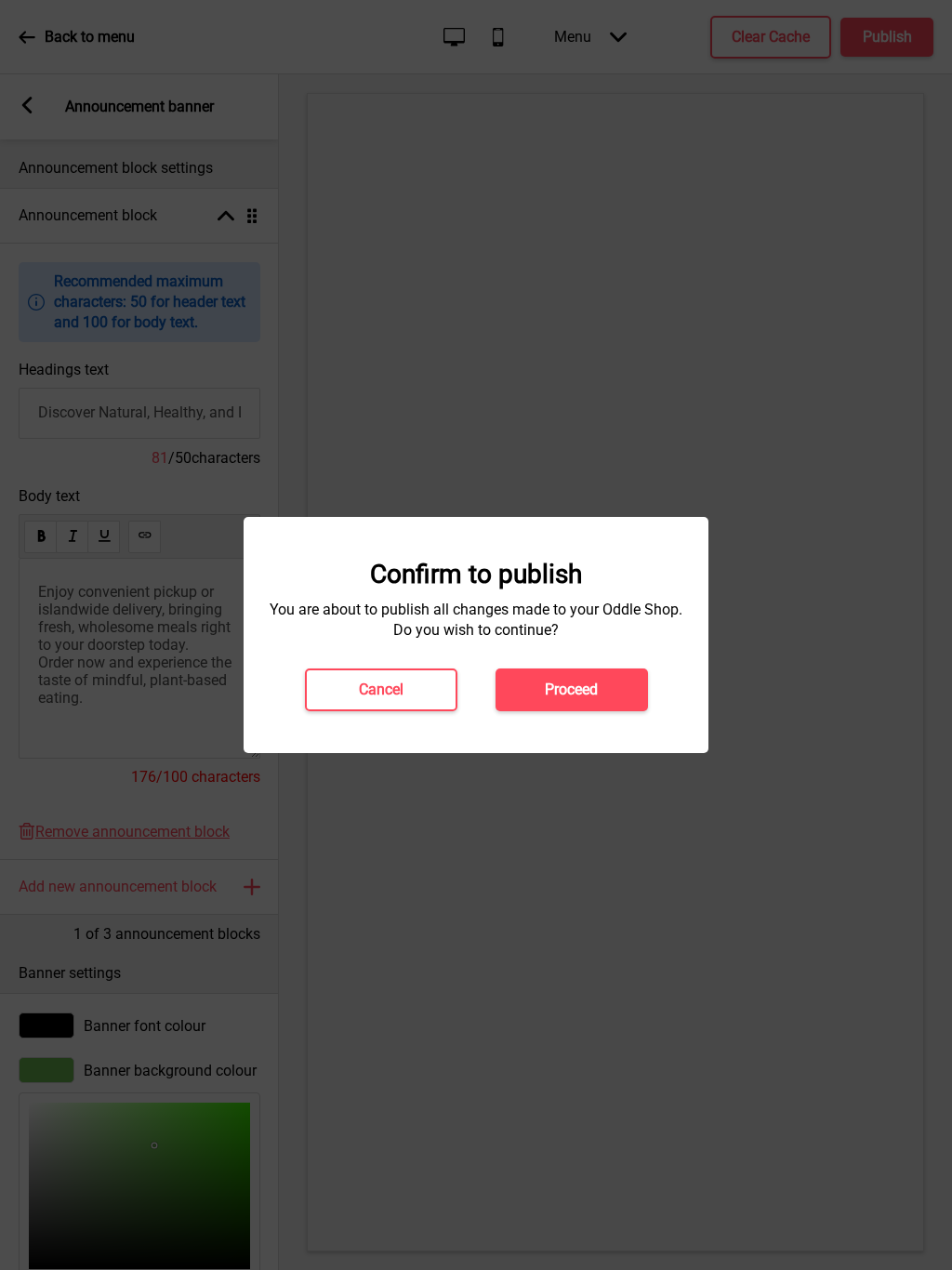 click on "Proceed" at bounding box center (572, 690) 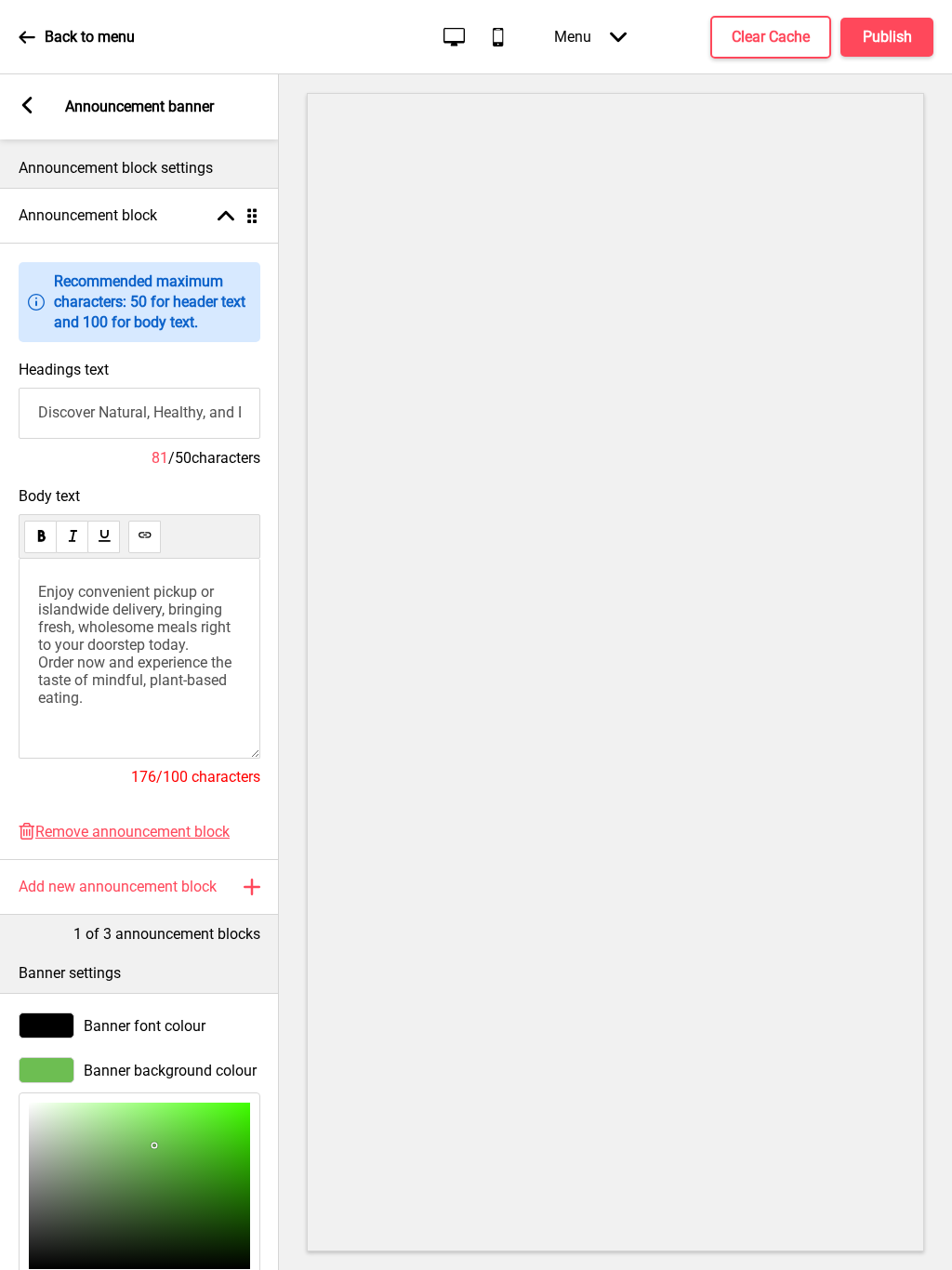 click at bounding box center (27, 105) 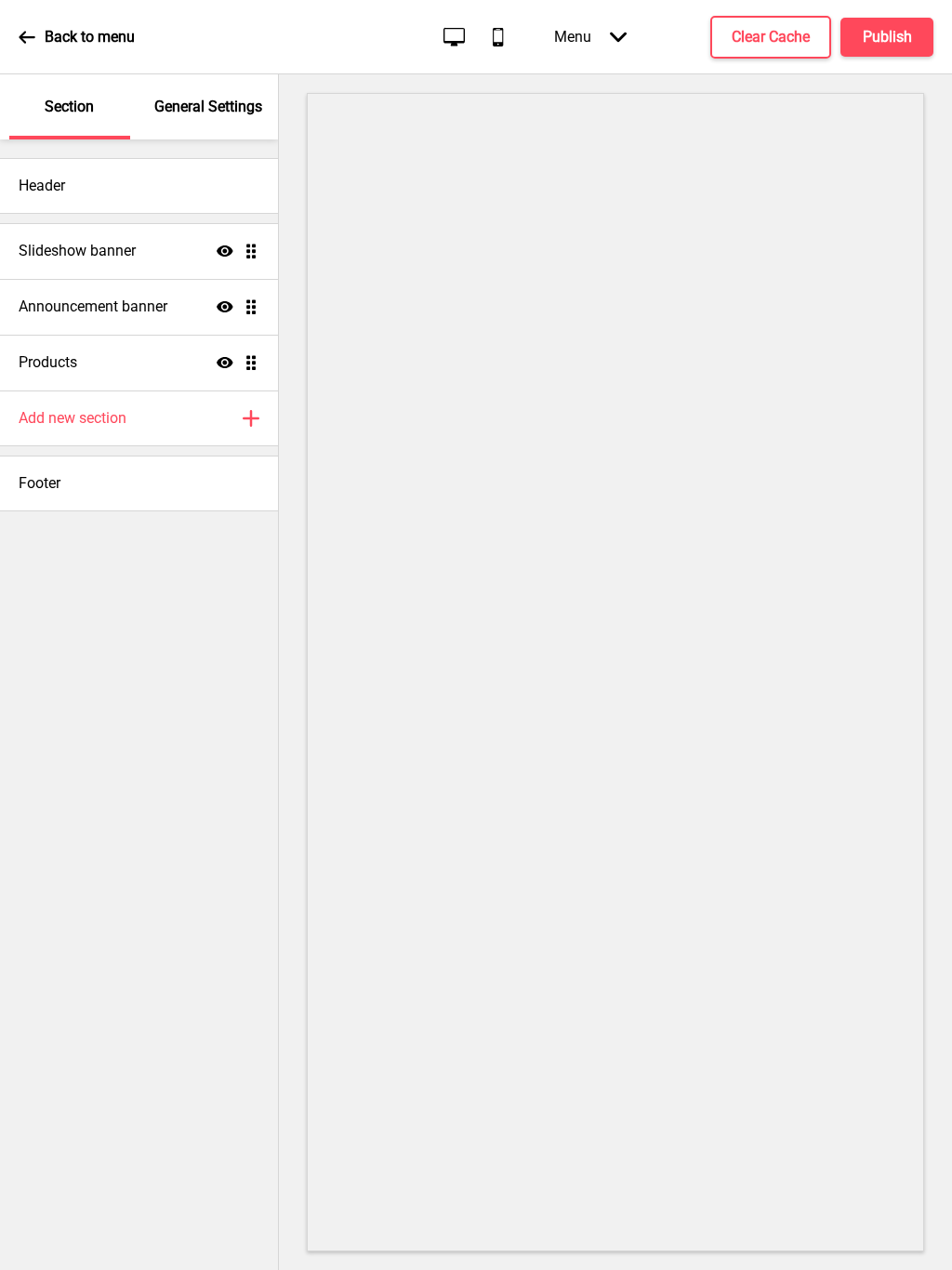 click on "Slideshow banner" at bounding box center (77, 251) 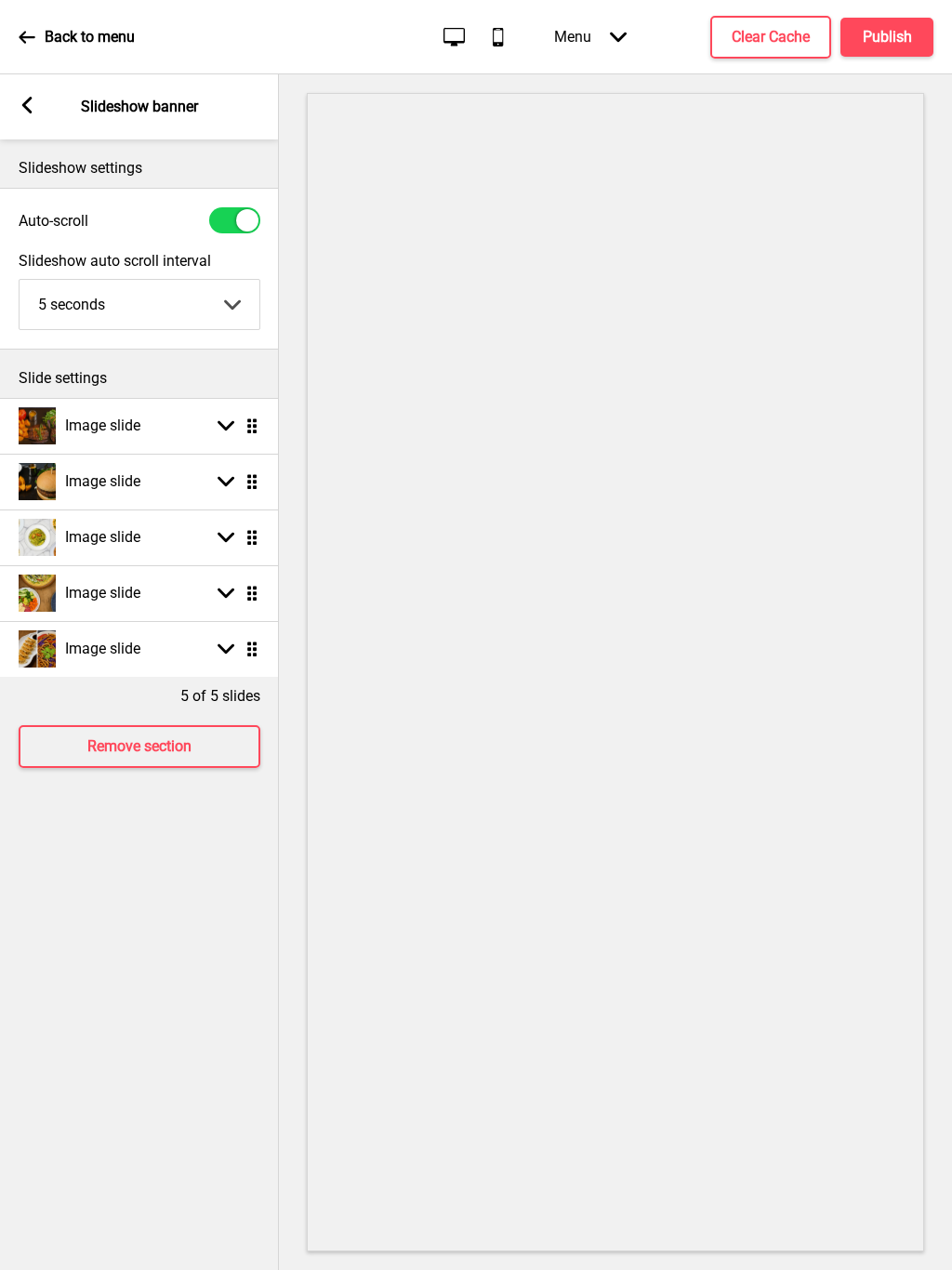 click on "Image slide Arrow down Drag" at bounding box center (139, 426) 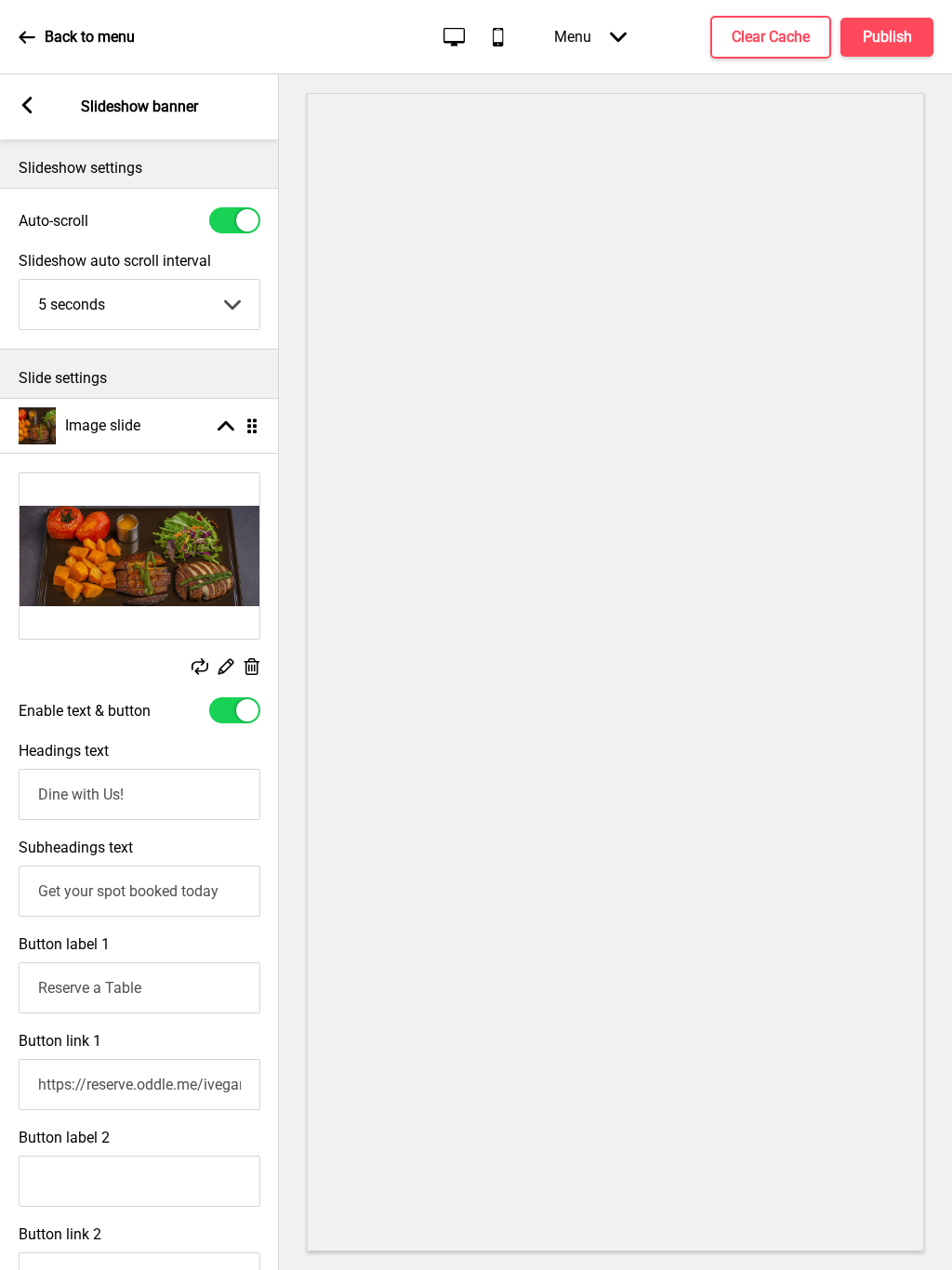 click on "https://reserve.oddle.me/ivegan" at bounding box center [139, 1084] 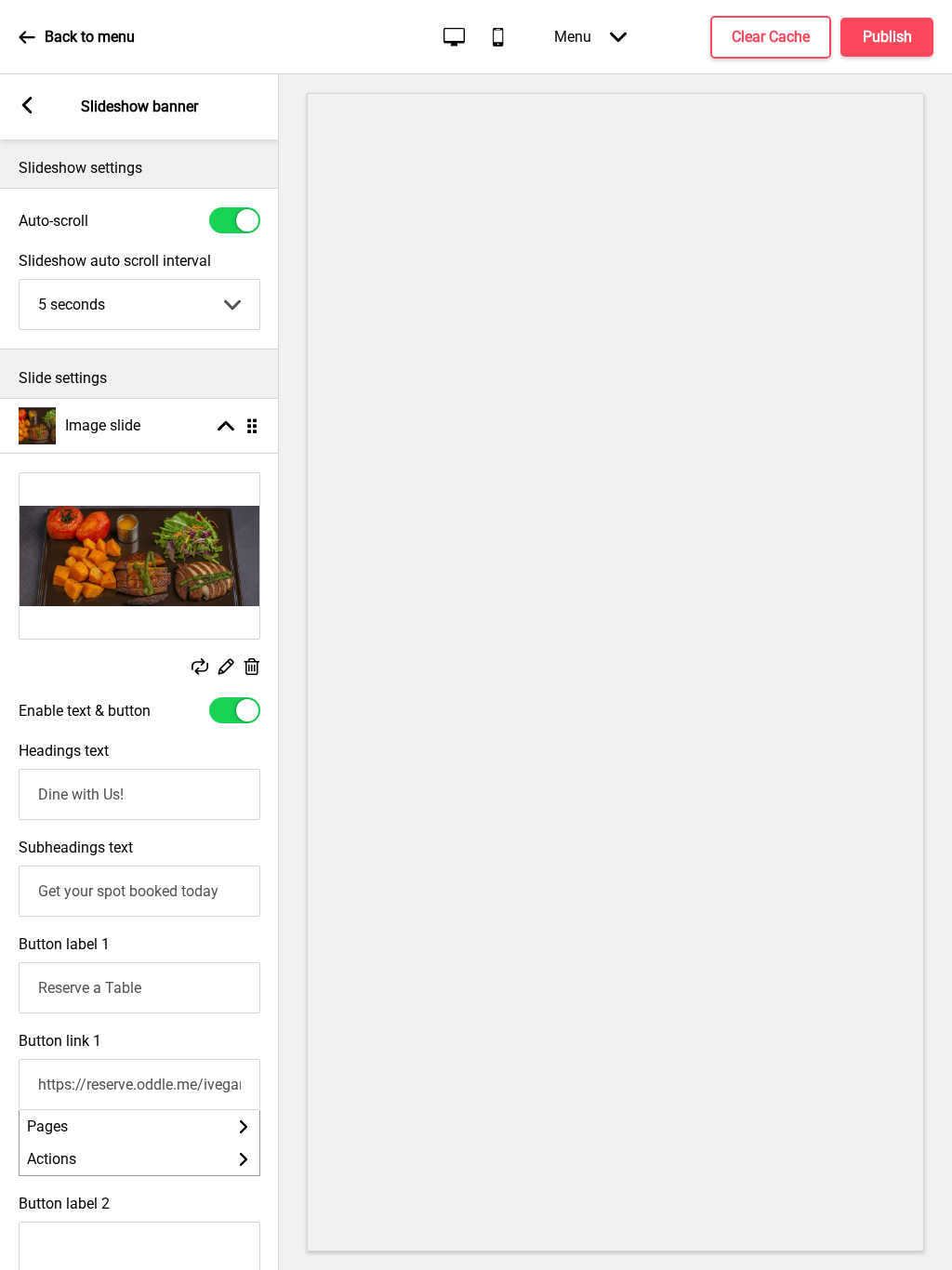 click on "https://reserve.oddle.me/ivegan" at bounding box center (139, 1084) 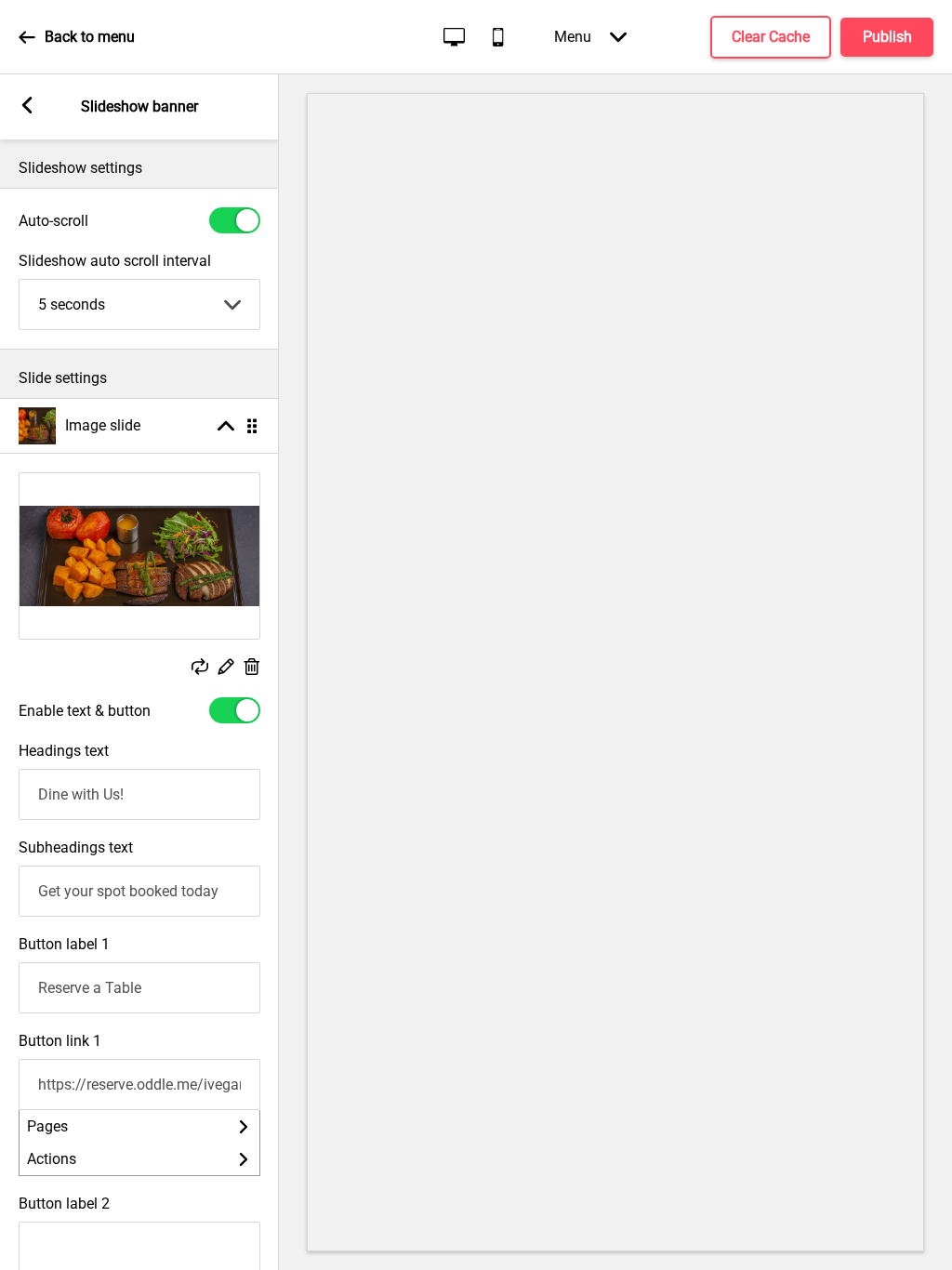 click on "https://reserve.oddle.me/ivegan" at bounding box center [139, 1084] 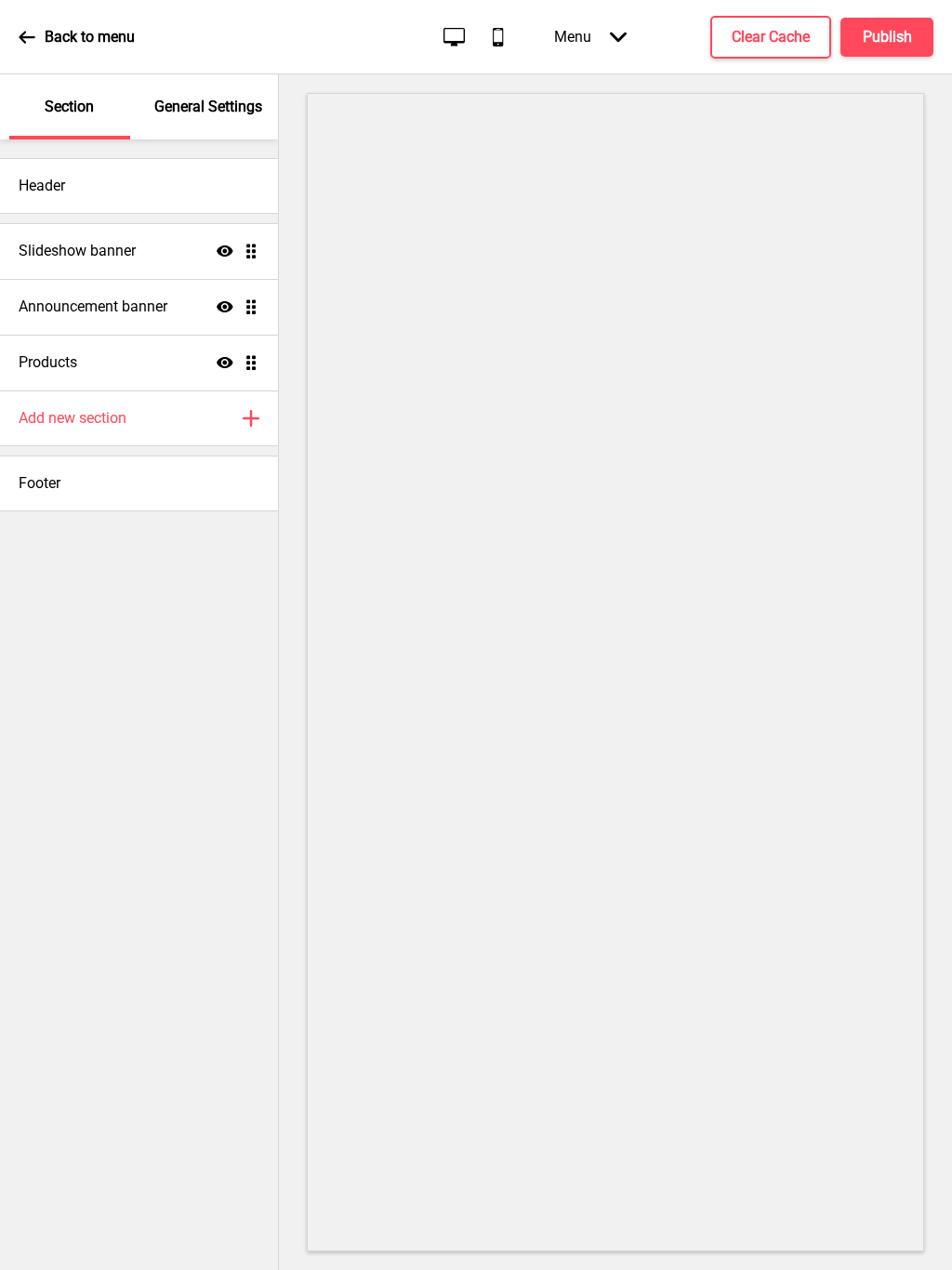 click on "Announcement banner" at bounding box center (77, 251) 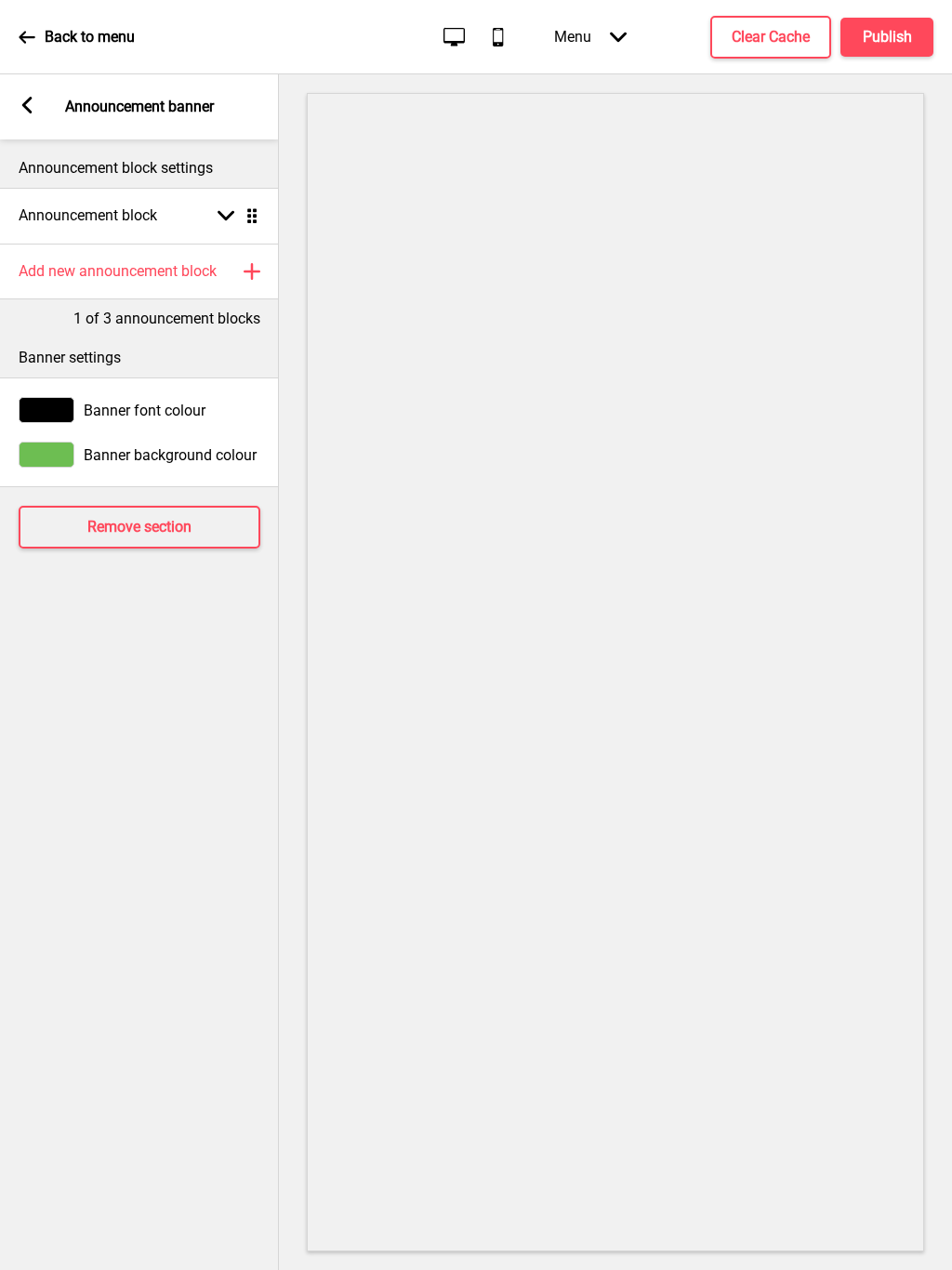click on "Add new announcement block" at bounding box center (117, 271) 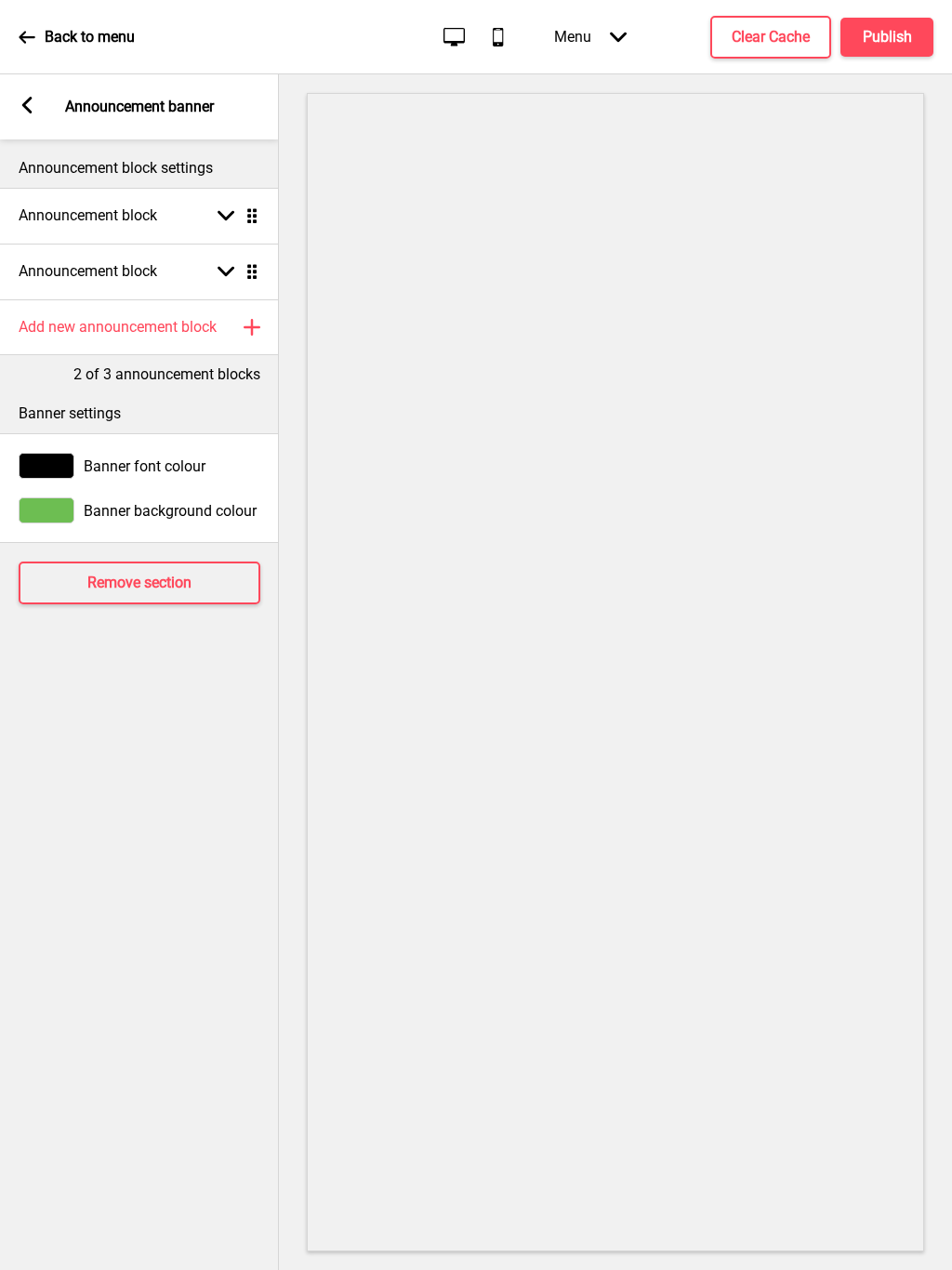 click on "Arrow down Drag" at bounding box center [234, 271] 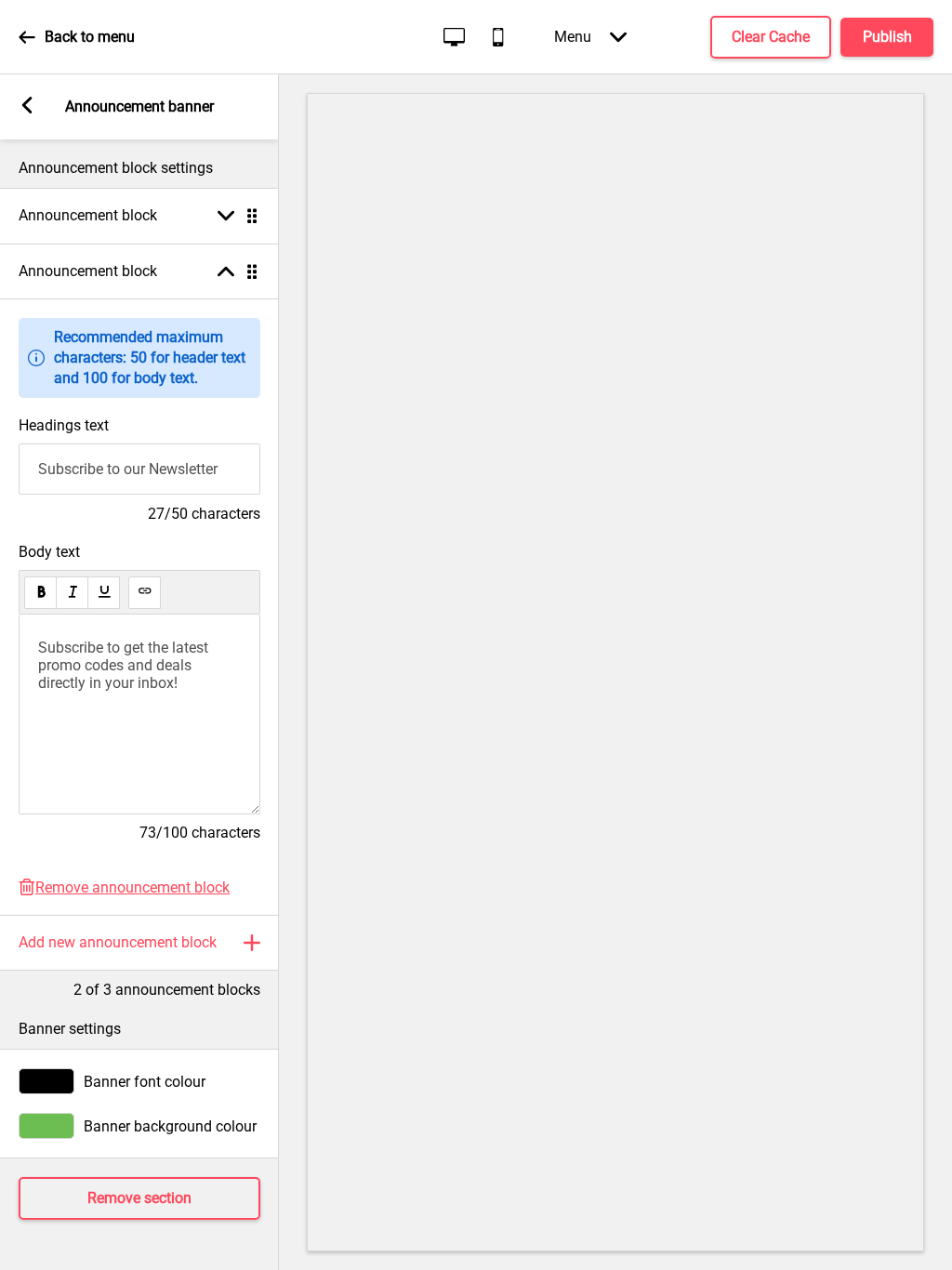 click on "Remove announcement block" at bounding box center [132, 887] 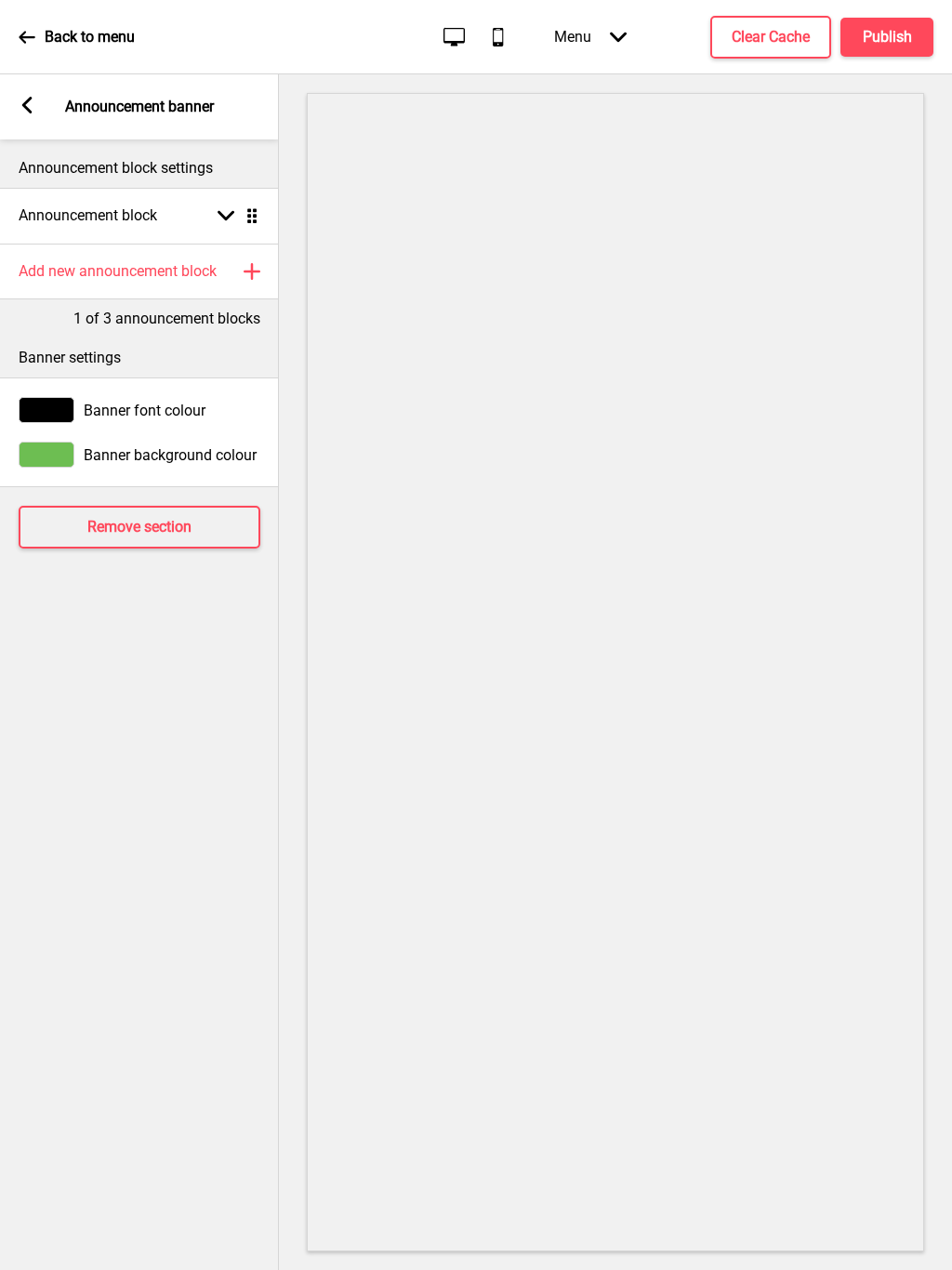 click on "Announcement block Arrow down Drag" at bounding box center (139, 216) 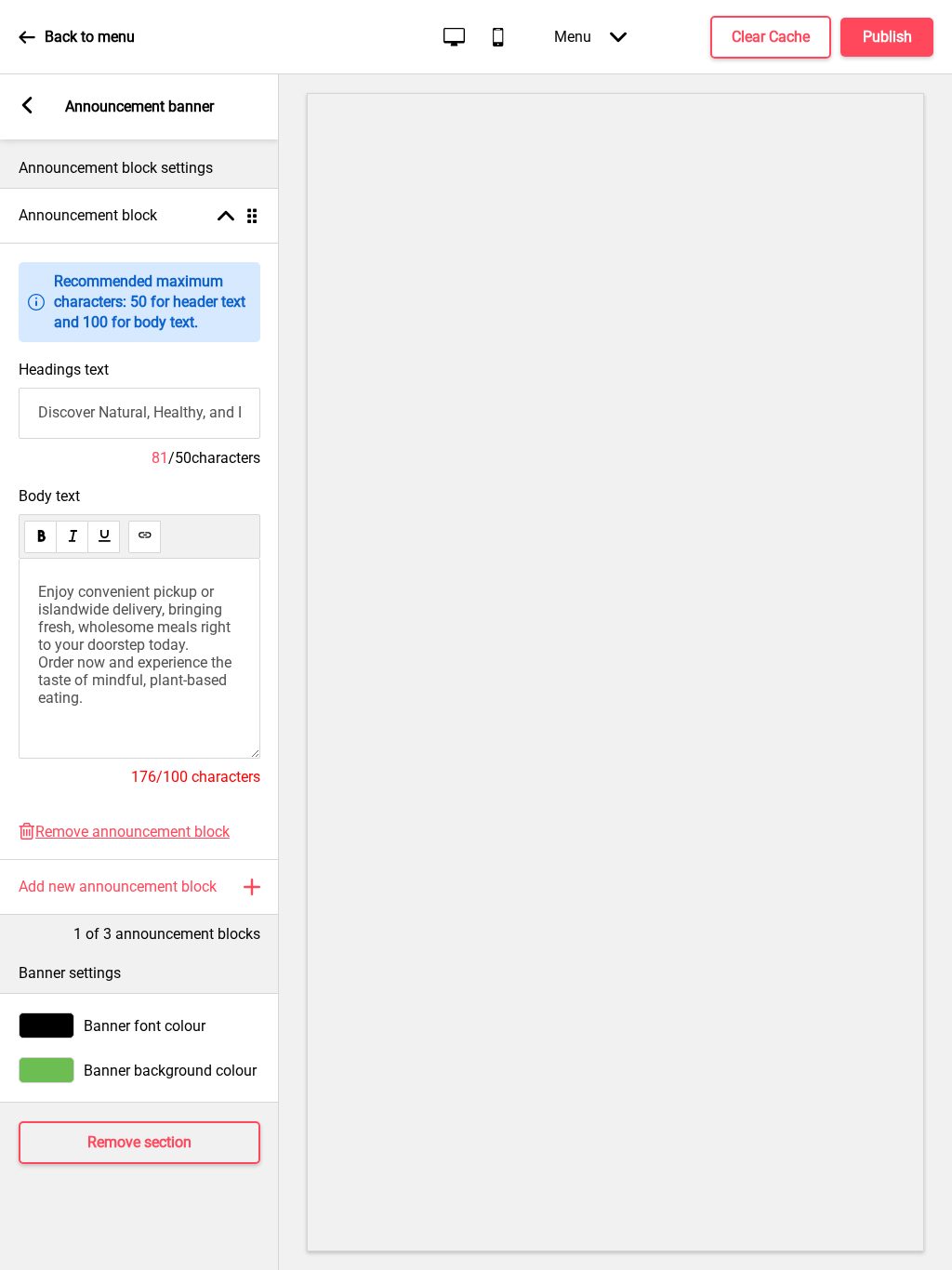 click on "Enjoy convenient pickup or islandwide delivery, bringing fresh, wholesome meals right to your doorstep today.
Order now and experience the taste of mindful, plant-based eating." at bounding box center (139, 644) 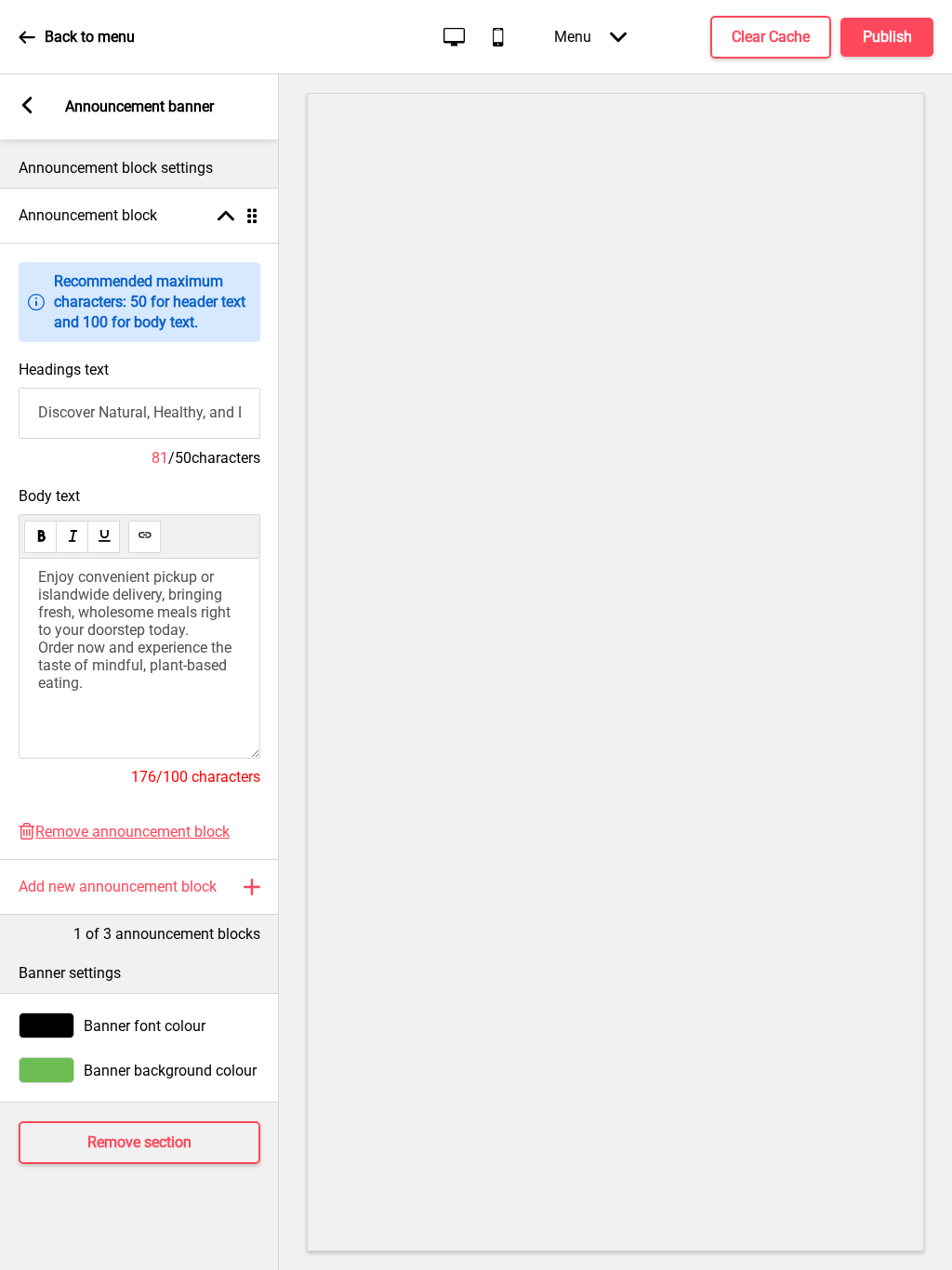 click at bounding box center [40, 536] 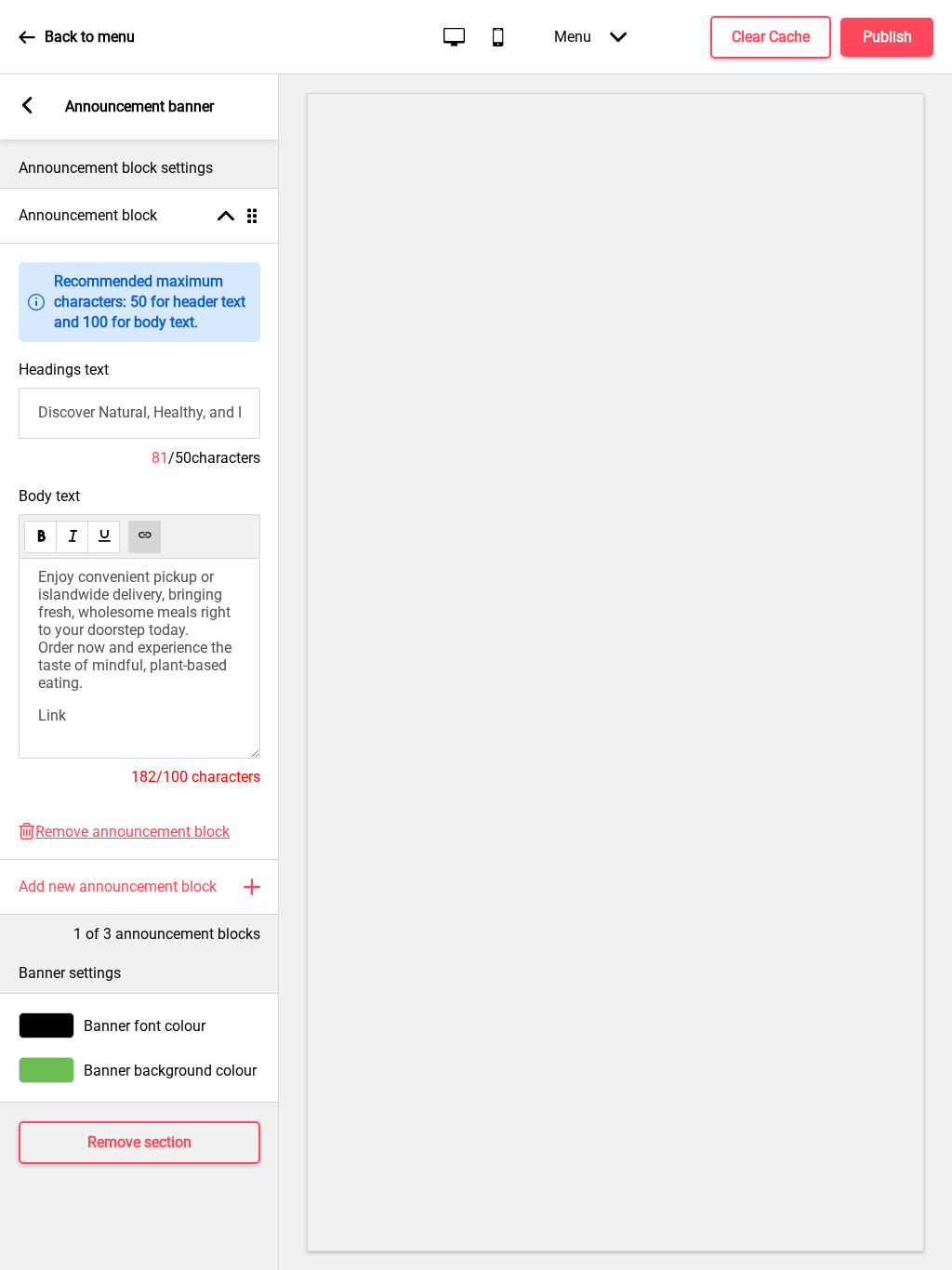click on "Link" at bounding box center (52, 715) 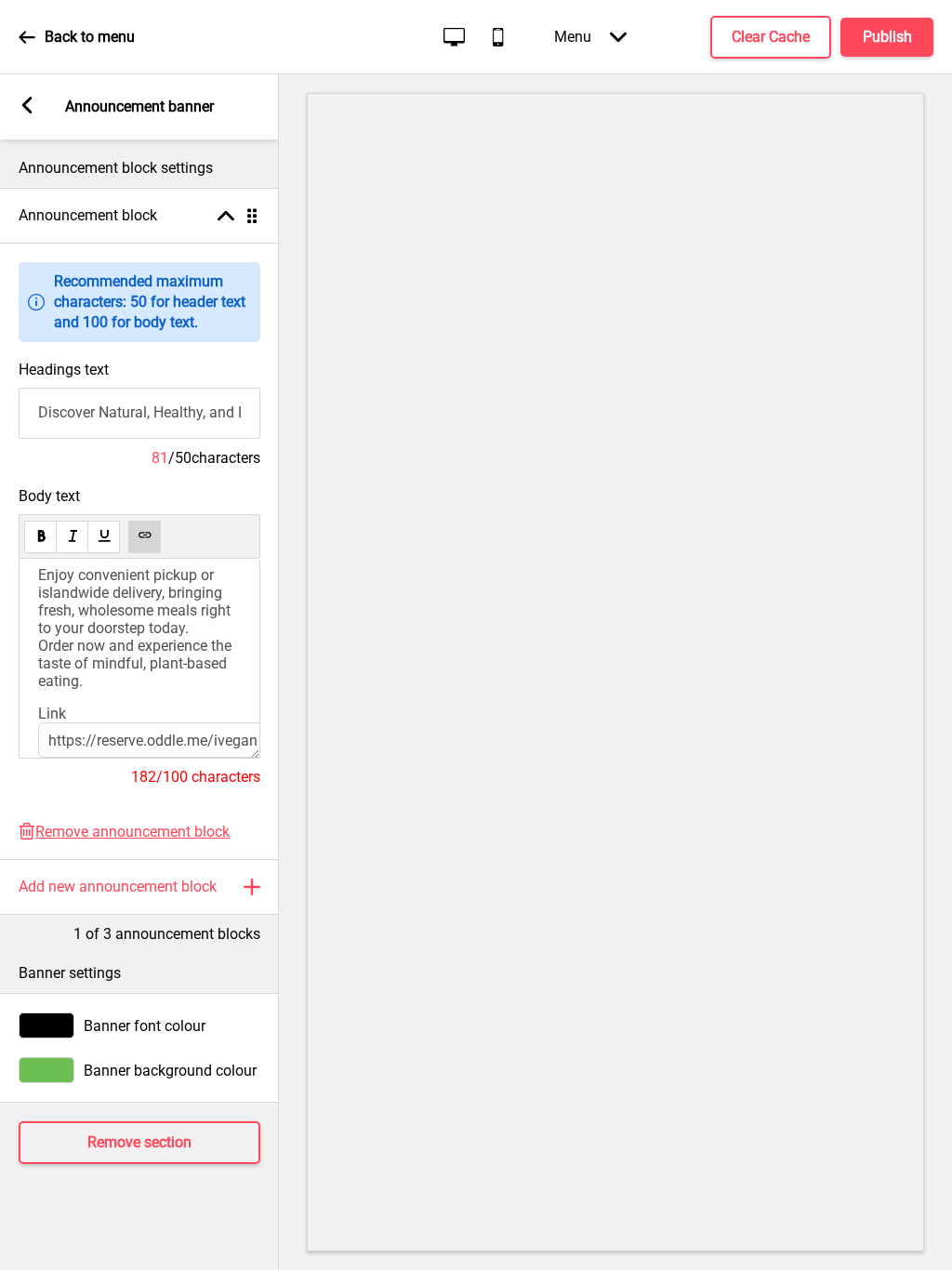 click on "Link" at bounding box center (52, 713) 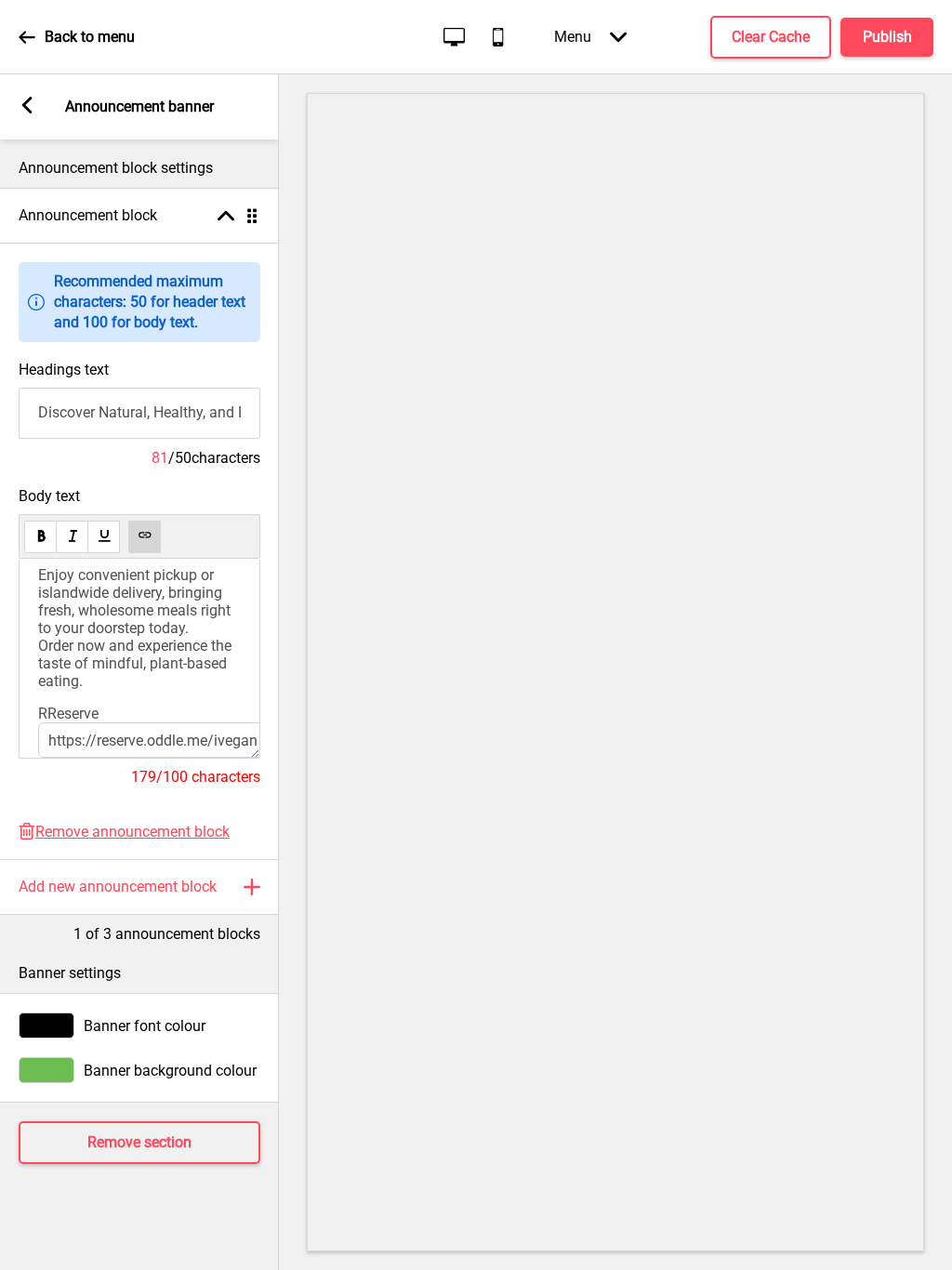click on "https://reserve.oddle.me/ivegan" at bounding box center (172, 740) 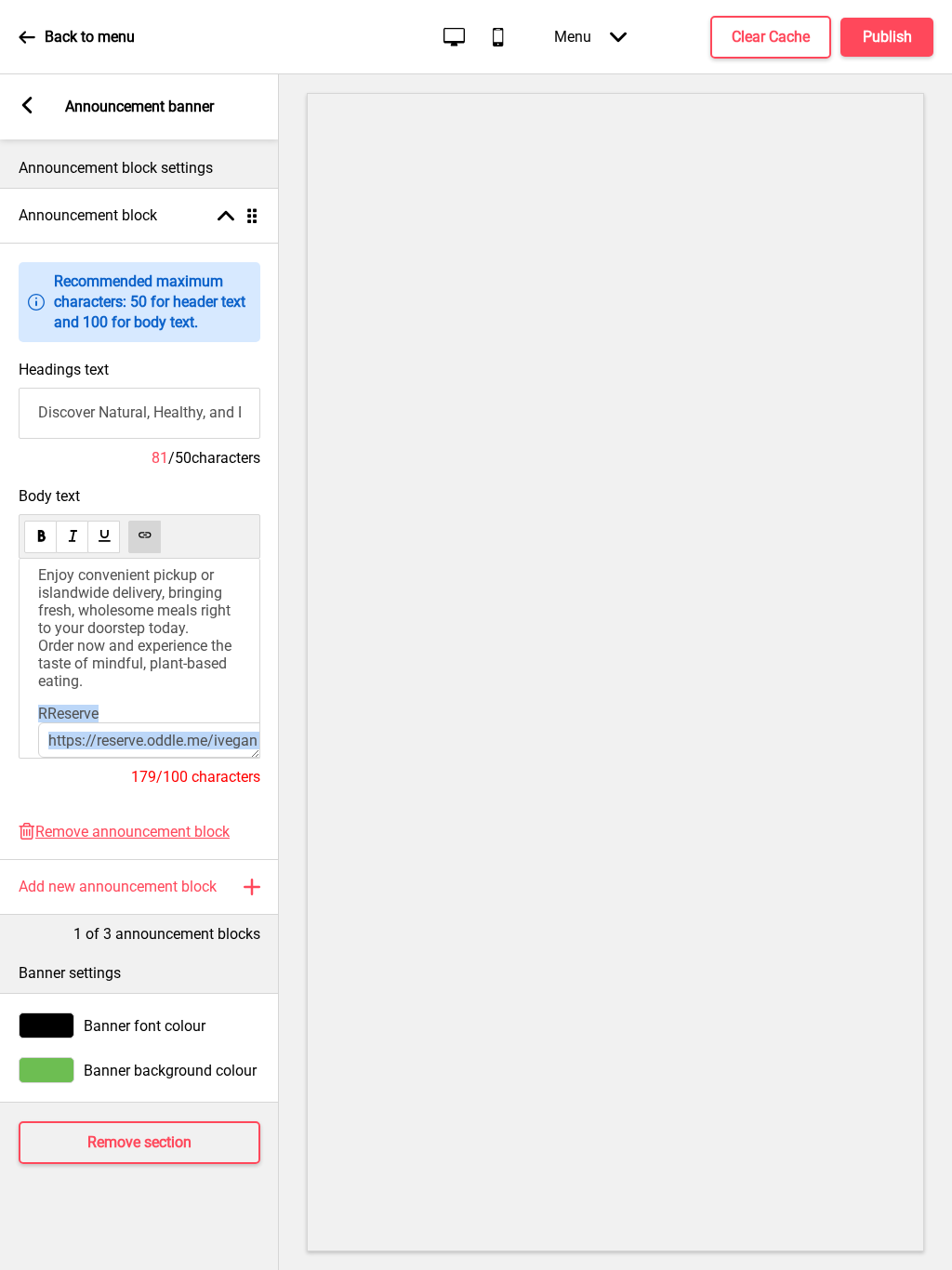 click on "https://reserve.oddle.me/ivegan" at bounding box center (172, 740) 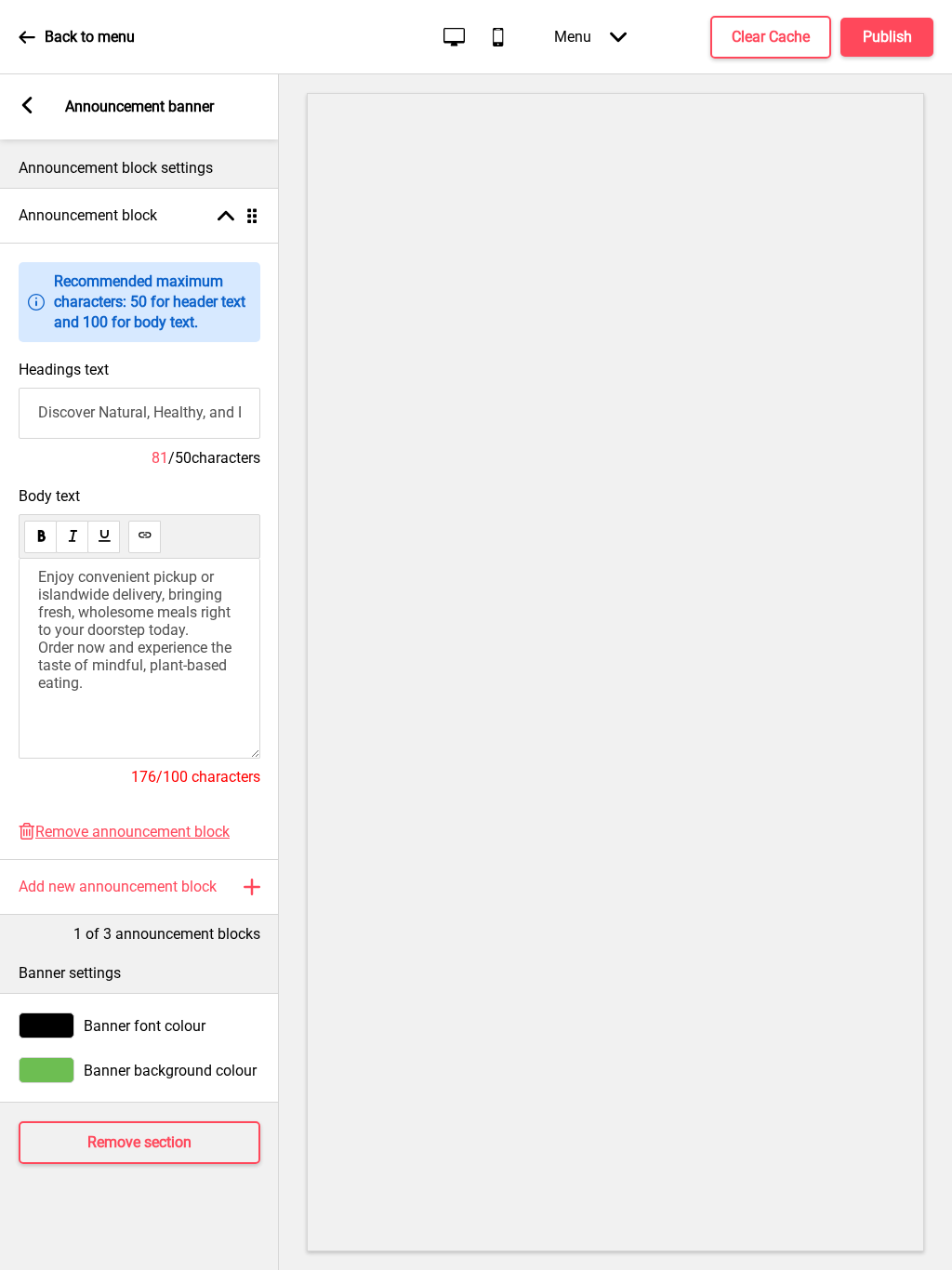 scroll, scrollTop: 0, scrollLeft: 0, axis: both 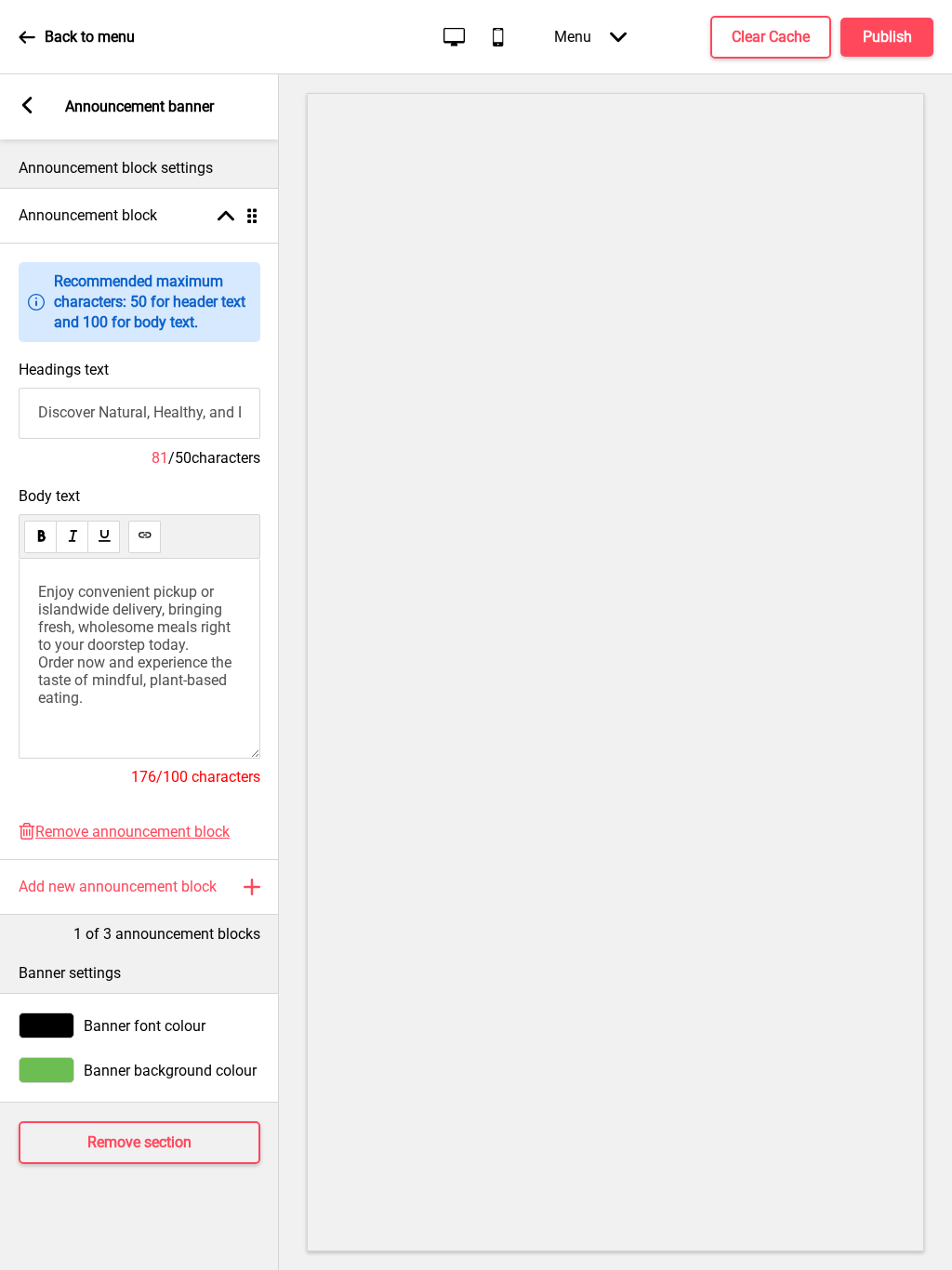 click at bounding box center [226, 216] 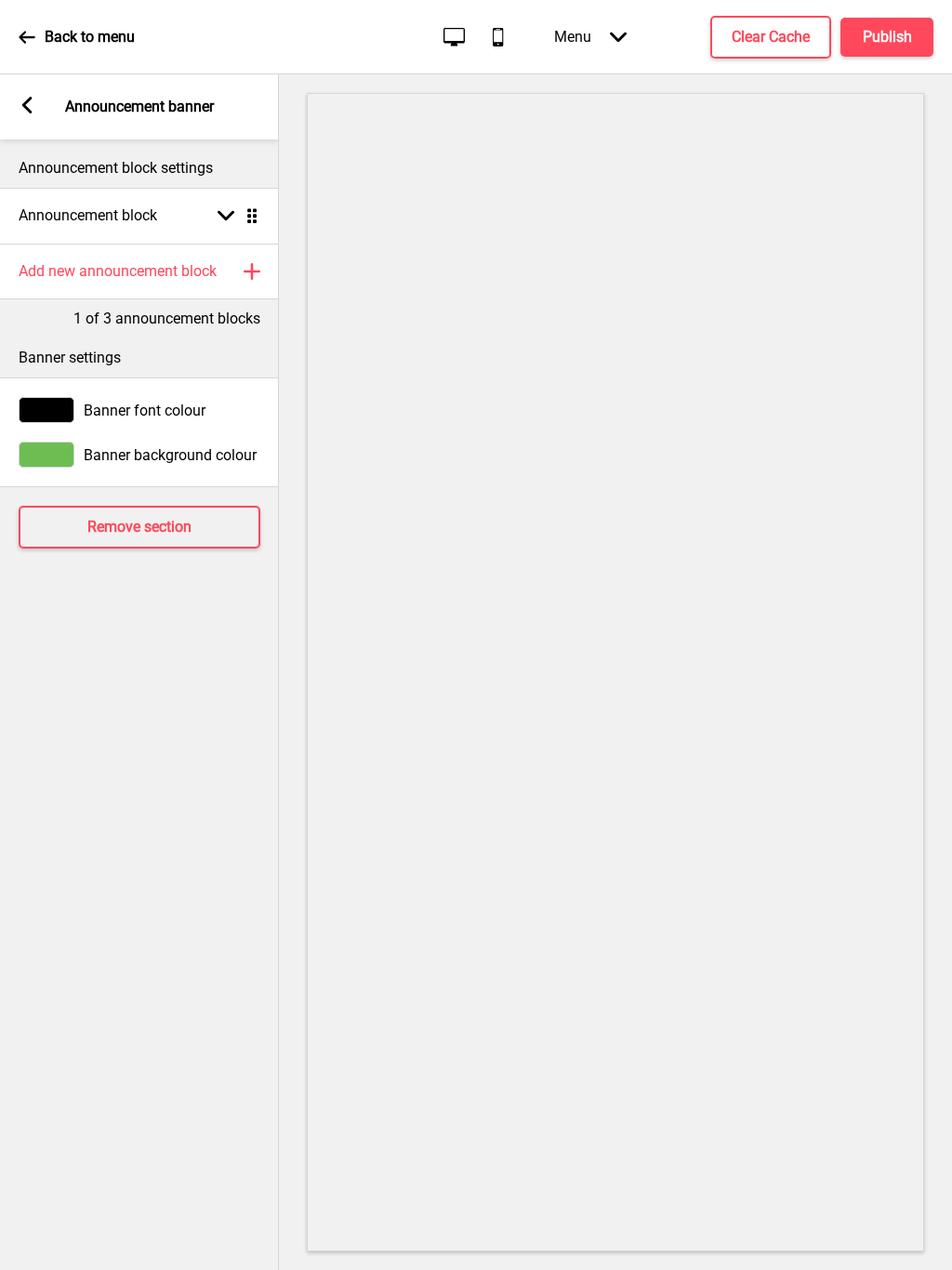 click at bounding box center [27, 105] 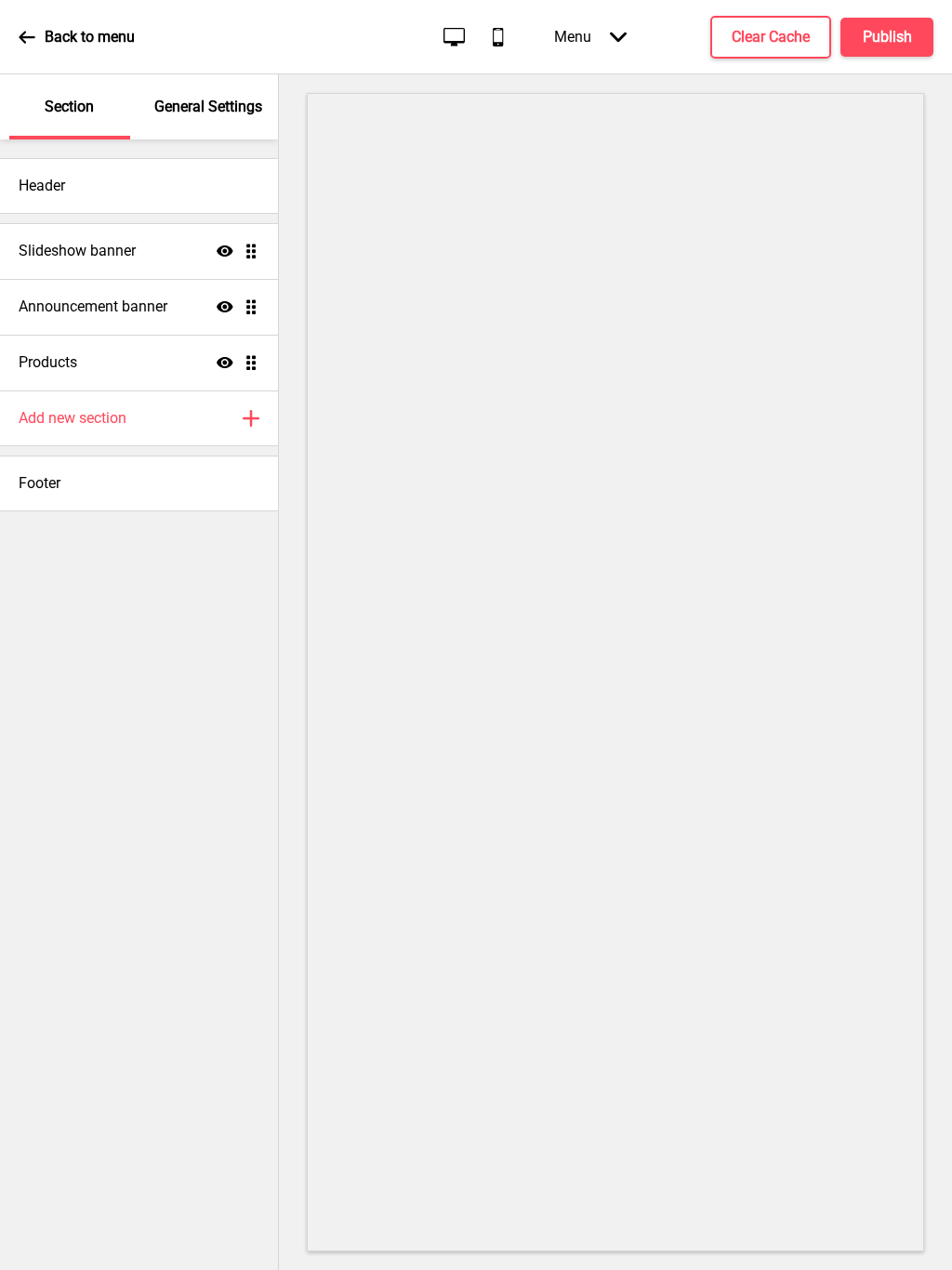 click on "Slideshow banner" at bounding box center [77, 251] 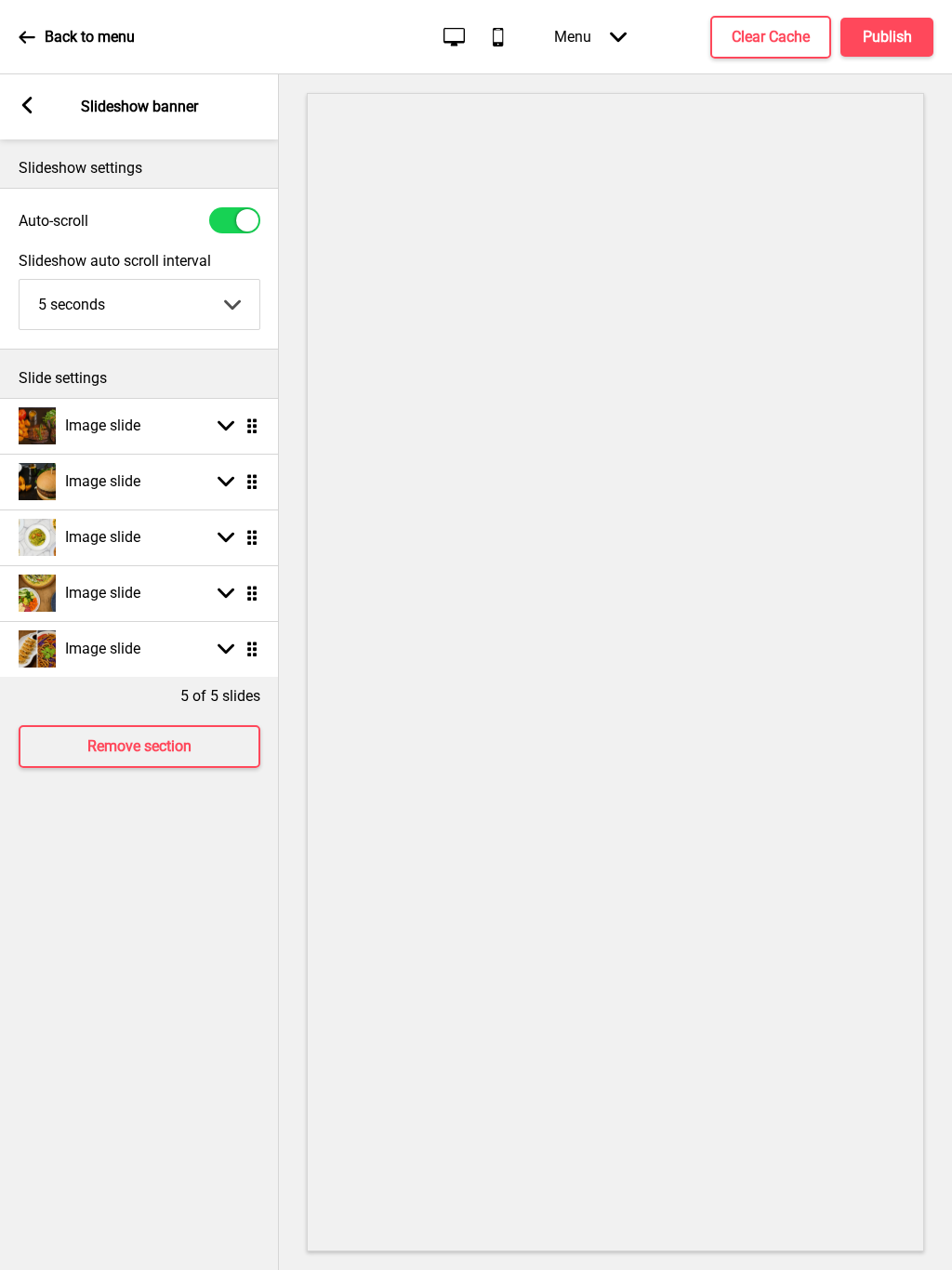 click on "Image slide Arrow down Drag" at bounding box center [139, 426] 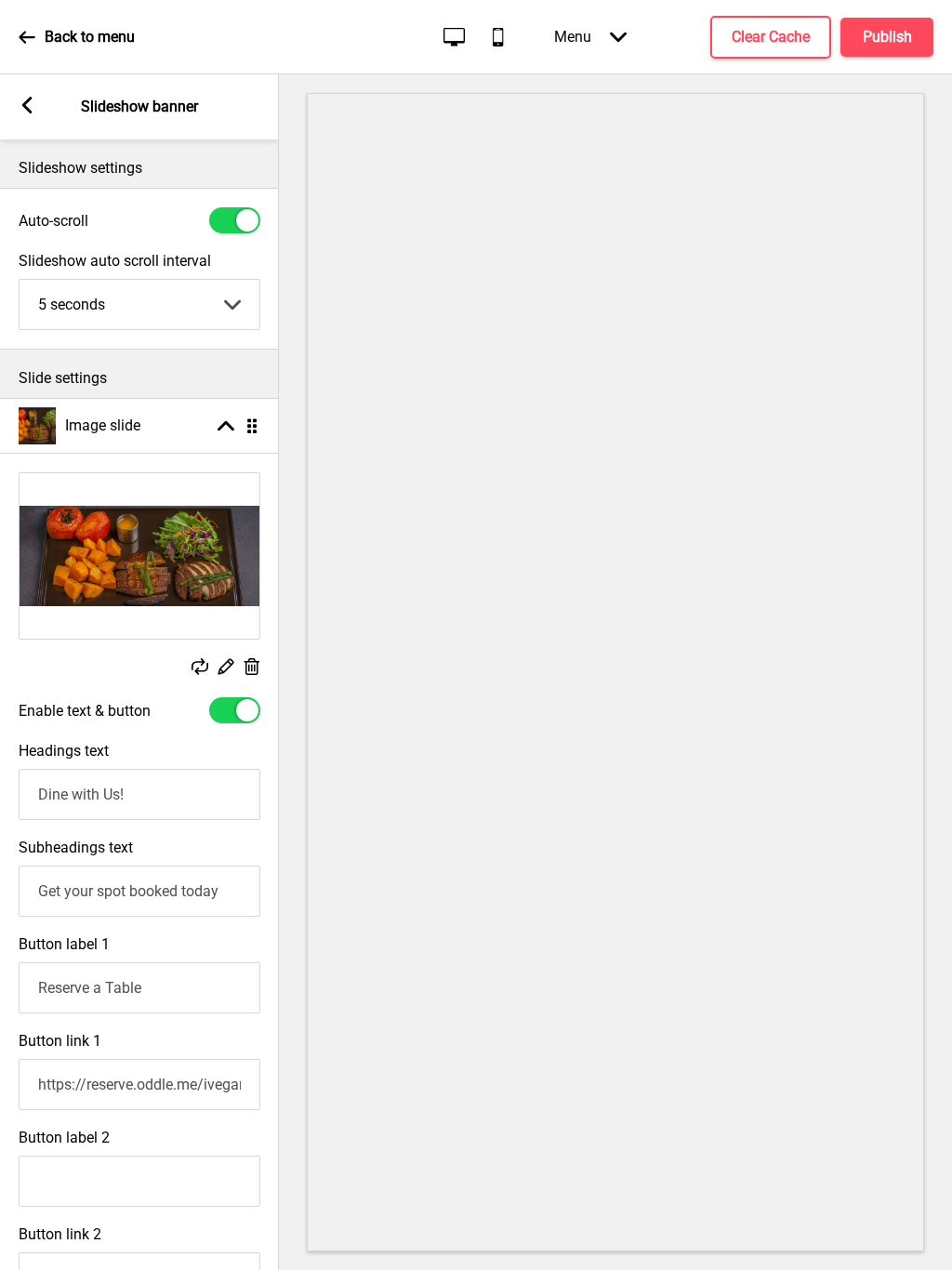 click at bounding box center (247, 710) 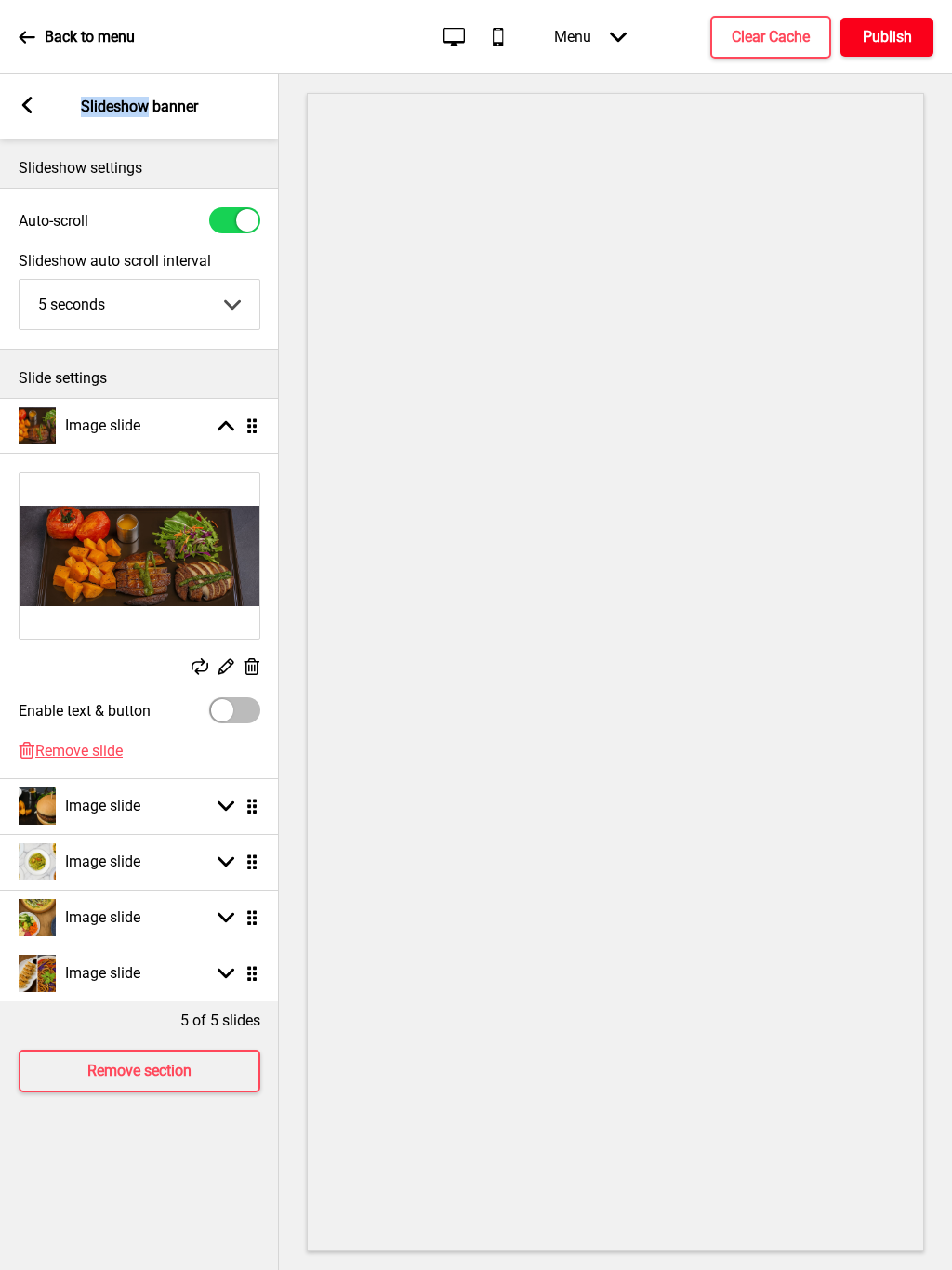 click on "Publish" at bounding box center [887, 37] 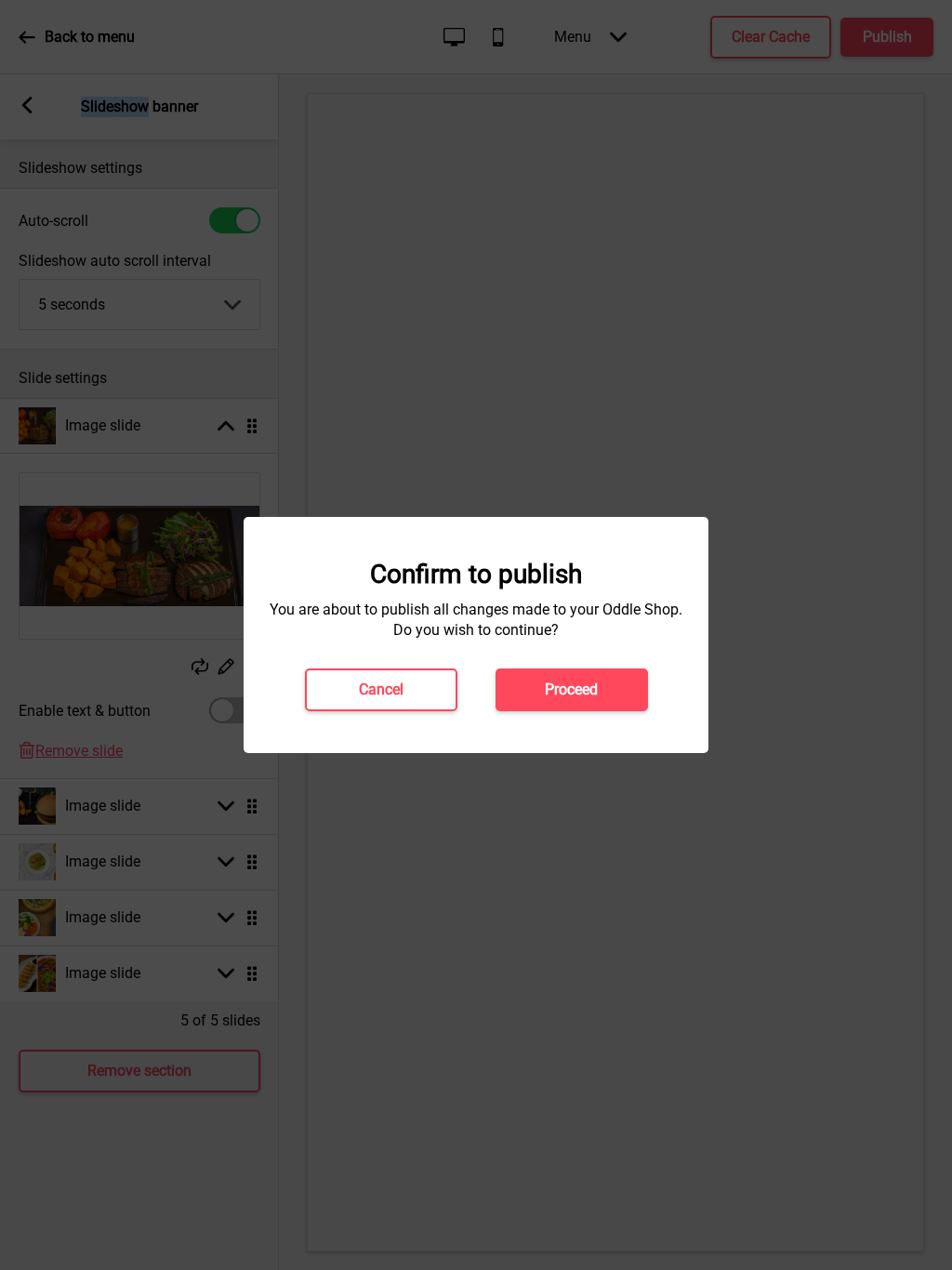 click on "Proceed" at bounding box center (572, 690) 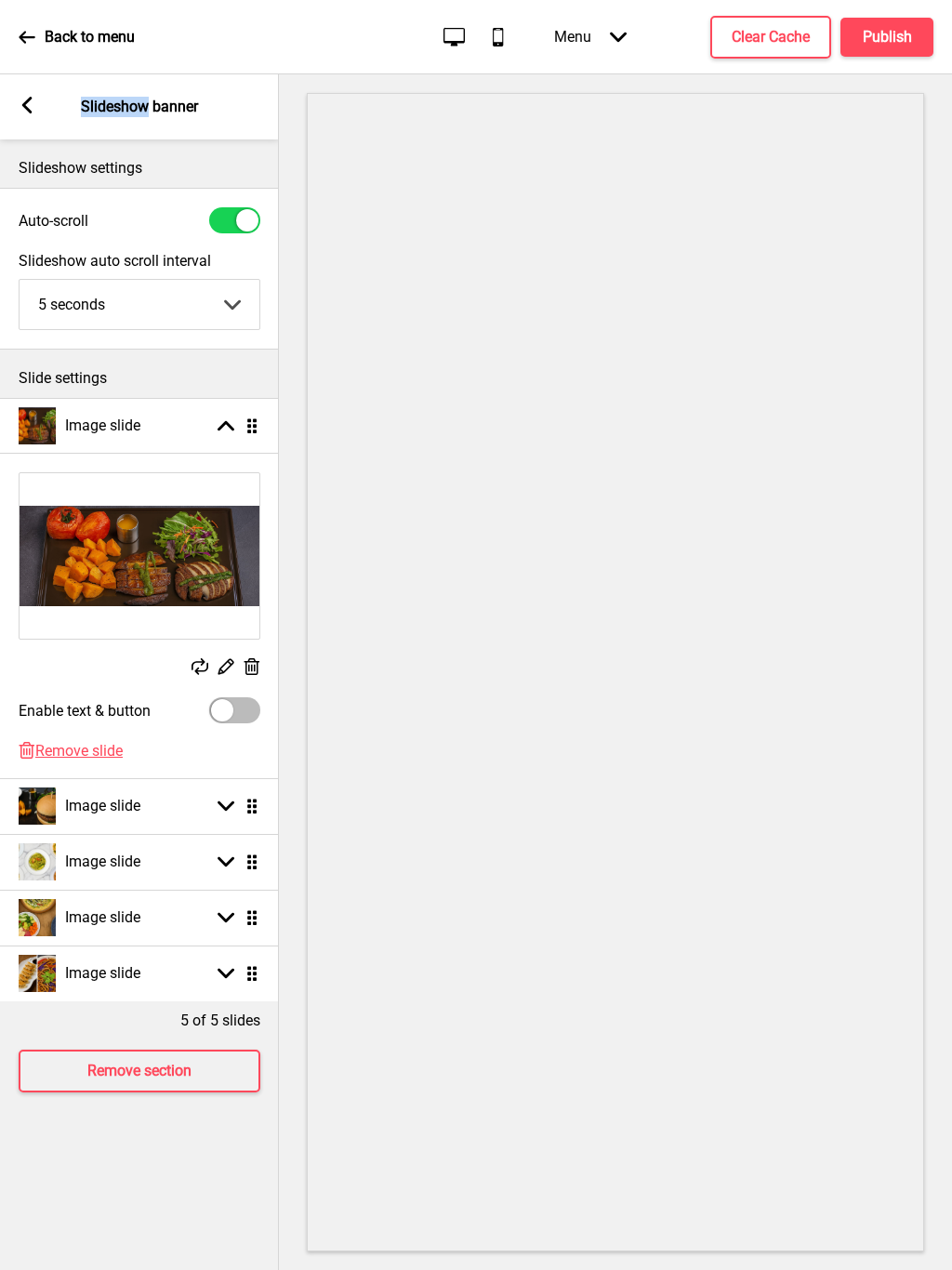 click at bounding box center [27, 105] 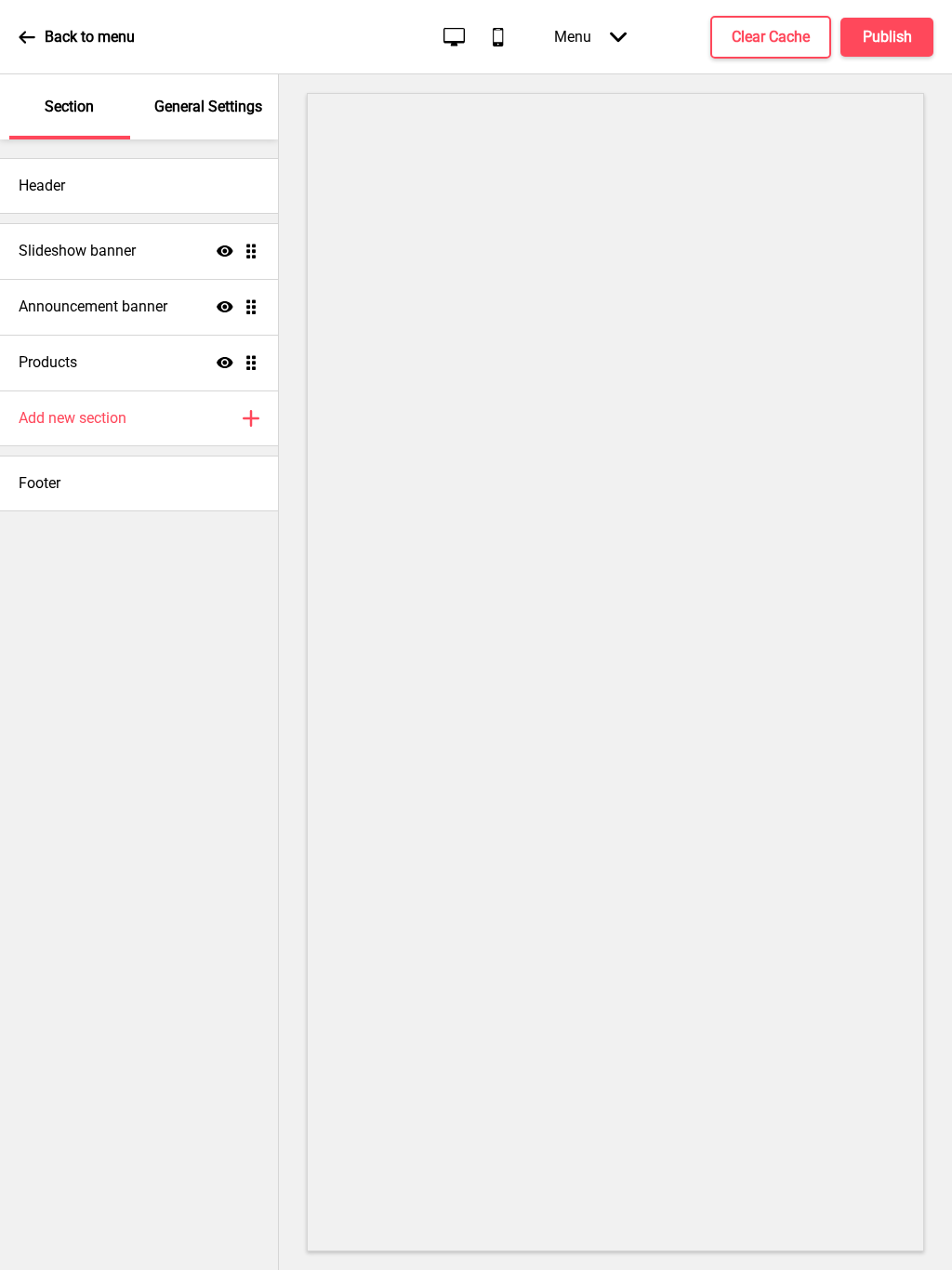 click on "Announcement banner" at bounding box center [77, 251] 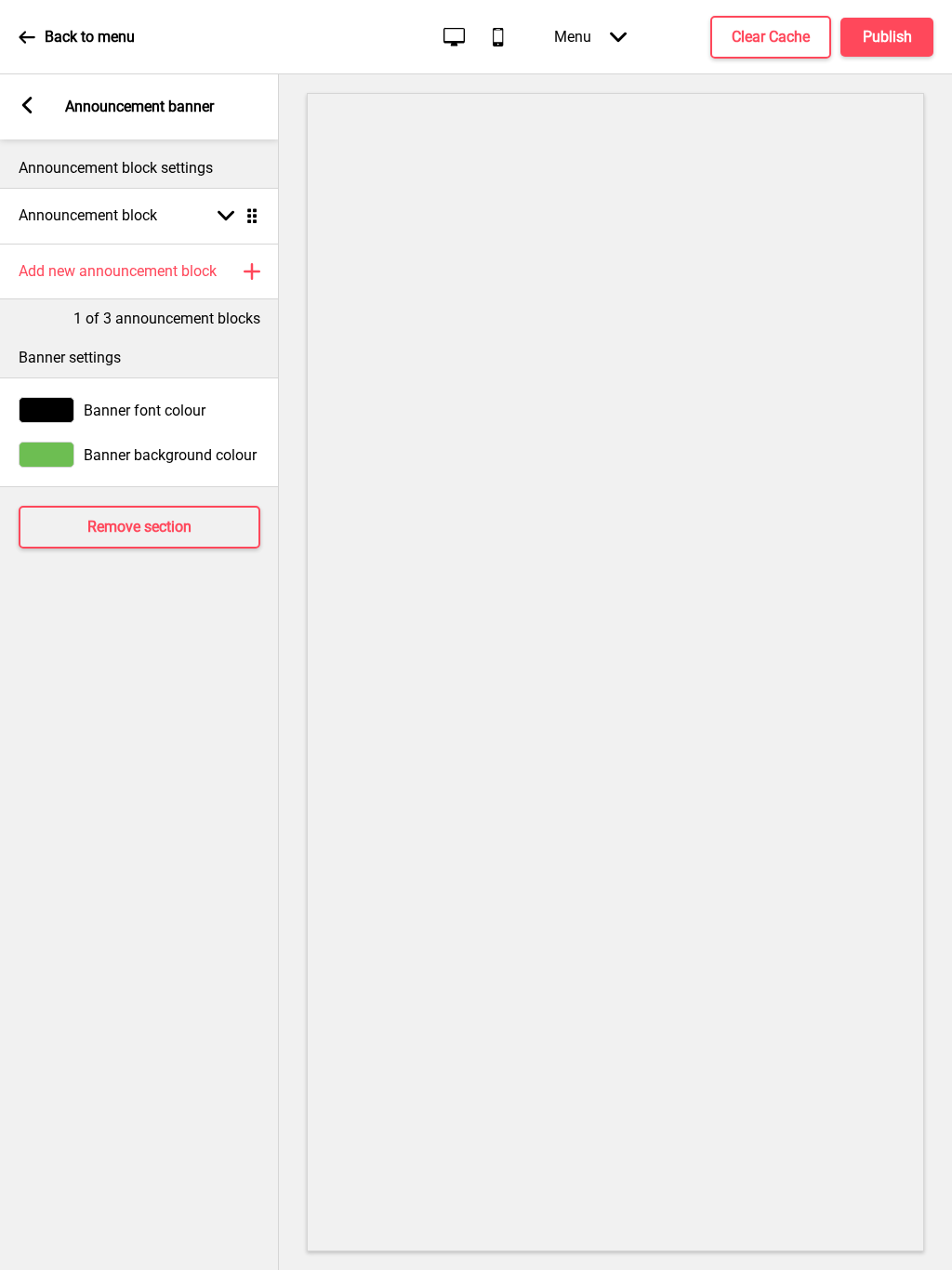 click at bounding box center [46, 455] 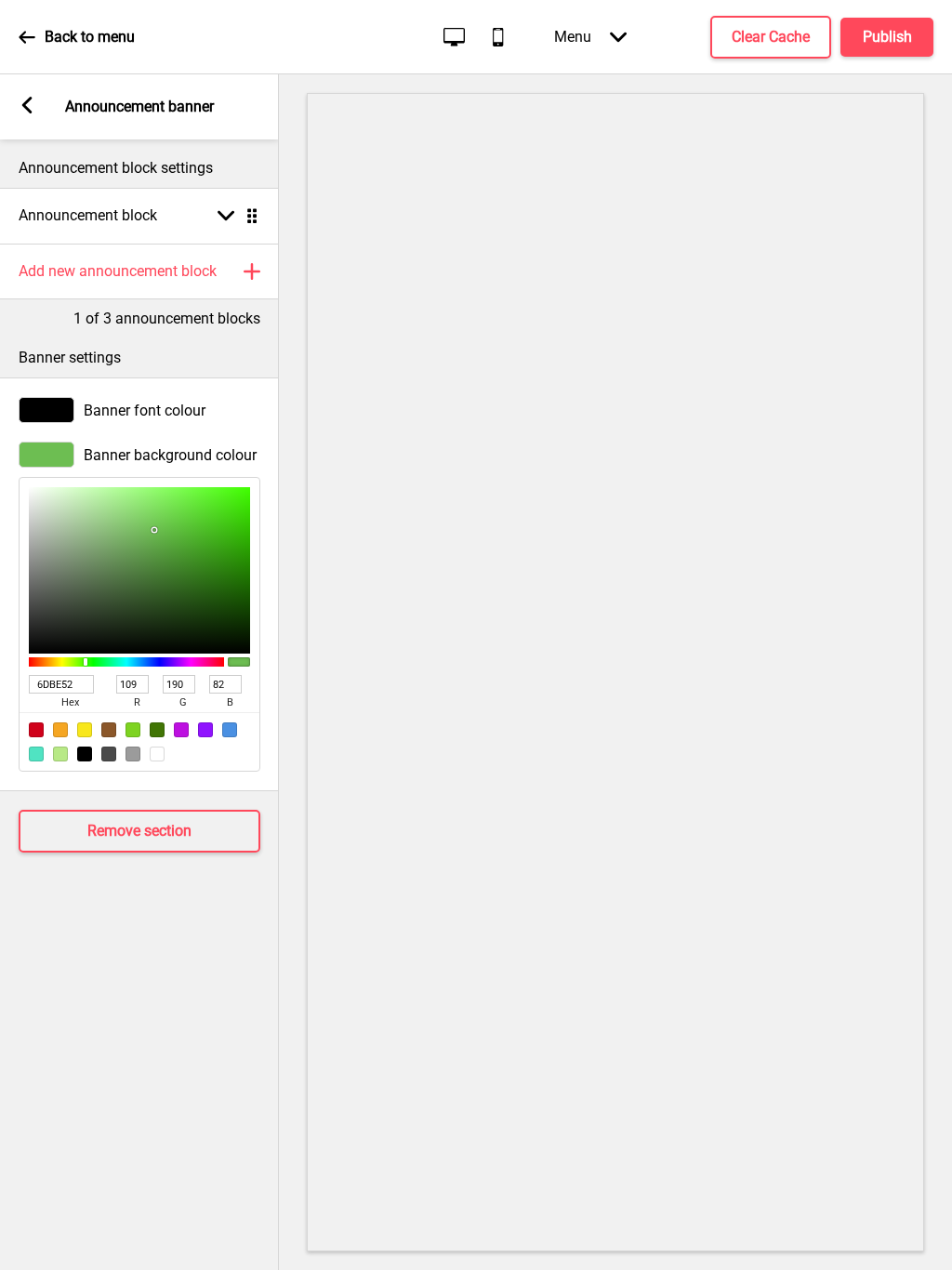 click at bounding box center (36, 730) 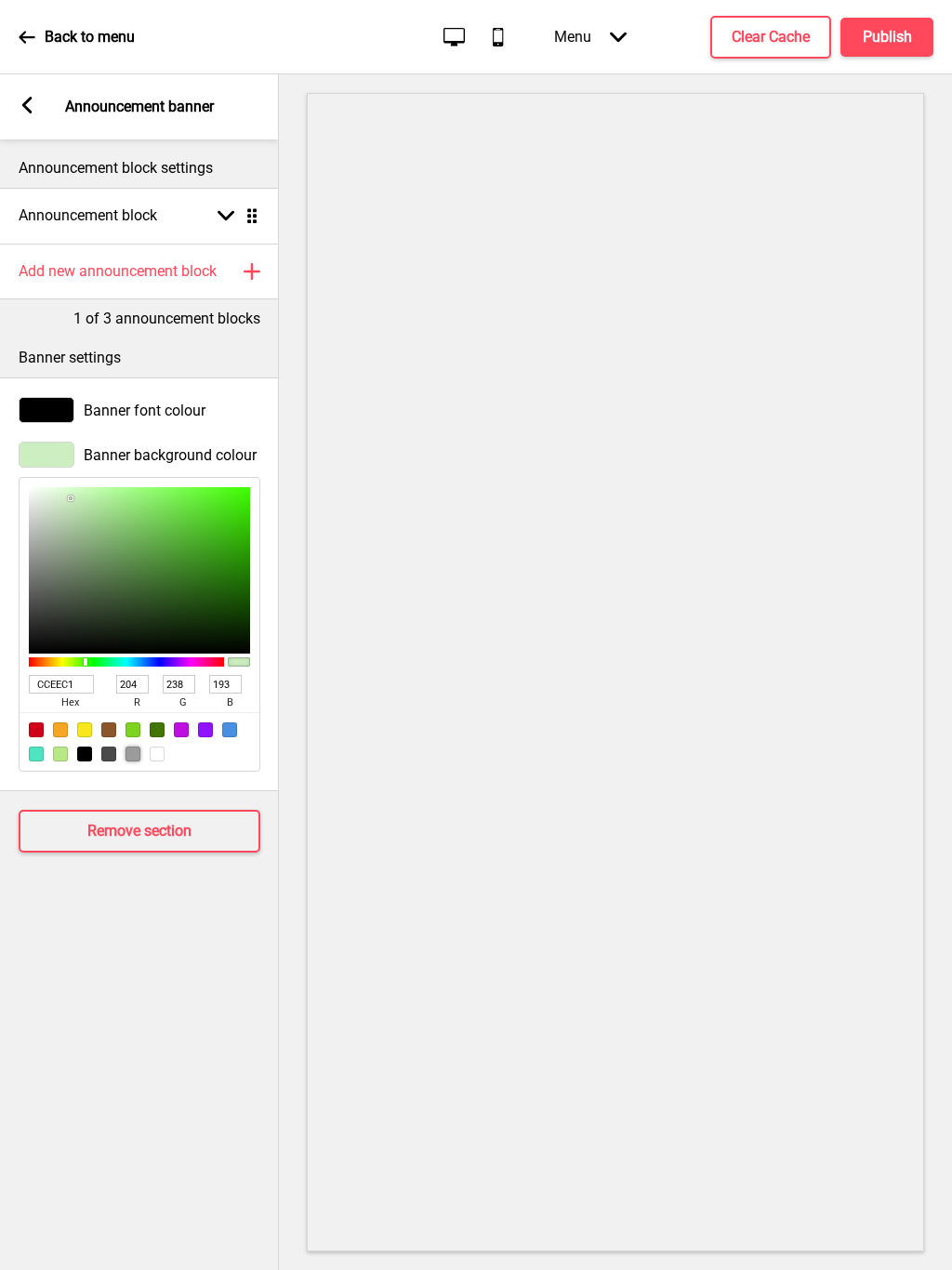 click at bounding box center (71, 498) 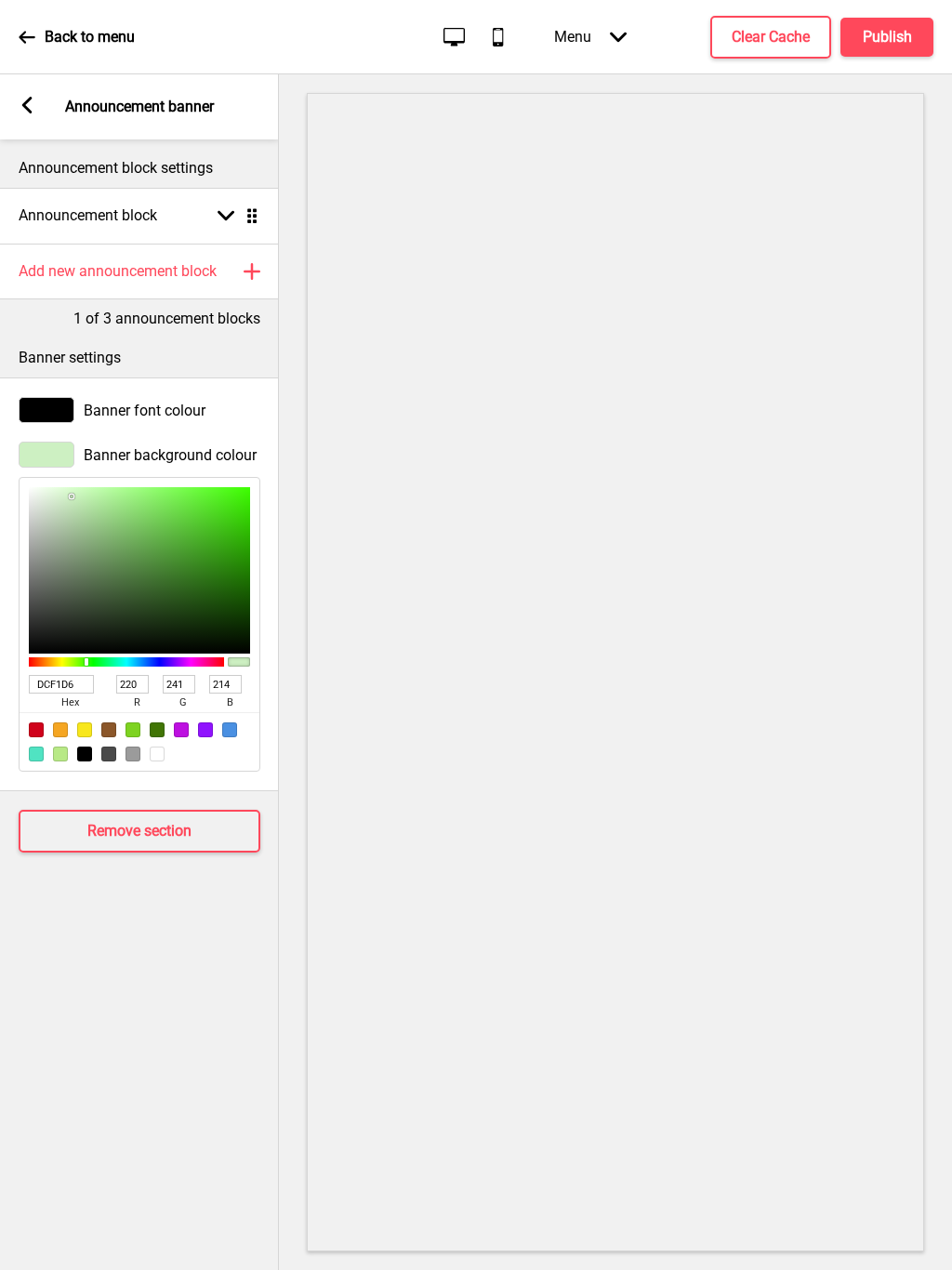 click at bounding box center [72, 496] 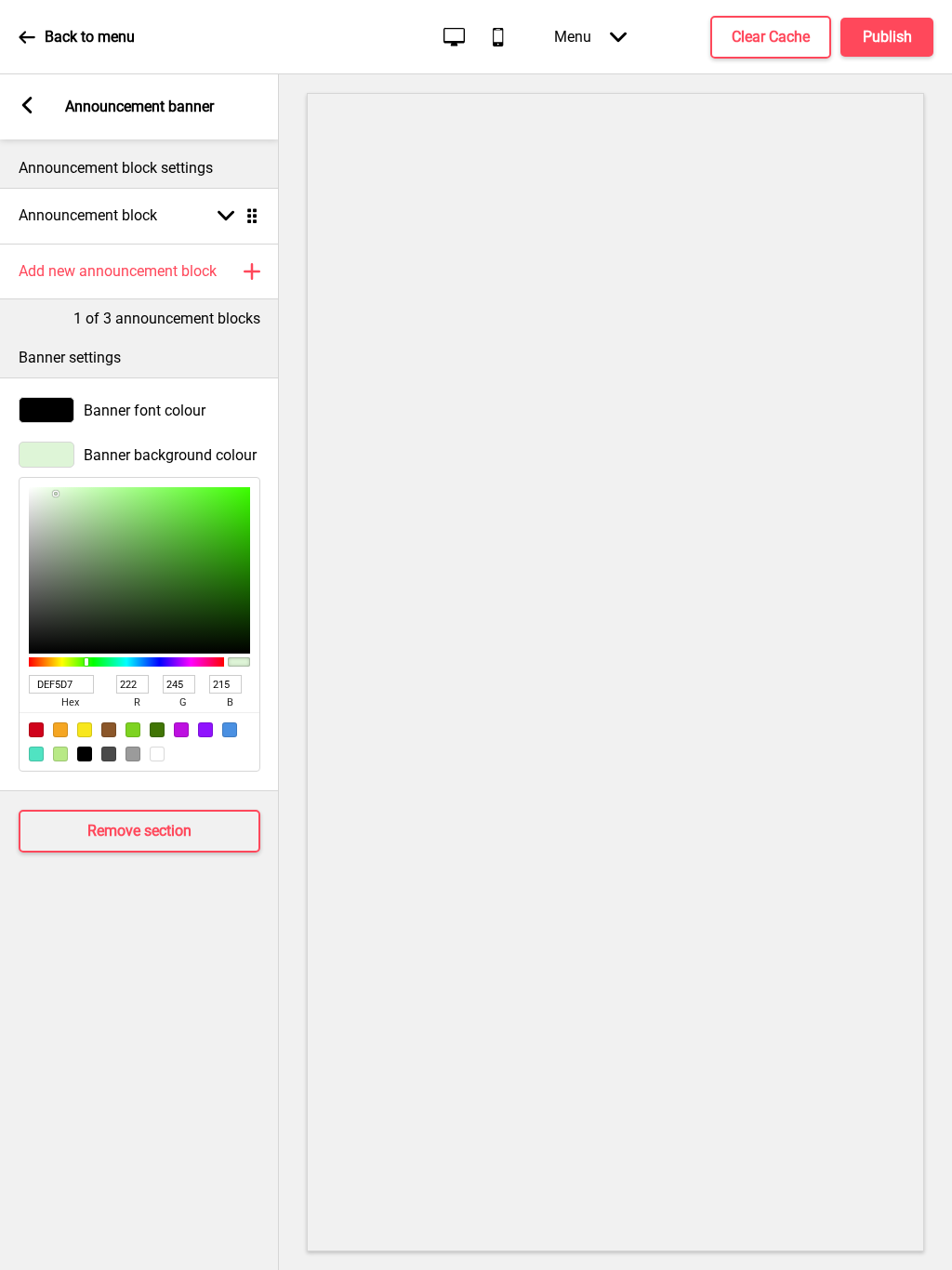 click at bounding box center [56, 494] 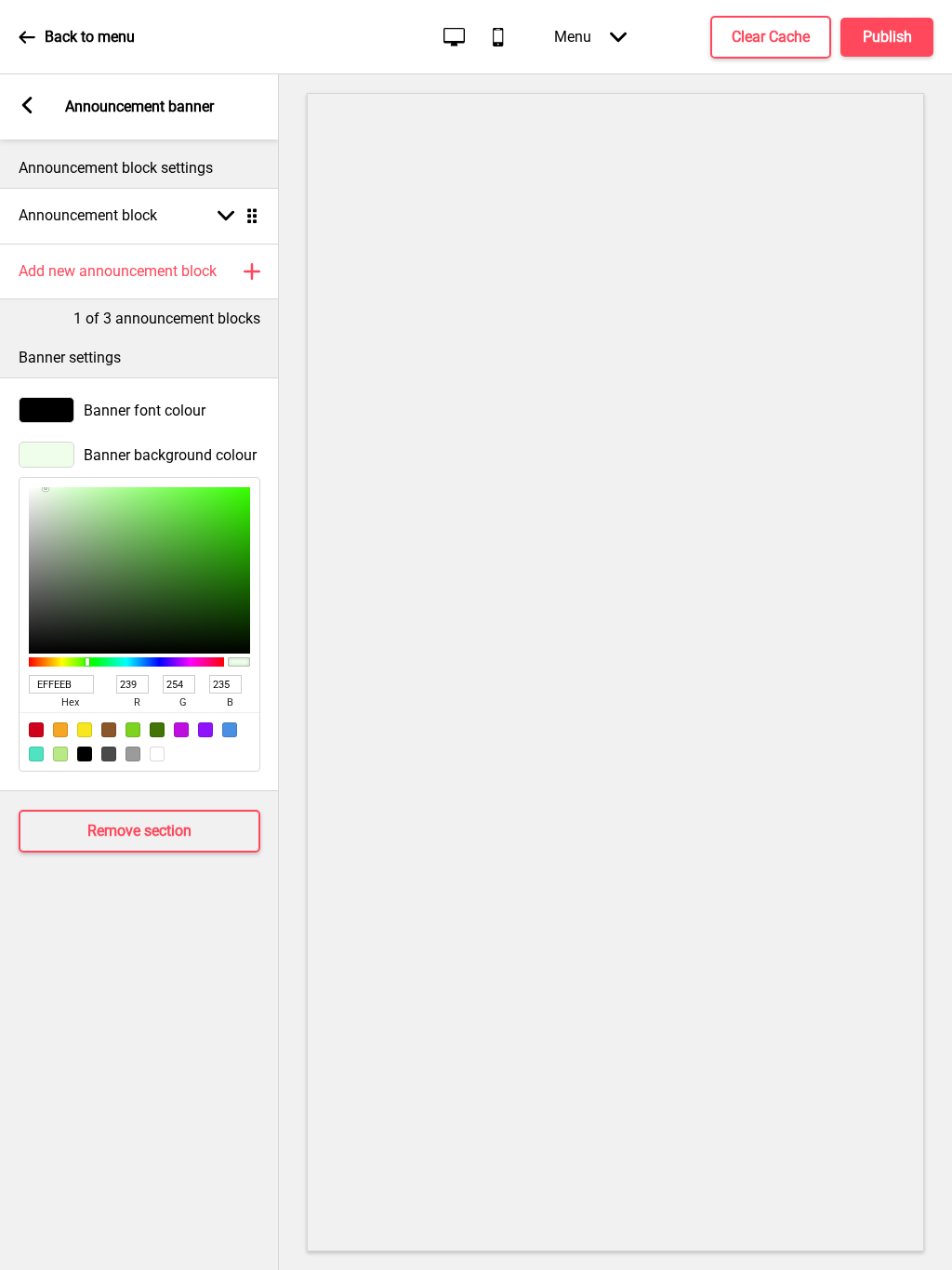 click at bounding box center (46, 488) 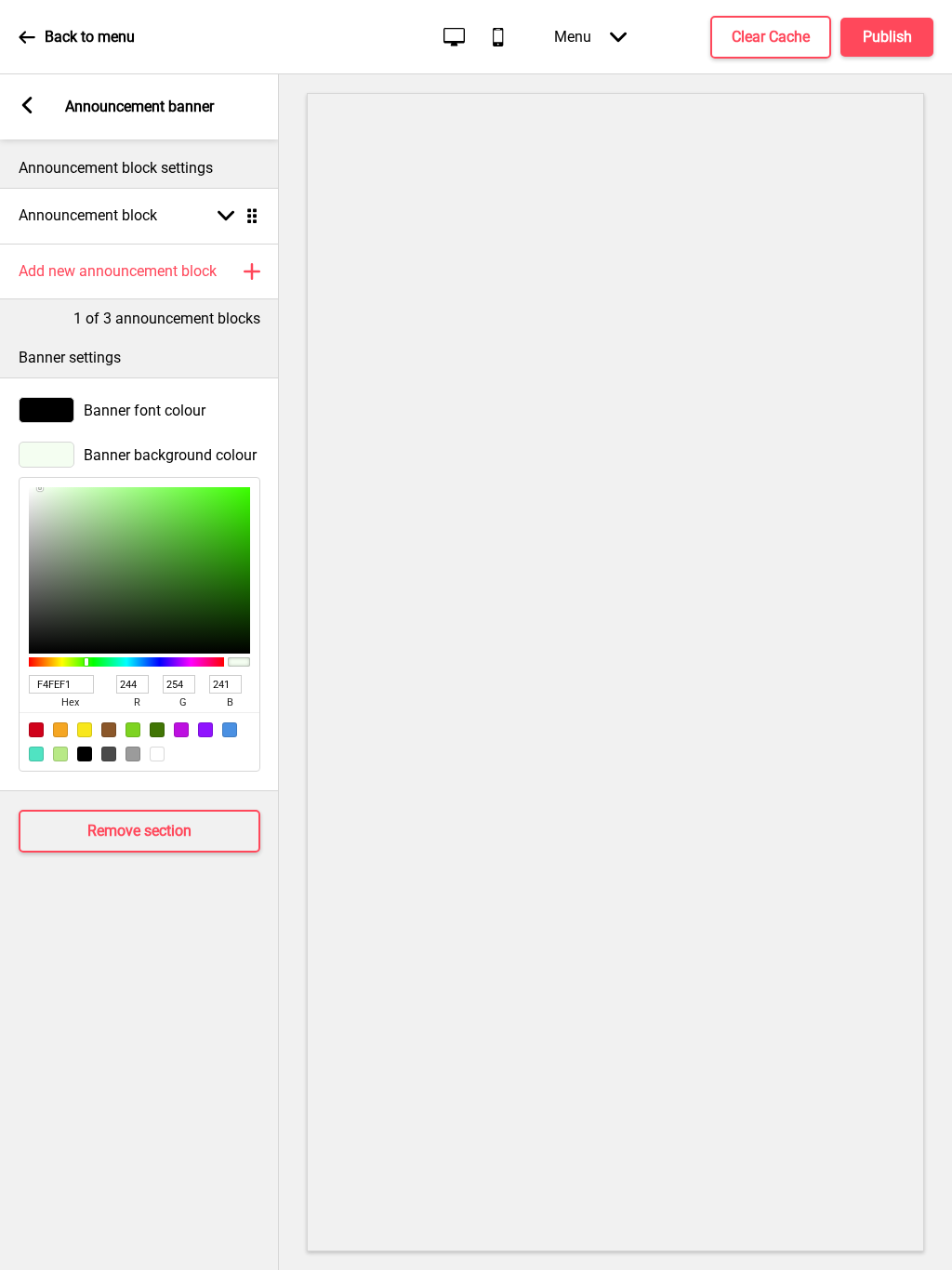 click at bounding box center [40, 488] 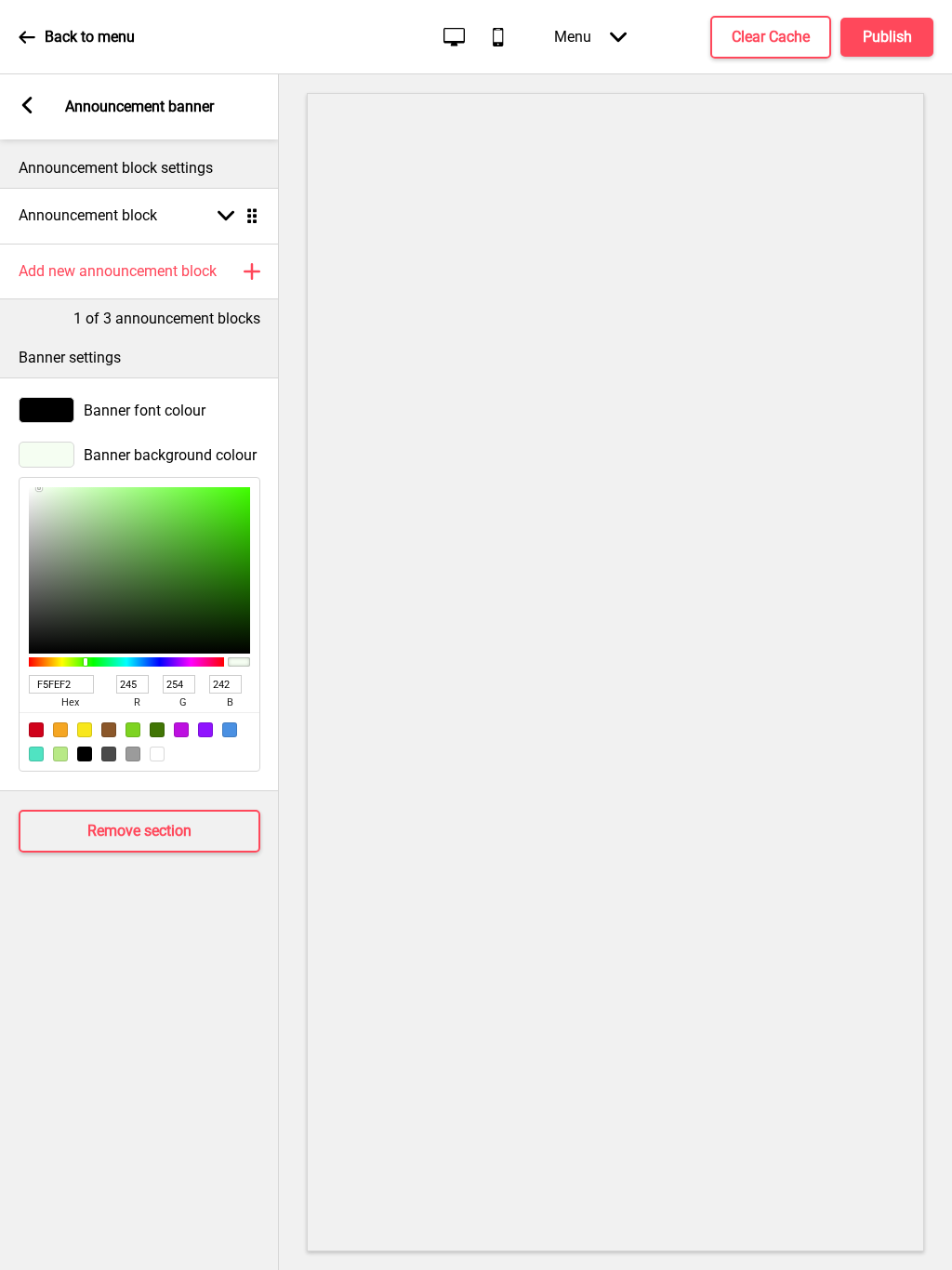 click at bounding box center (46, 455) 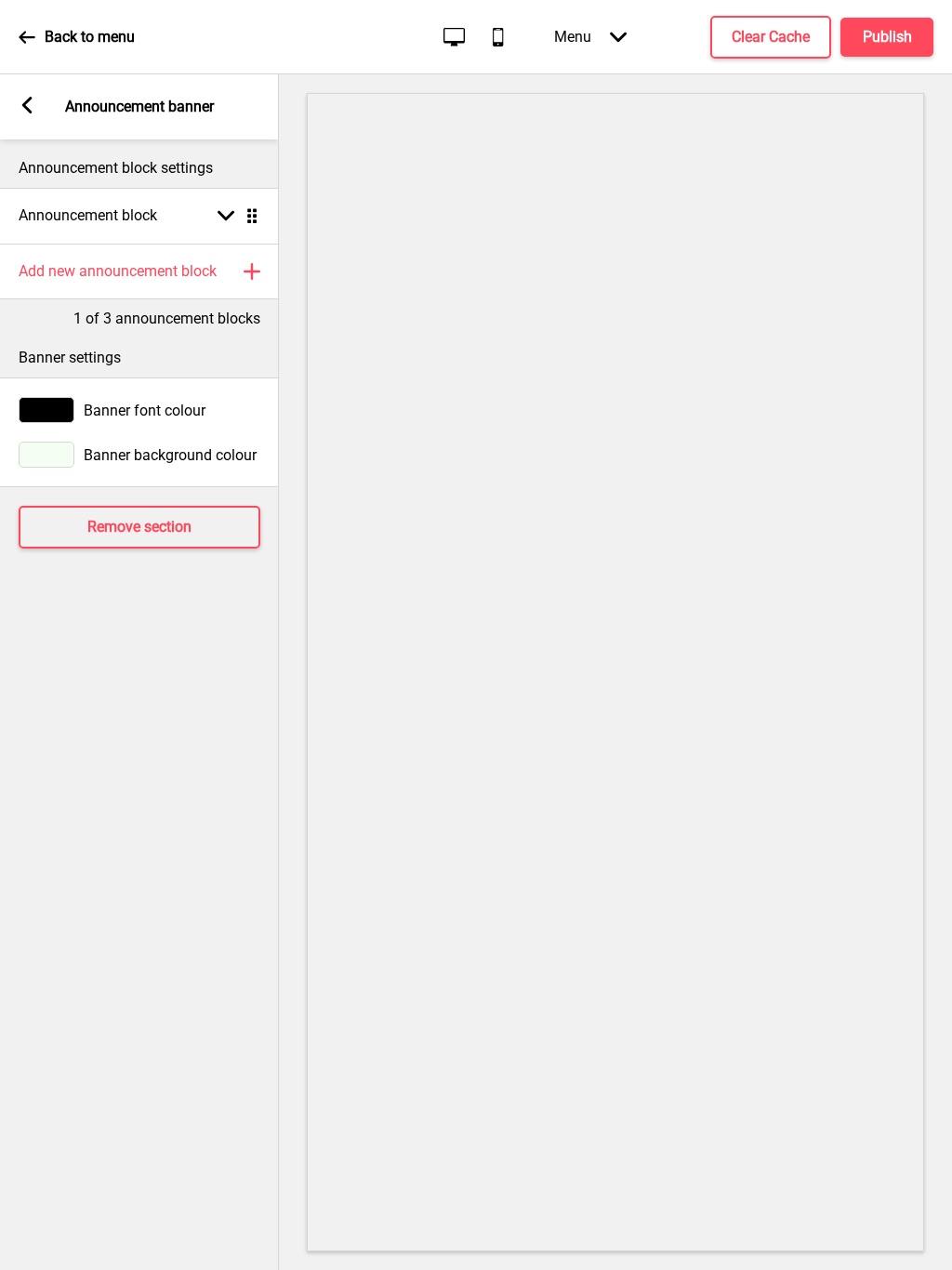 click at bounding box center (46, 455) 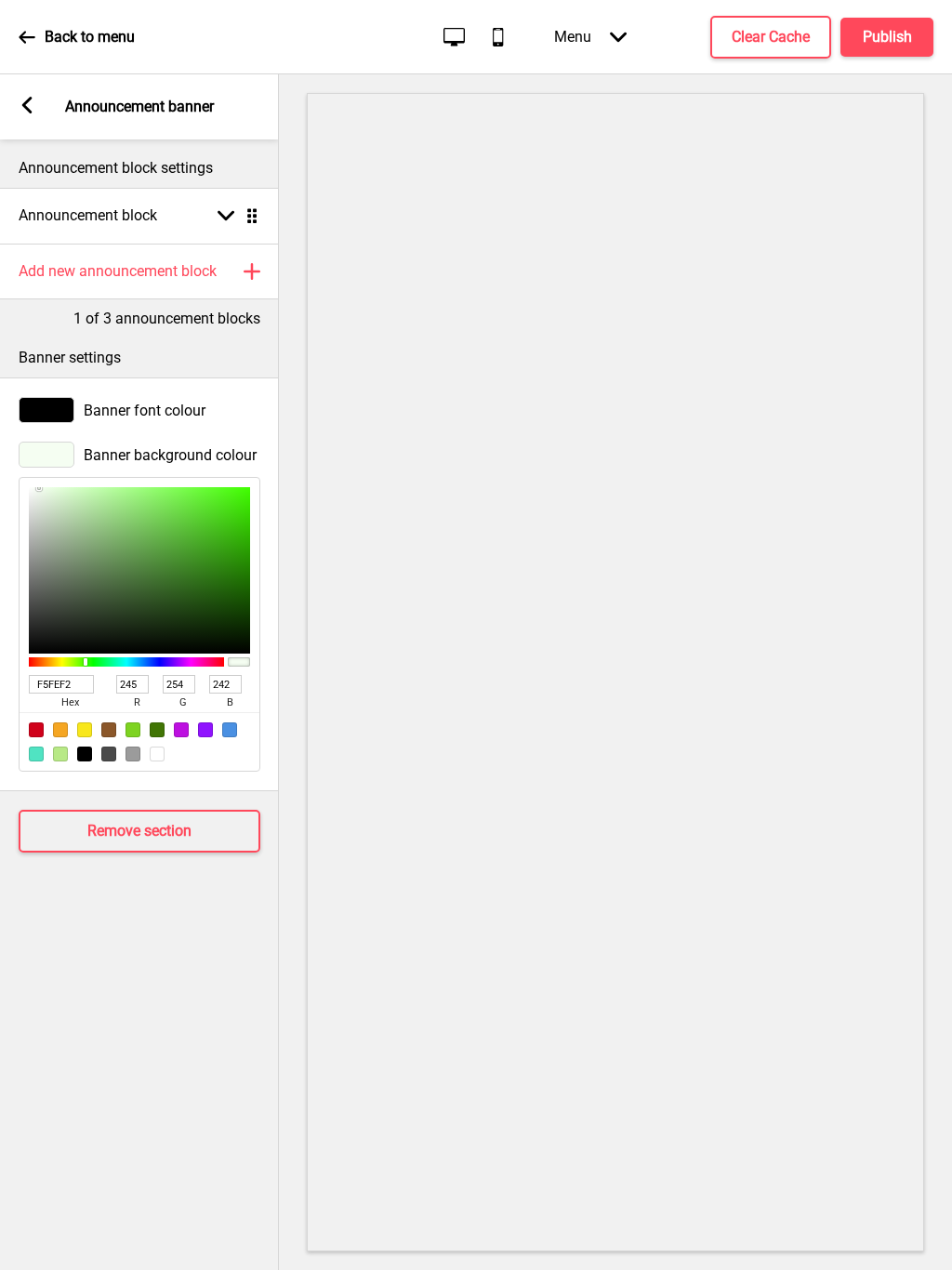 click at bounding box center (0, 0) 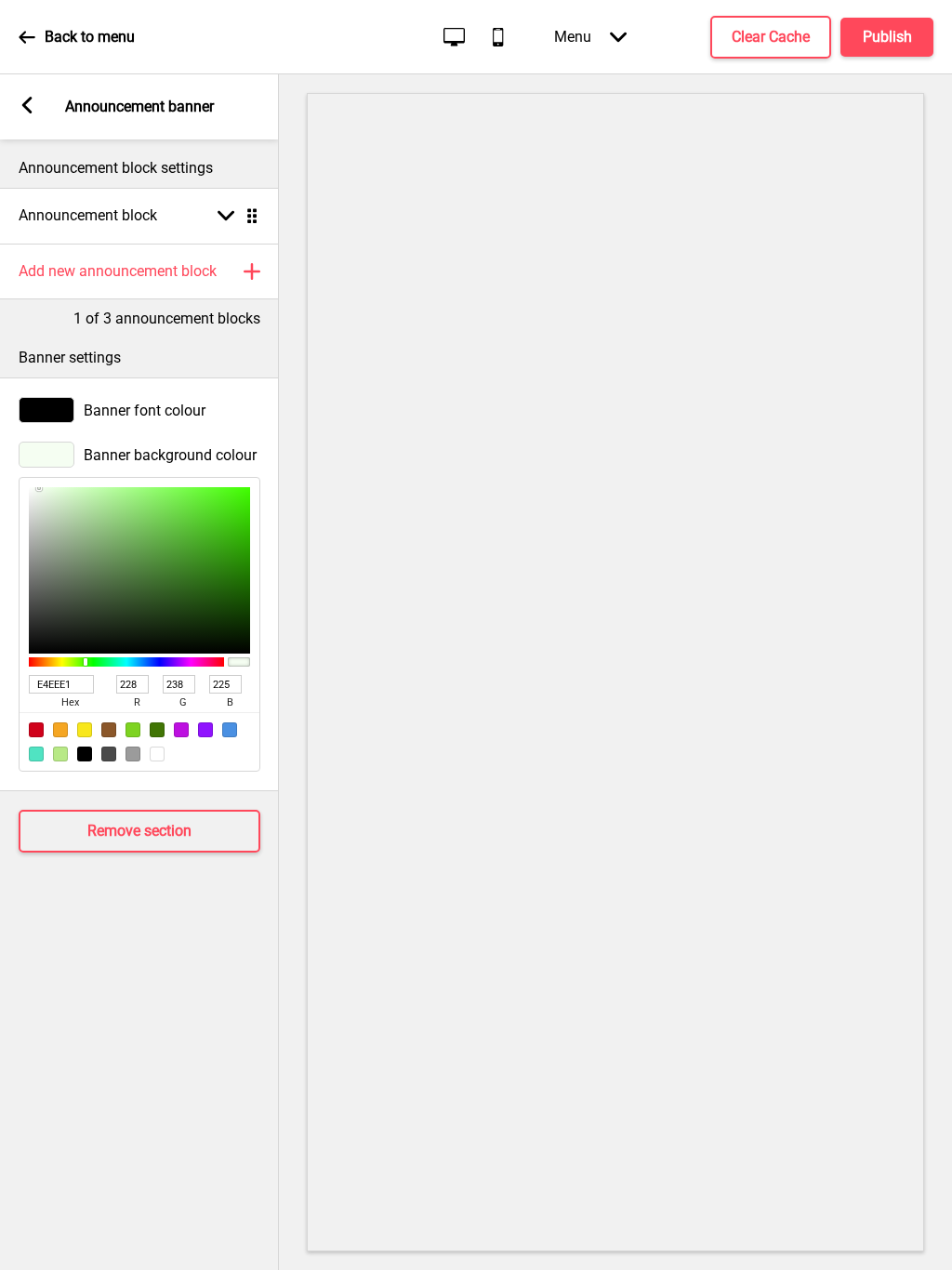 click at bounding box center [39, 488] 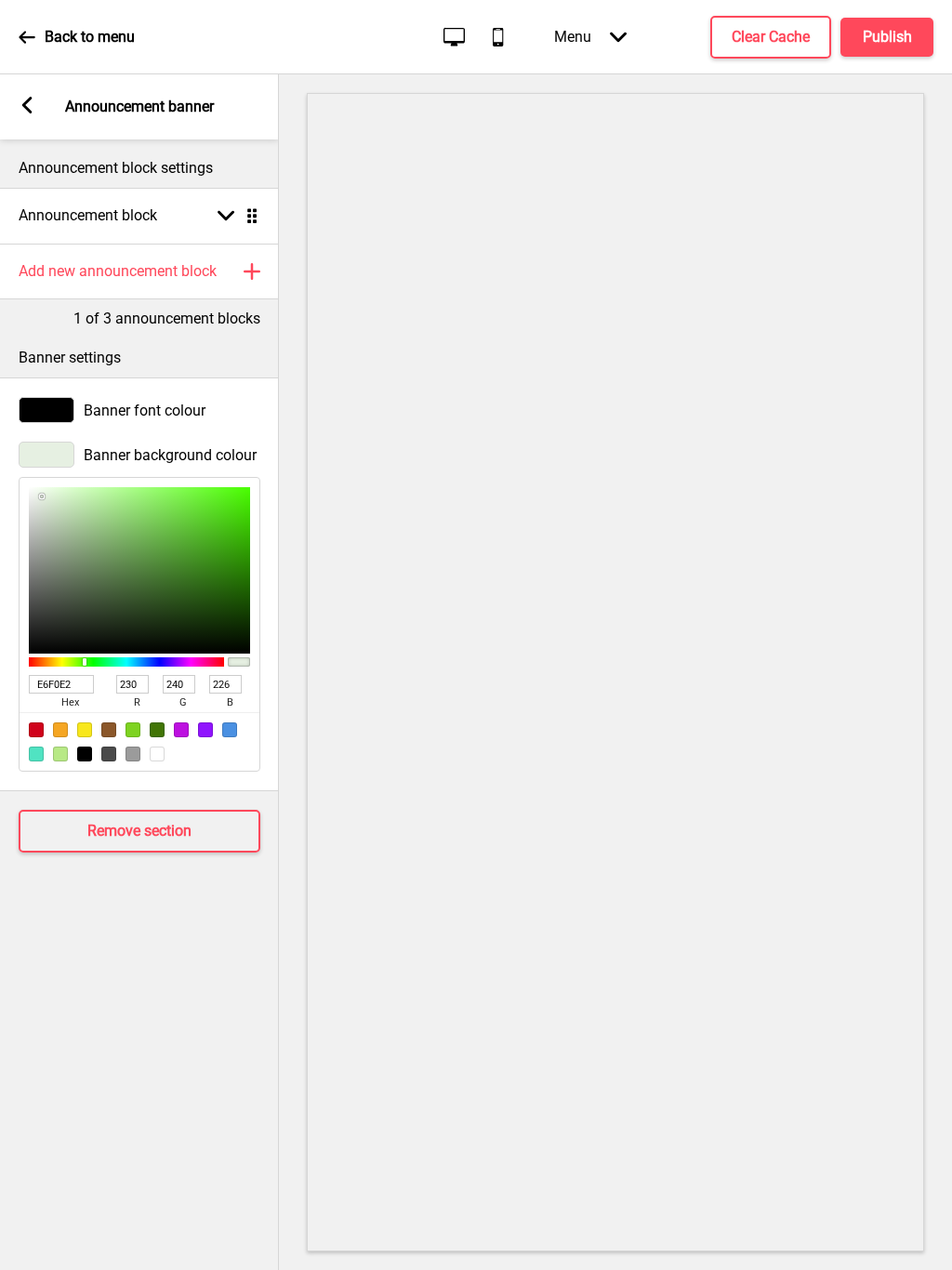 click on "Add new announcement block" at bounding box center (117, 271) 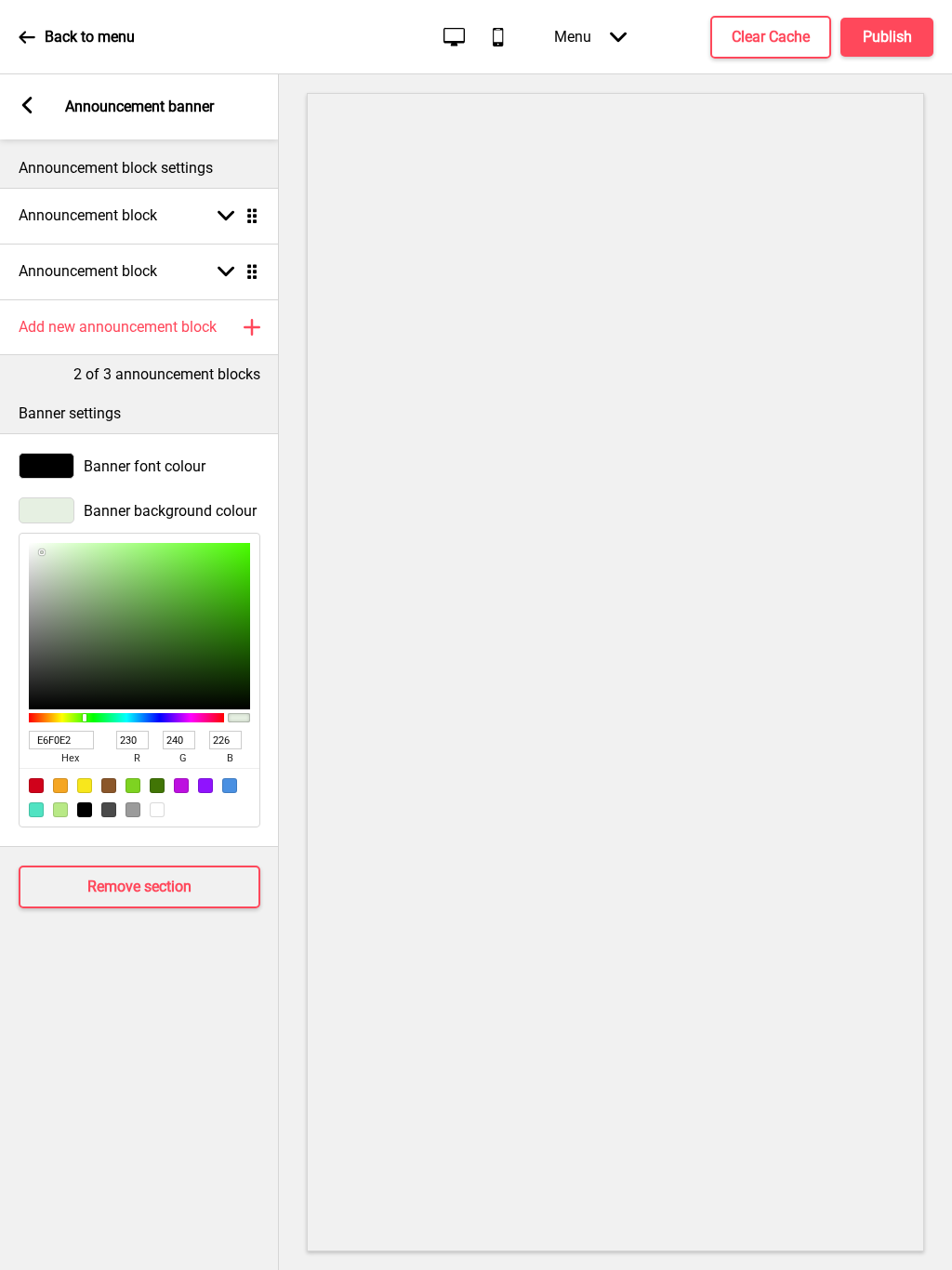 click on "Announcement block" at bounding box center [87, 271] 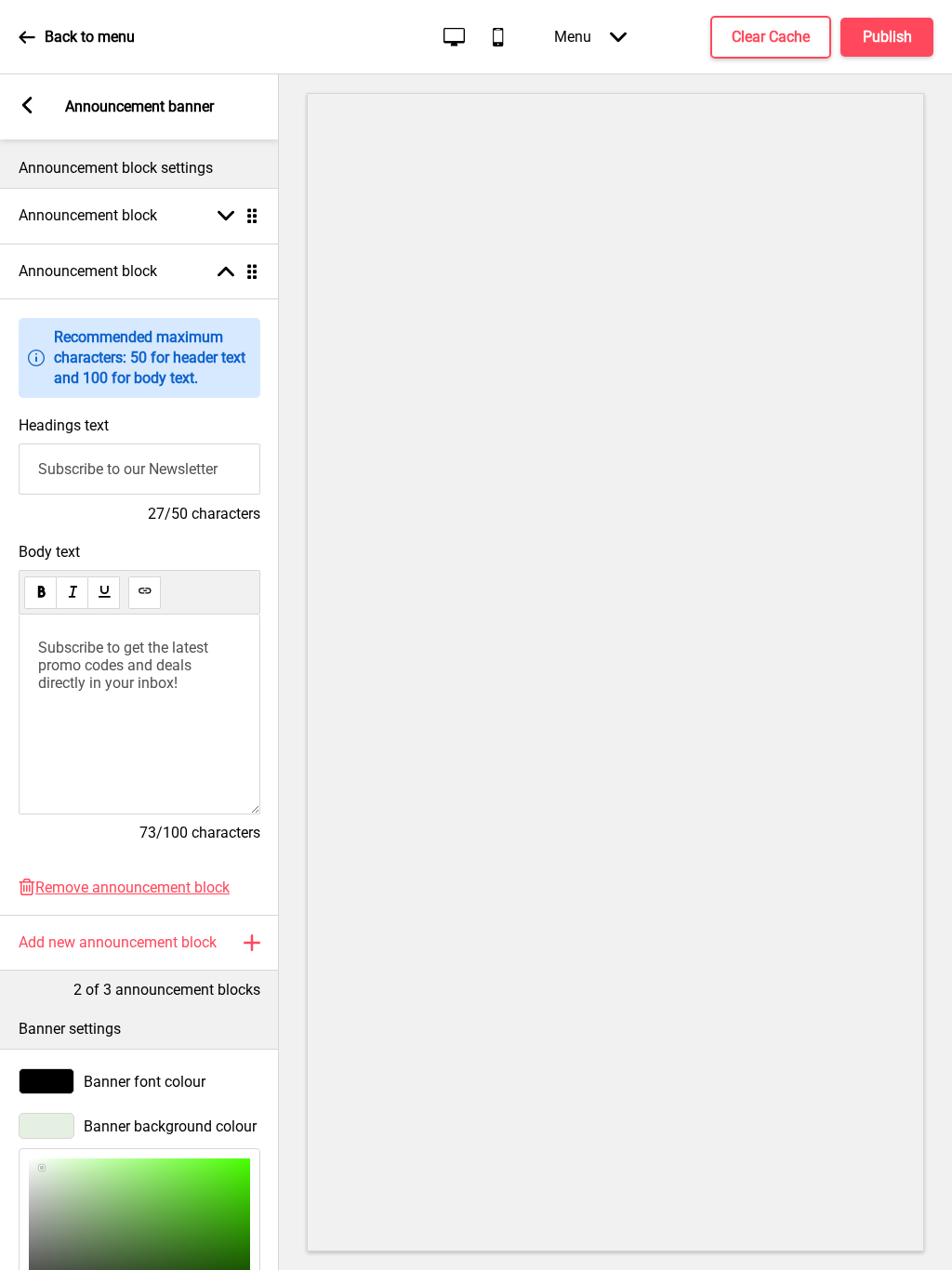 click on "Remove announcement block" at bounding box center [132, 887] 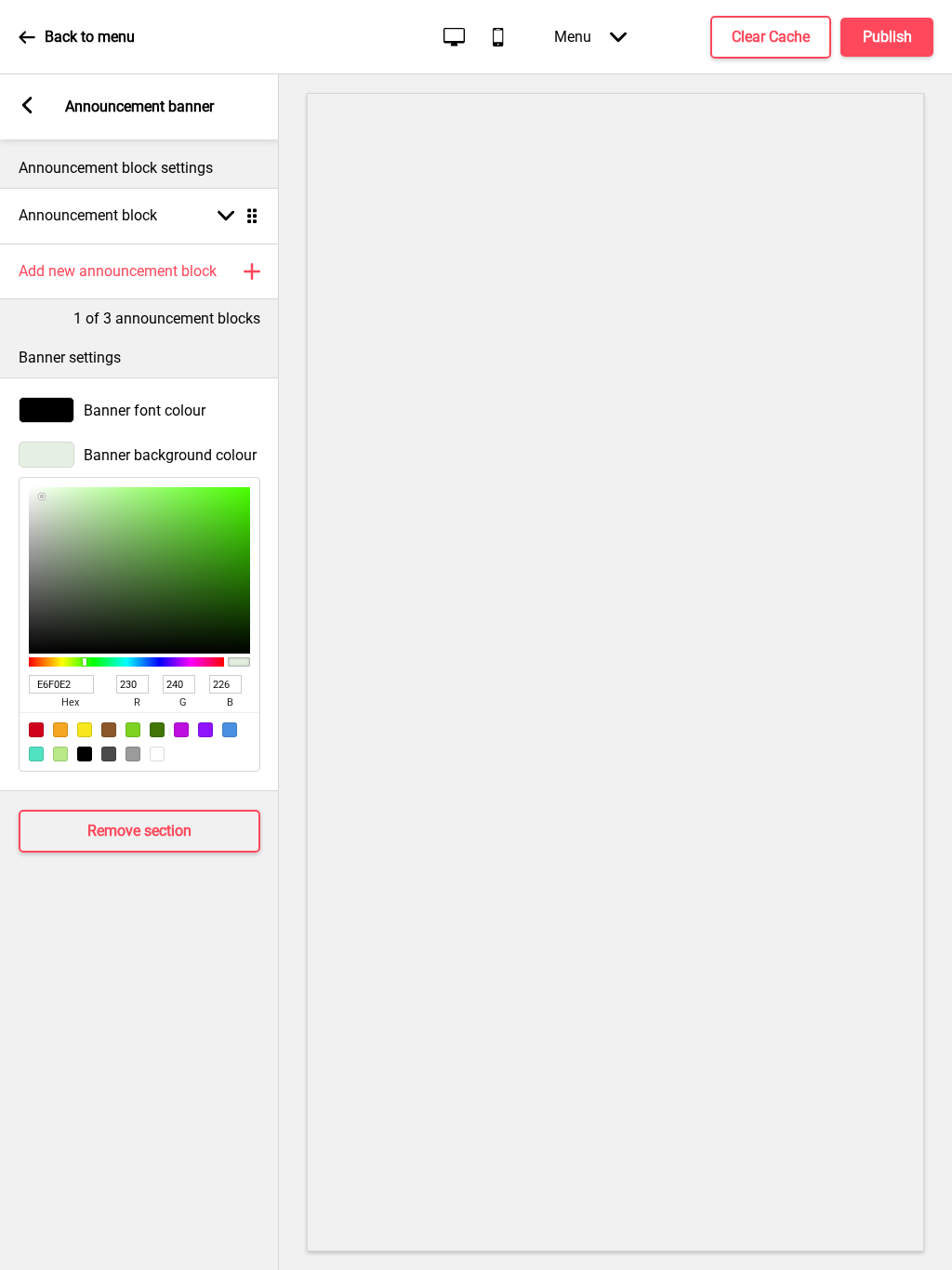 click on "Announcement block settings Announcement block Arrow down Drag Add new announcement block Plus 1 of 3 announcement blocks Banner settings Banner font colour Banner background colour E6F0E2 hex 230 r 240 g 226 b 100 a Remove section" at bounding box center (139, 705) 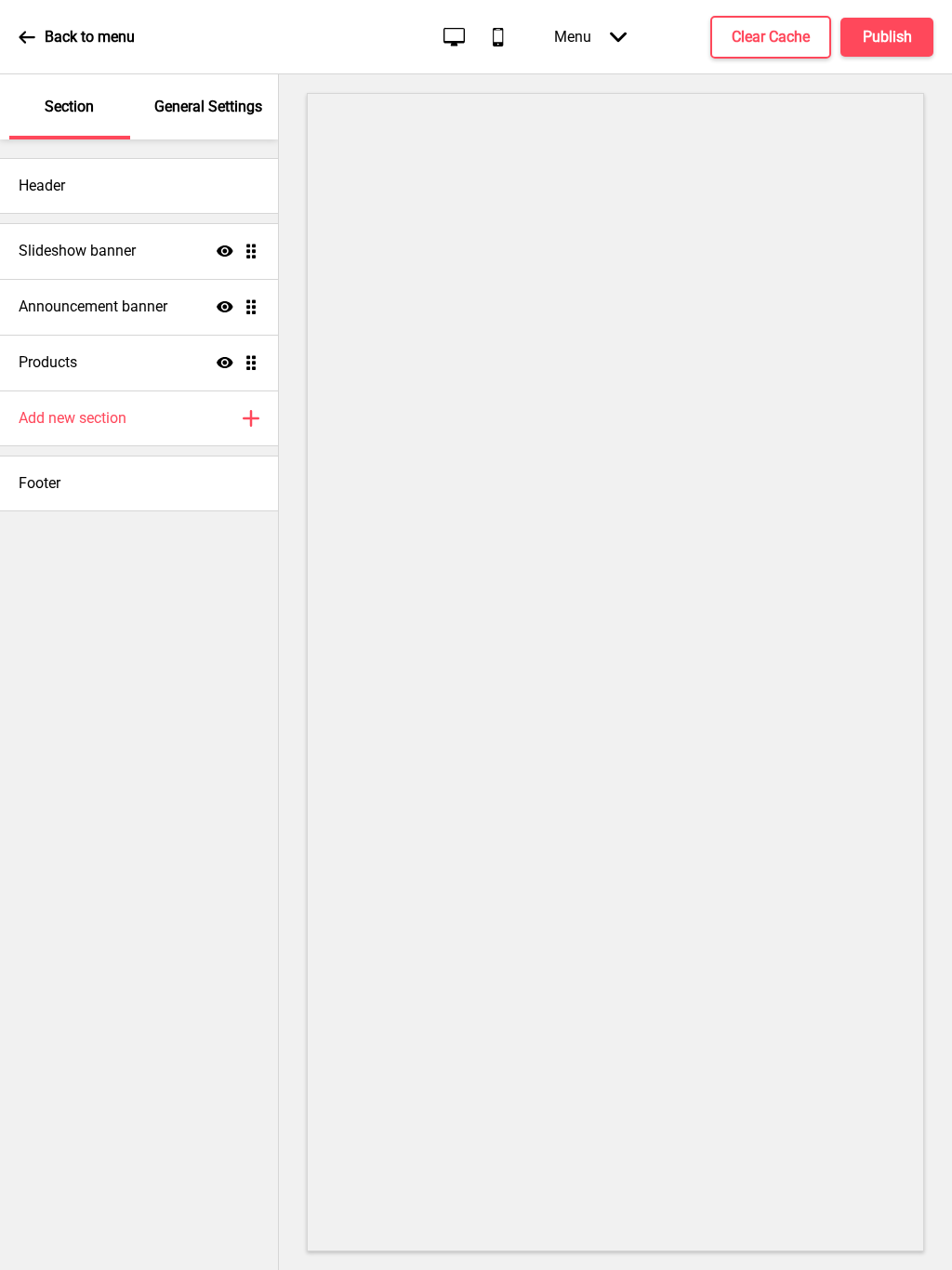 click on "Publish" at bounding box center (887, 37) 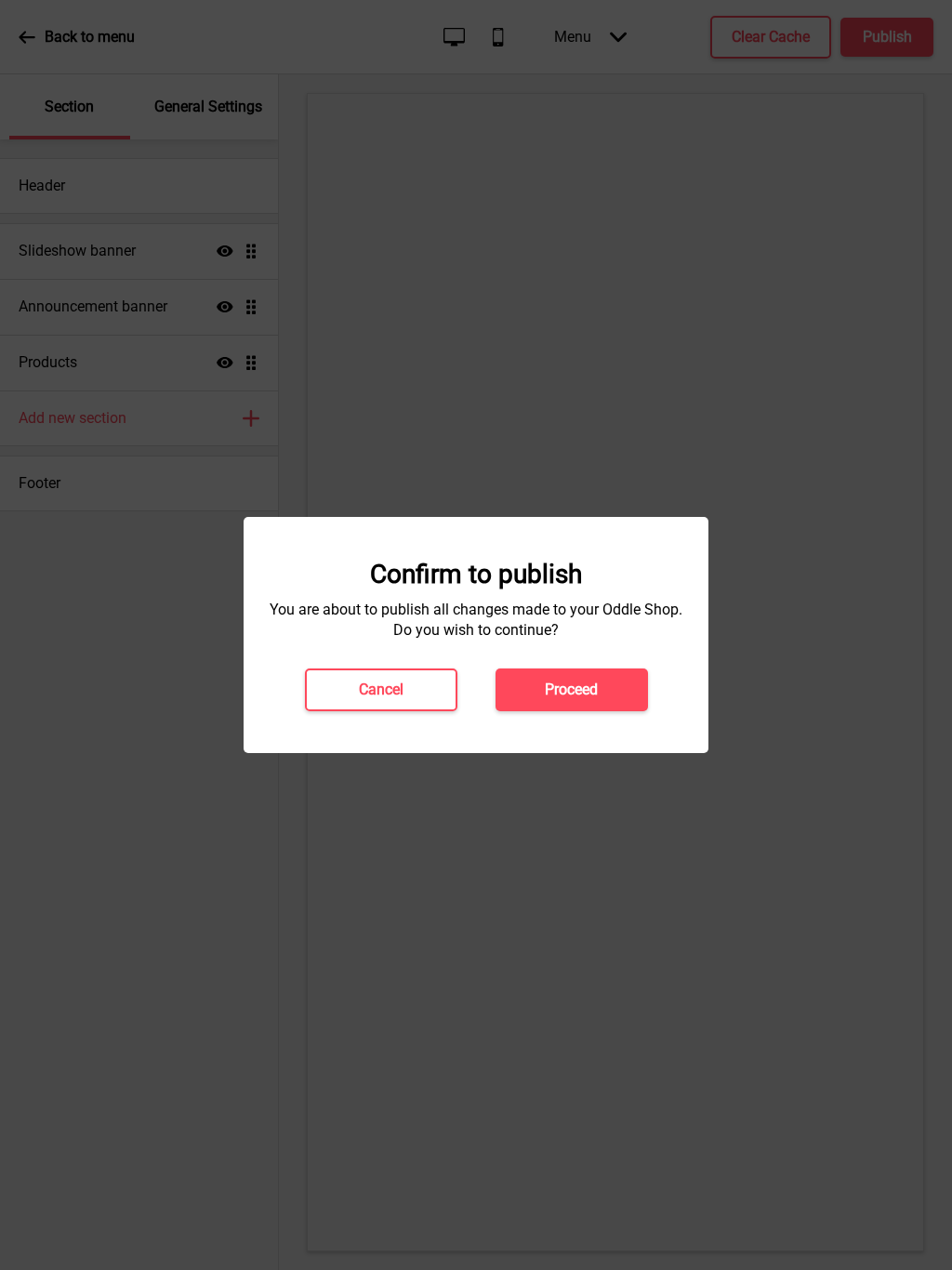 click on "Proceed" at bounding box center (572, 690) 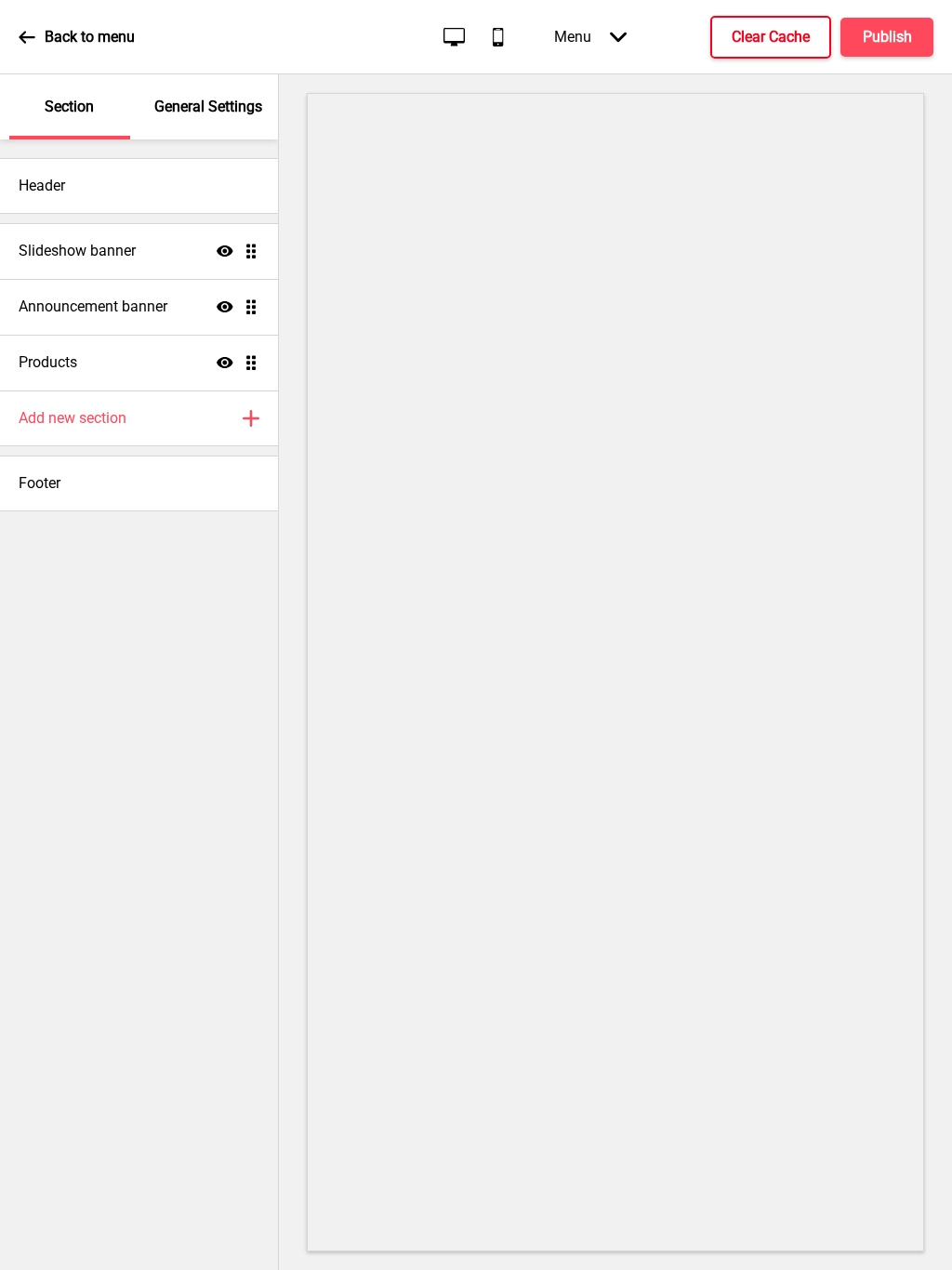click on "Clear Cache" at bounding box center [771, 37] 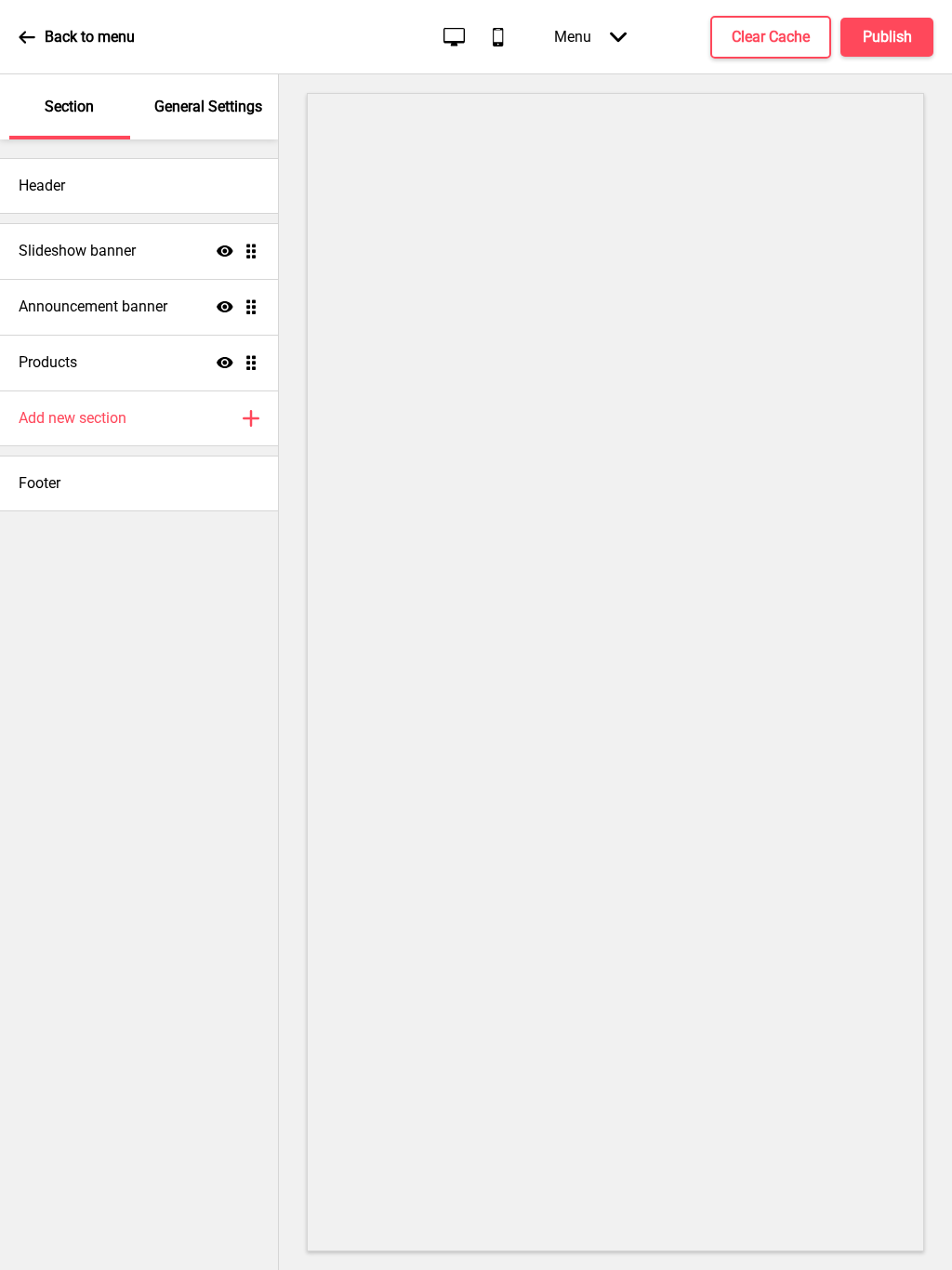 click on "Back to menu" at bounding box center [76, 37] 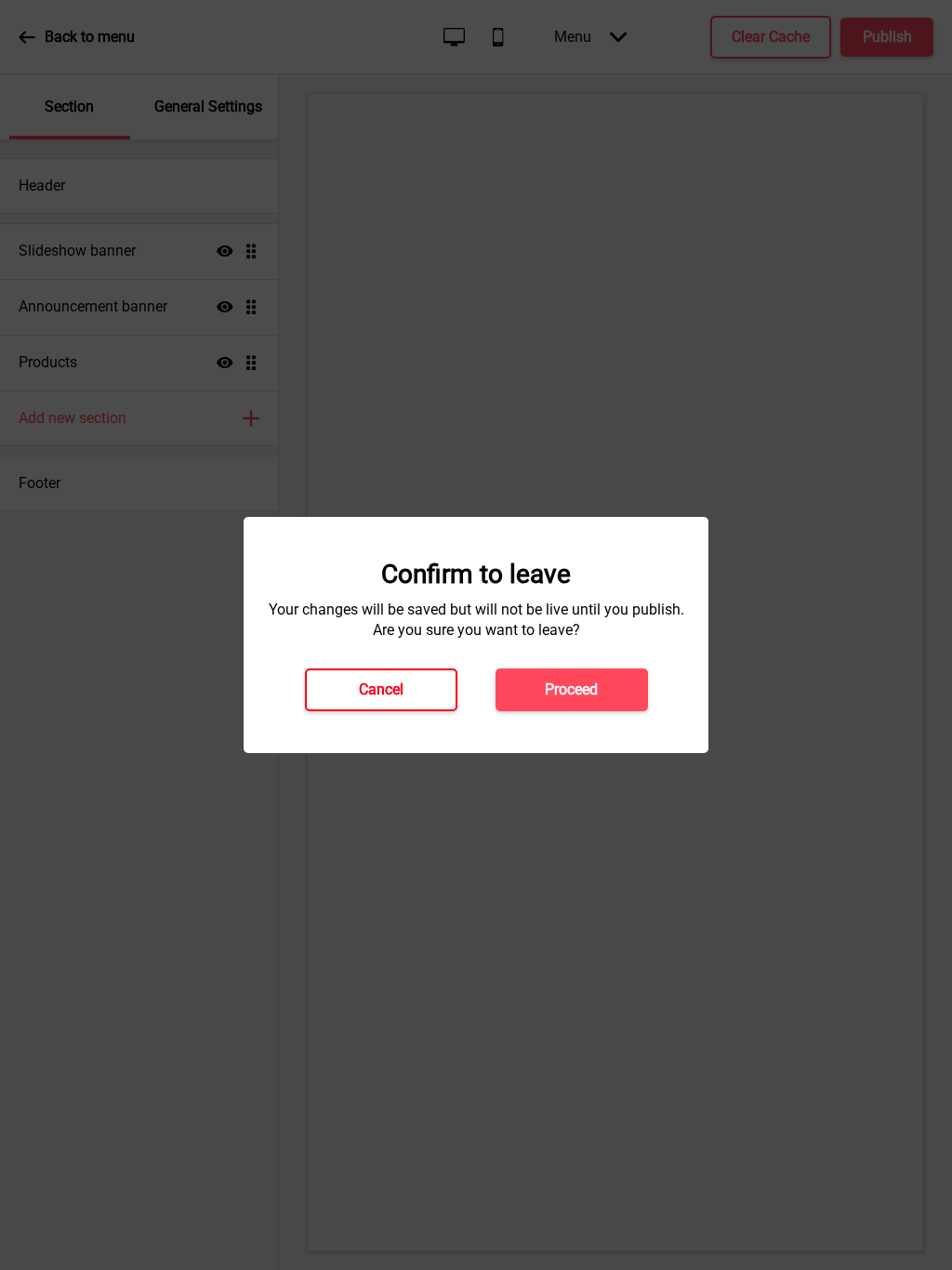 click on "Cancel" at bounding box center (381, 690) 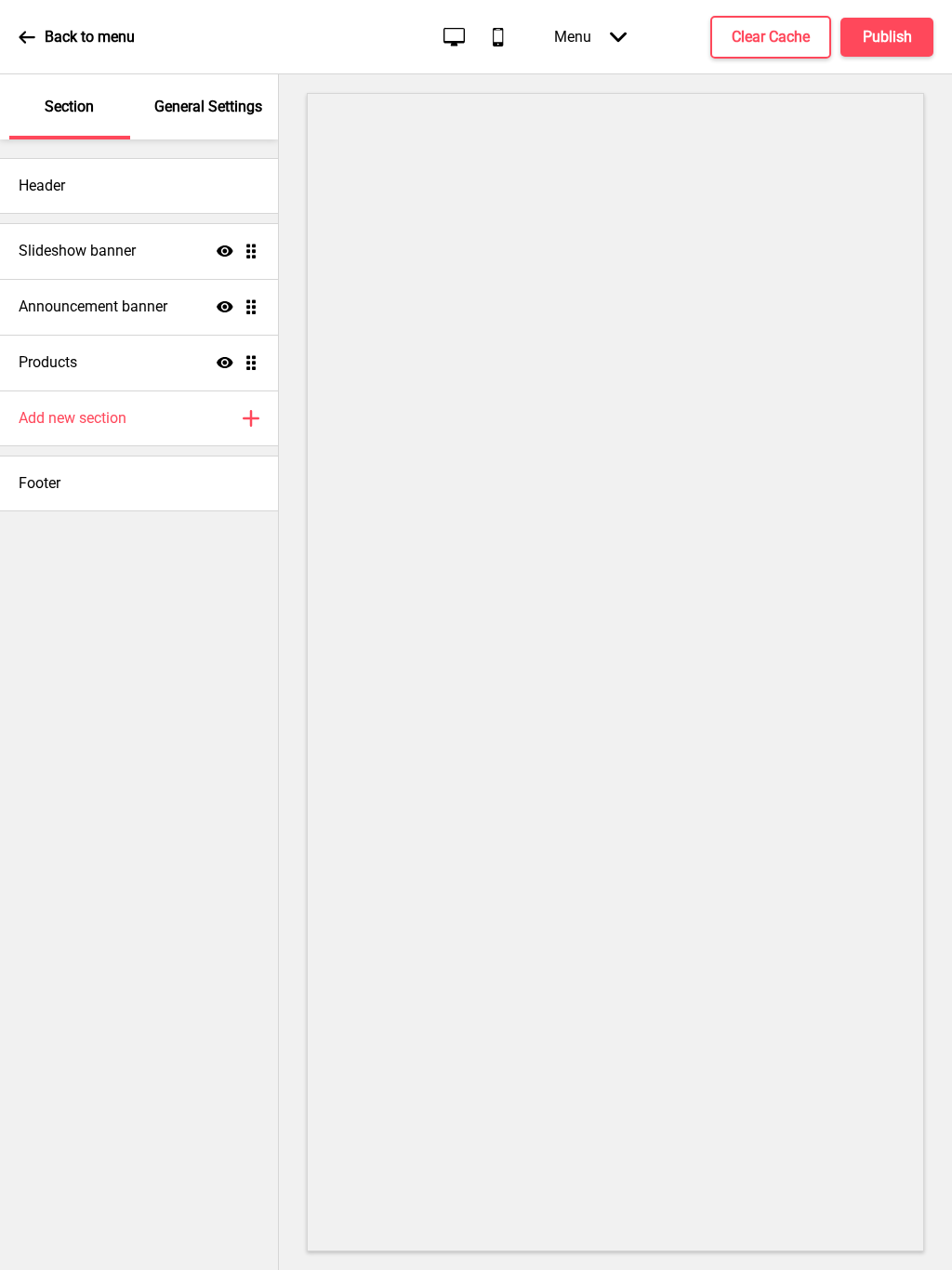 click on "Header" at bounding box center [139, 186] 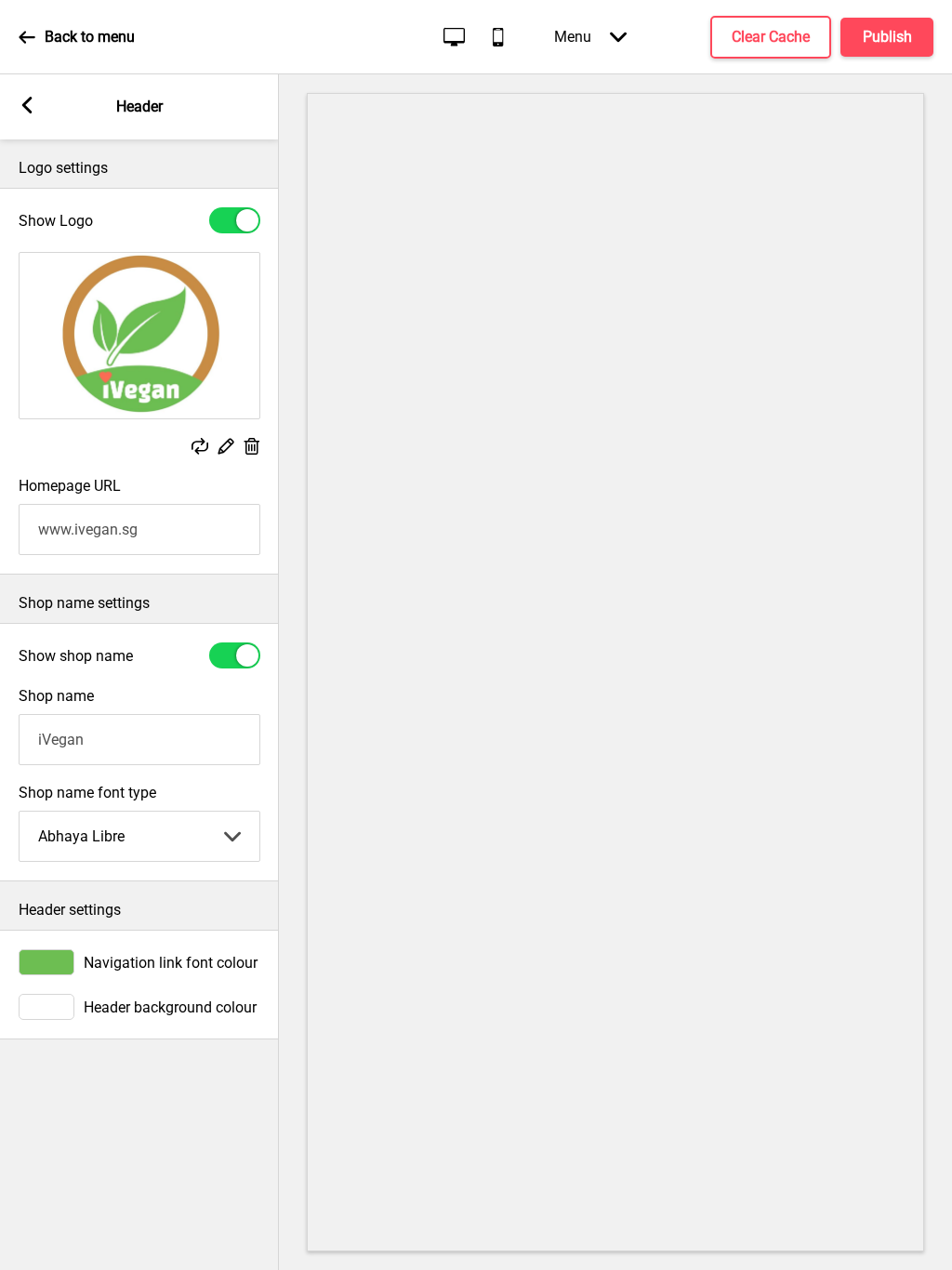 click on "Logo settings Show Logo Replace Edit Delete Homepage URL www.ivegan.sg Shop name settings Show shop name Shop name iVegan Shop name font type Abhaya Libre Abhaya Libre Abril Fatface Adobe Garamond Pro Arimo Arsenal Arvo Berkshire Swash Be Vietnam Pro Bitter Bree Serif Cantora One Cabin Courgette Coustard Glegoo Hammersmith One Hind Guntur Josefin Sans Jost Kalam Lato Libre Baskerville Libre Franklin Lora Merriweather Nunito Sans Oregano Oswald Pacifico Playfair Display Prata Quattrocento Quicksand Roboto Roboto Slab Rye Sanchez Signika Trocchi Ubuntu Vollkorn Yeseva One 王漢宗細黑體繁 王漢宗細圓體繁 王漢宗粗明體繁 小米兰亭简 腾翔嘉丽细圆简 腾祥睿黑简 王漢宗波卡體繁一空陰 王漢宗粗圓體繁一雙空 瀨戶字體繁 田氏方筆刷體繁 田氏细笔刷體繁 站酷快乐简体 站酷酷黑 站酷小薇字体简体 Aa晚风 Aa荷包鼓鼓 中文 STSong Arrow down Header settings Navigation link font colour Header background colour" at bounding box center [139, 705] 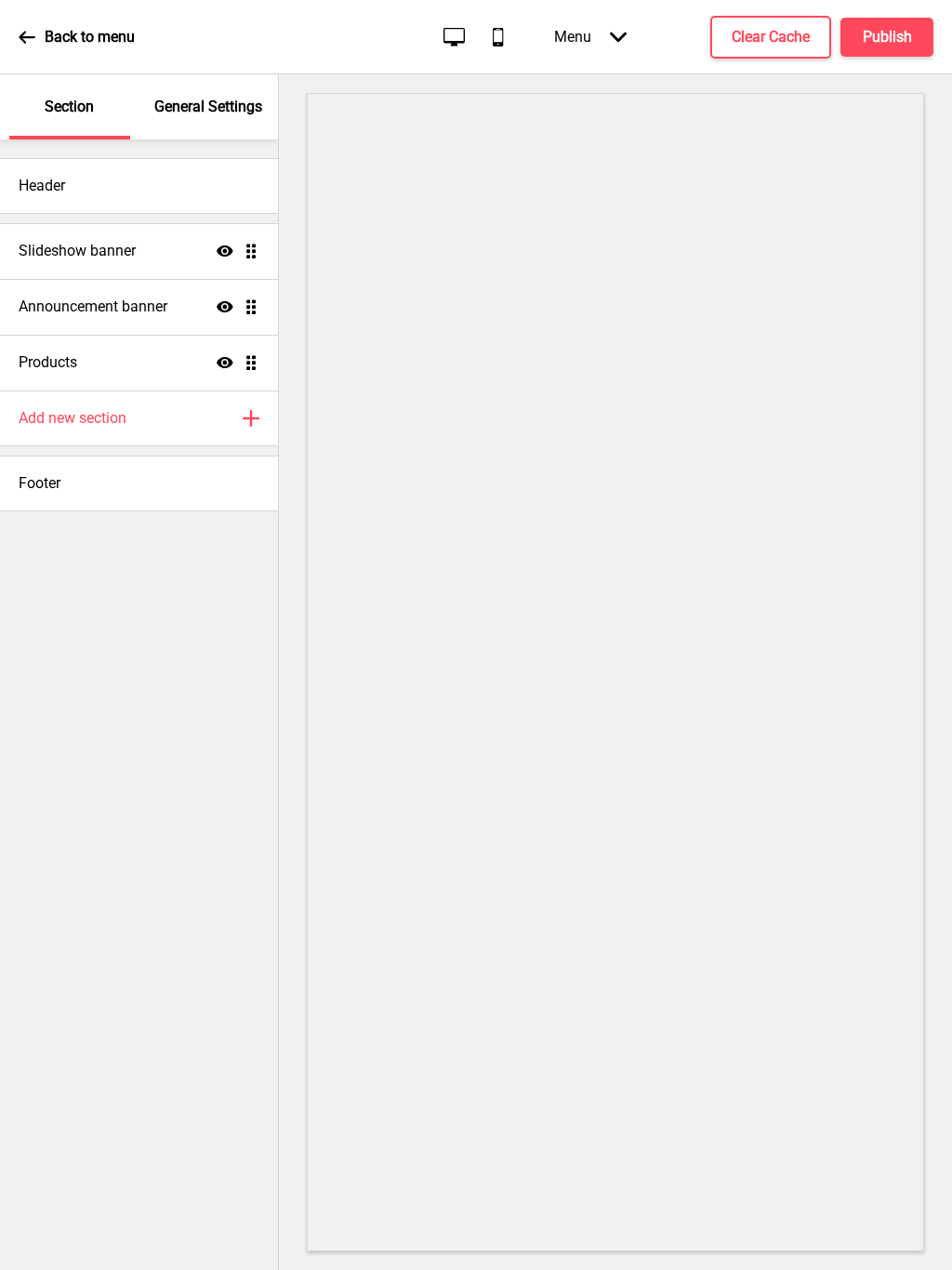 click on "General Settings" at bounding box center (208, 107) 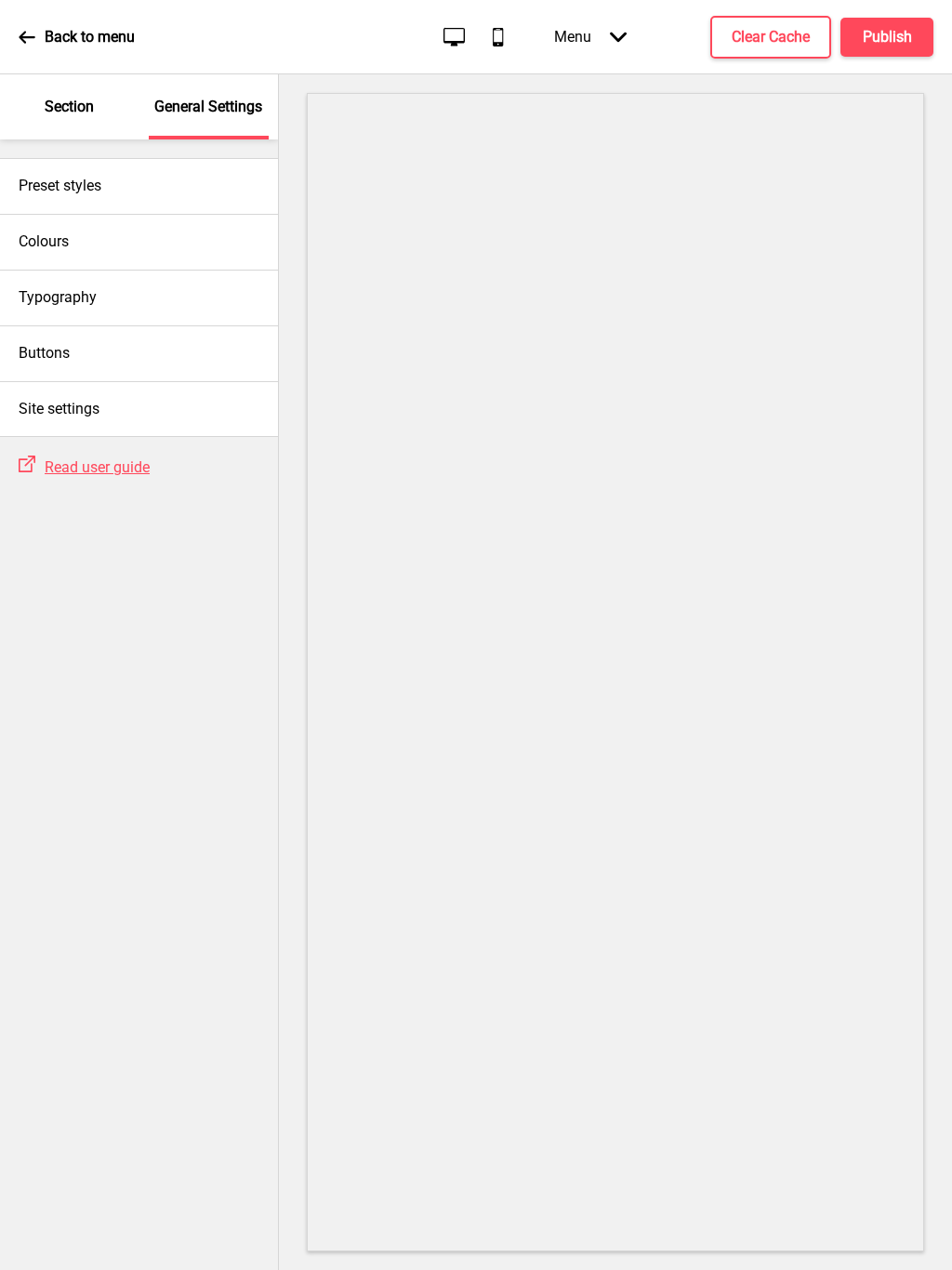 click on "Preset styles" at bounding box center [139, 186] 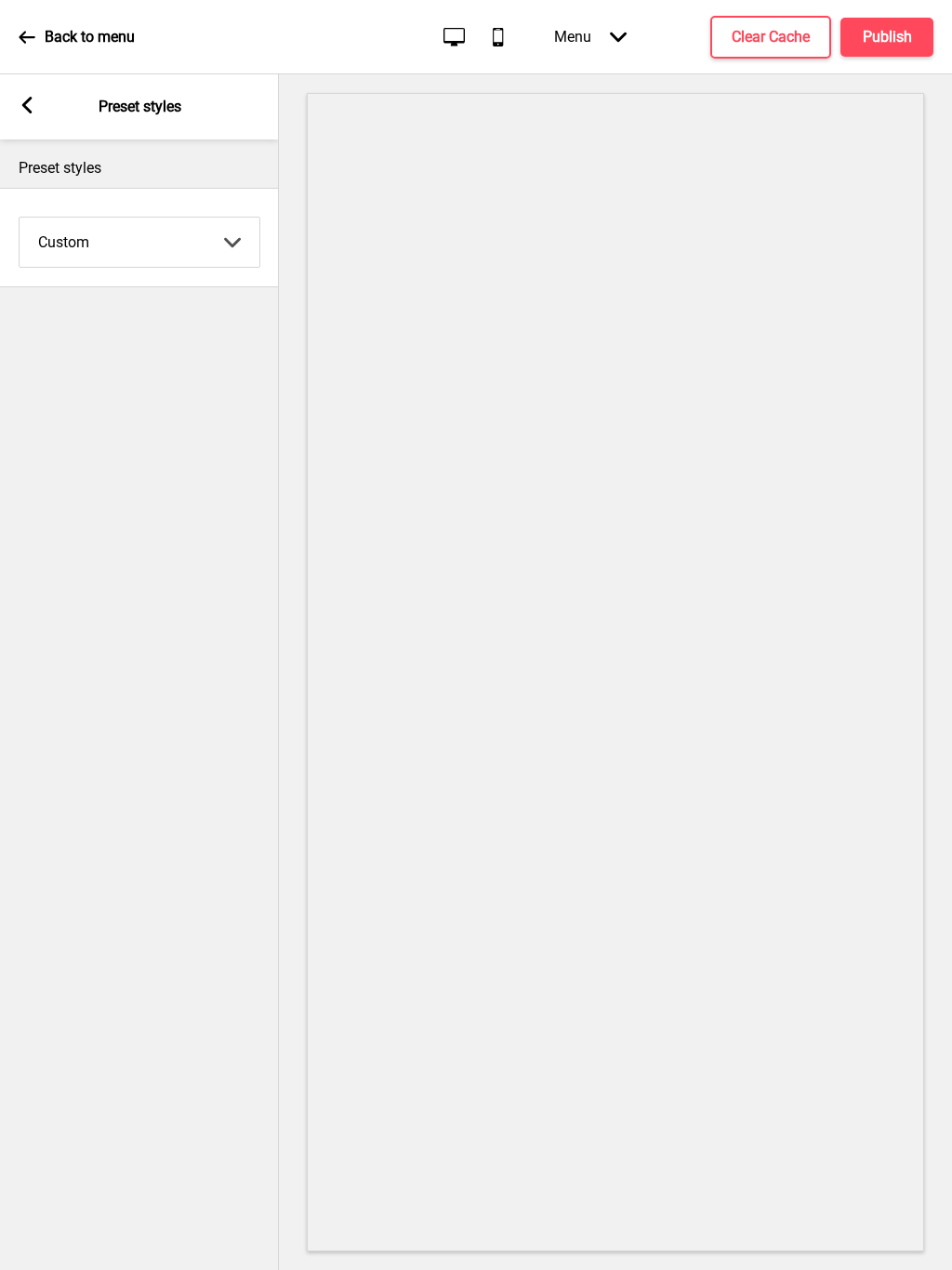 click on "Coffee Contrast Dark Earth Marine Minimalist Modern Oddle Pastel Yellow Fruits Custom" at bounding box center (139, 242) 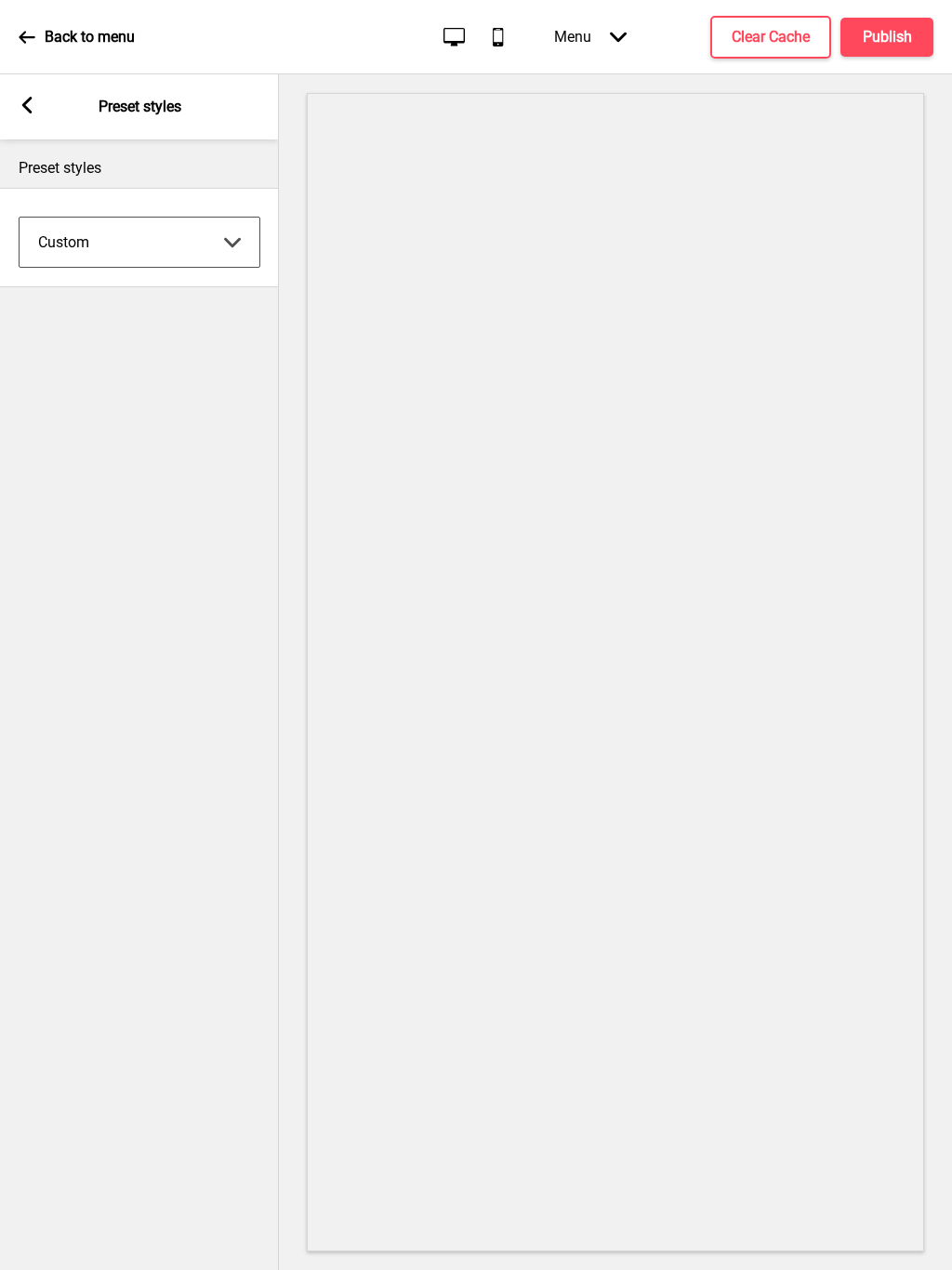 click on "Preset styles" at bounding box center (139, 164) 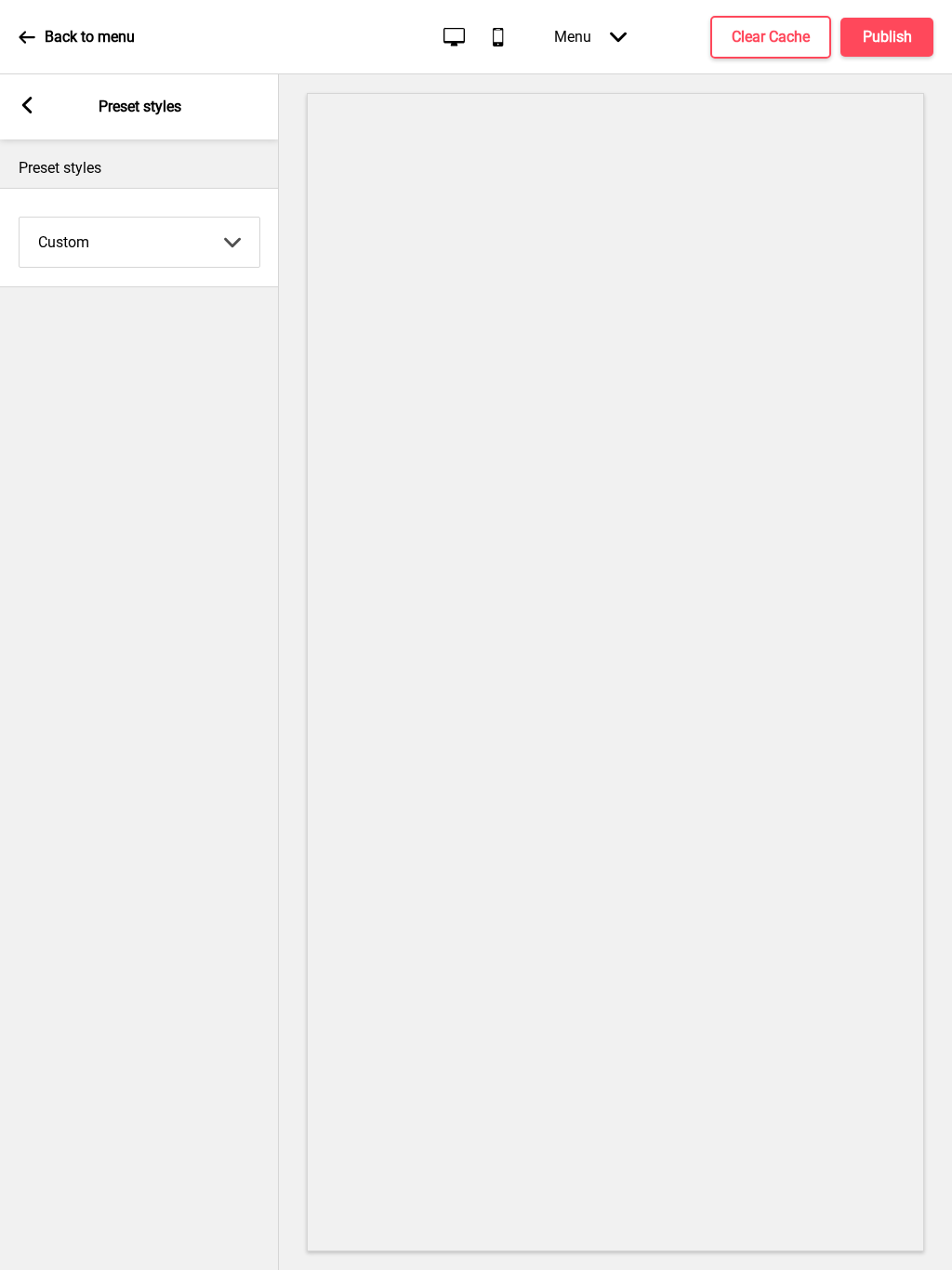 click at bounding box center [27, 105] 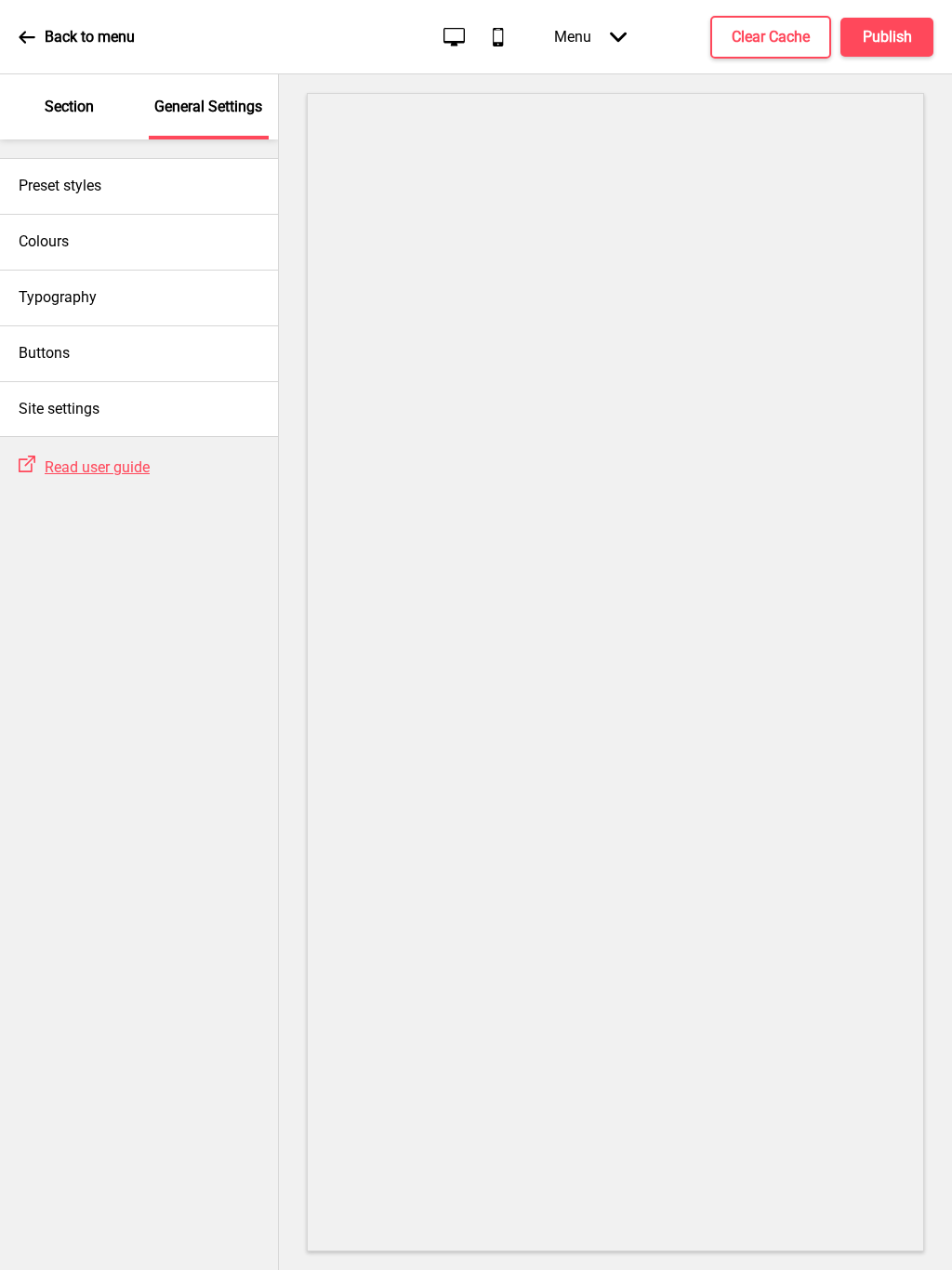click on "Buttons" at bounding box center (139, 353) 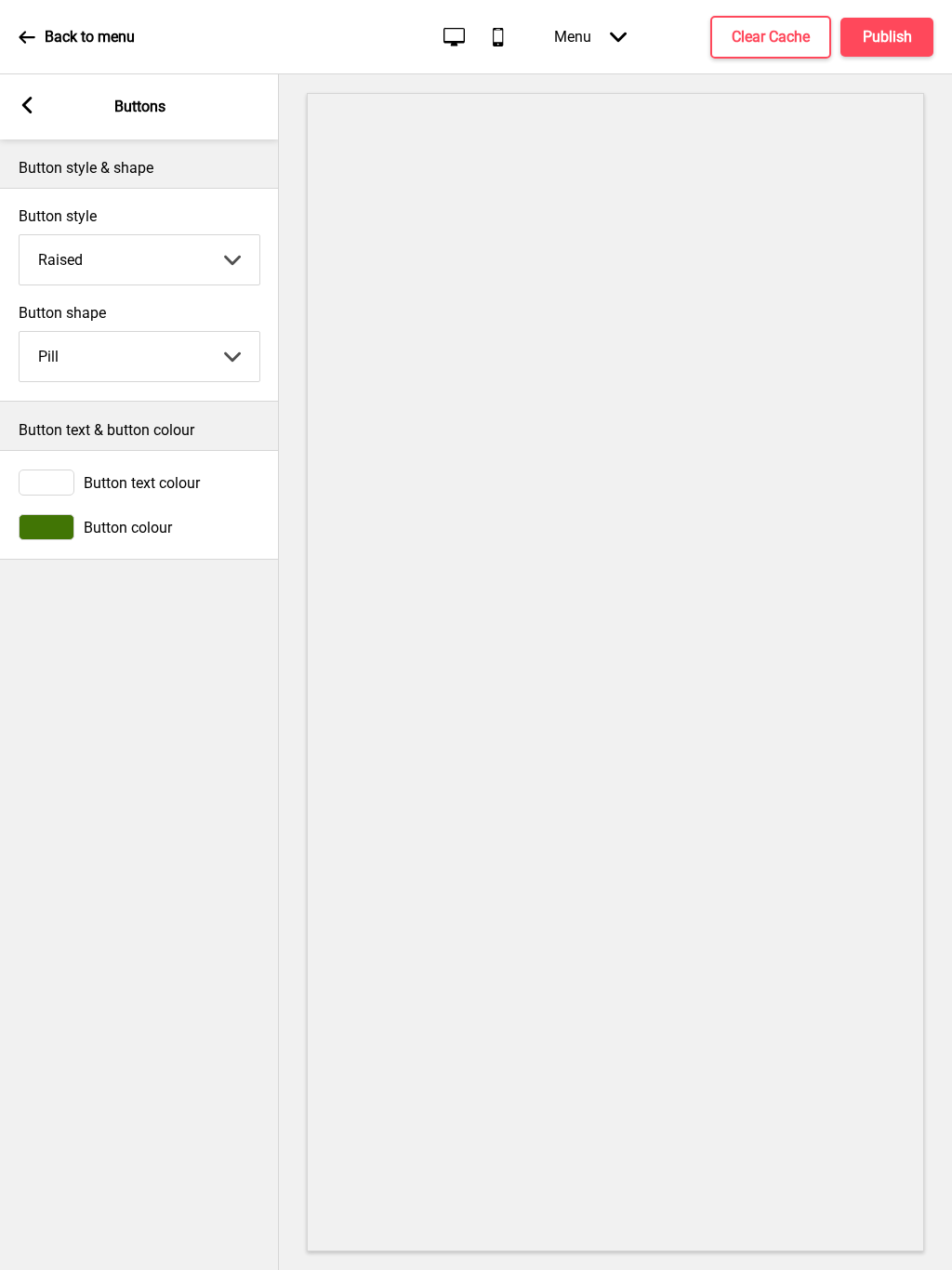 click on "Solid Outline Raised" at bounding box center [139, 259] 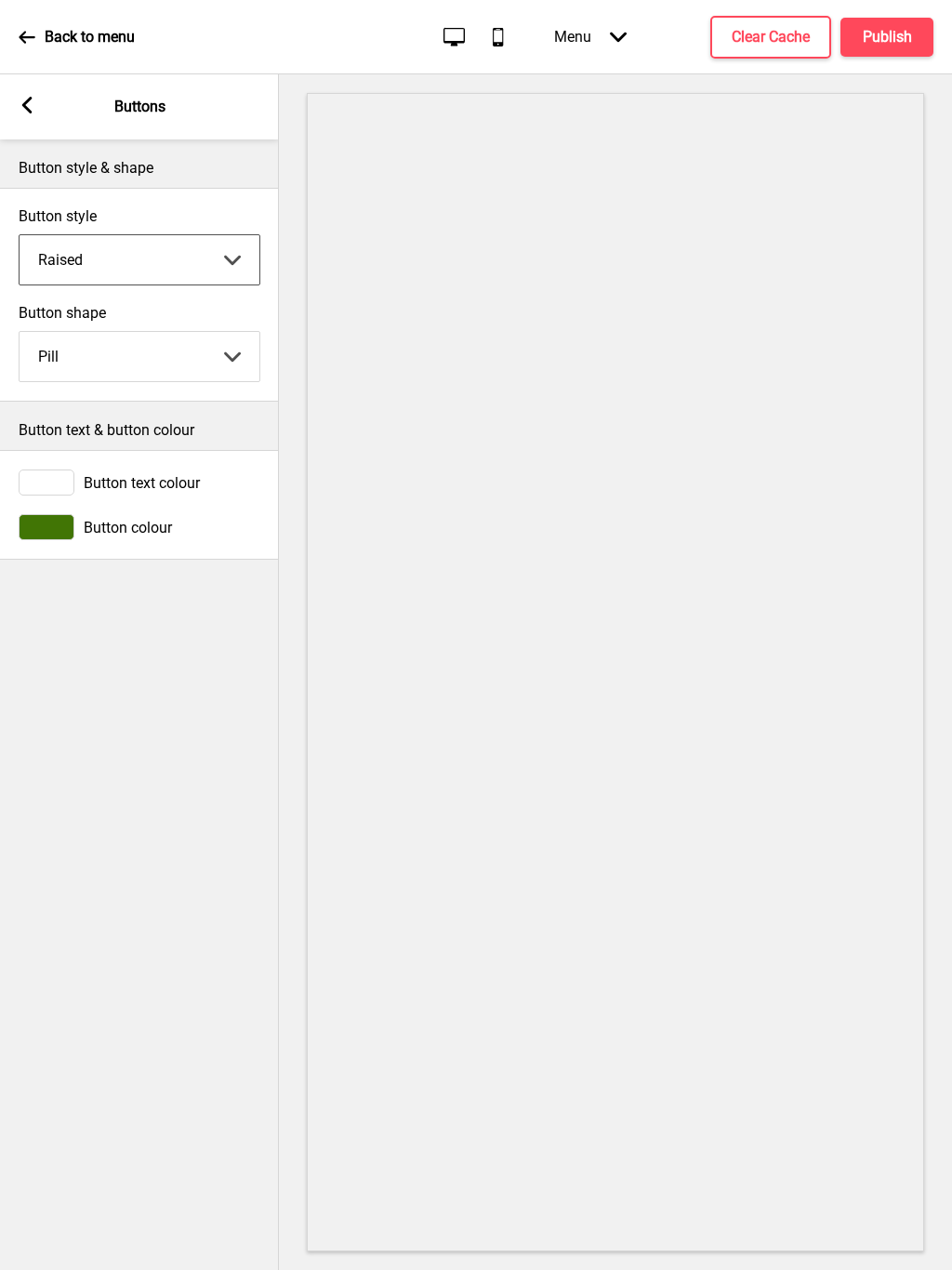 click on "Solid Outline Raised" at bounding box center (139, 259) 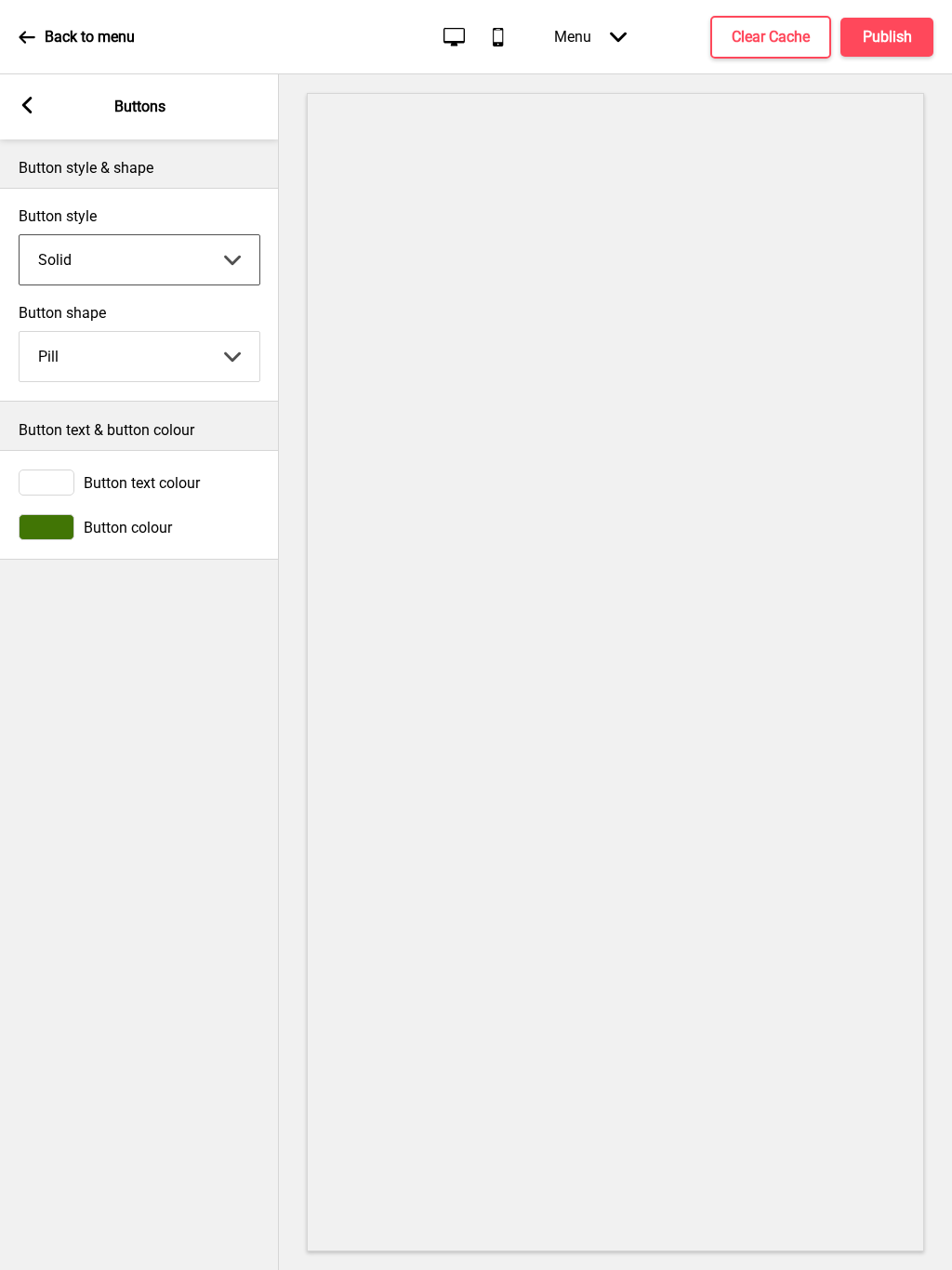 click on "Solid Outline Raised" at bounding box center (139, 259) 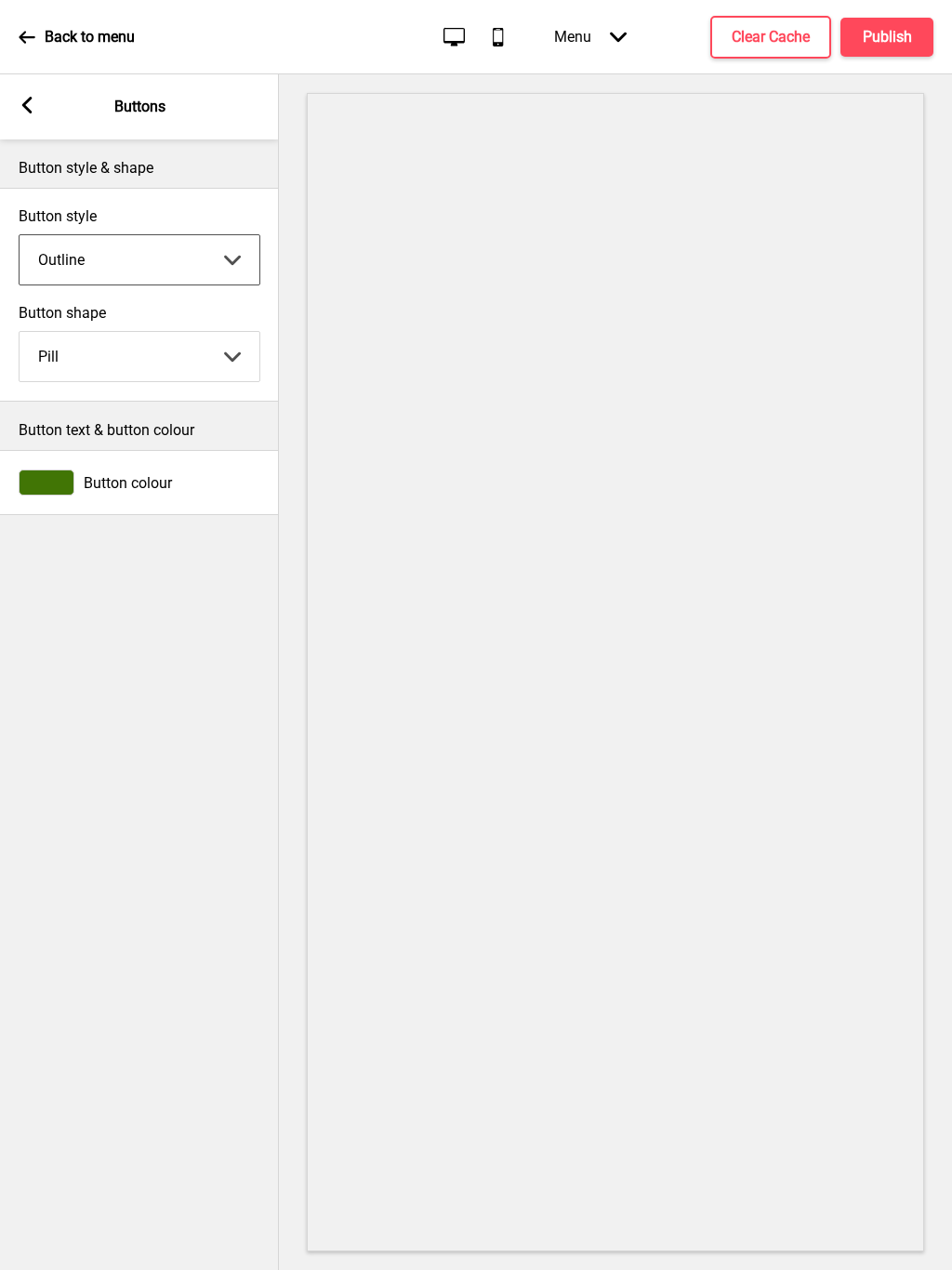 click on "Round Square Pill" at bounding box center [139, 356] 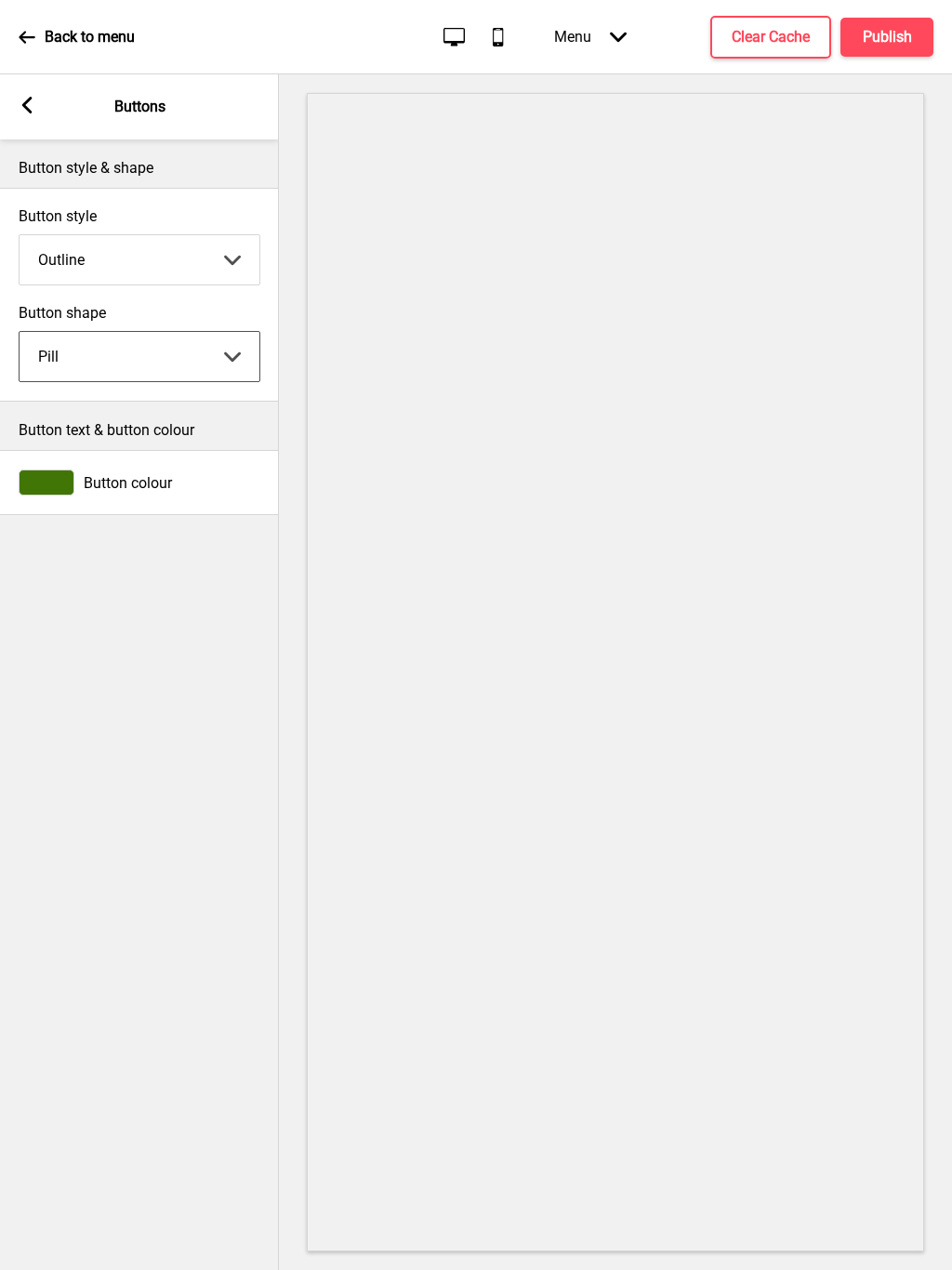 click on "Round Square Pill" at bounding box center (139, 356) 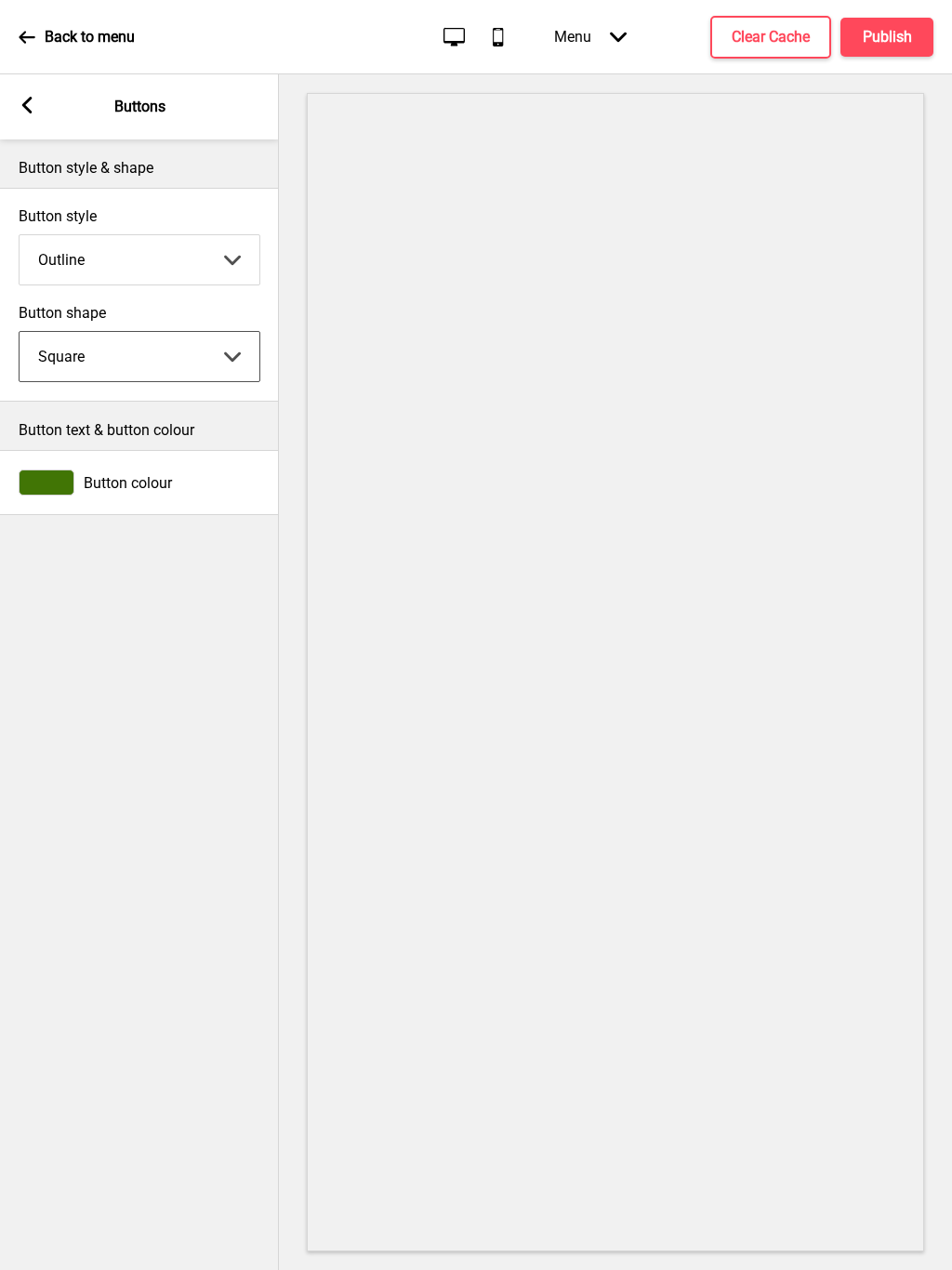 click on "Round Square Pill" at bounding box center [139, 356] 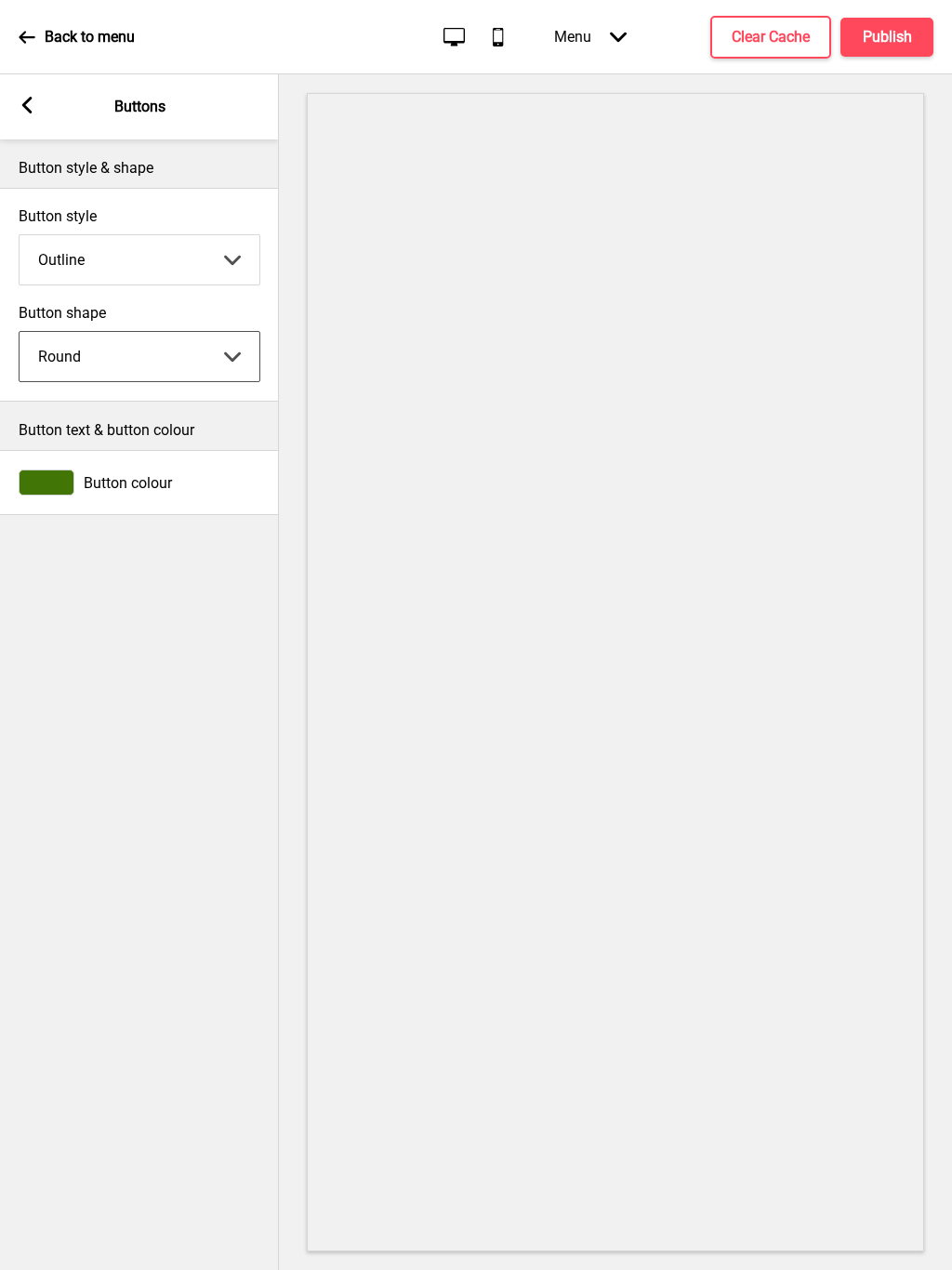 click on "Button style & shape Button style Outline Solid Outline Raised Arrow down Button shape Round Round Square Pill Arrow down Button text & button colour Button colour" at bounding box center [139, 705] 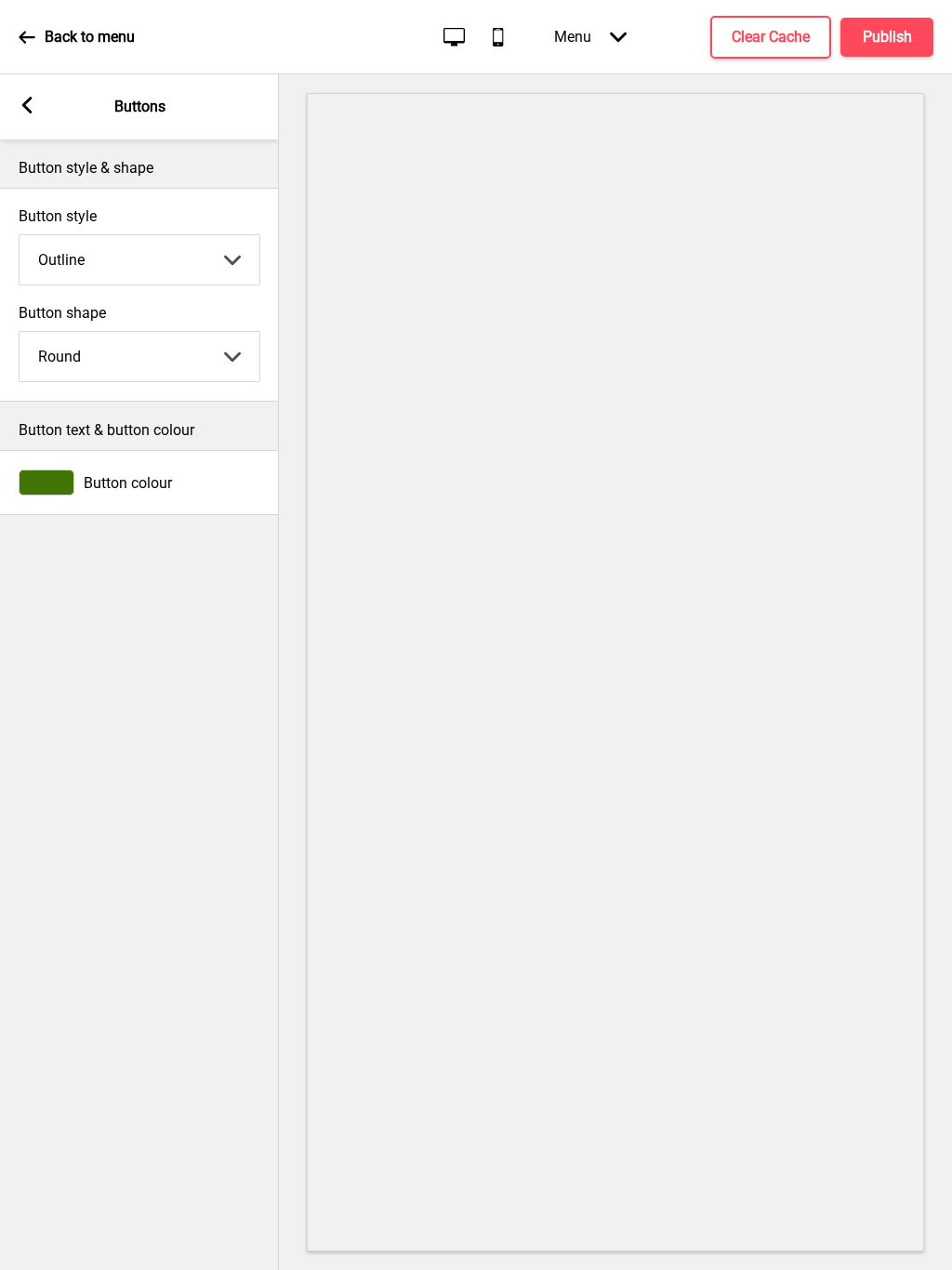 click at bounding box center (46, 483) 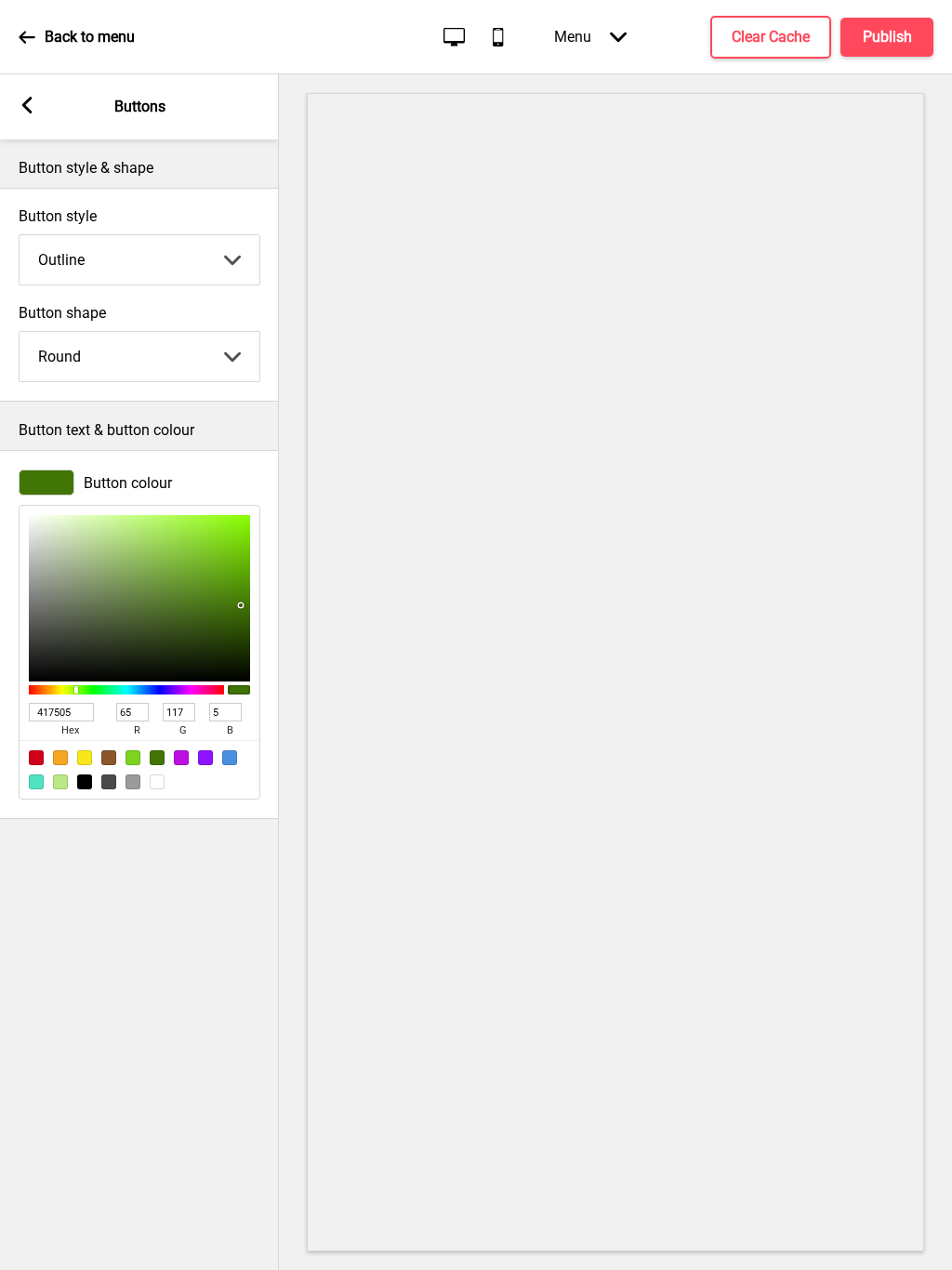 click at bounding box center (46, 483) 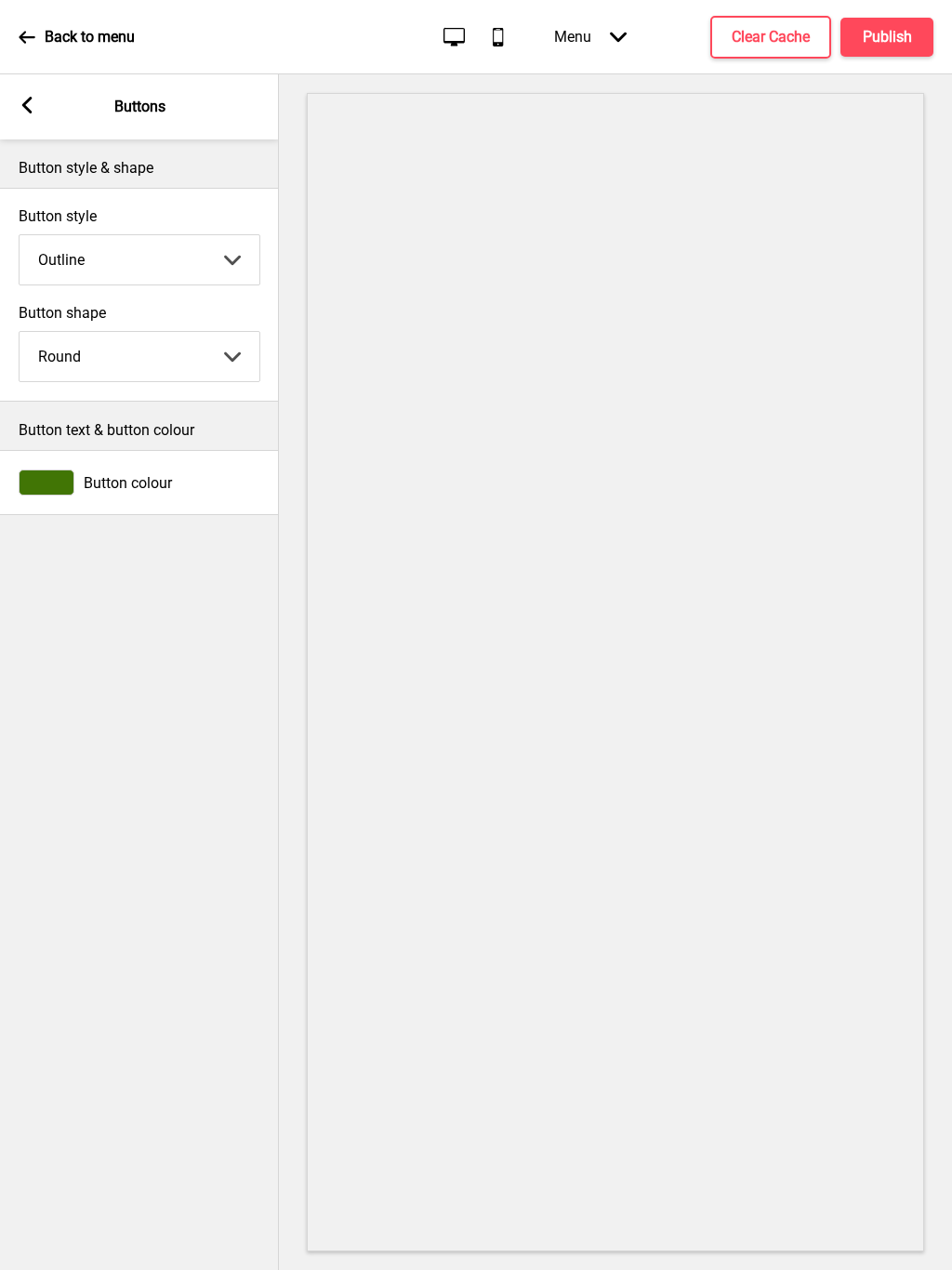 click on "Button style & shape Button style Outline Solid Outline Raised Arrow down Button shape Round Round Square Pill Arrow down Button text & button colour Button colour" at bounding box center (139, 705) 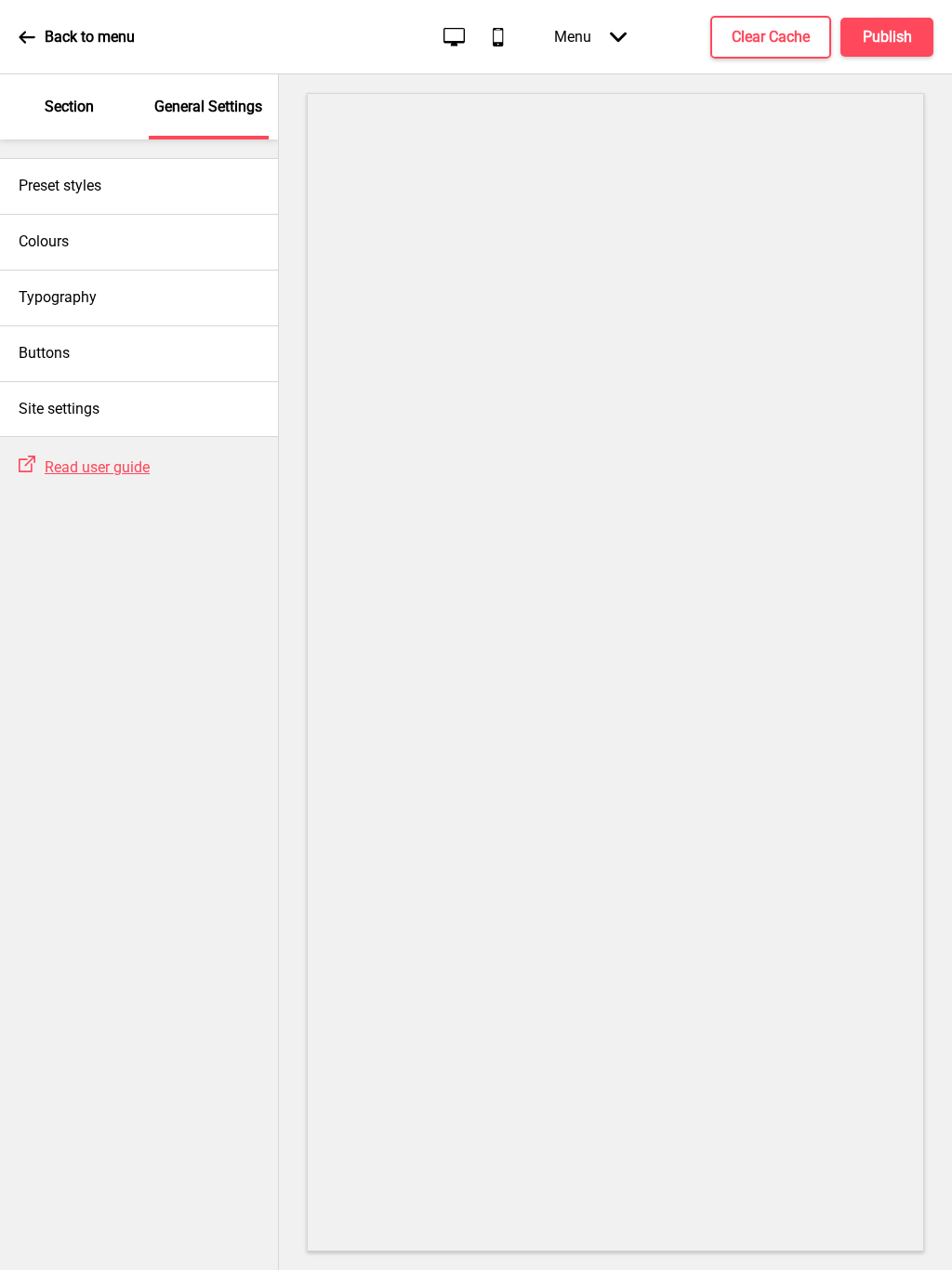 click on "Site settings" at bounding box center (139, 409) 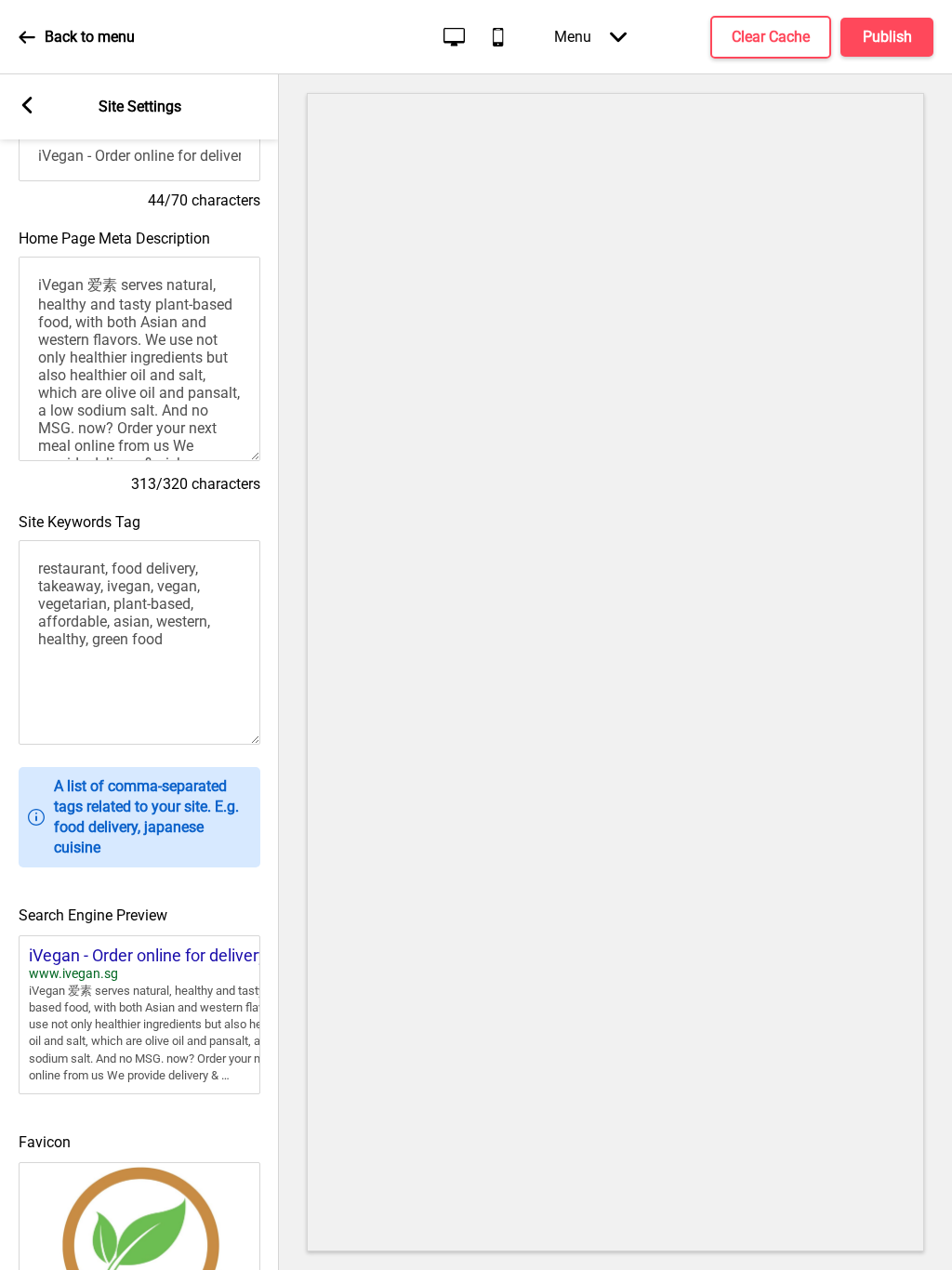 scroll, scrollTop: 106, scrollLeft: 0, axis: vertical 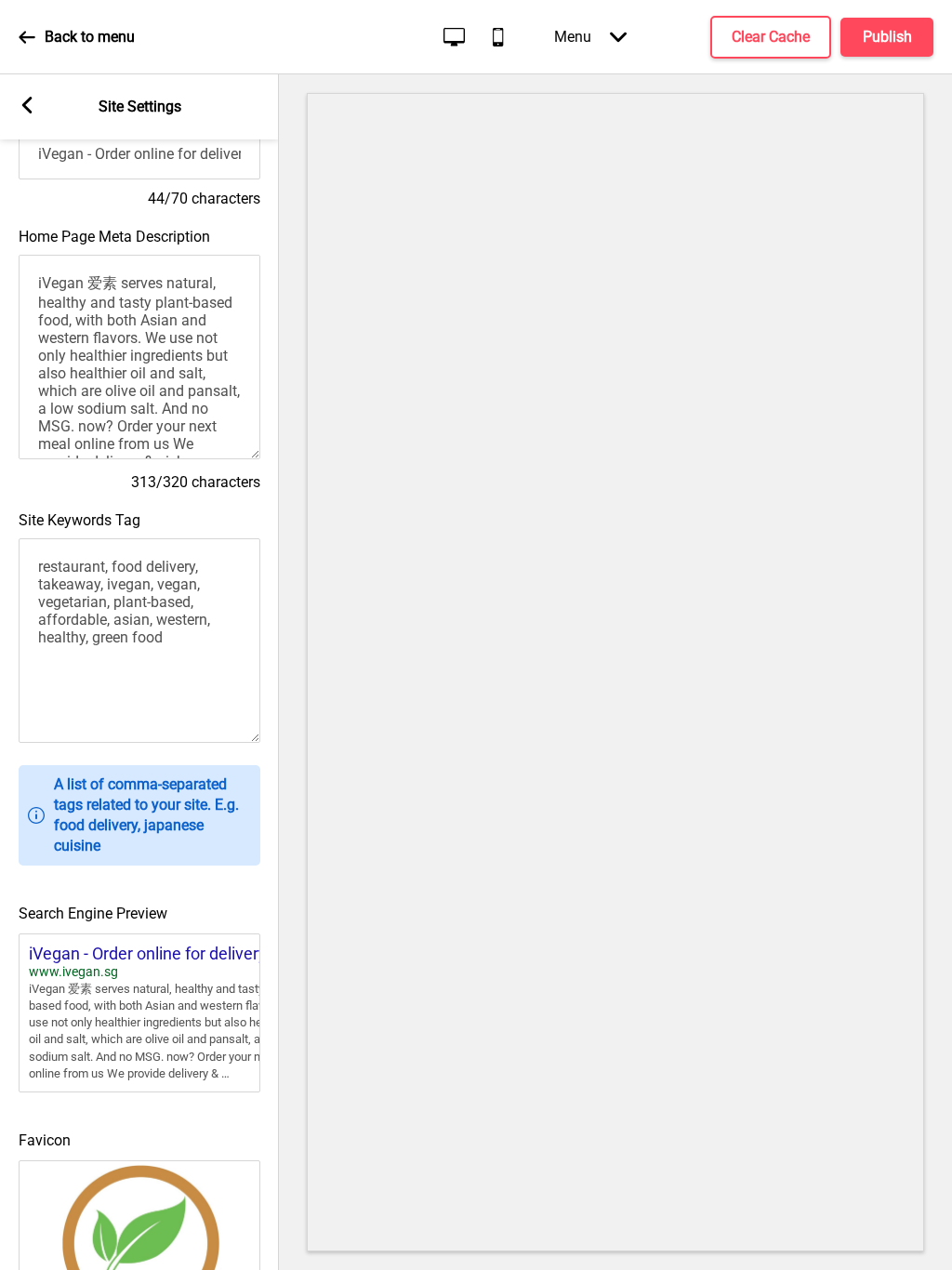 click on "restaurant, food delivery, takeaway, ivegan, vegan, vegetarian, plant-based, affordable, asian, western, healthy, green food" at bounding box center (139, 641) 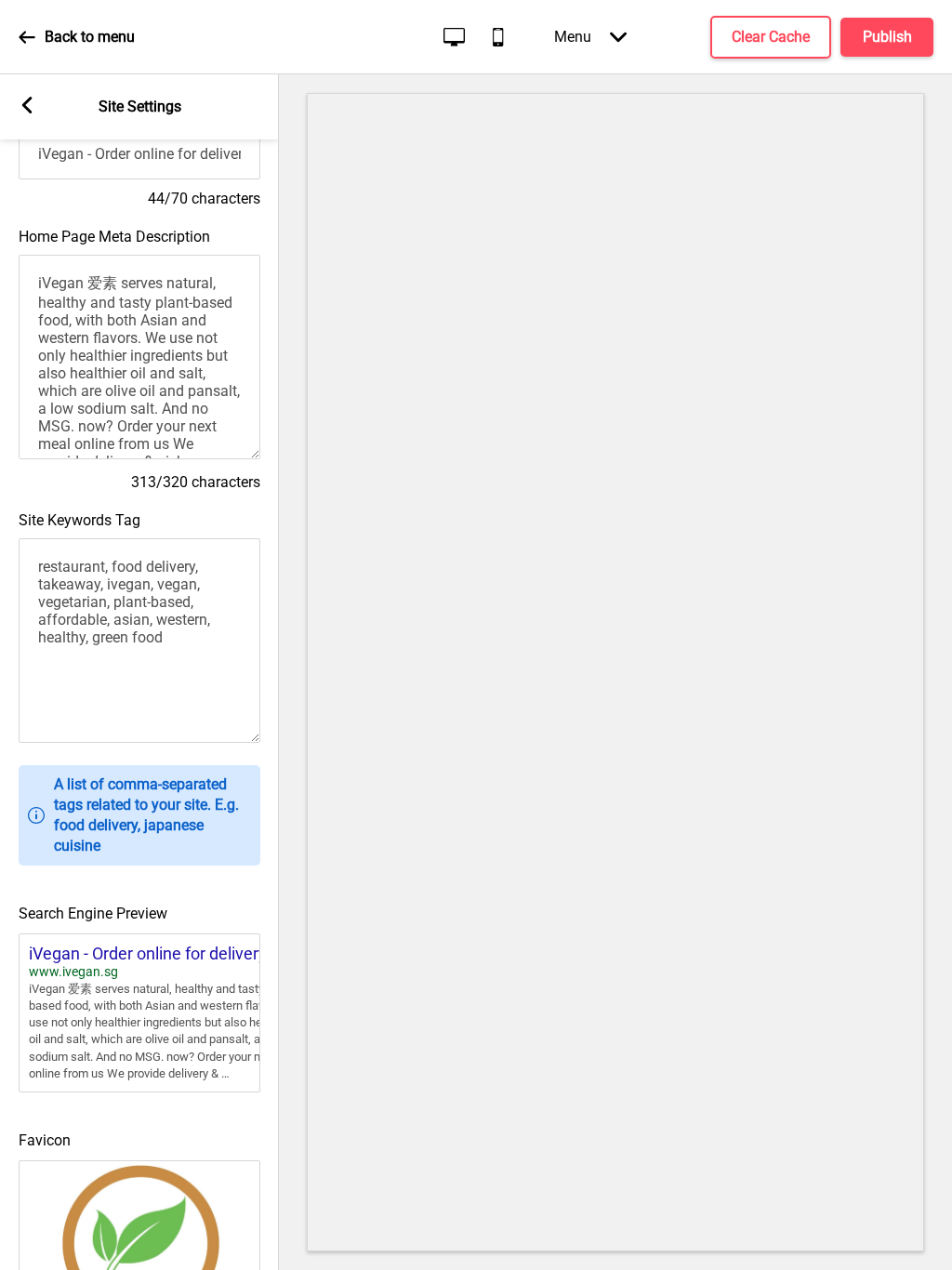 click at bounding box center [27, 105] 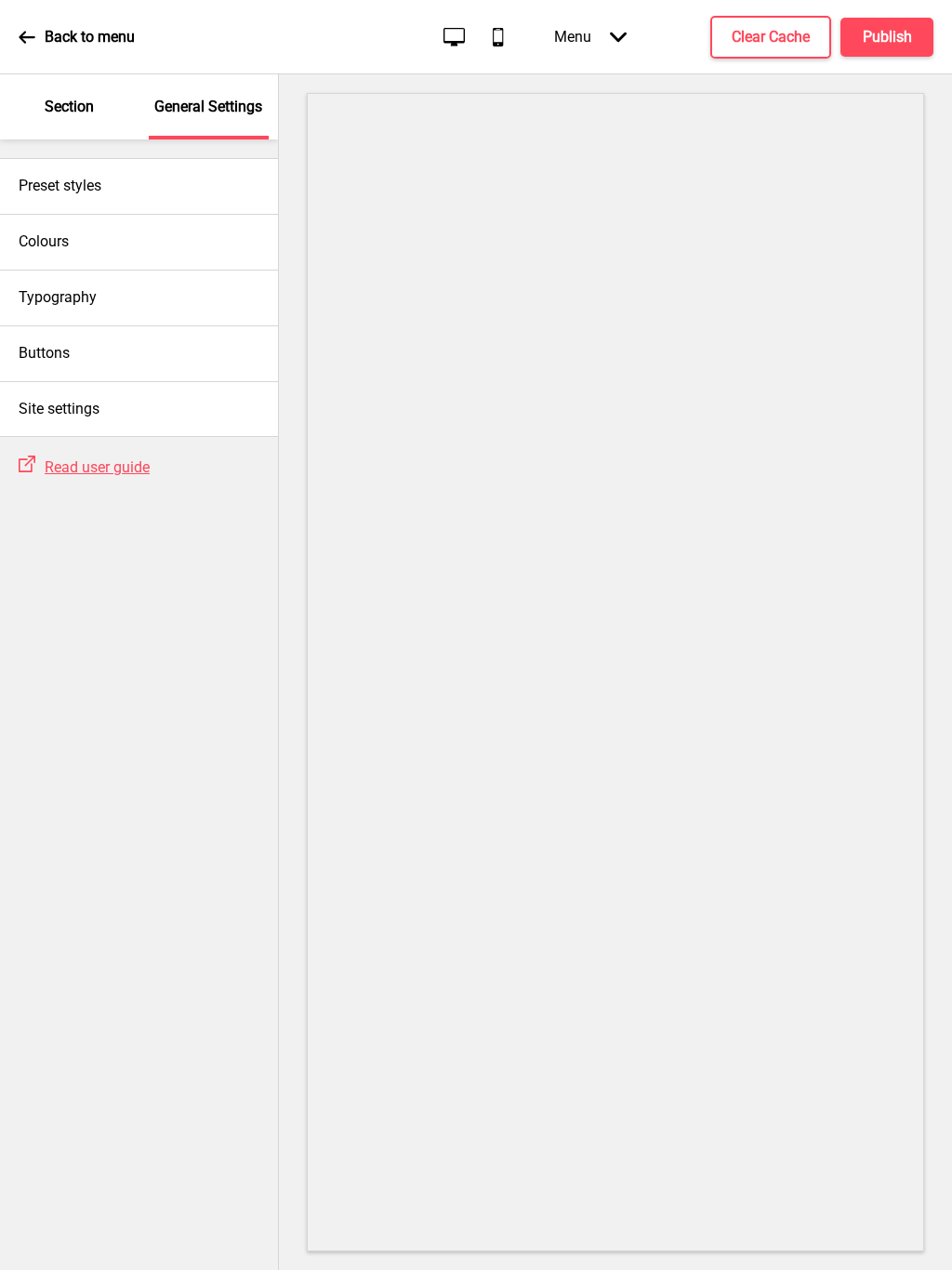 click at bounding box center (26, 36) 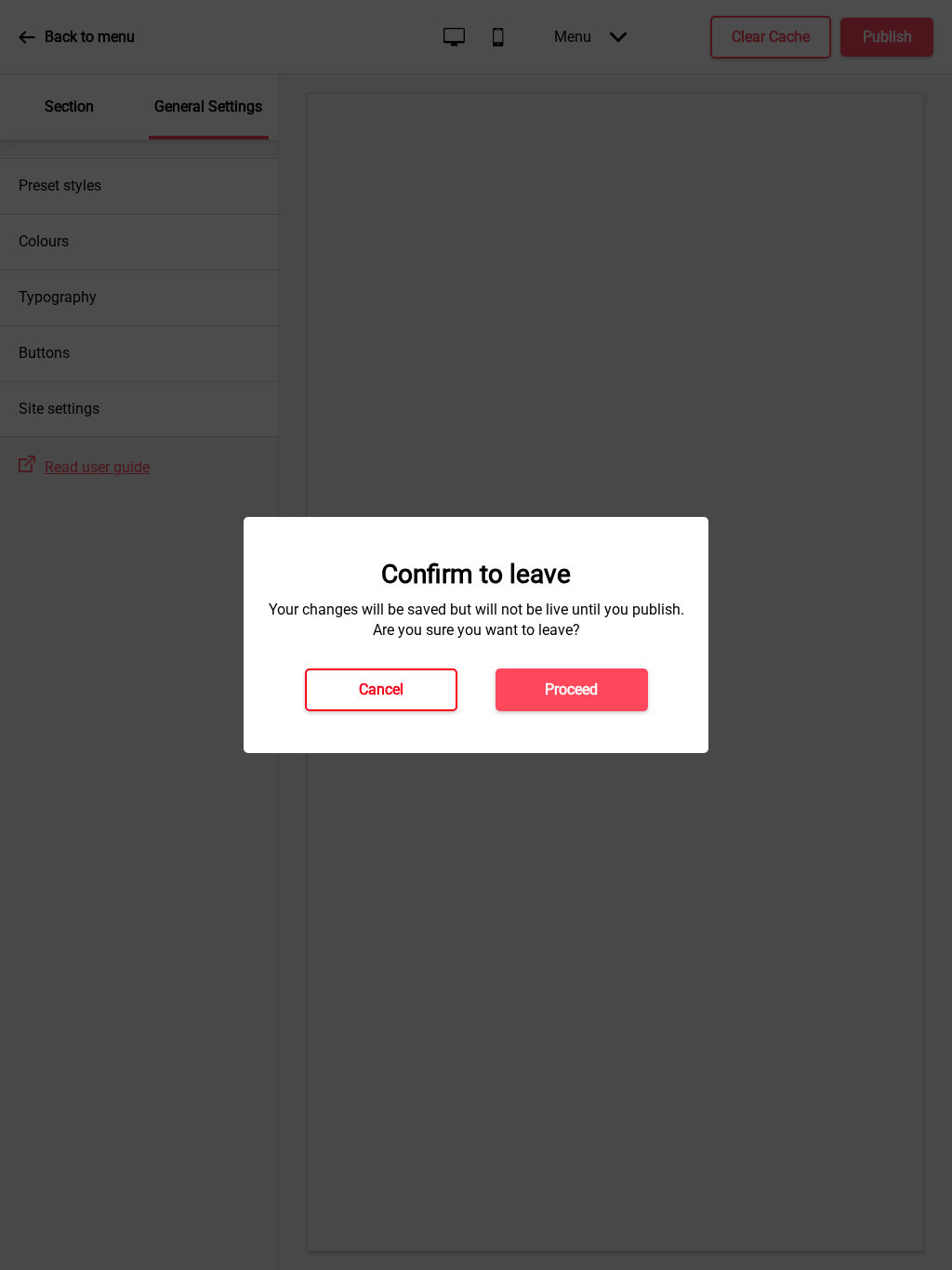 click on "Cancel" at bounding box center [381, 690] 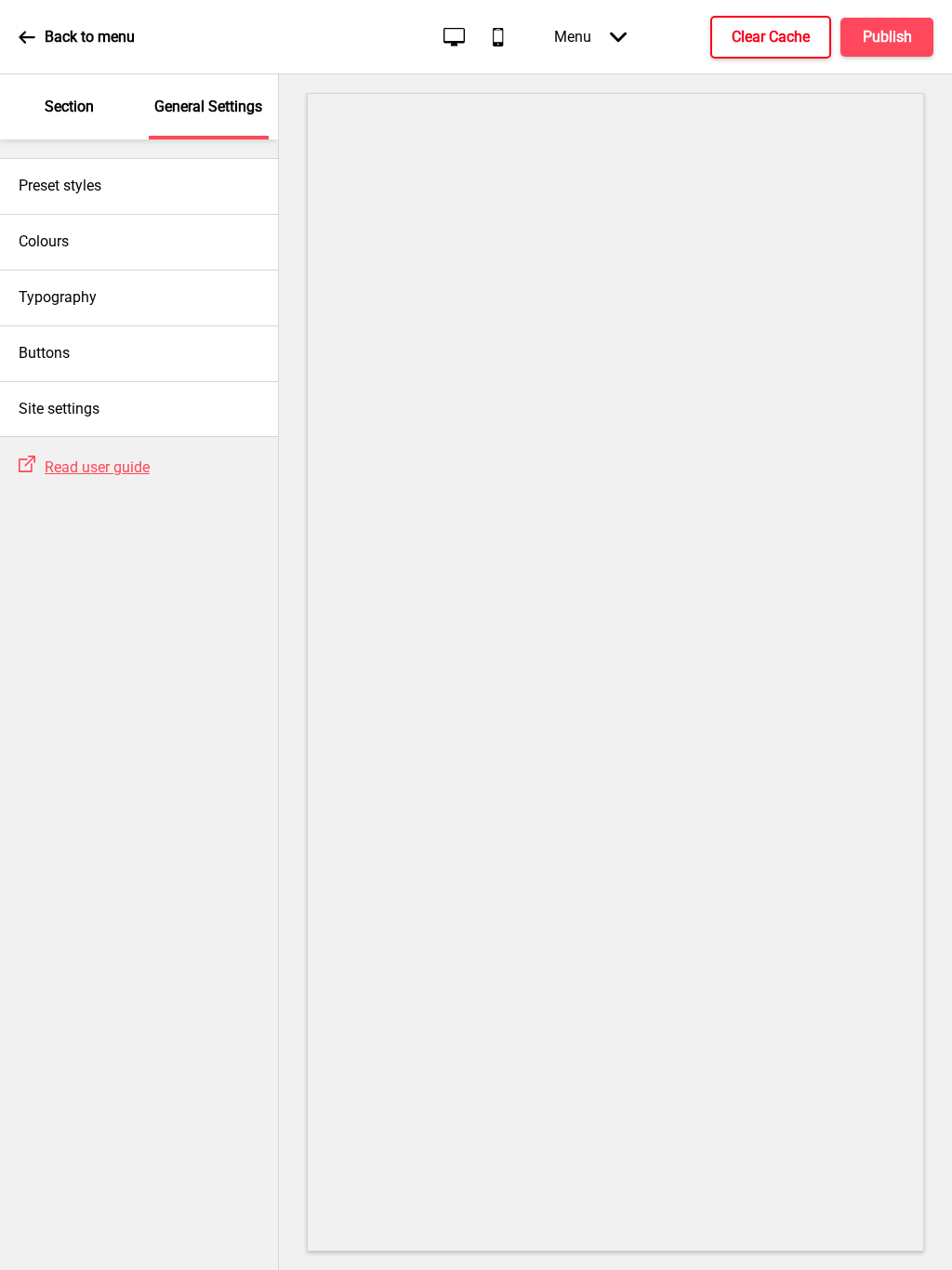 click on "Clear Cache" at bounding box center [771, 37] 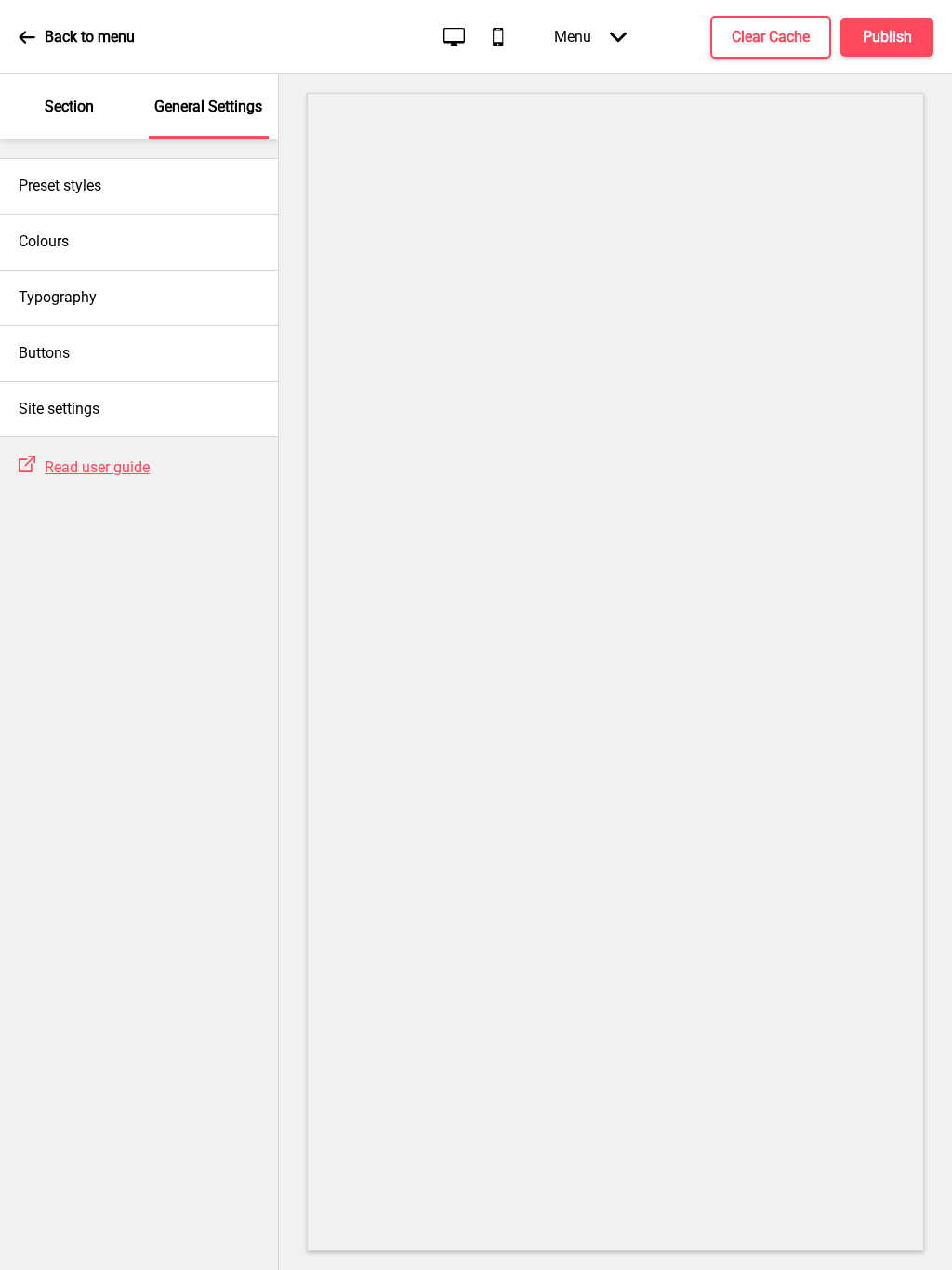 click on "Site settings" at bounding box center [59, 409] 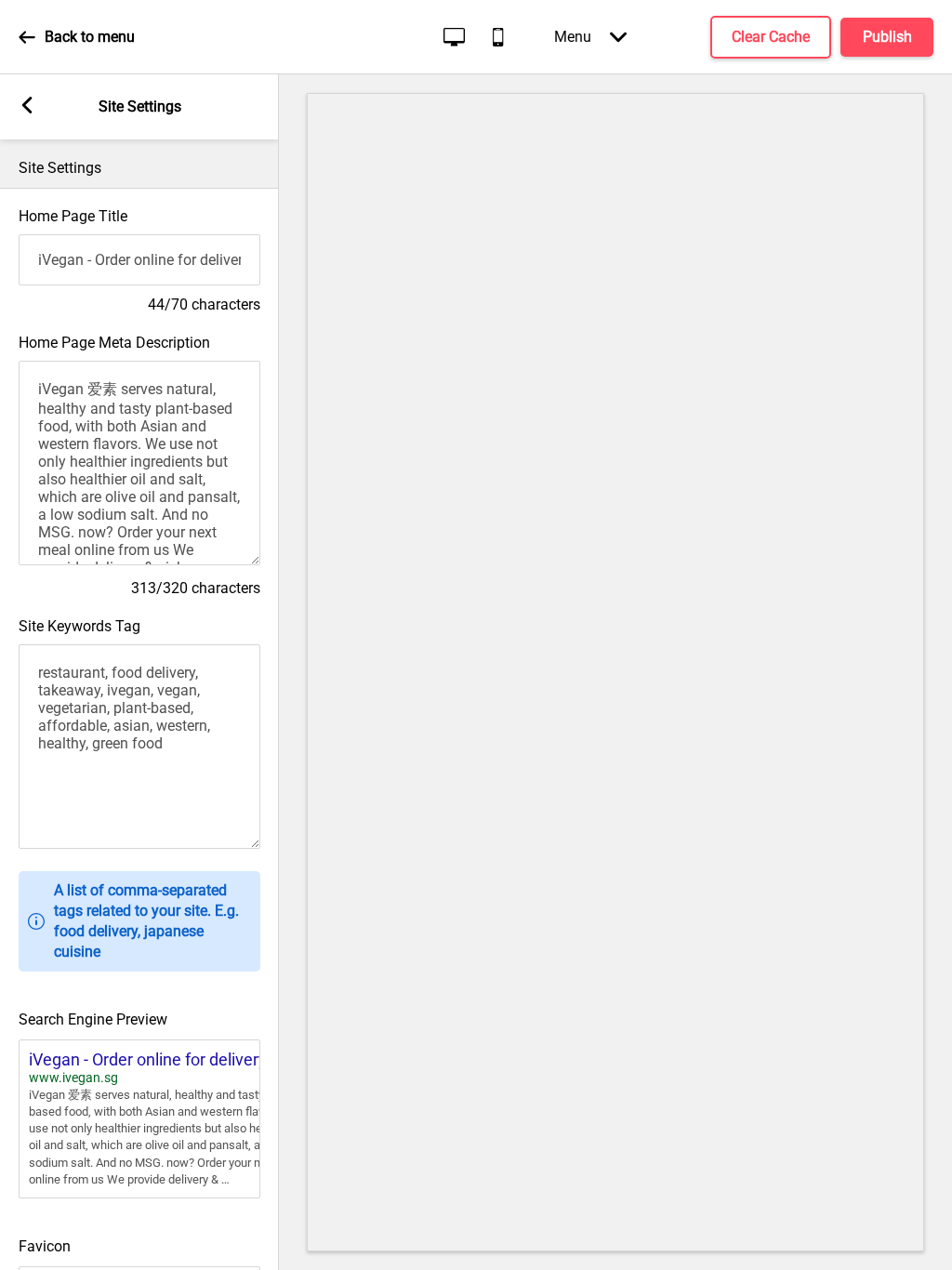 click at bounding box center (27, 105) 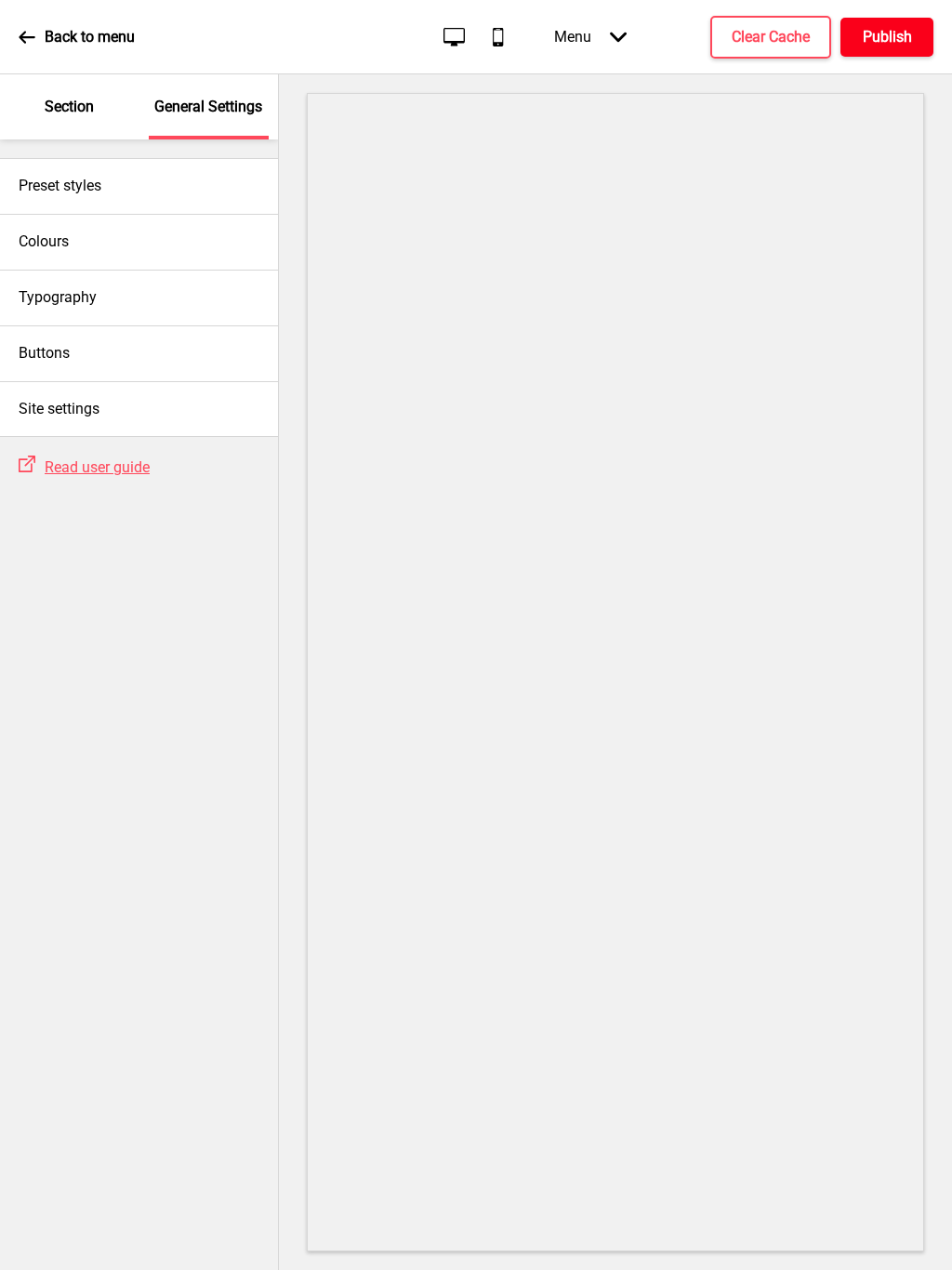 click on "Publish" at bounding box center (887, 37) 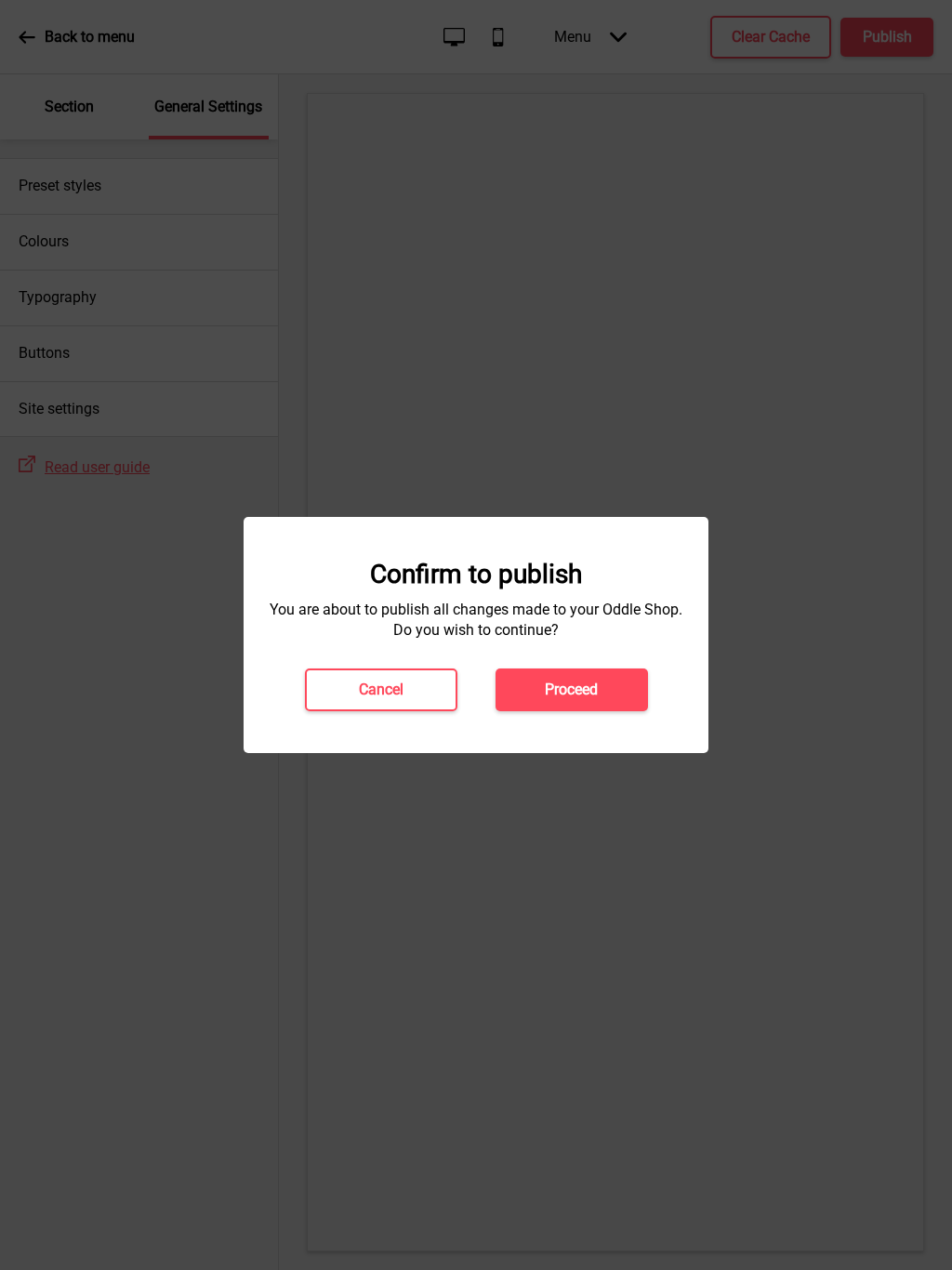 click on "Proceed" at bounding box center [571, 690] 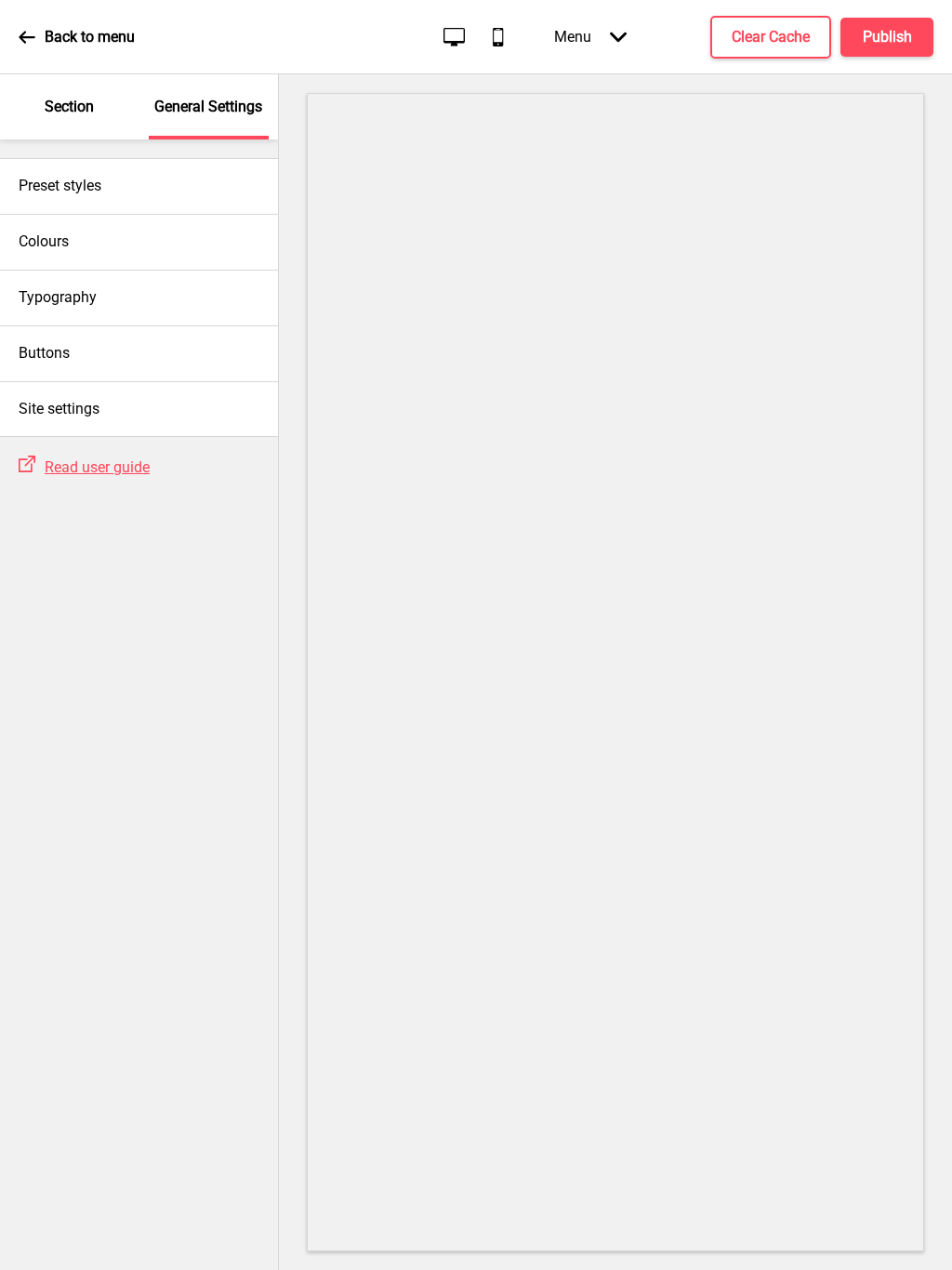 click on "Buttons" at bounding box center [139, 353] 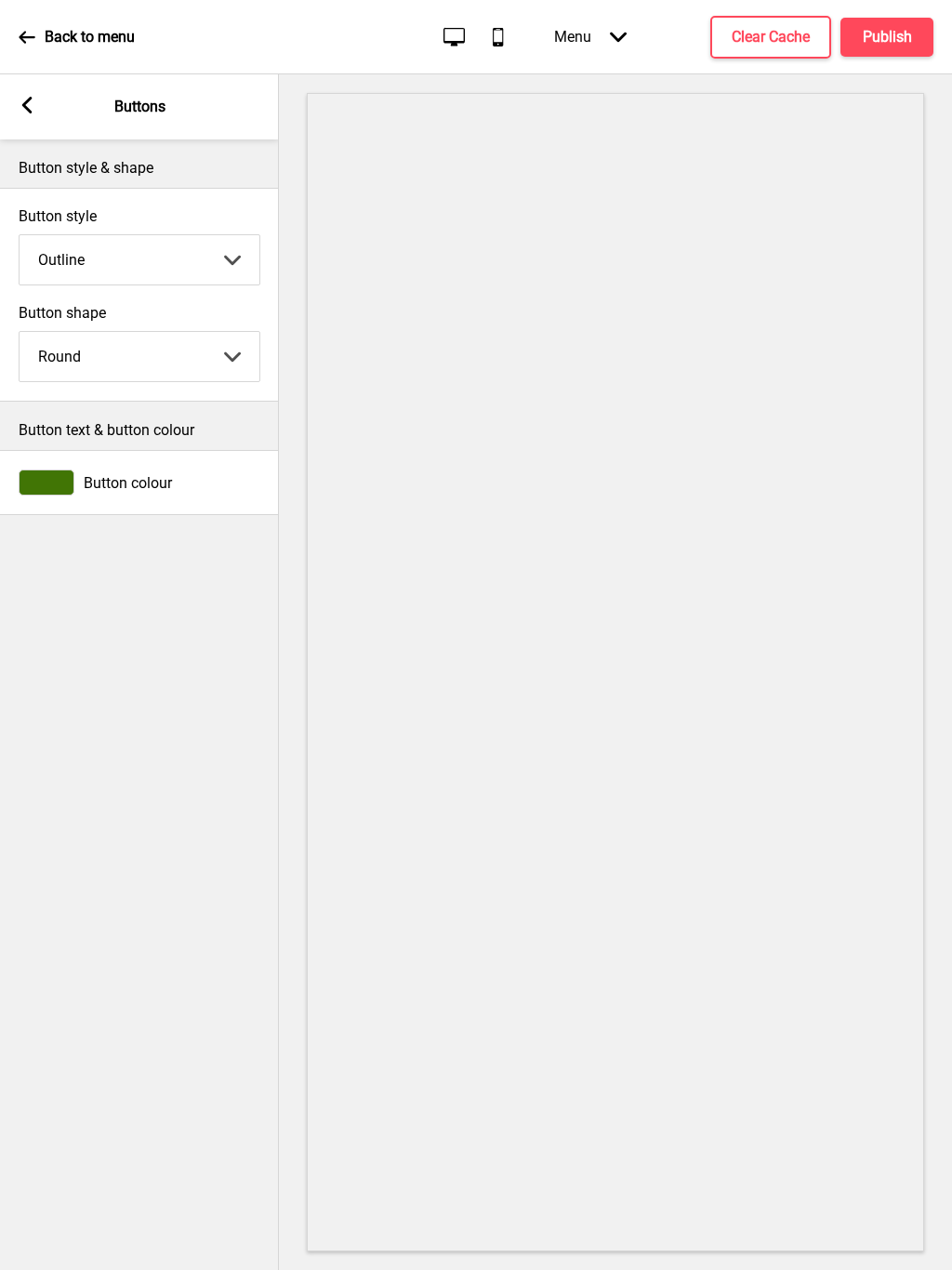 click at bounding box center [27, 105] 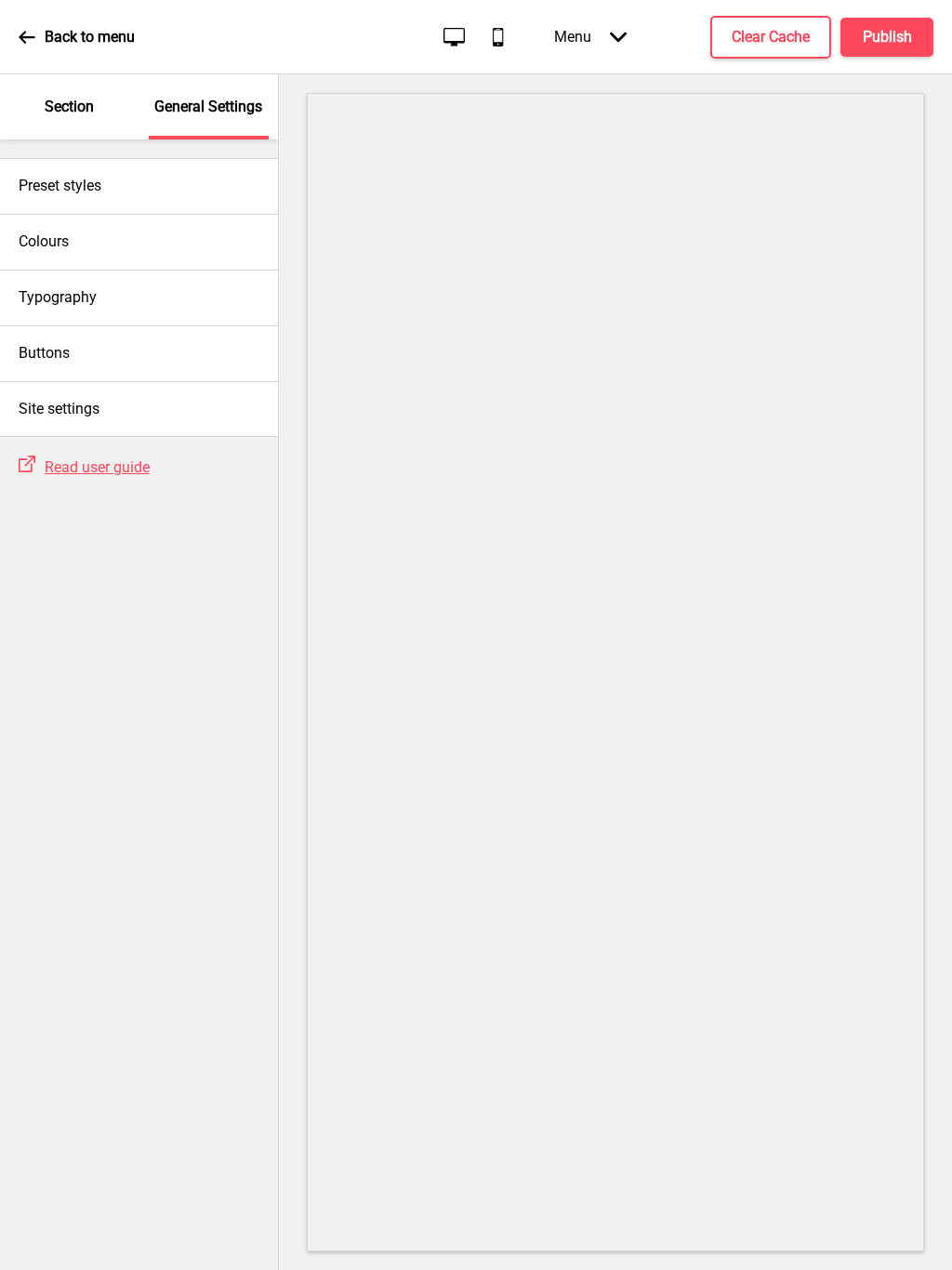 click on "Section" at bounding box center (70, 107) 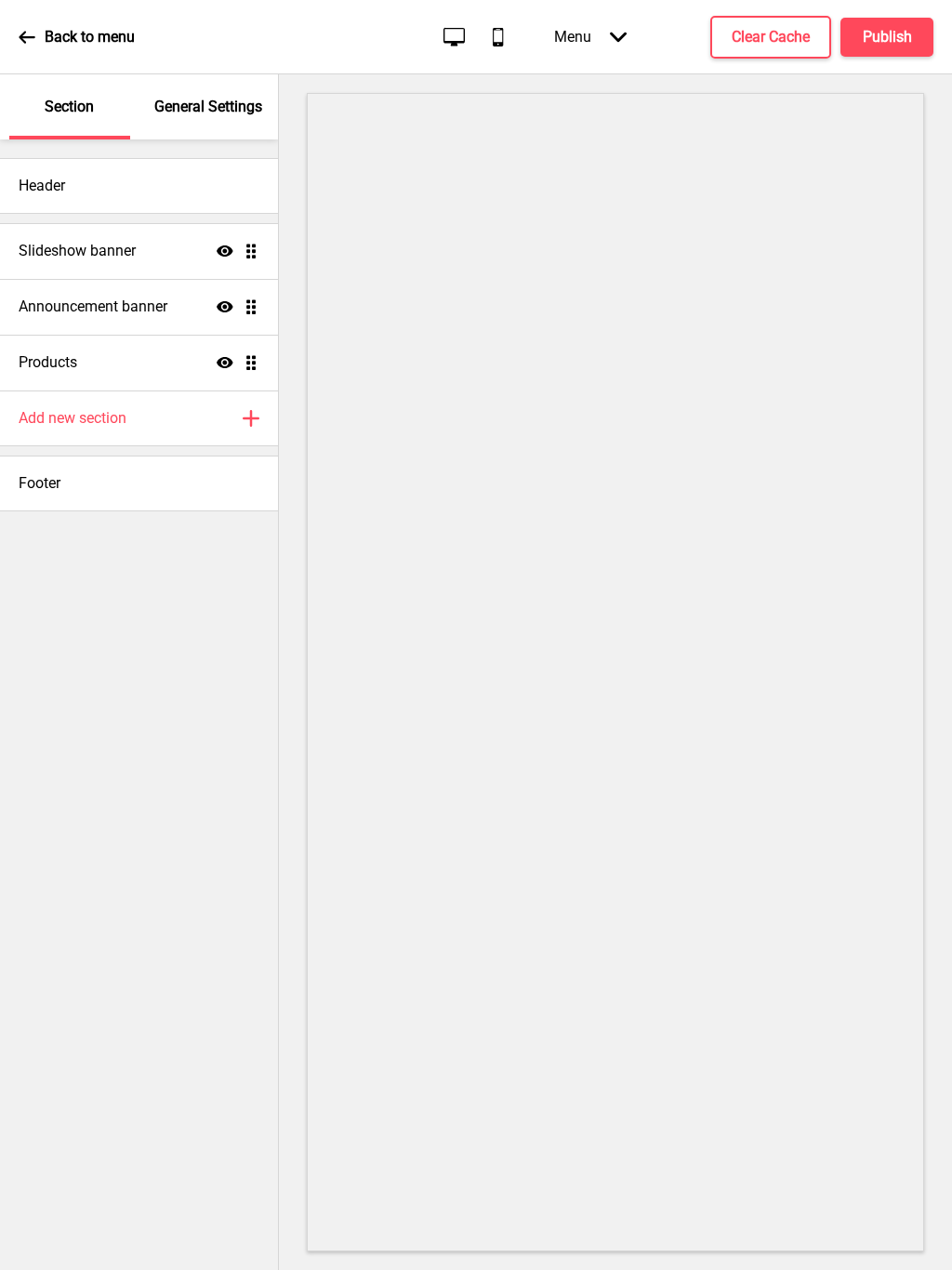click on "Header" at bounding box center [139, 186] 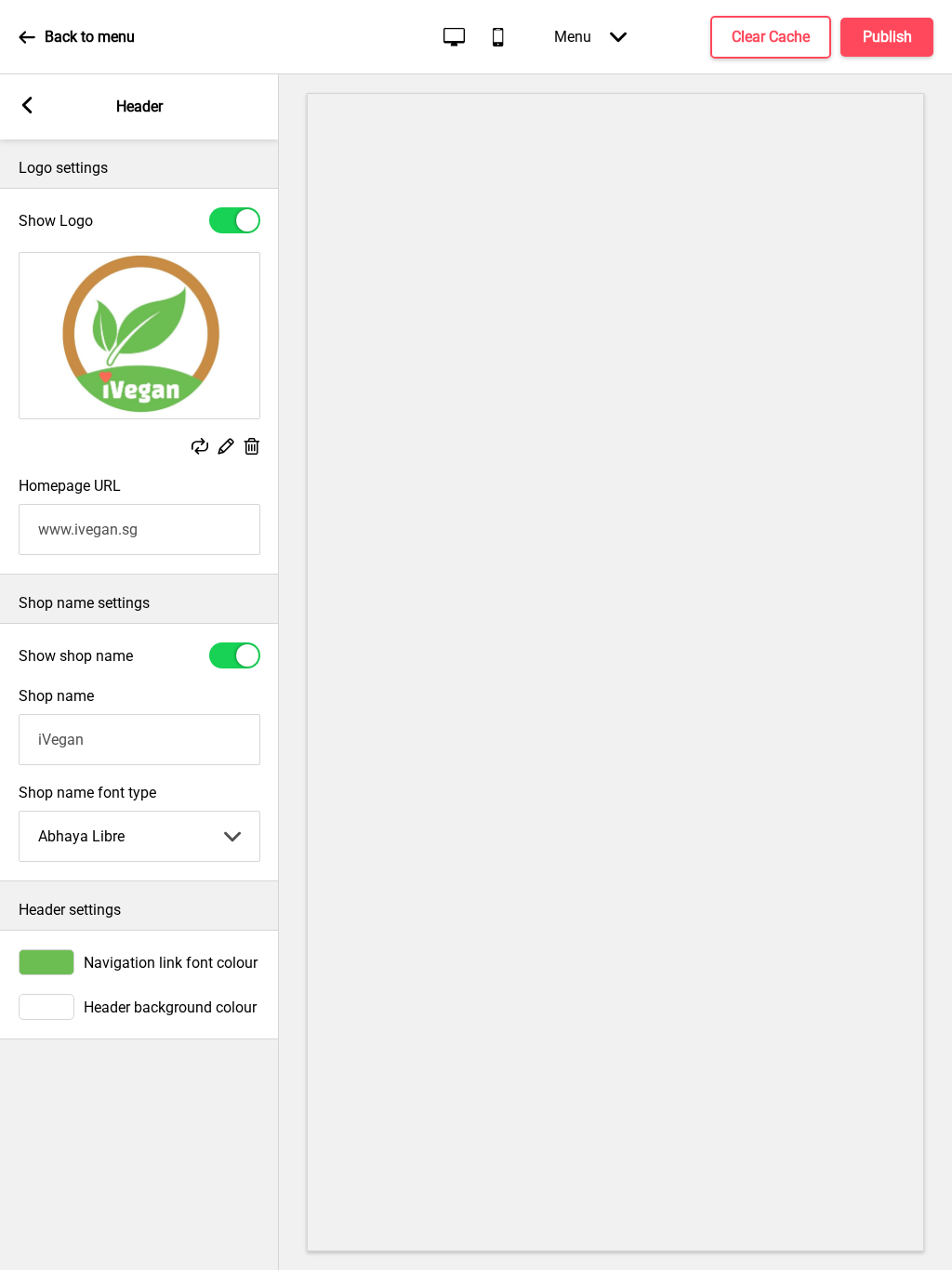 click at bounding box center (251, 446) 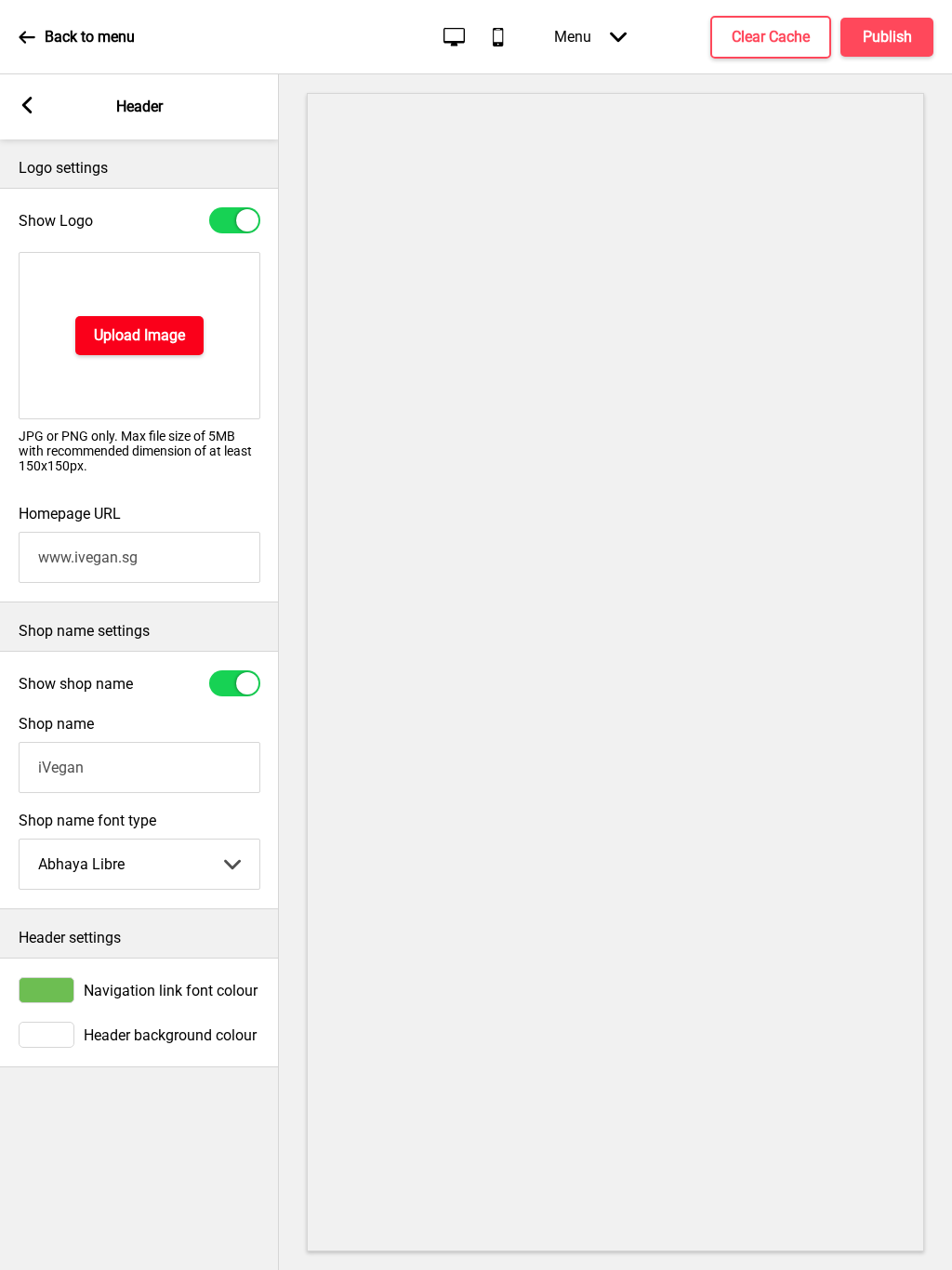 click on "Upload Image" at bounding box center [139, 336] 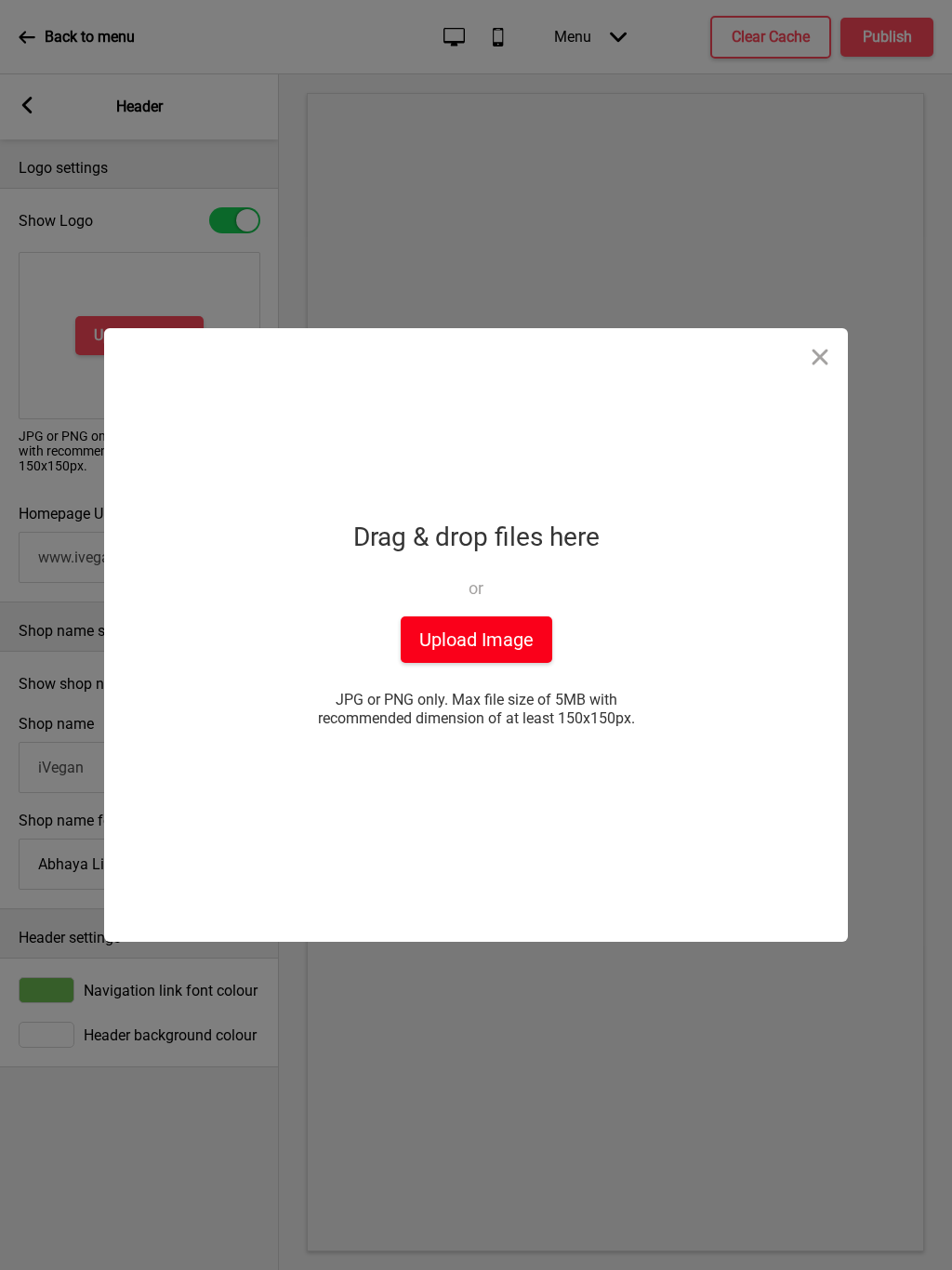 click on "Upload Image" at bounding box center [476, 640] 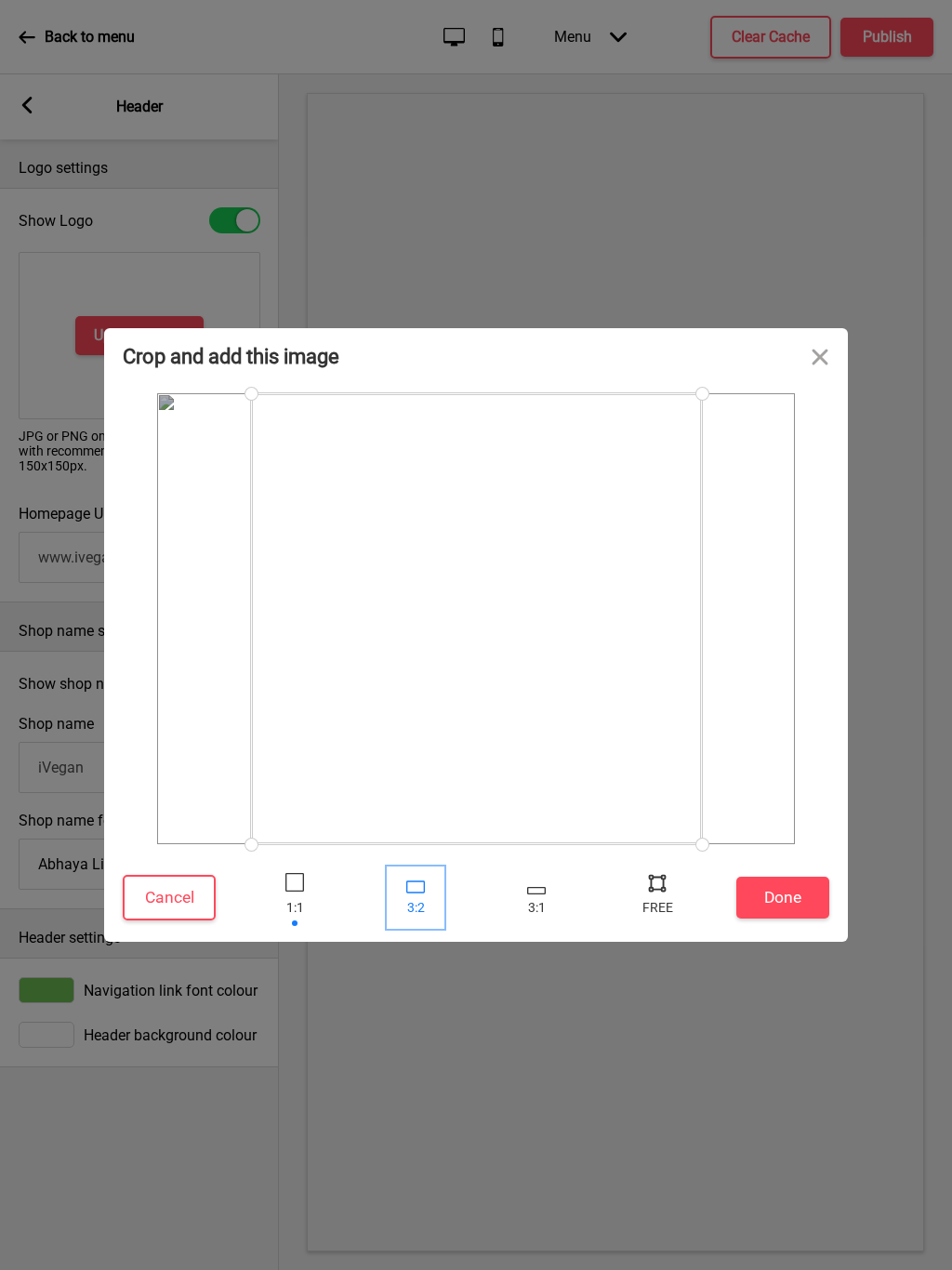 click at bounding box center (416, 897) 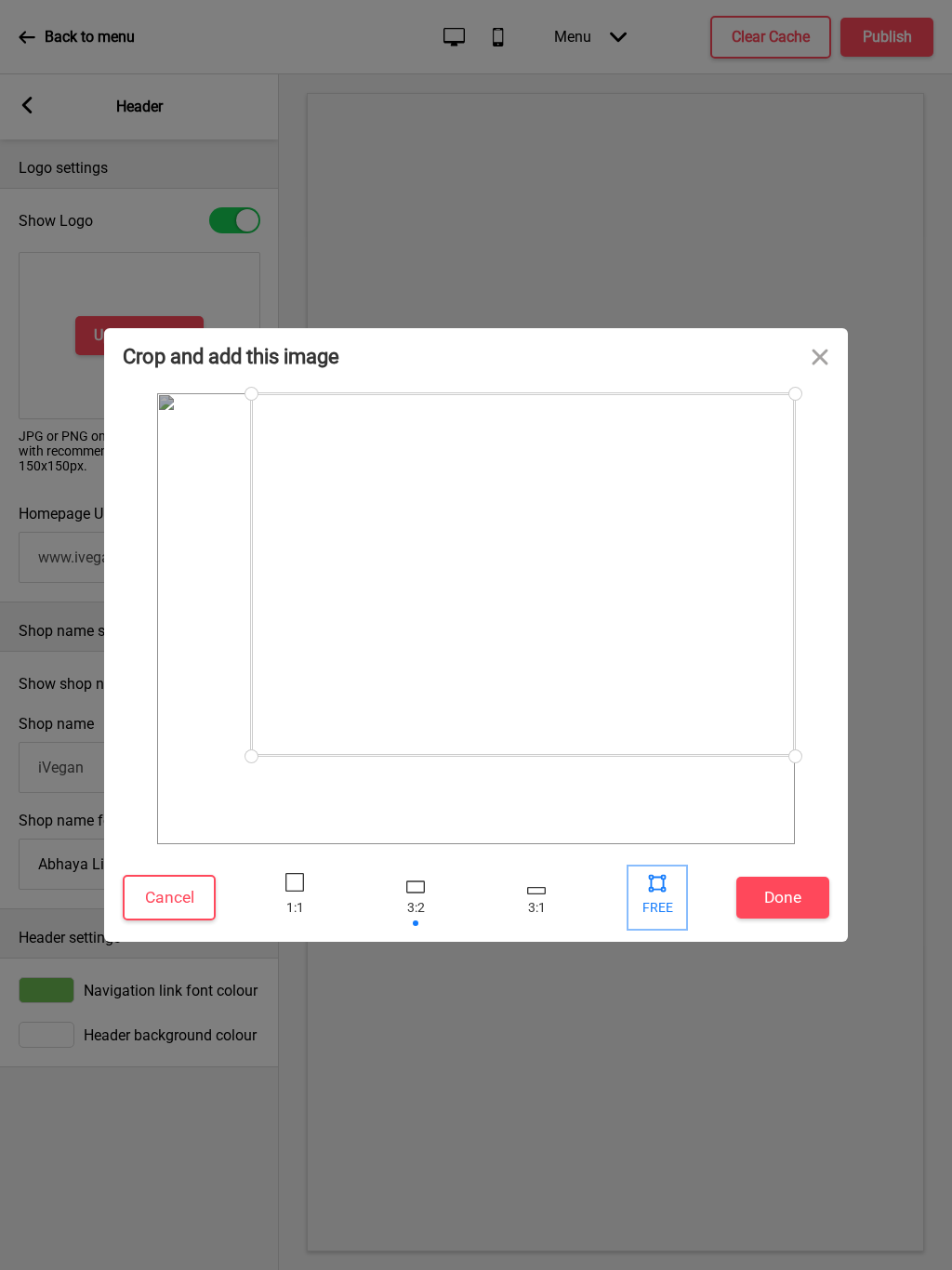 click at bounding box center [657, 897] 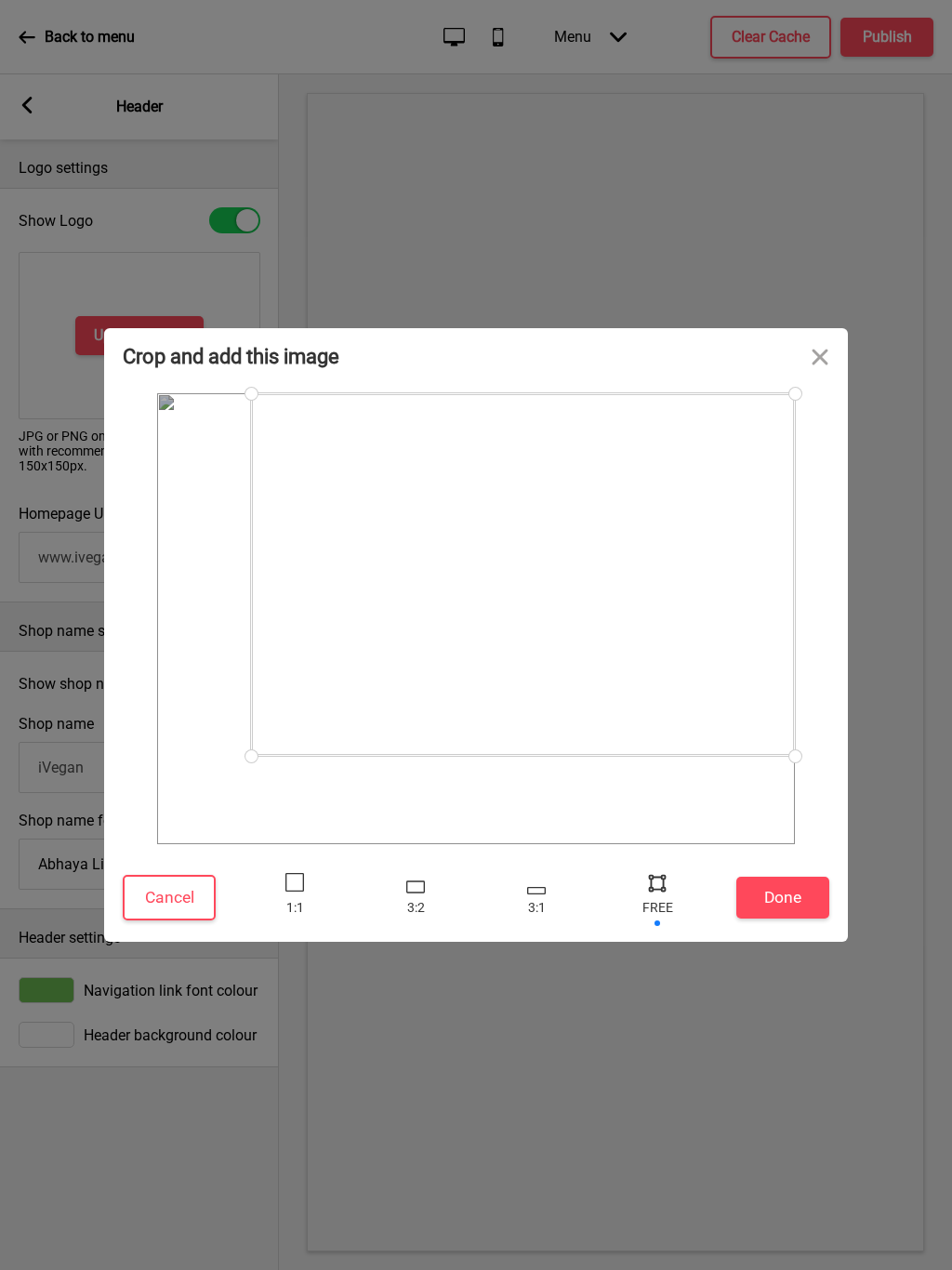 click at bounding box center (657, 882) 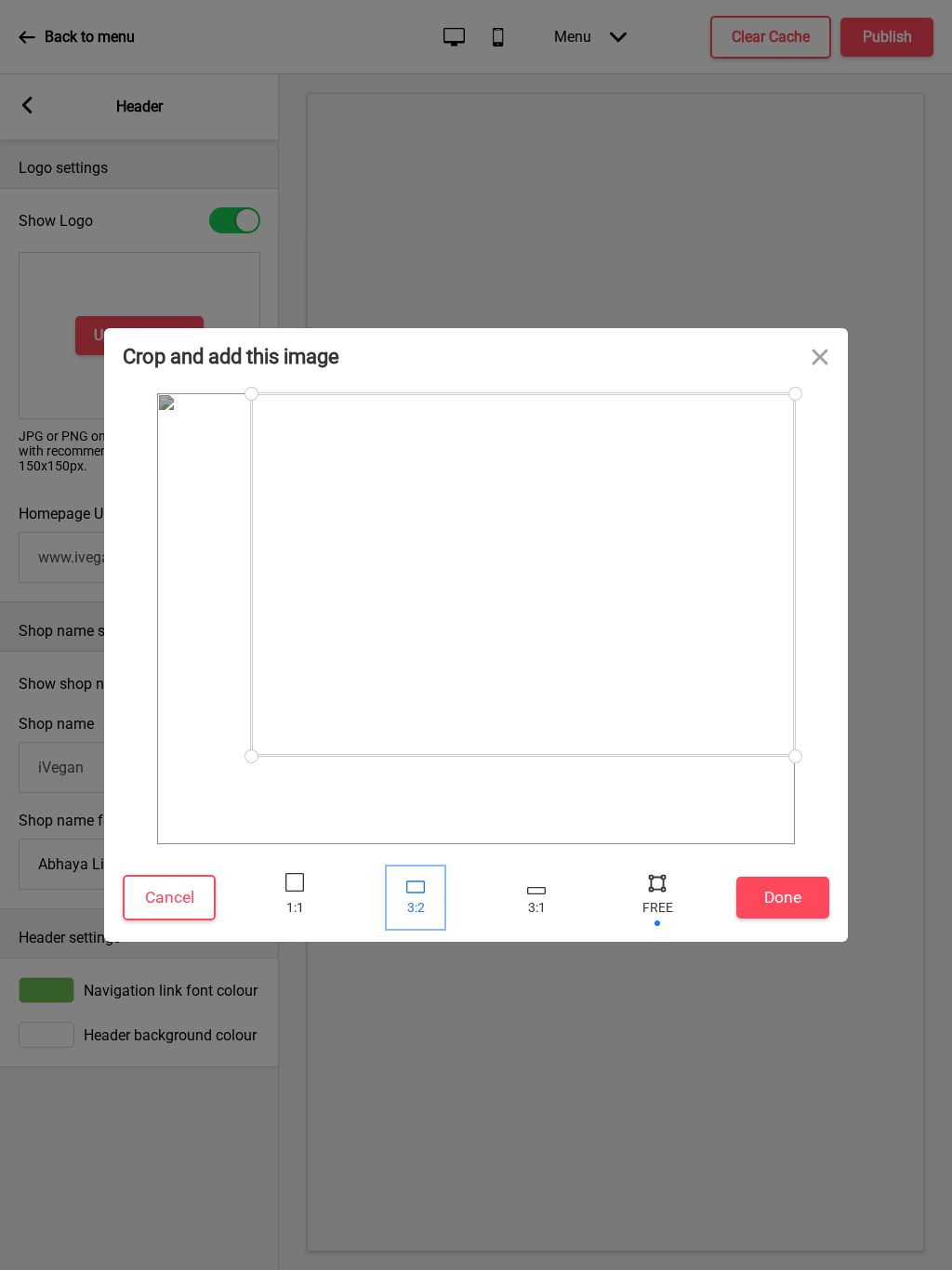 click at bounding box center (416, 897) 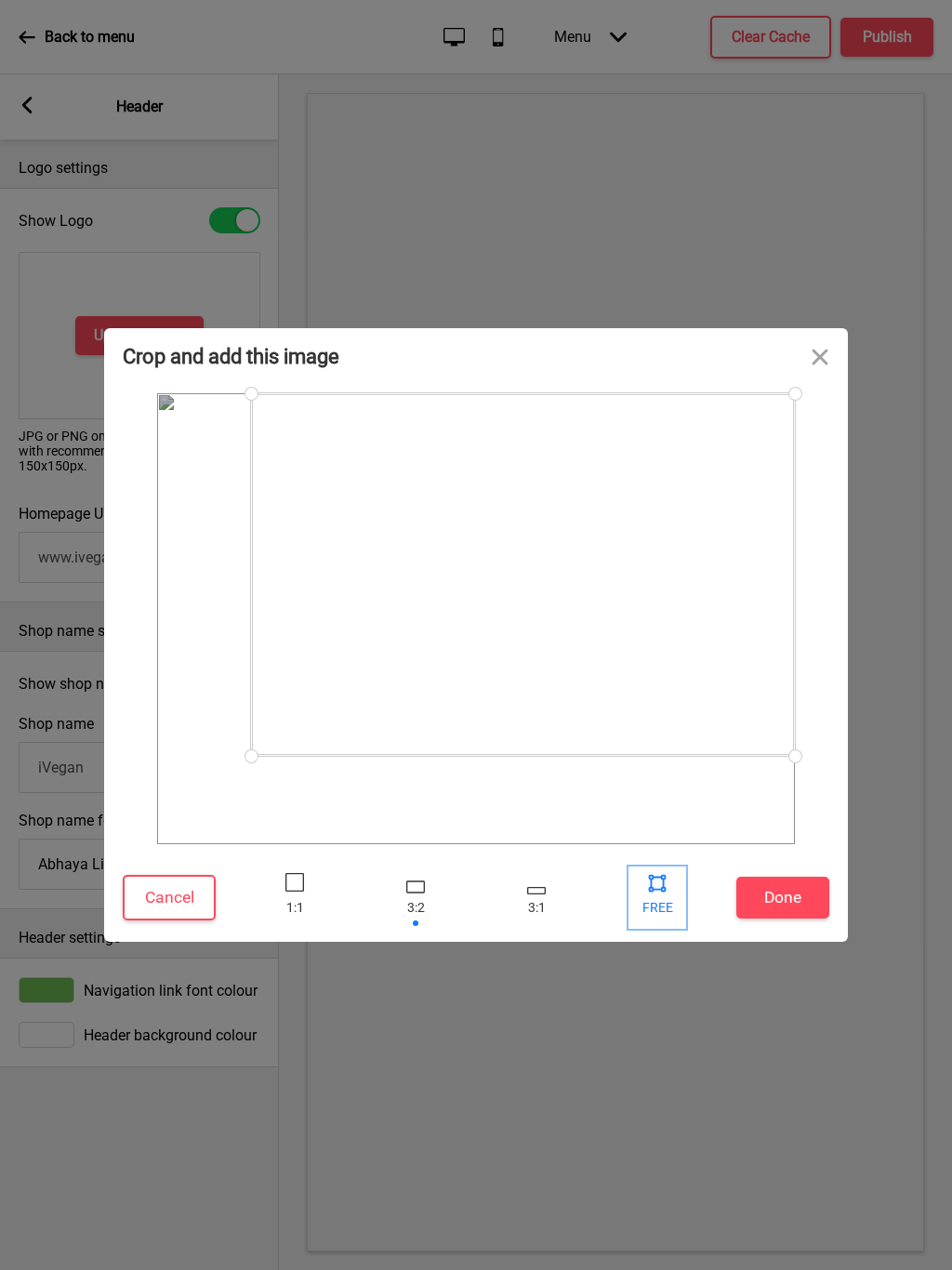 click at bounding box center [657, 882] 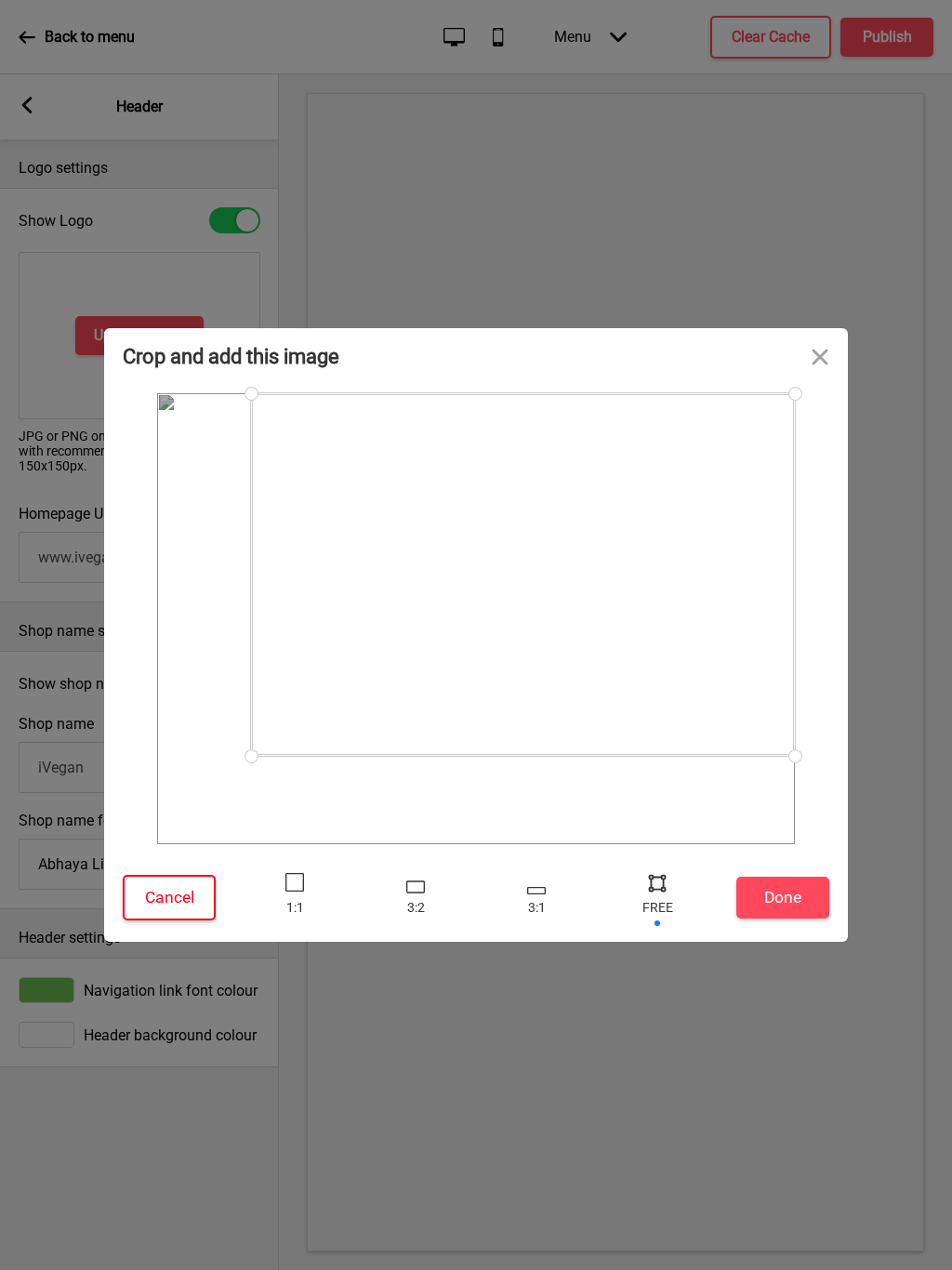 click on "Cancel" at bounding box center [169, 897] 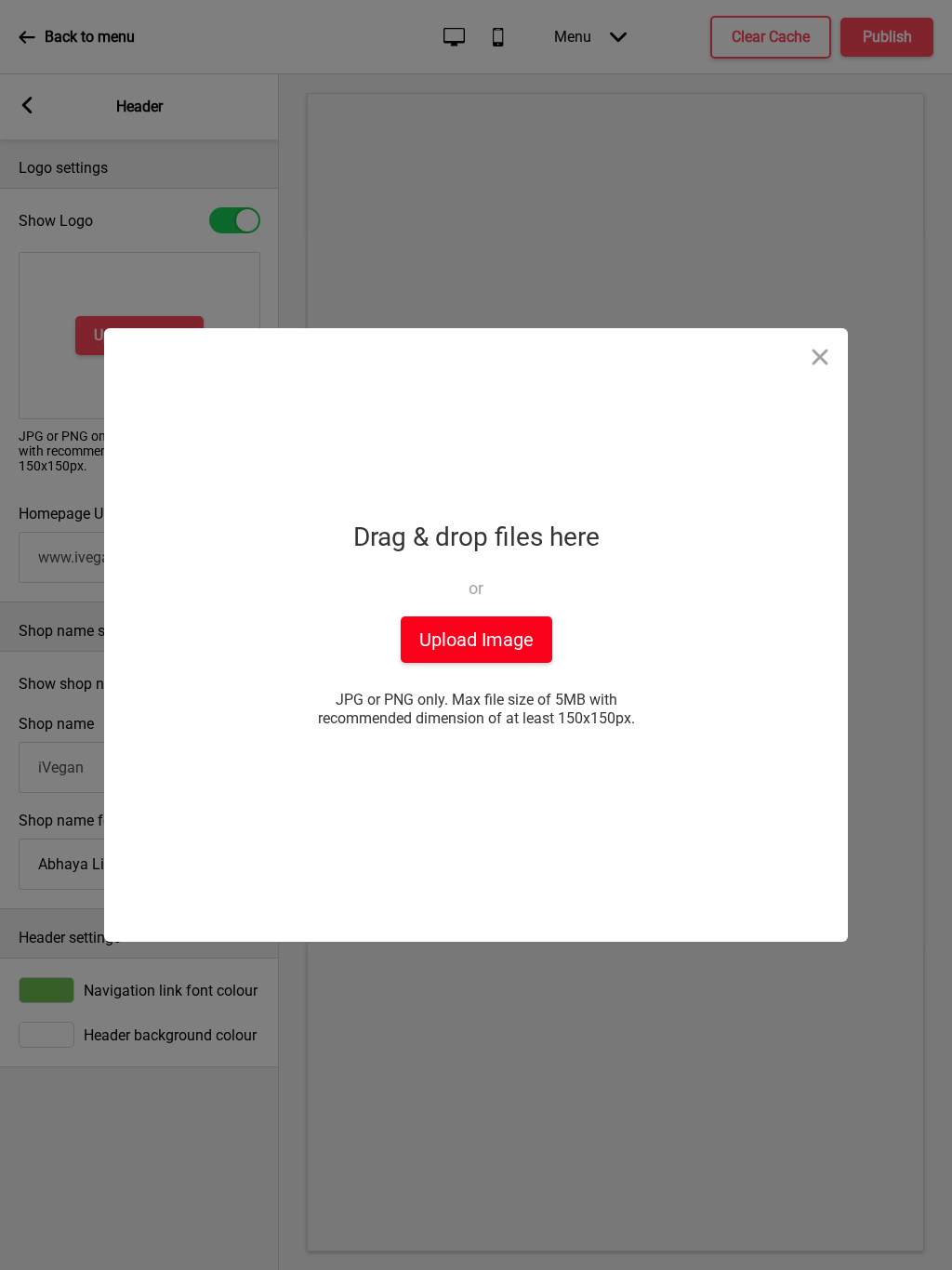 click on "Upload Image" at bounding box center (476, 640) 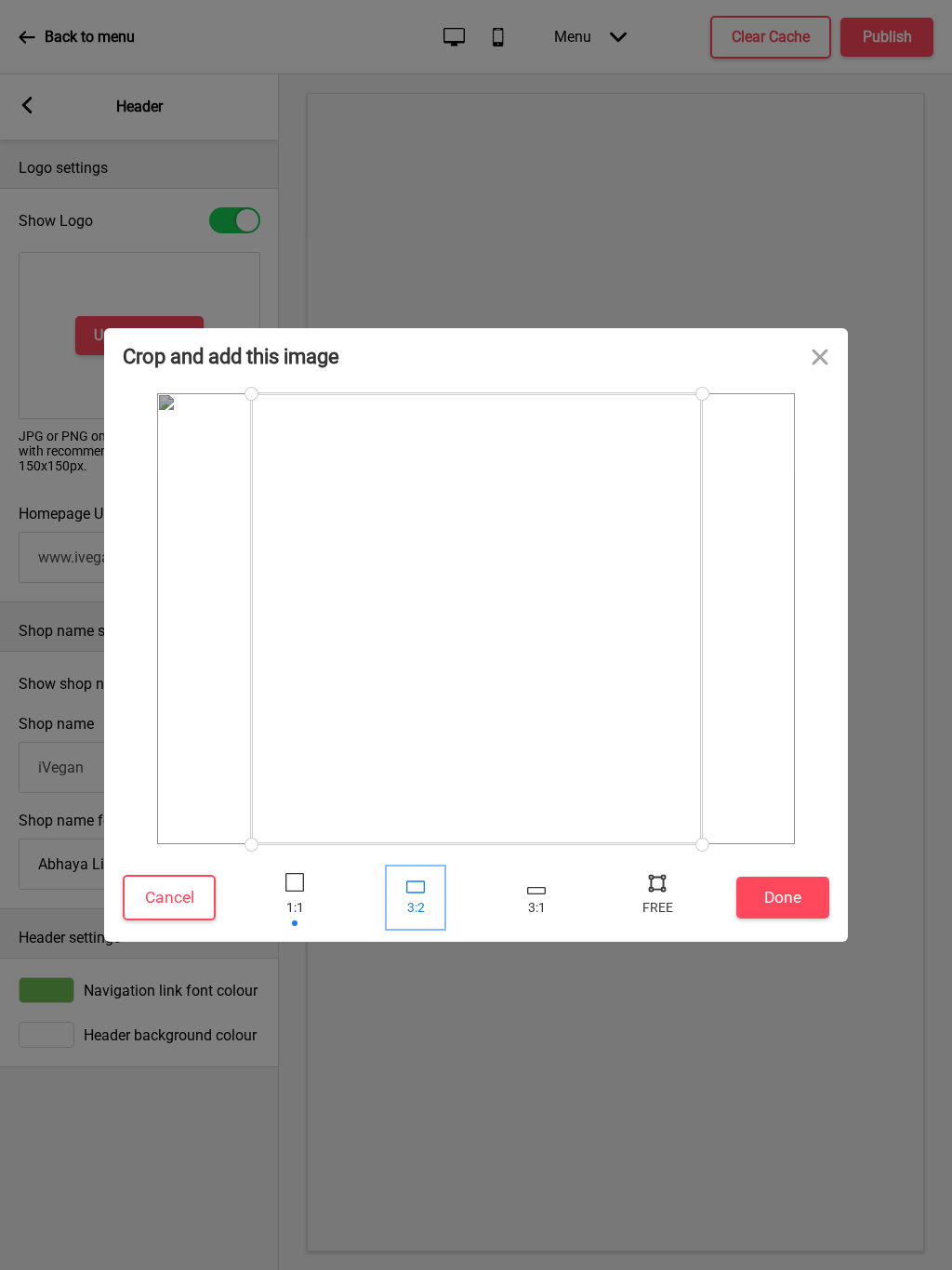 click at bounding box center (416, 897) 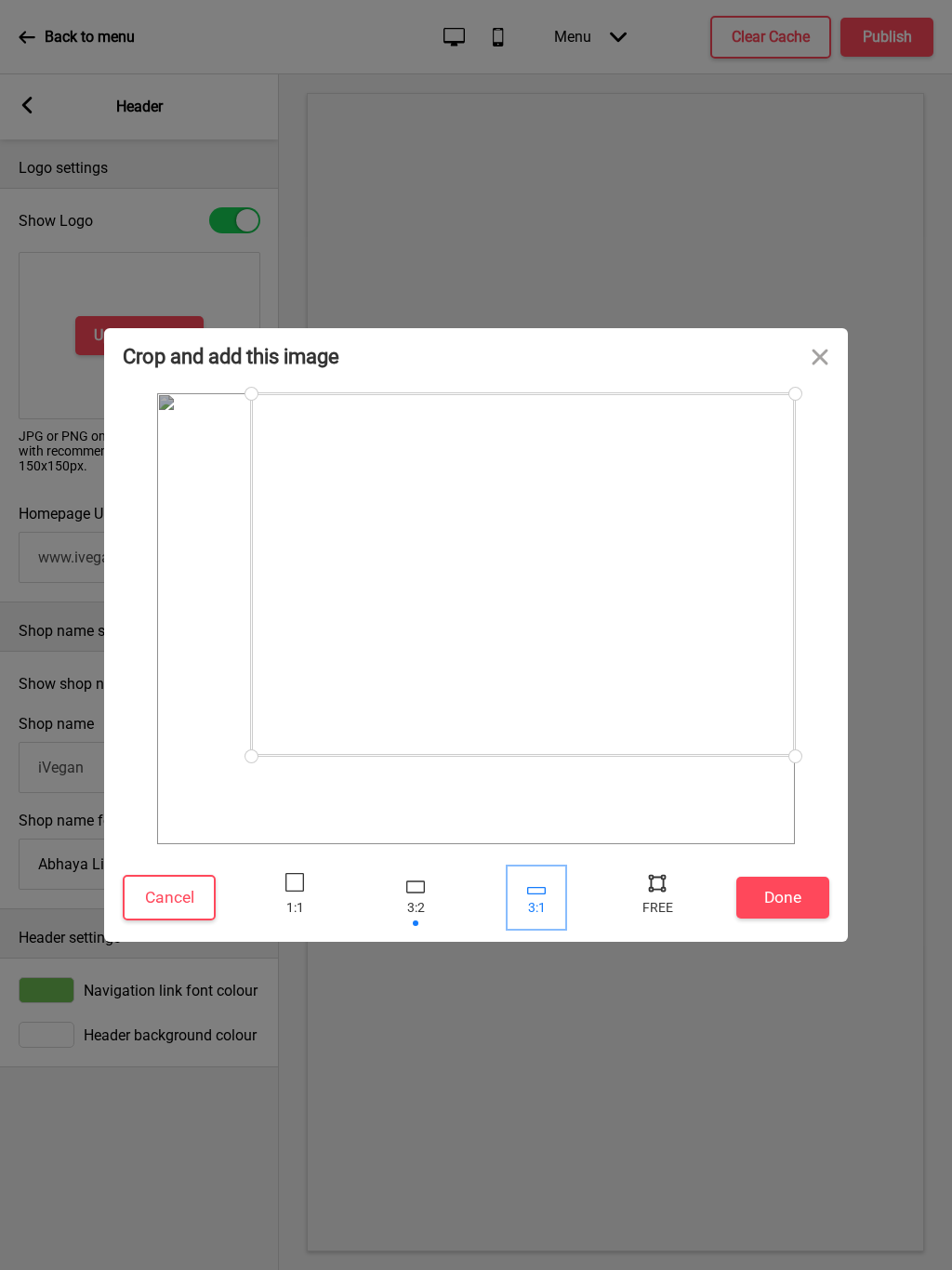 click at bounding box center (536, 897) 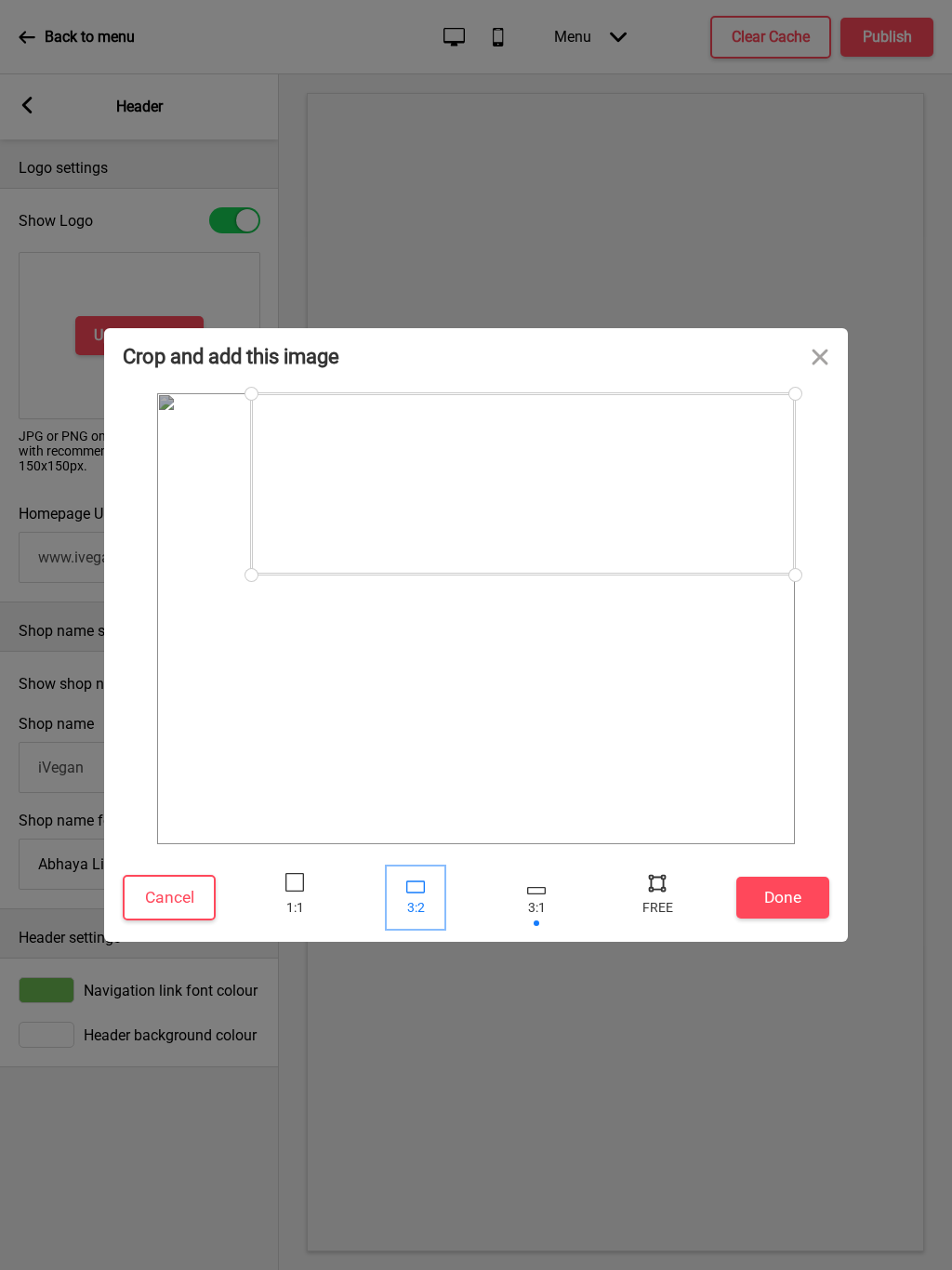 click at bounding box center [416, 897] 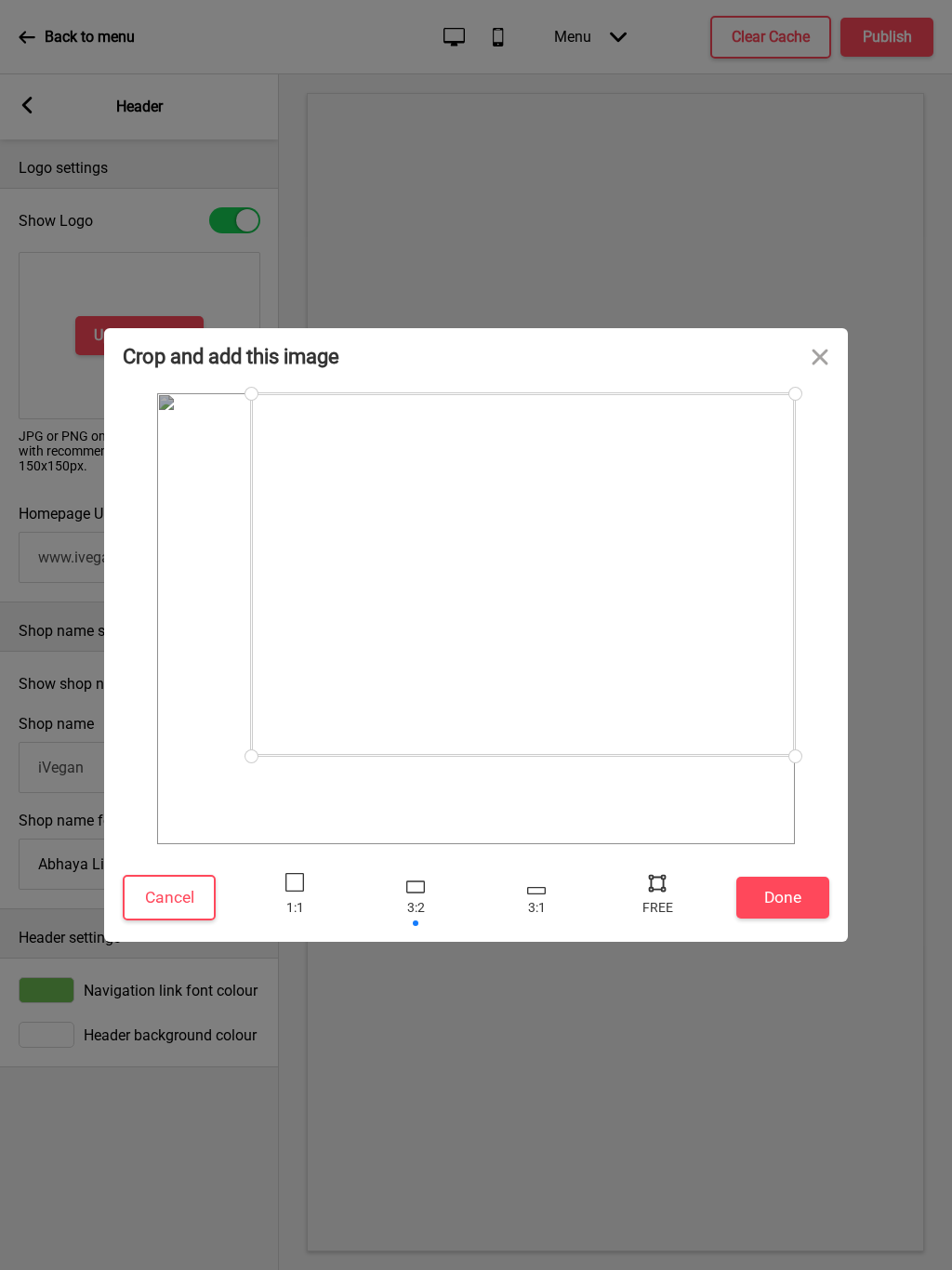 click at bounding box center [522, 575] 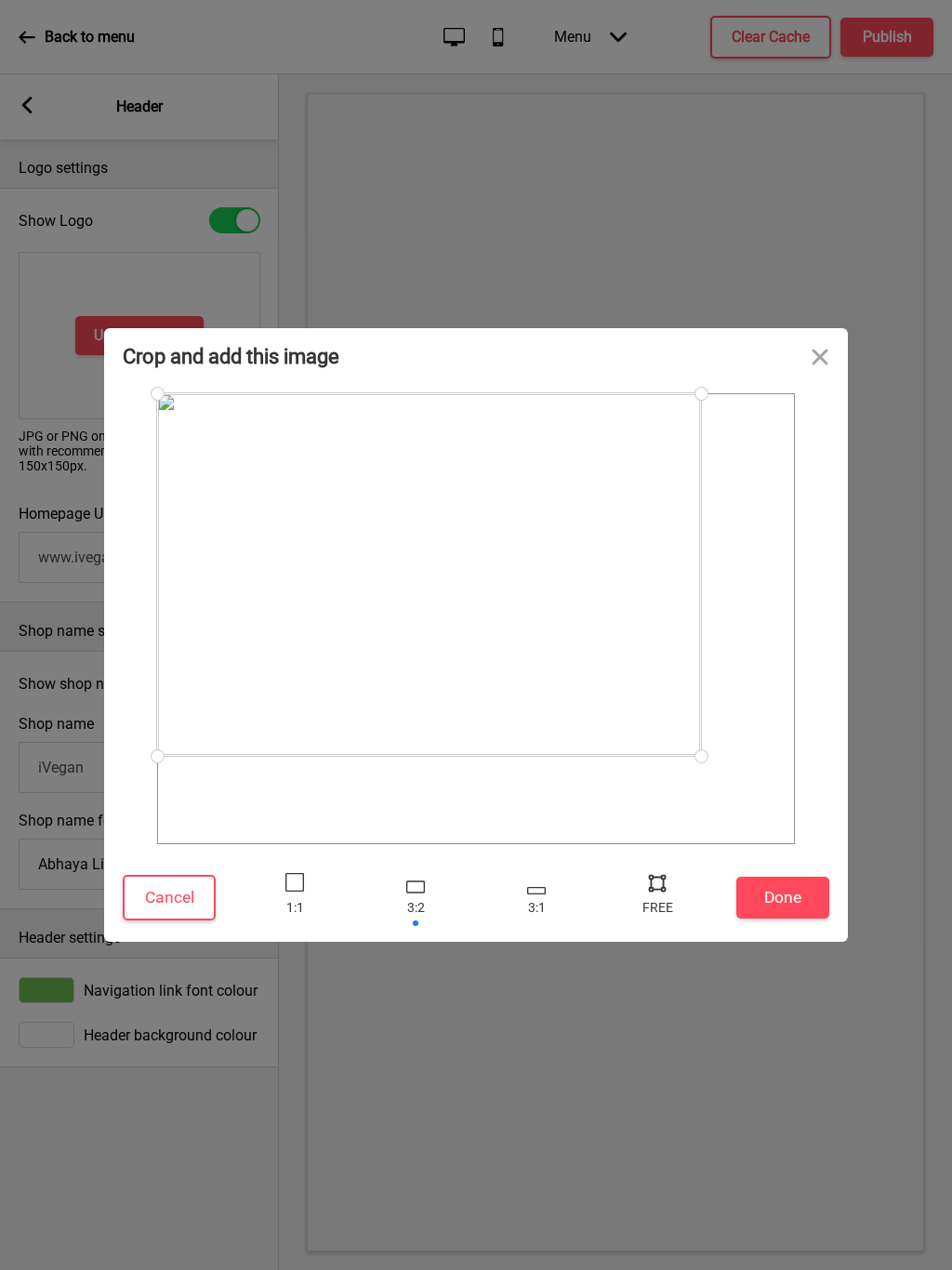 click at bounding box center [701, 756] 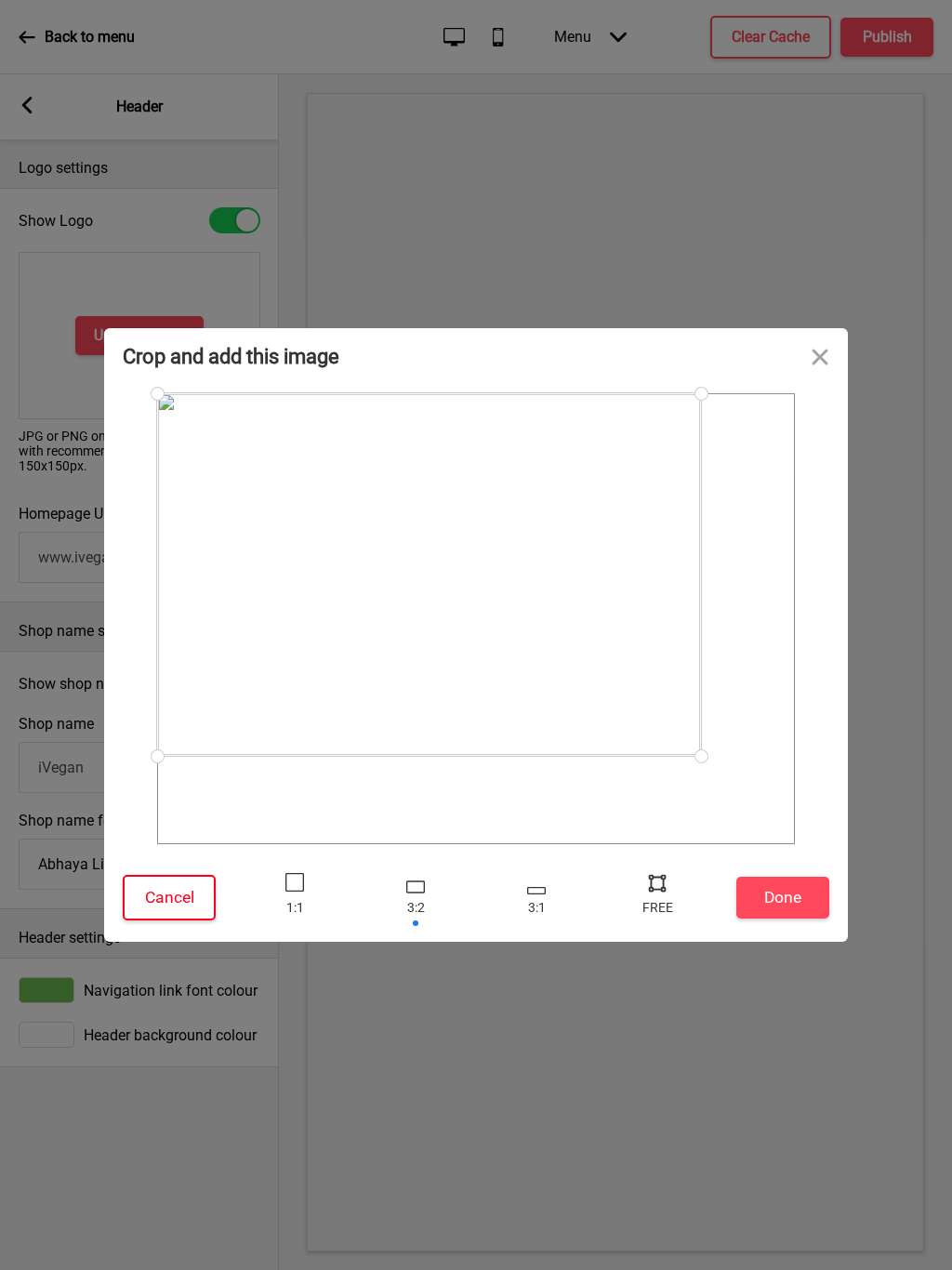 click on "Cancel" at bounding box center [169, 897] 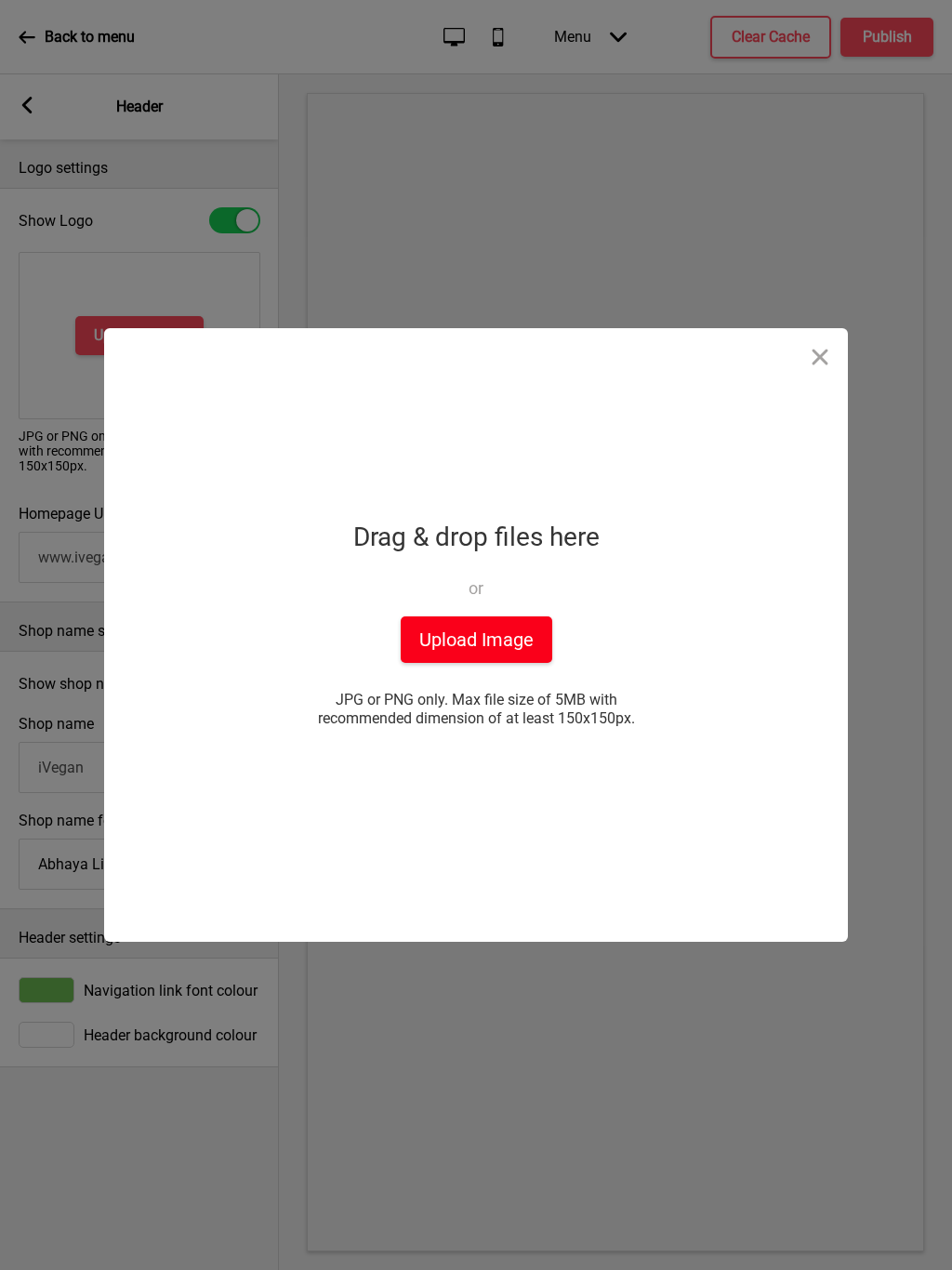 click on "Upload Image" at bounding box center (476, 640) 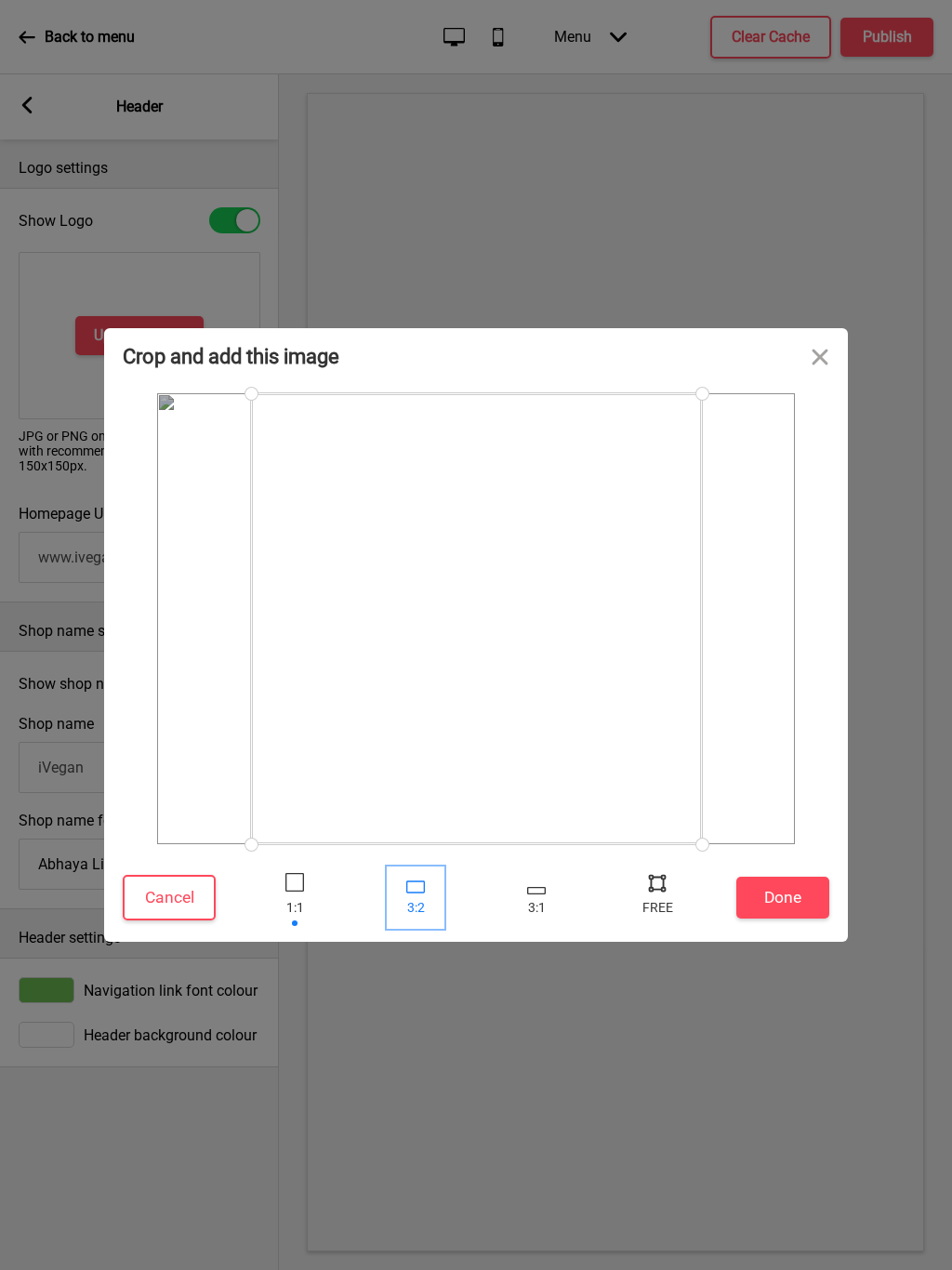click at bounding box center (416, 897) 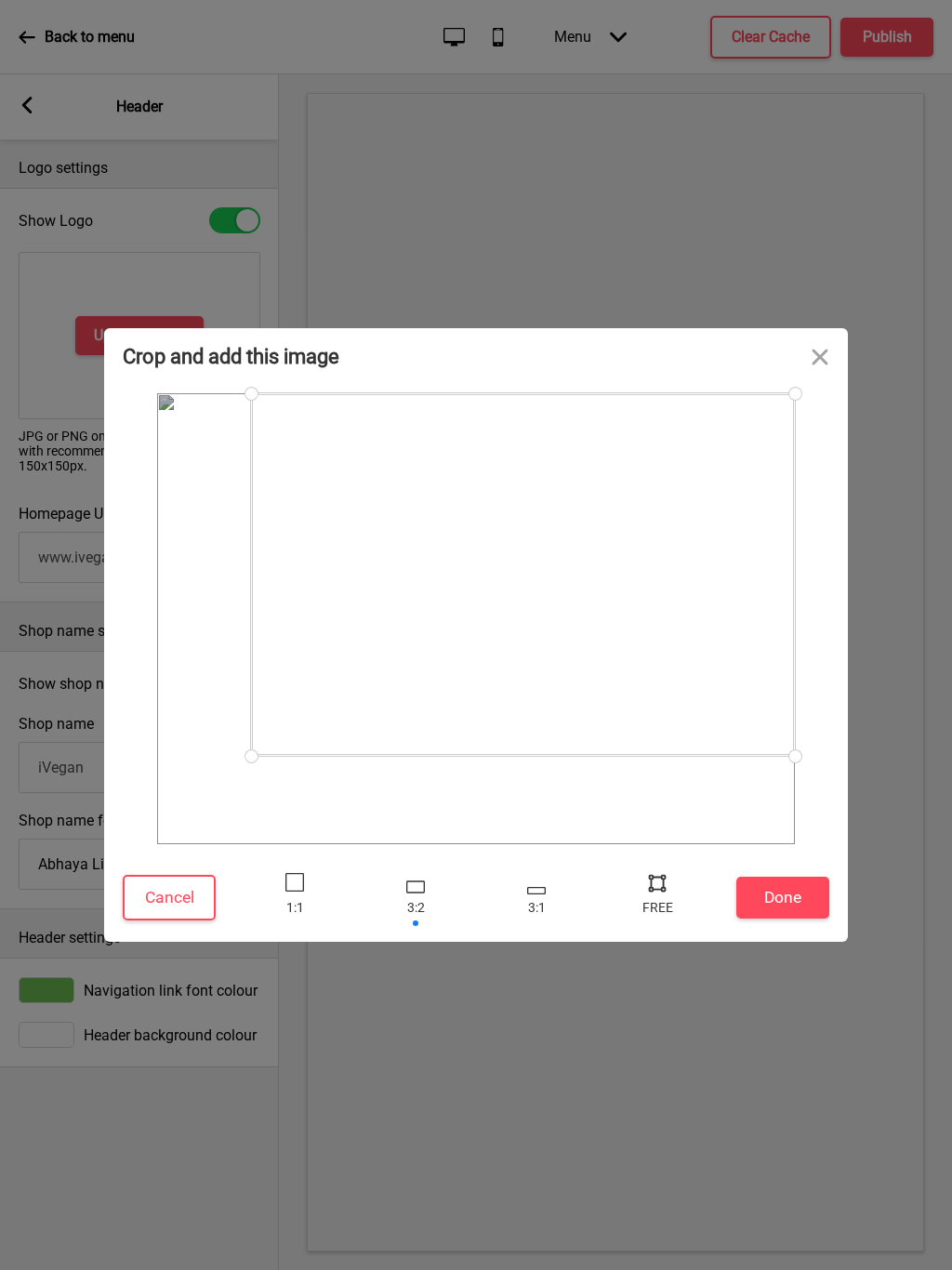 click at bounding box center (522, 575) 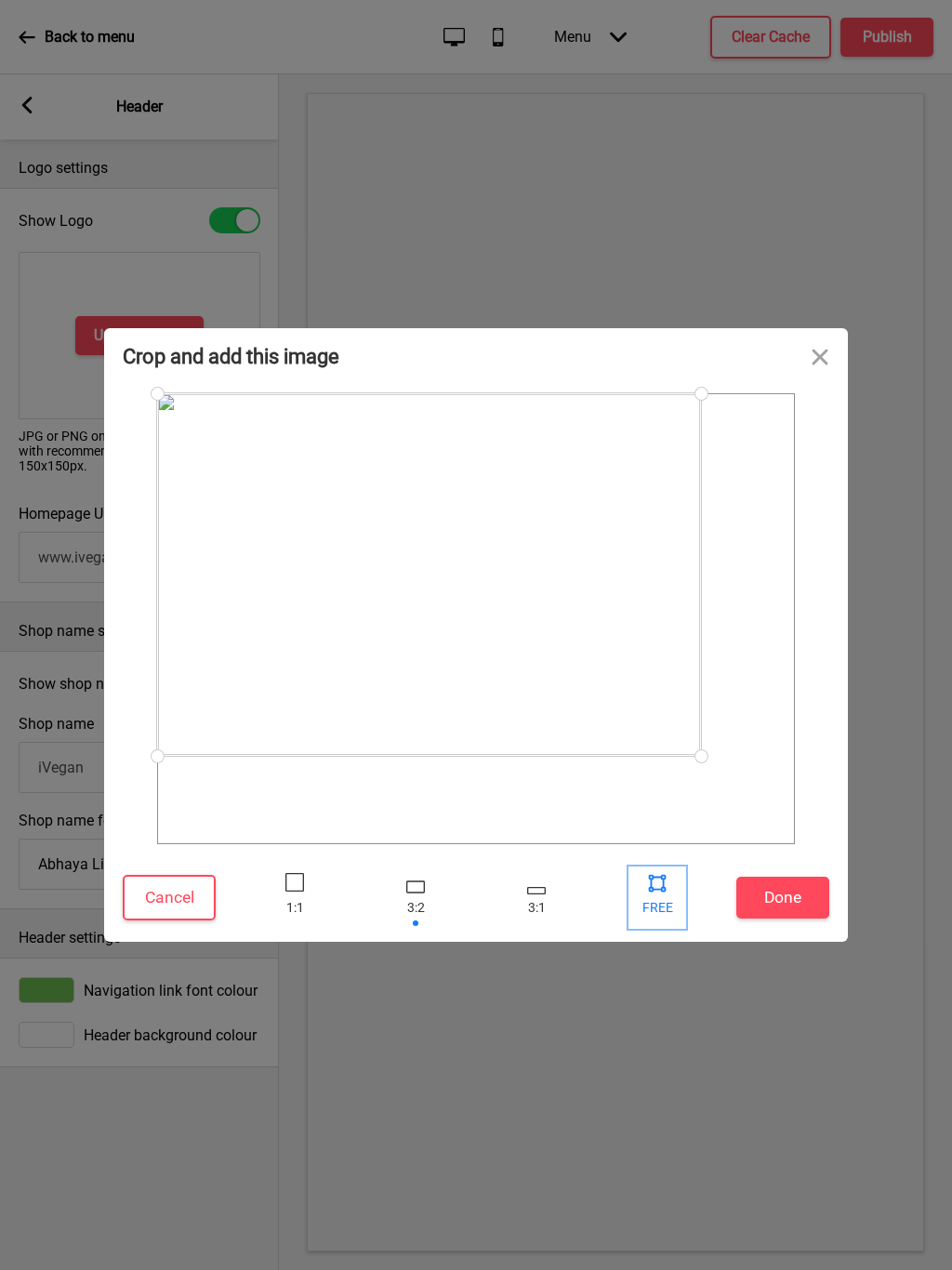 click at bounding box center [657, 882] 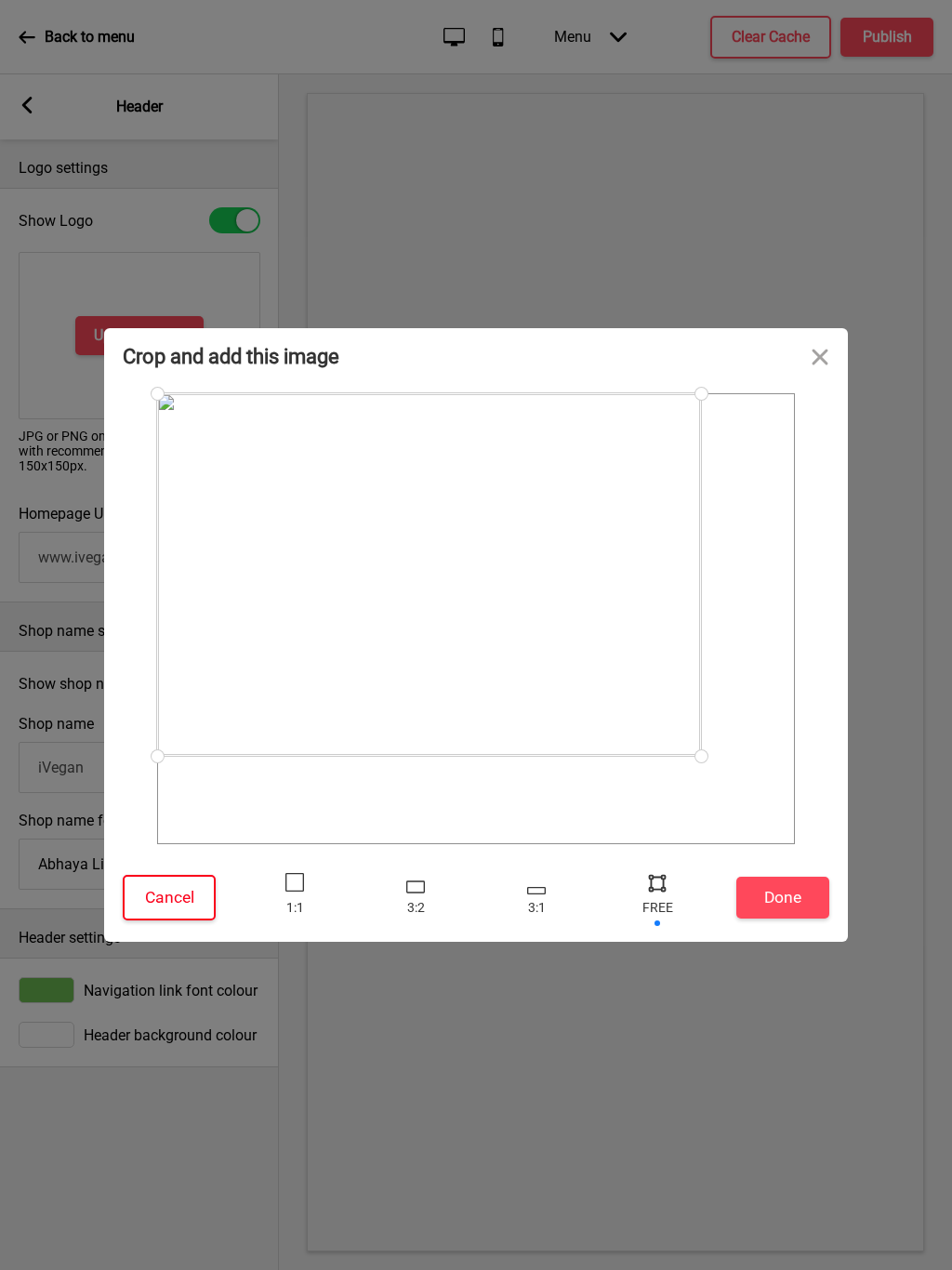type 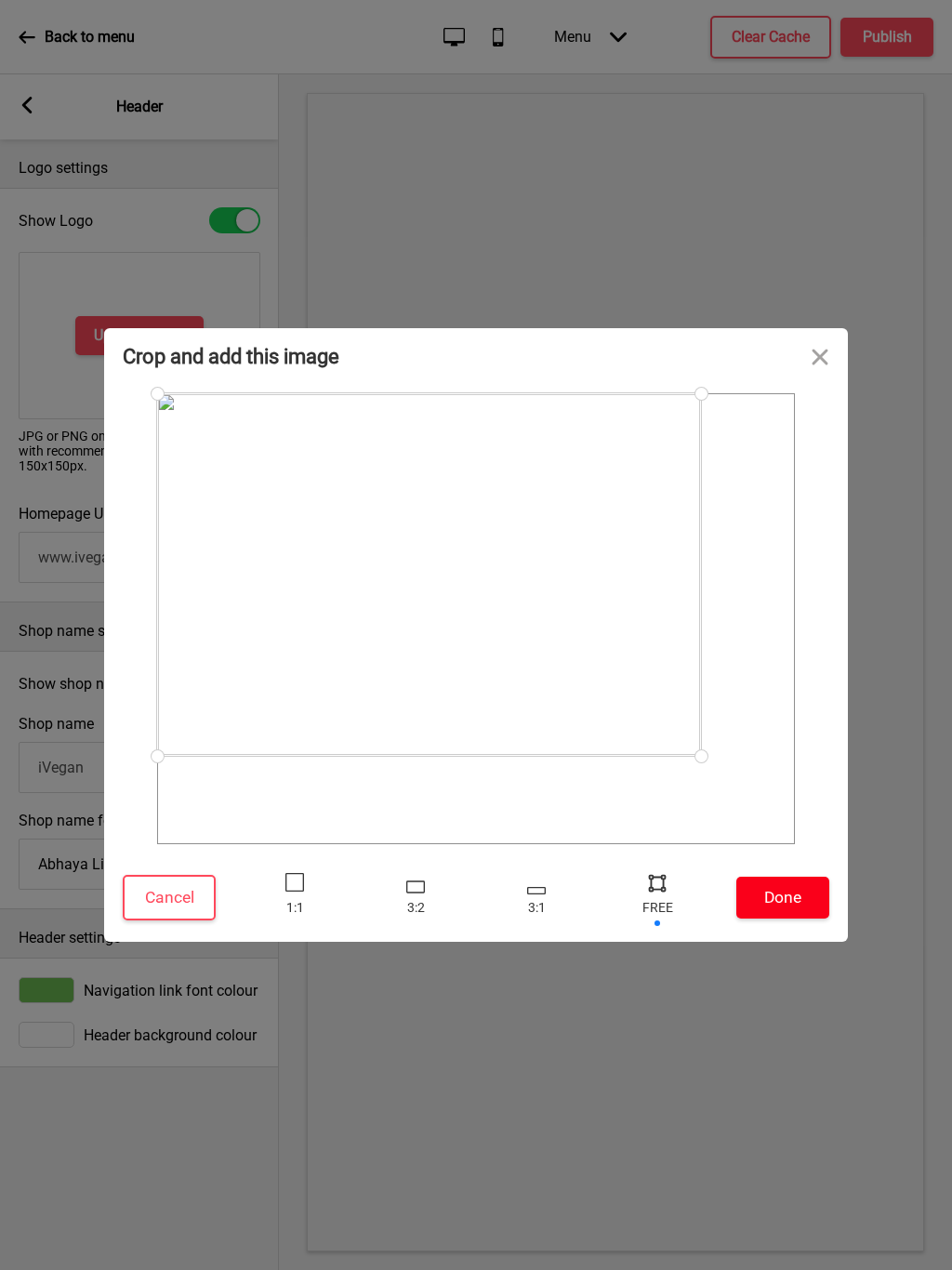 type 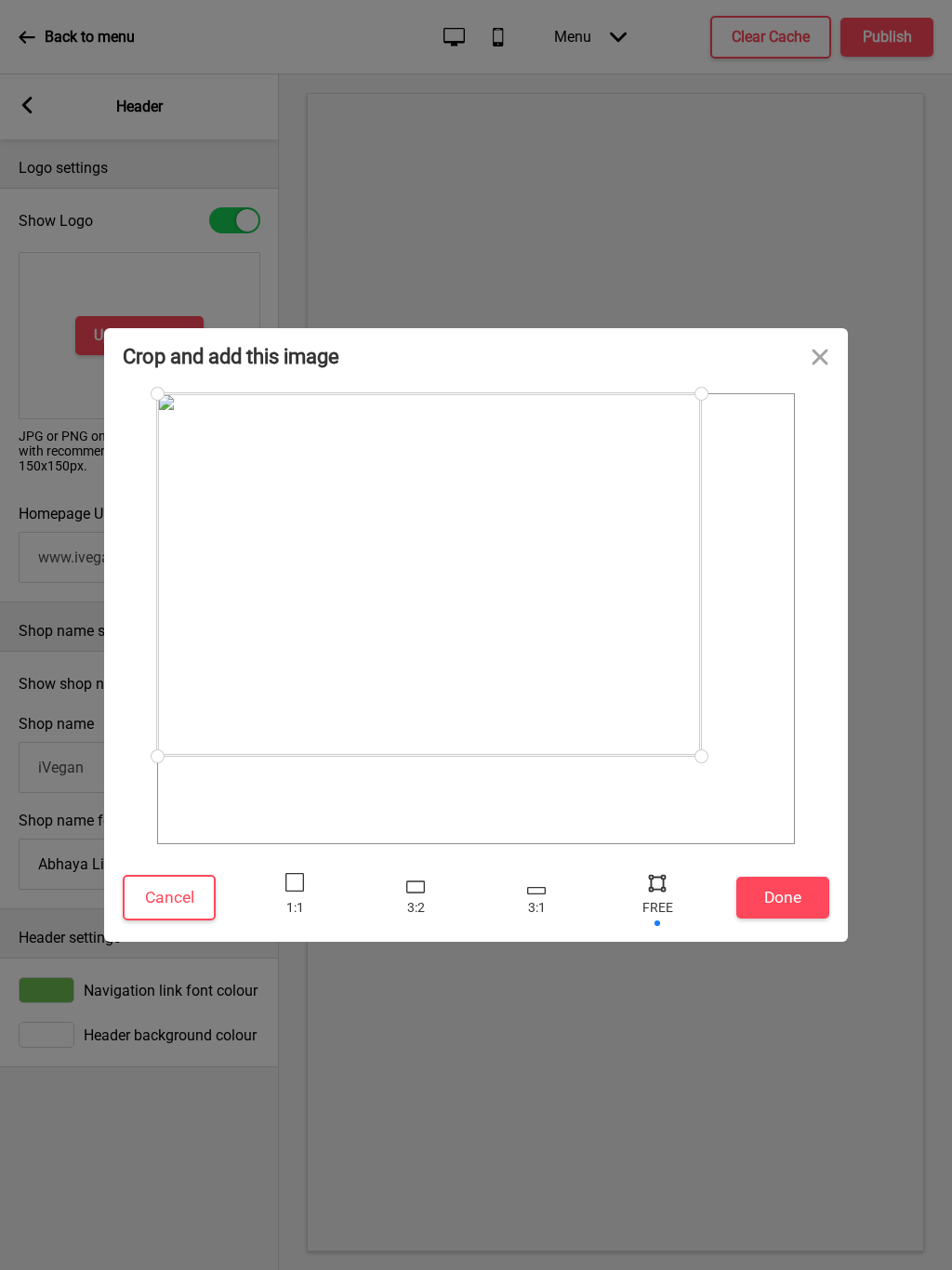 click at bounding box center [429, 575] 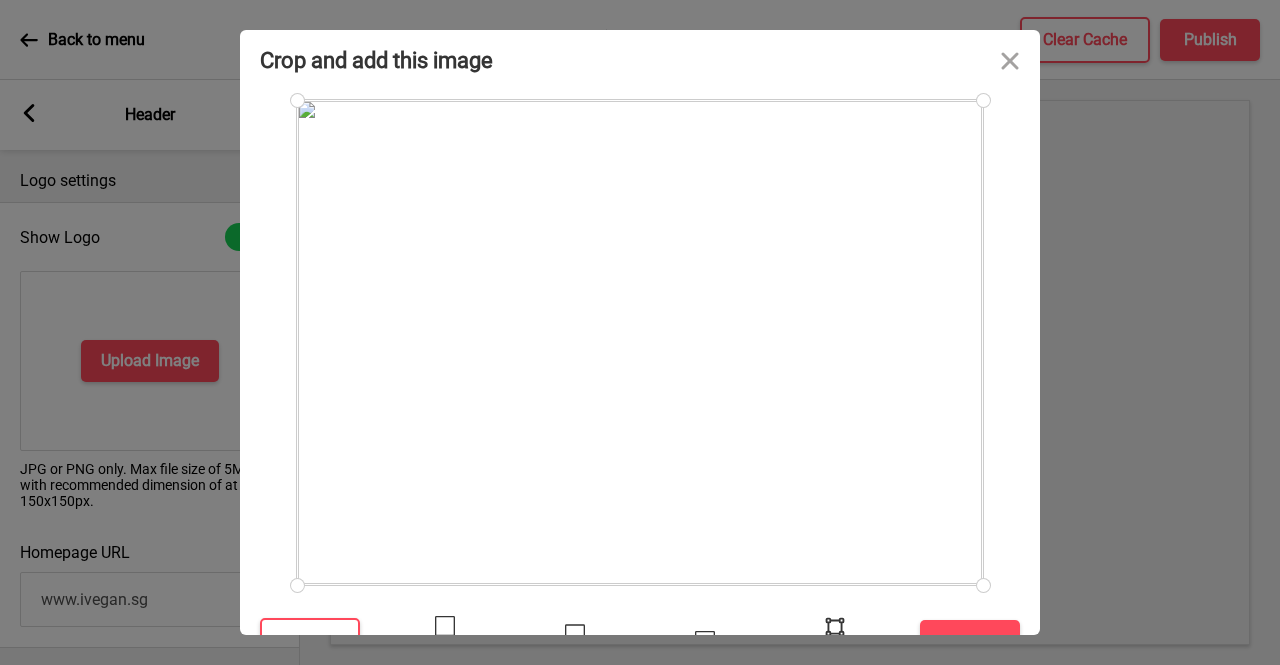 drag, startPoint x: 884, startPoint y: 488, endPoint x: 1004, endPoint y: 589, distance: 156.84706 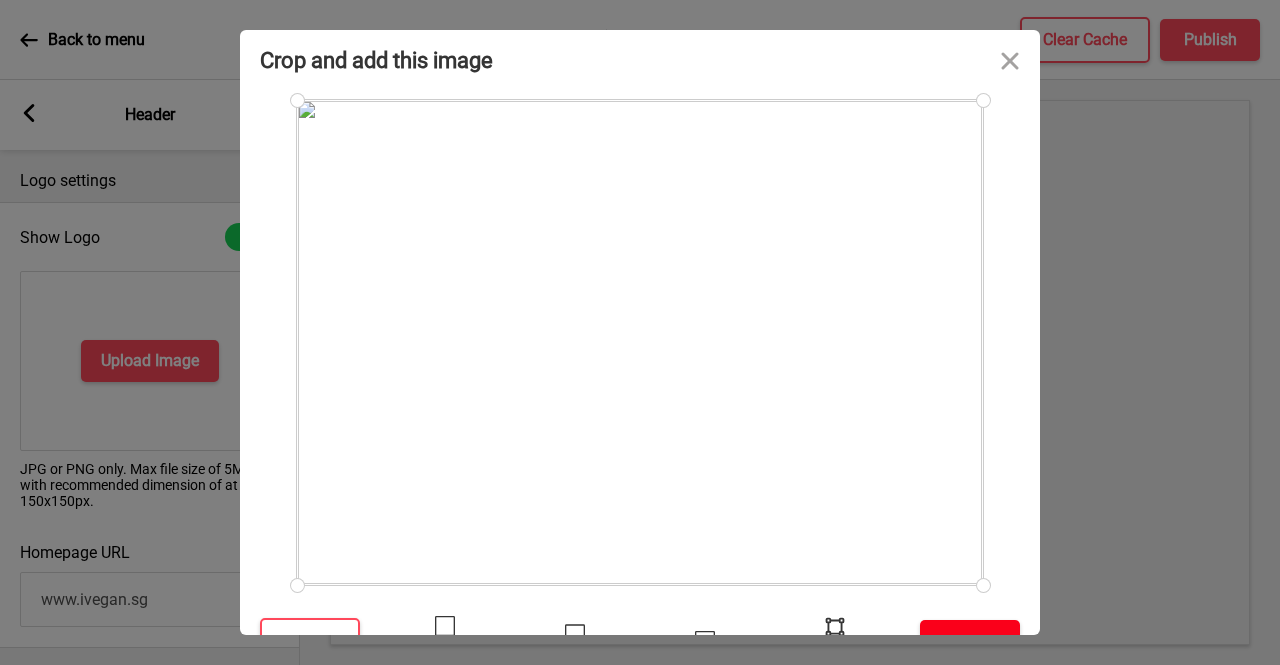 click on "Done" at bounding box center [970, 642] 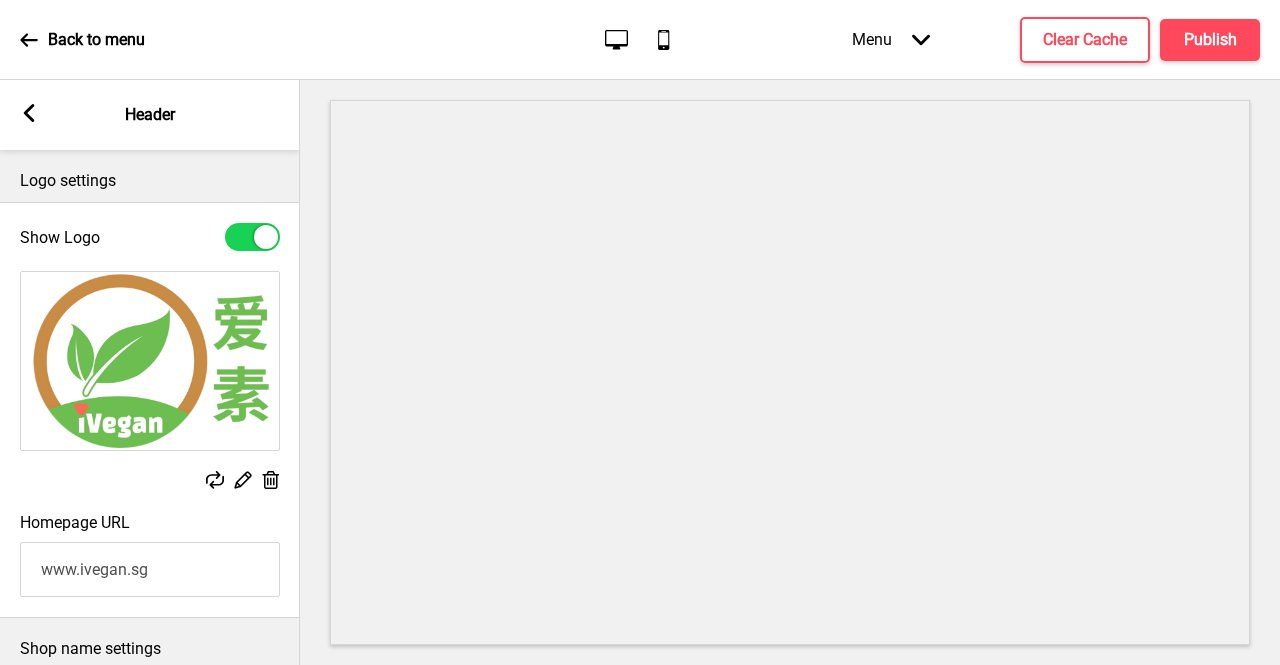 click on "Logo settings" at bounding box center (150, 181) 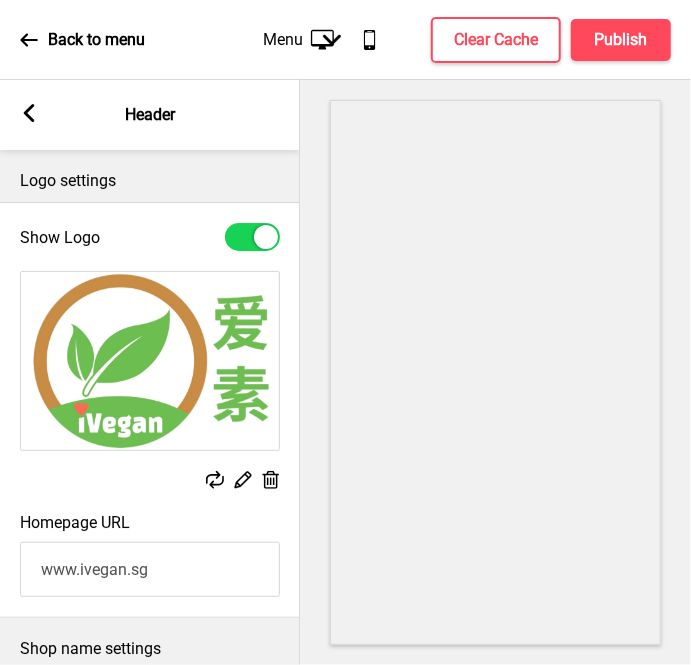 drag, startPoint x: 118, startPoint y: 482, endPoint x: 1, endPoint y: 462, distance: 118.69709 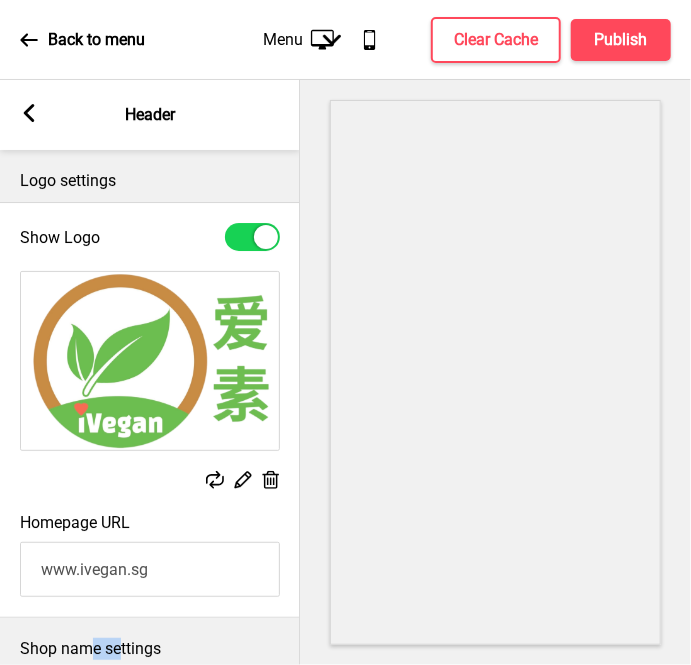 drag, startPoint x: 89, startPoint y: 647, endPoint x: 121, endPoint y: 642, distance: 32.38827 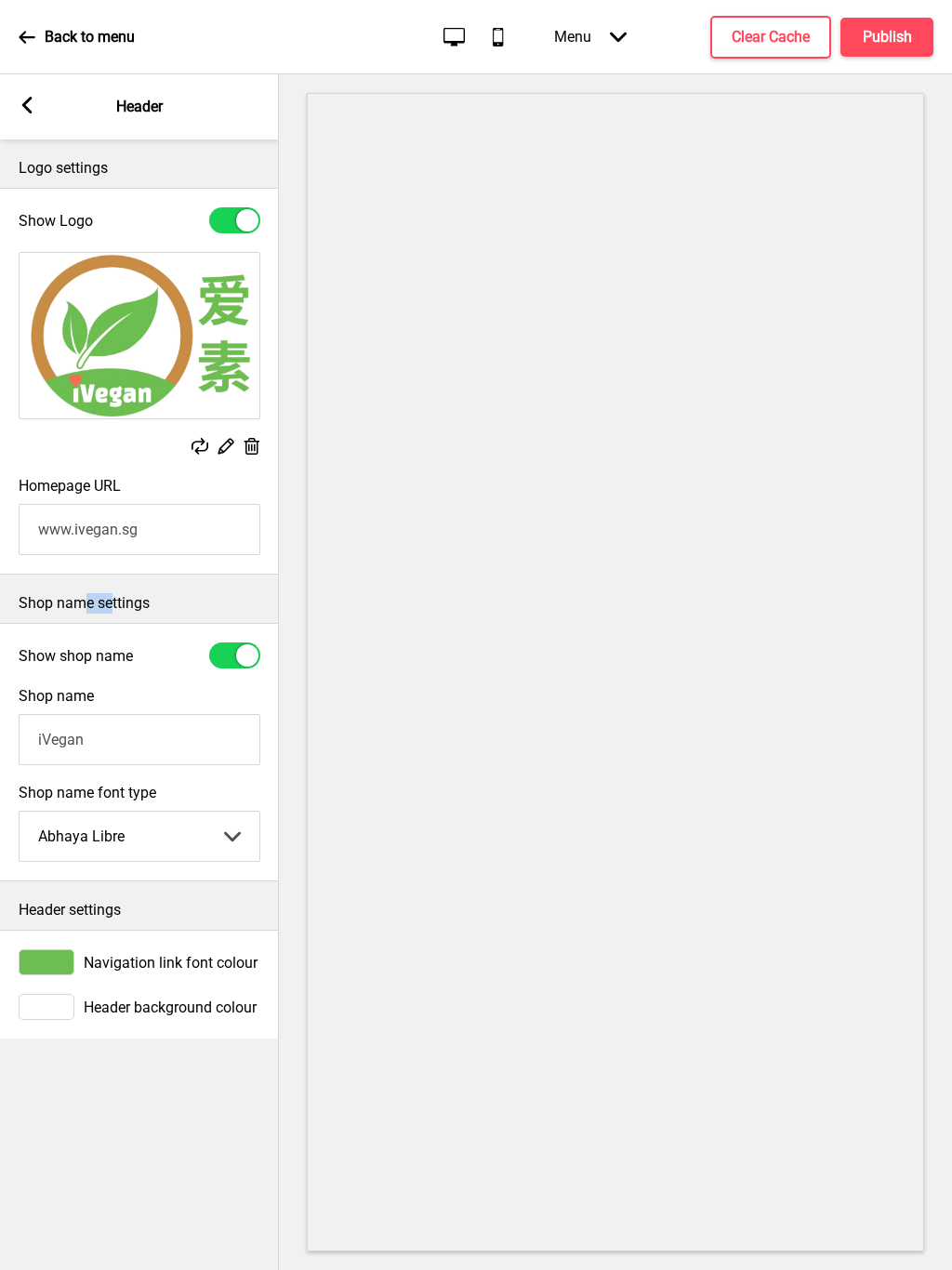 click at bounding box center (46, 962) 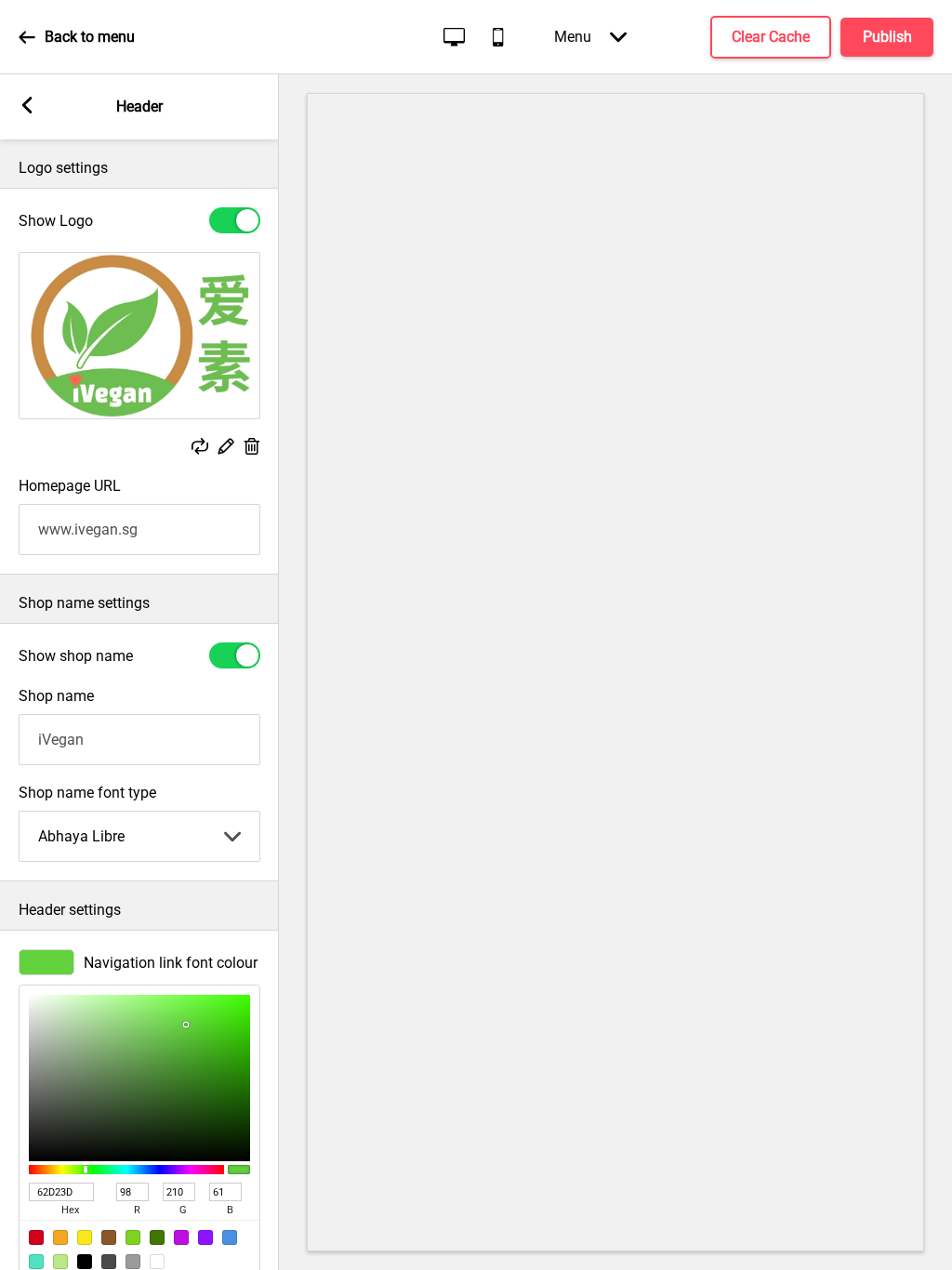 click at bounding box center [186, 1025] 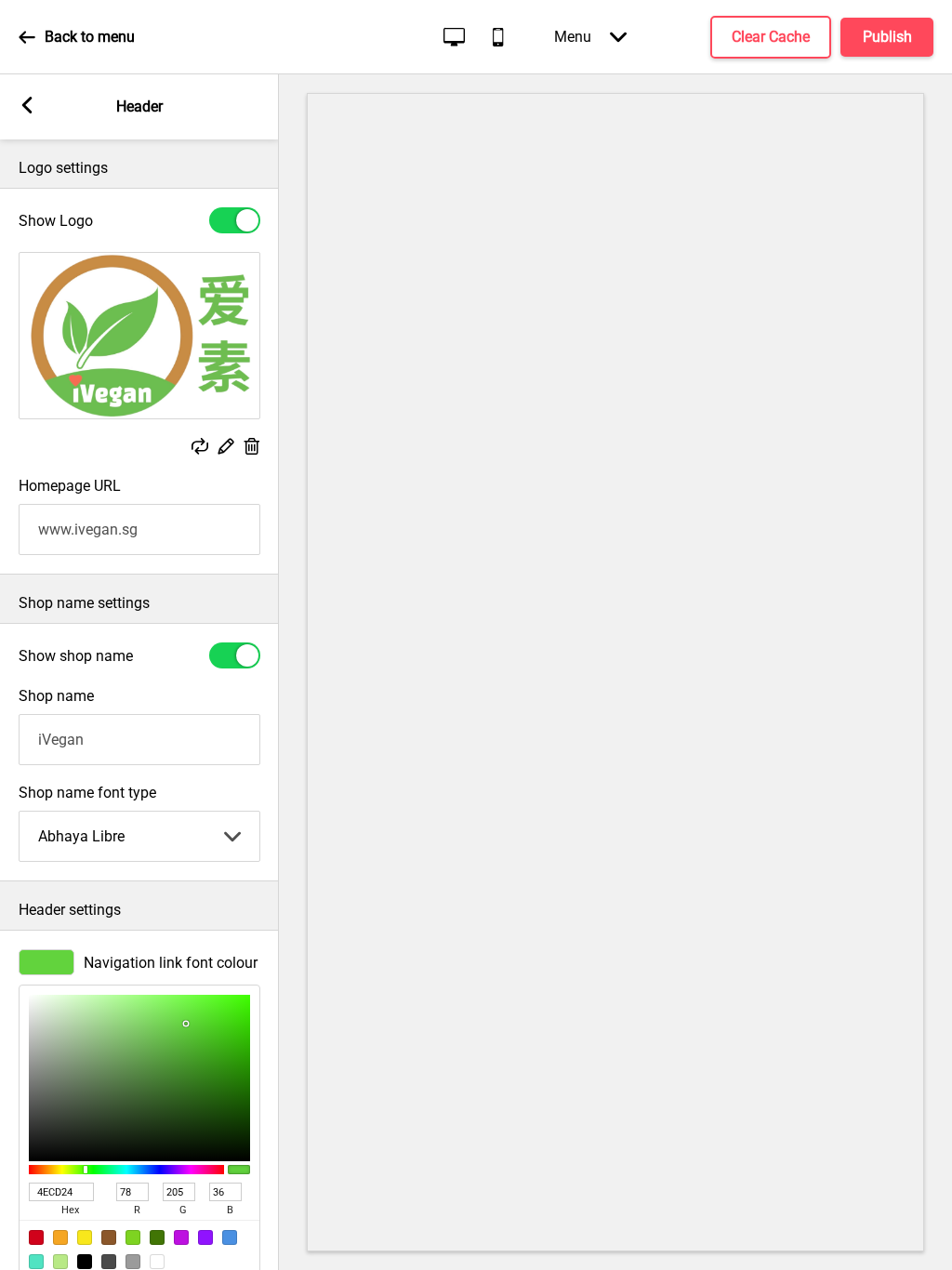 click at bounding box center (186, 1024) 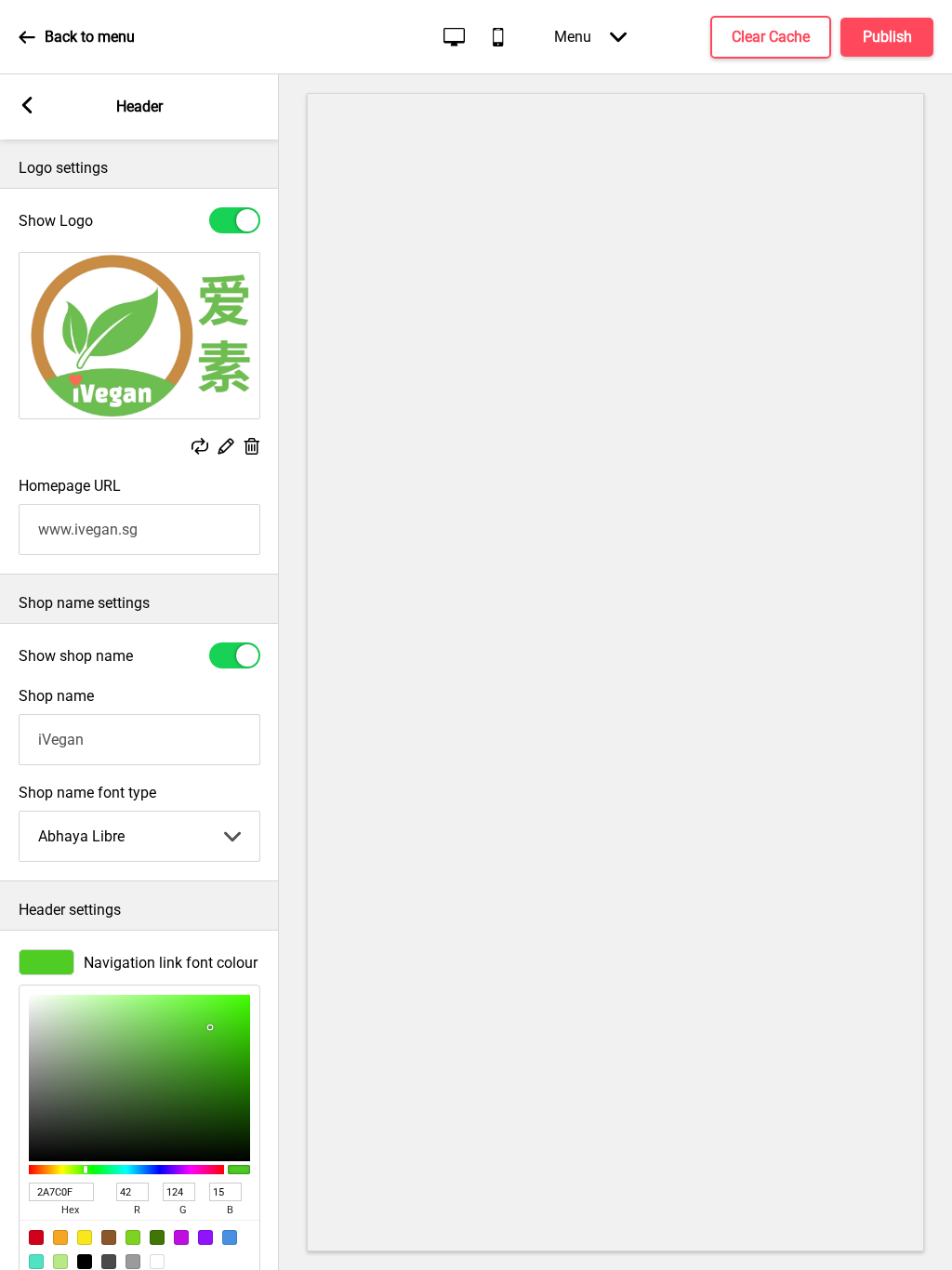 click at bounding box center [210, 1027] 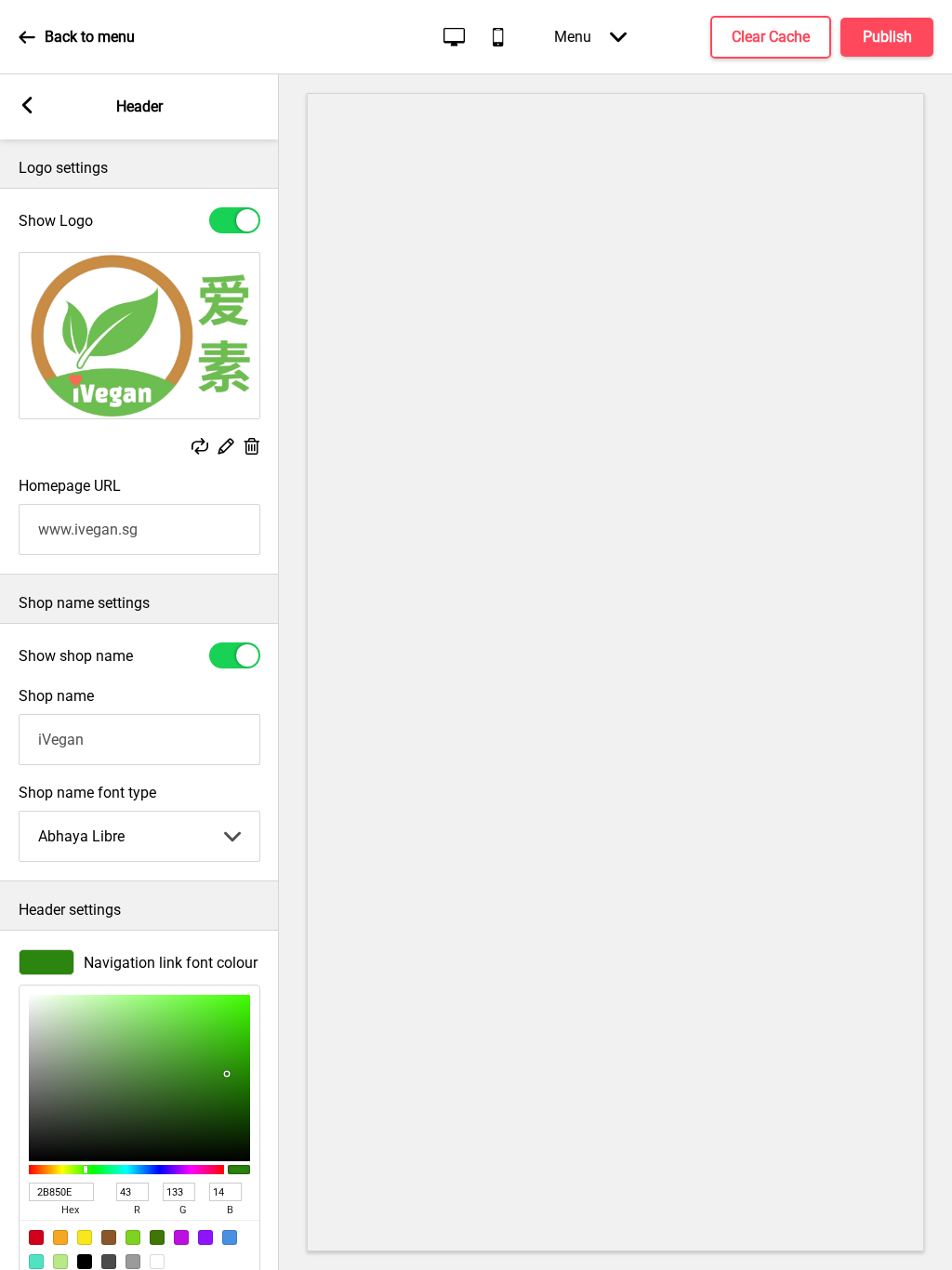 click at bounding box center (227, 1074) 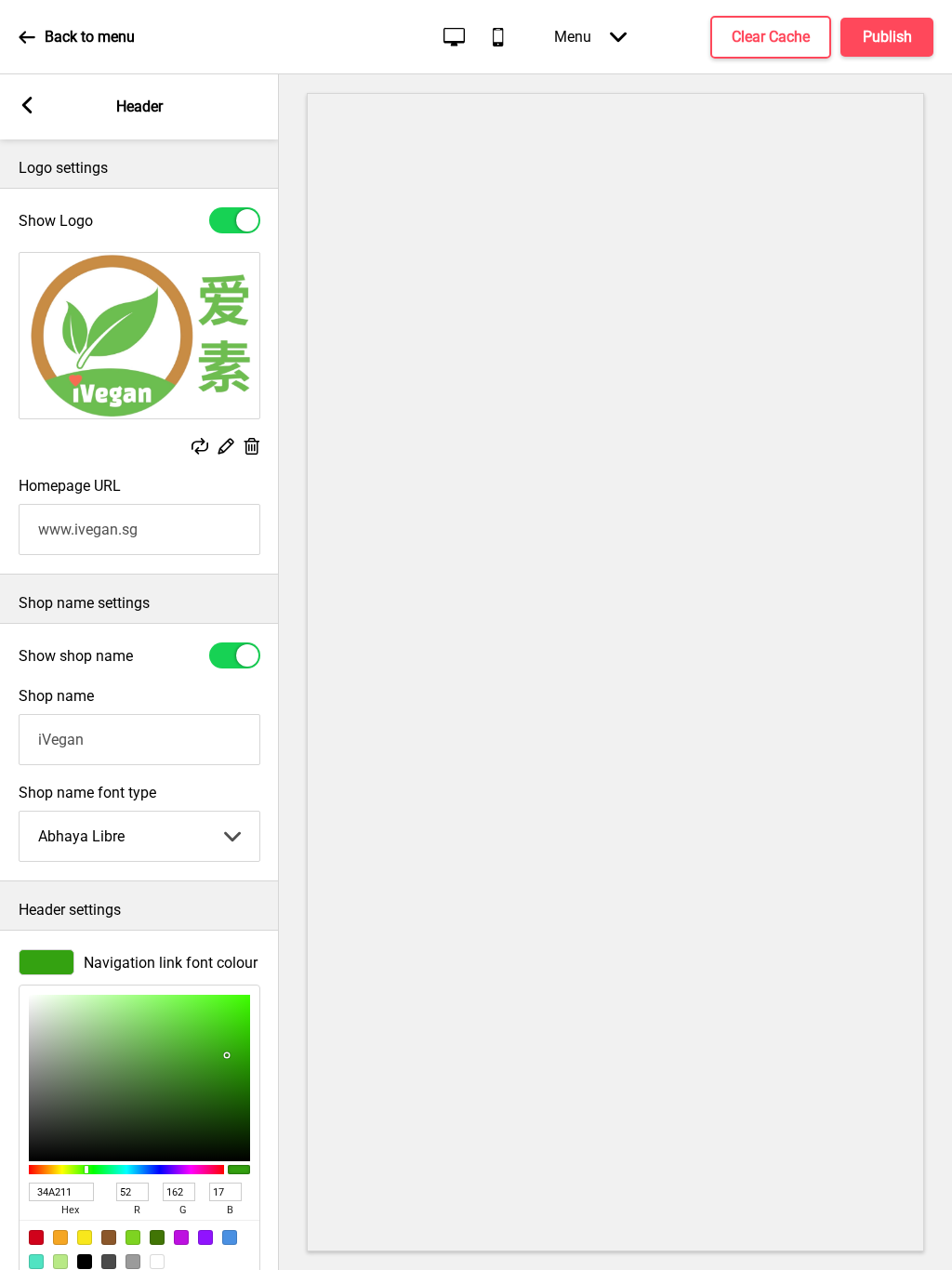 click at bounding box center [227, 1055] 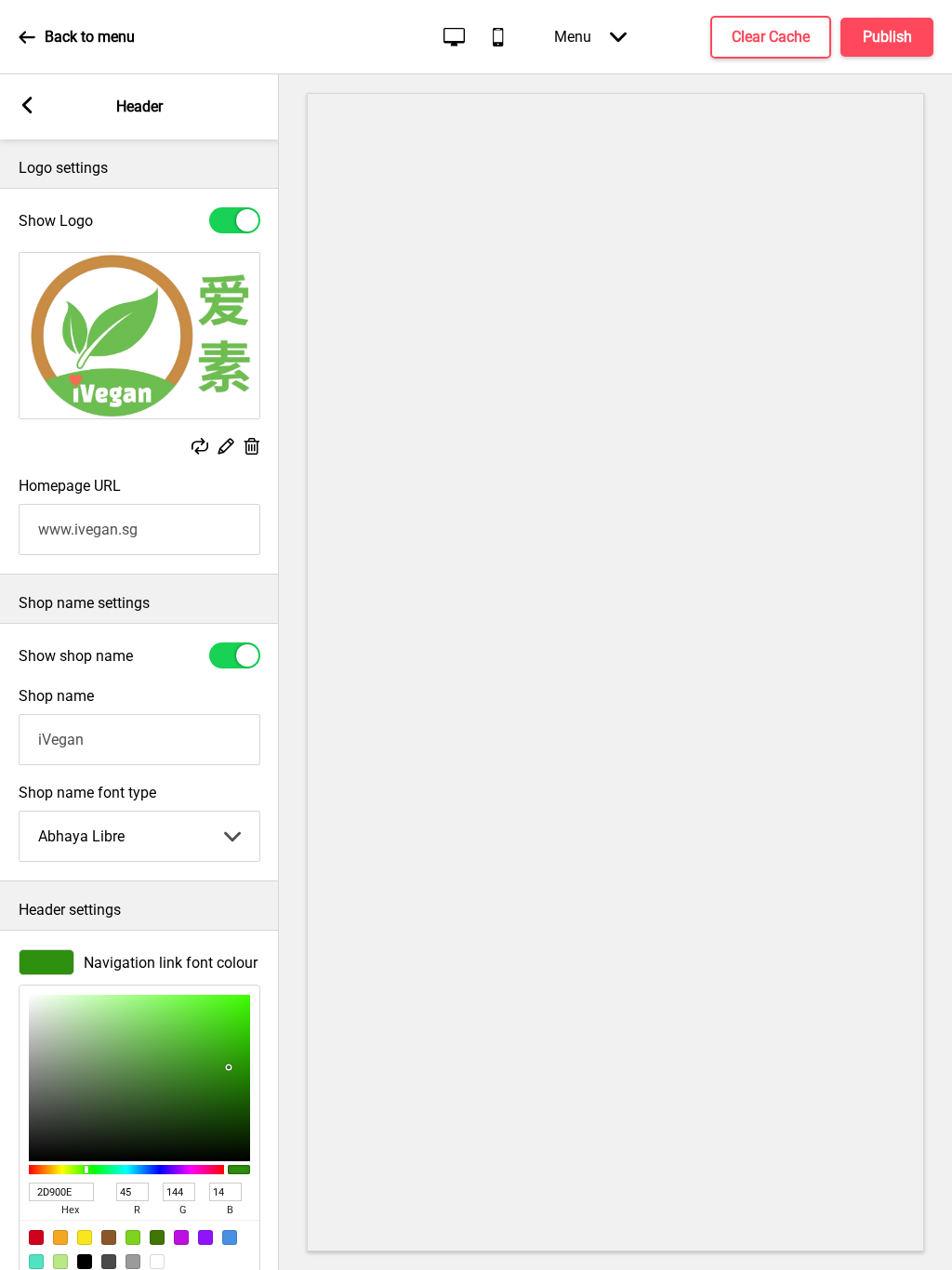 click at bounding box center [229, 1067] 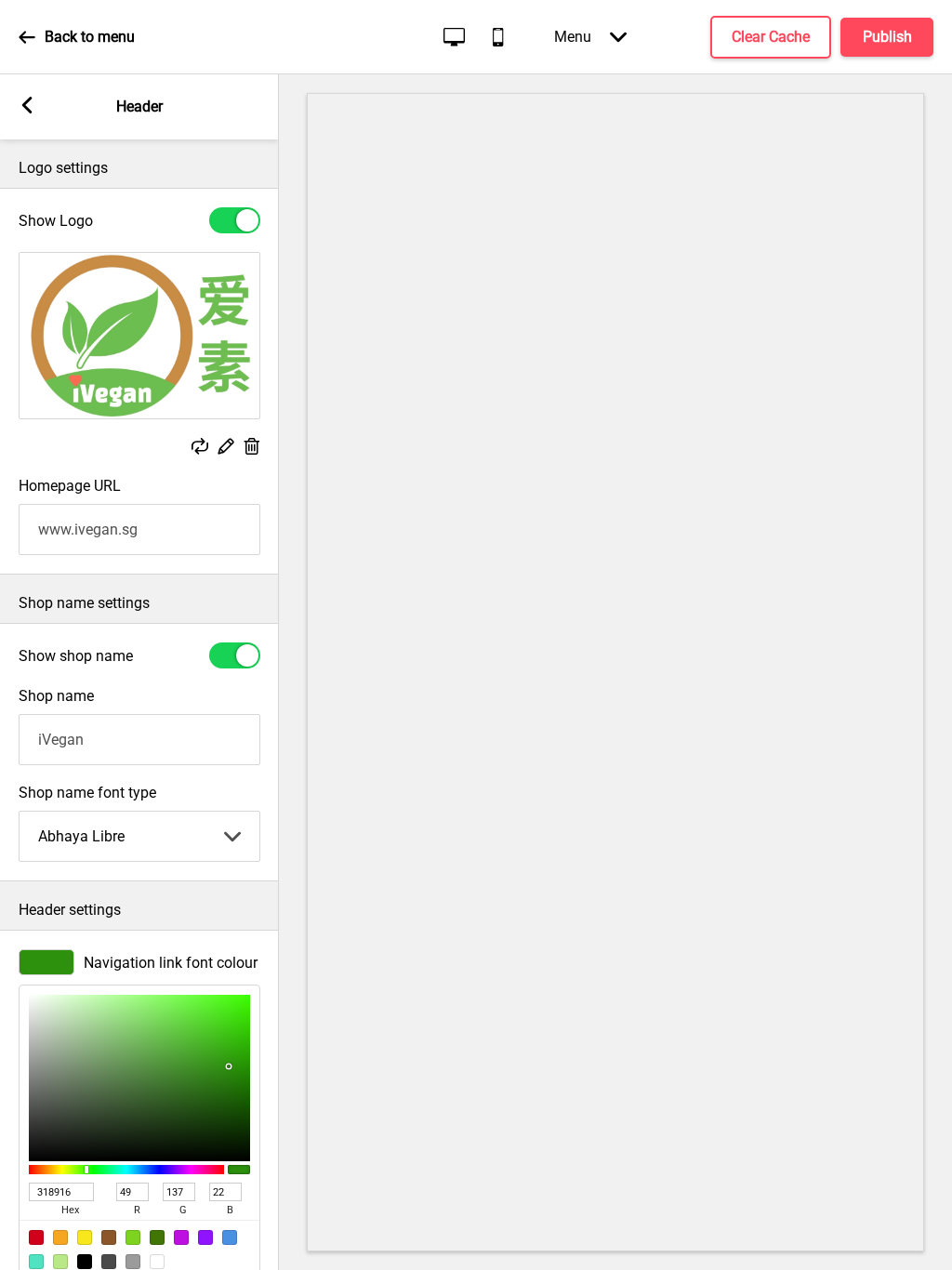 click at bounding box center [229, 1066] 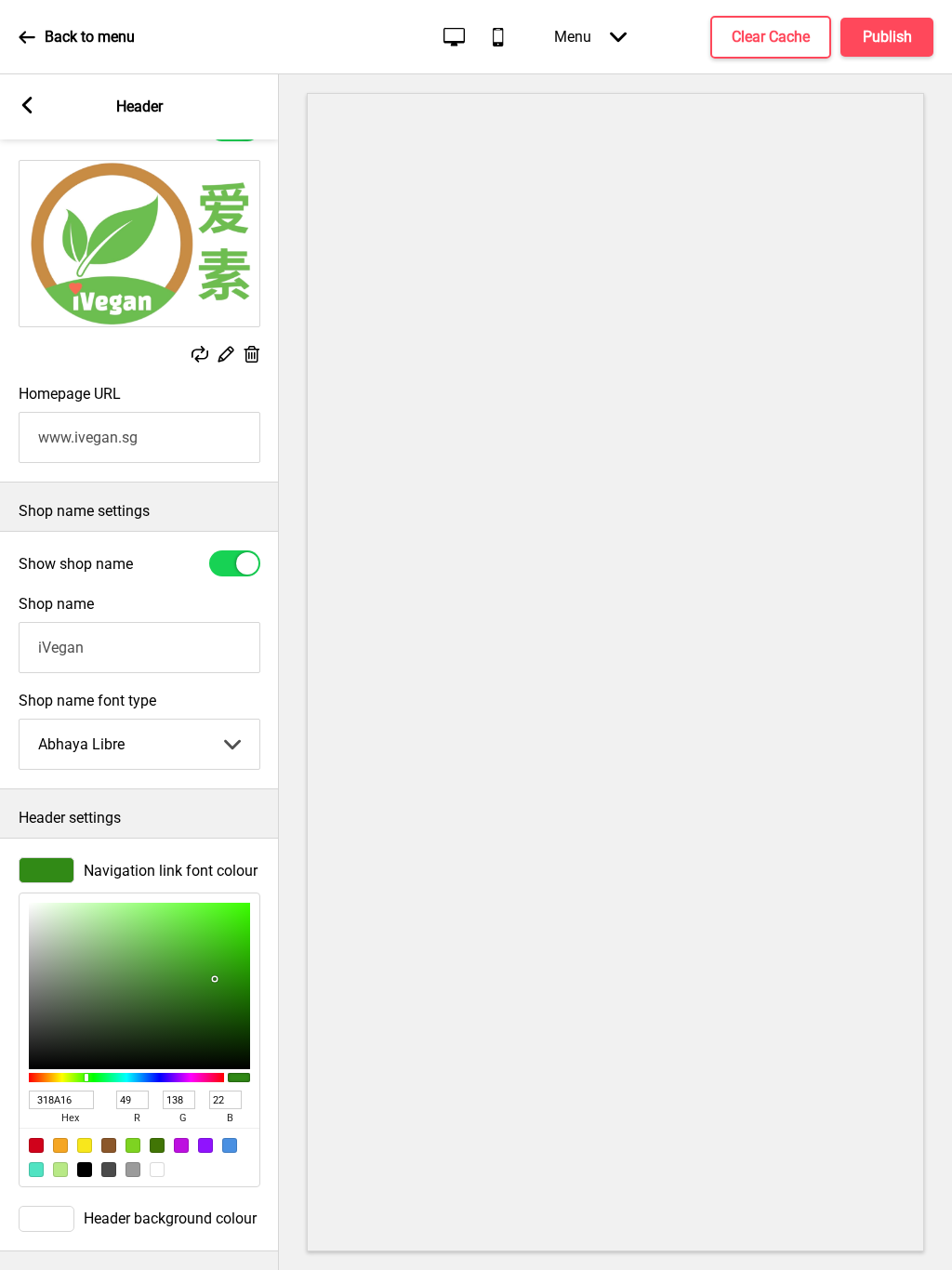 scroll, scrollTop: 108, scrollLeft: 0, axis: vertical 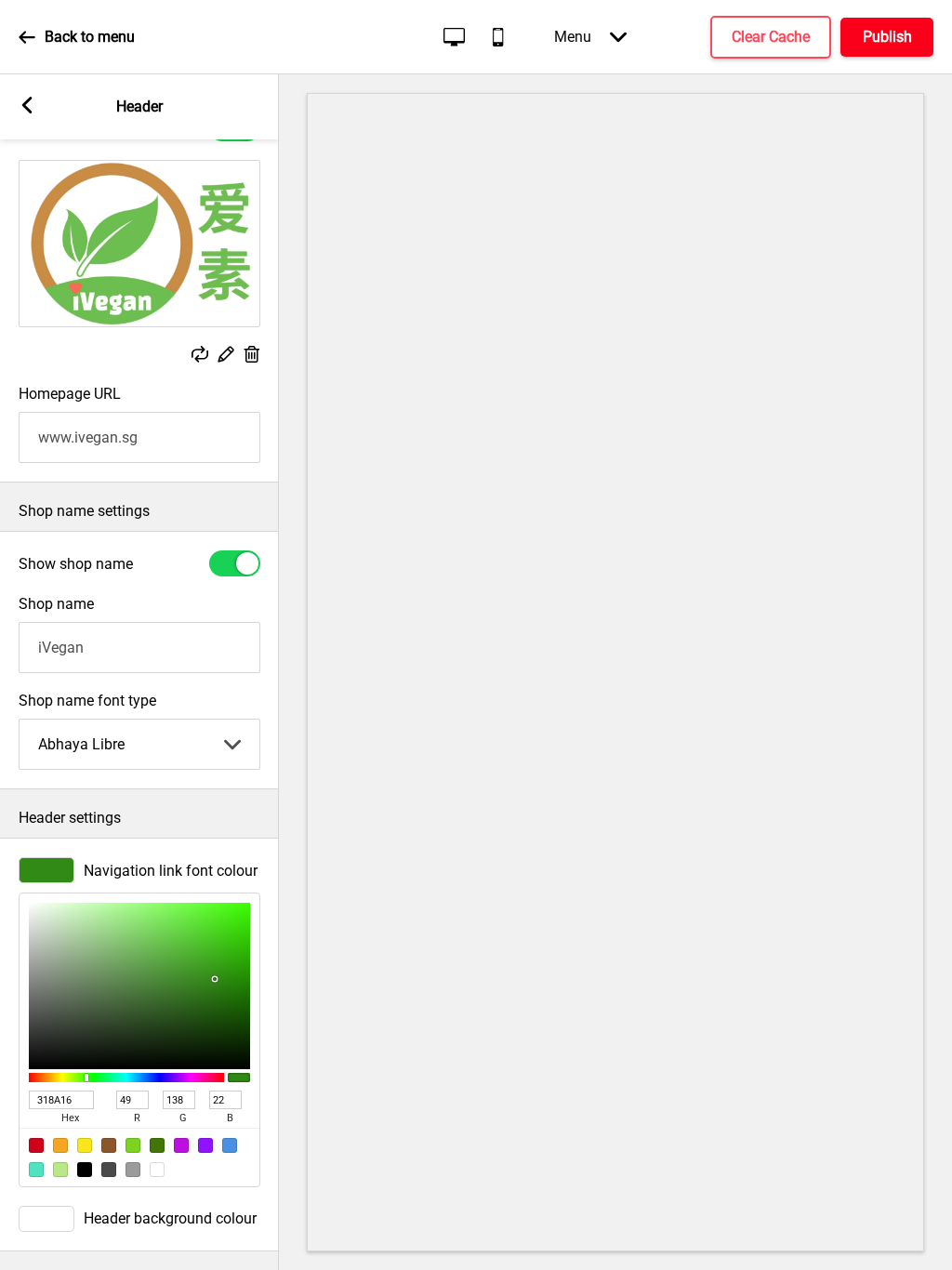 click on "Publish" at bounding box center (887, 37) 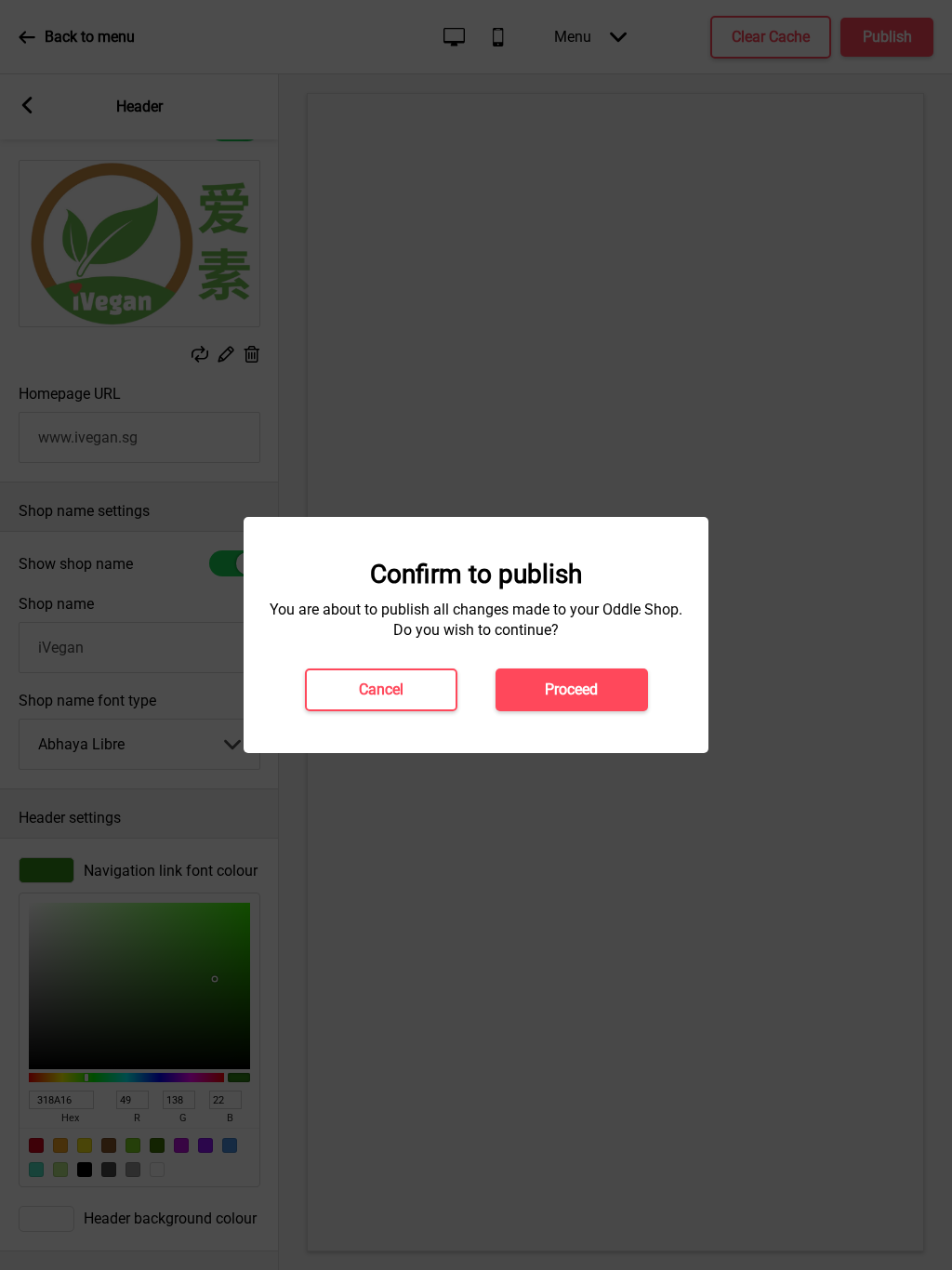 click on "Proceed" at bounding box center [571, 690] 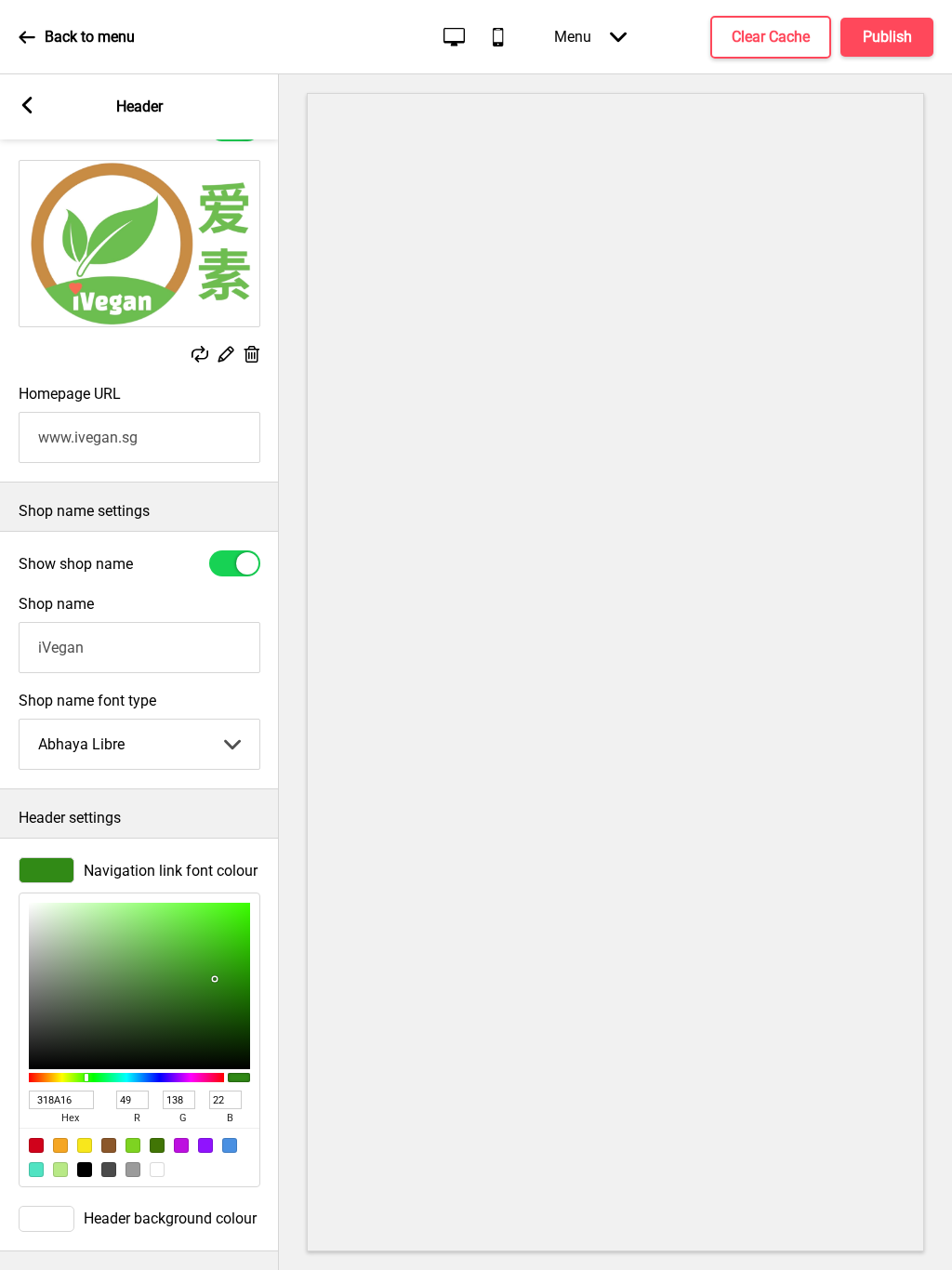 click on "Menu Arrow down Product Page Store Information Checkout Thank you Terms & Conditions Privacy Policy Payment Invoice Reservations Menu Clear Cache Publish" at bounding box center [707, 36] 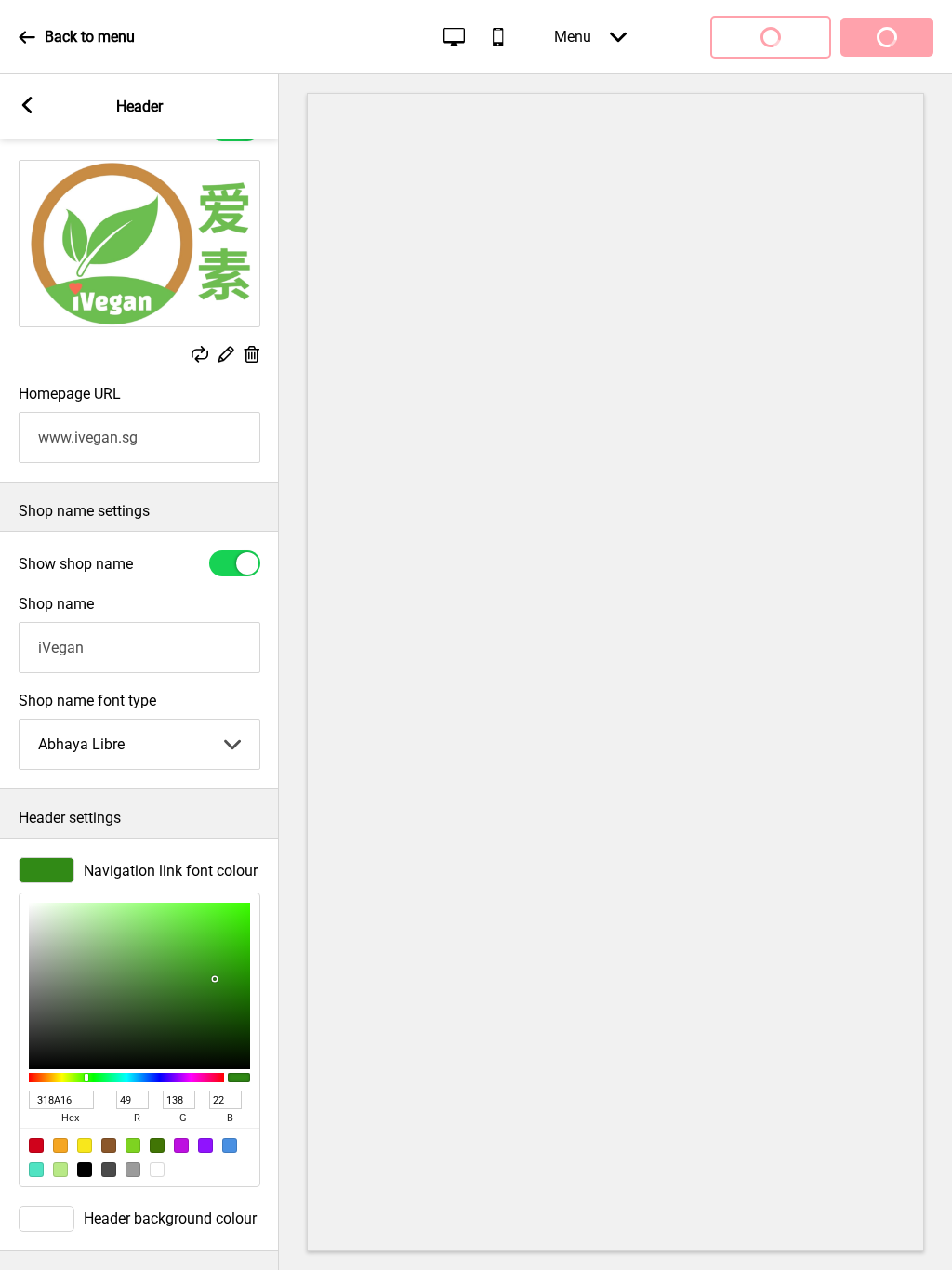 click at bounding box center (615, 672) 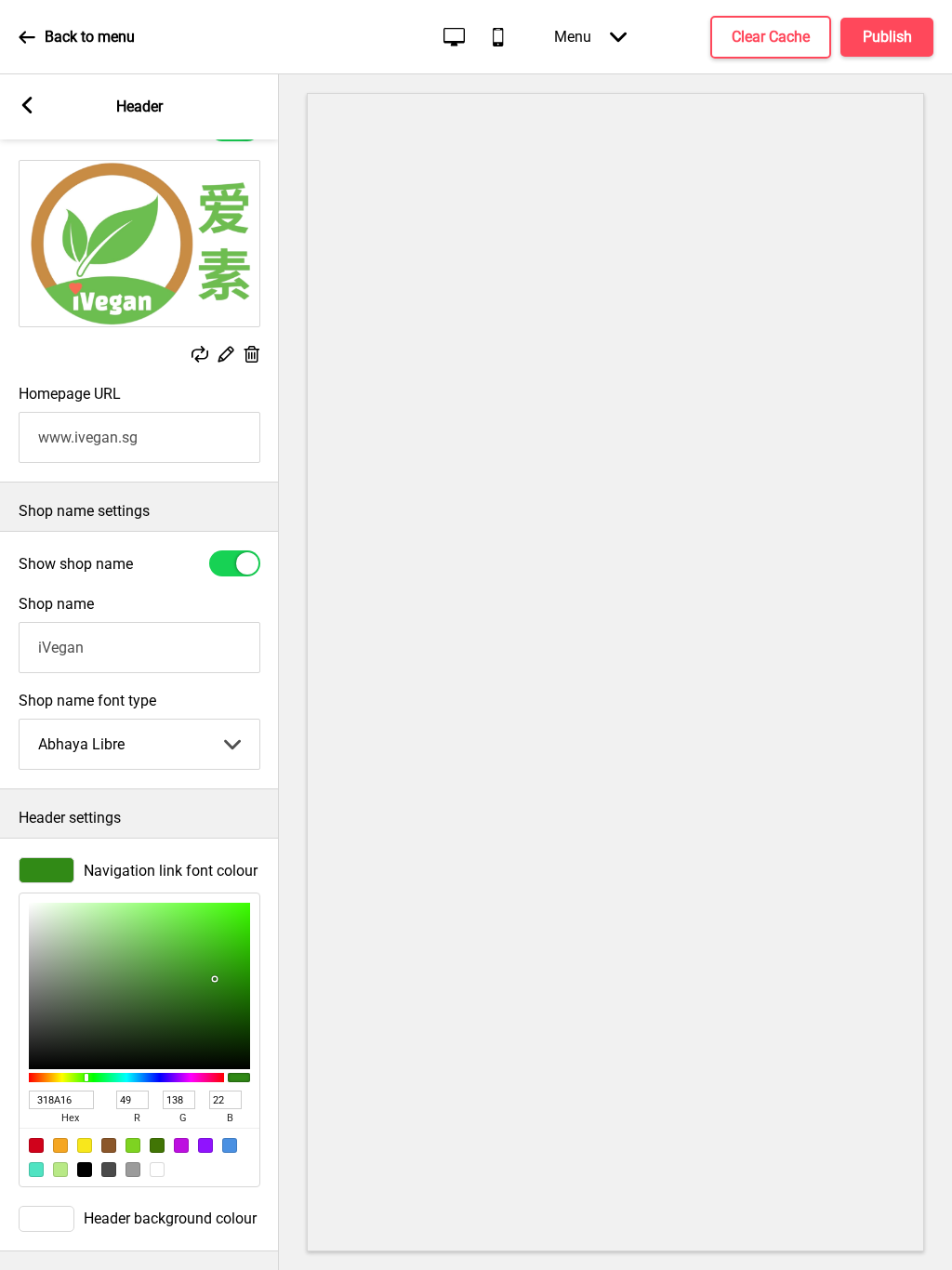 click at bounding box center [27, 37] 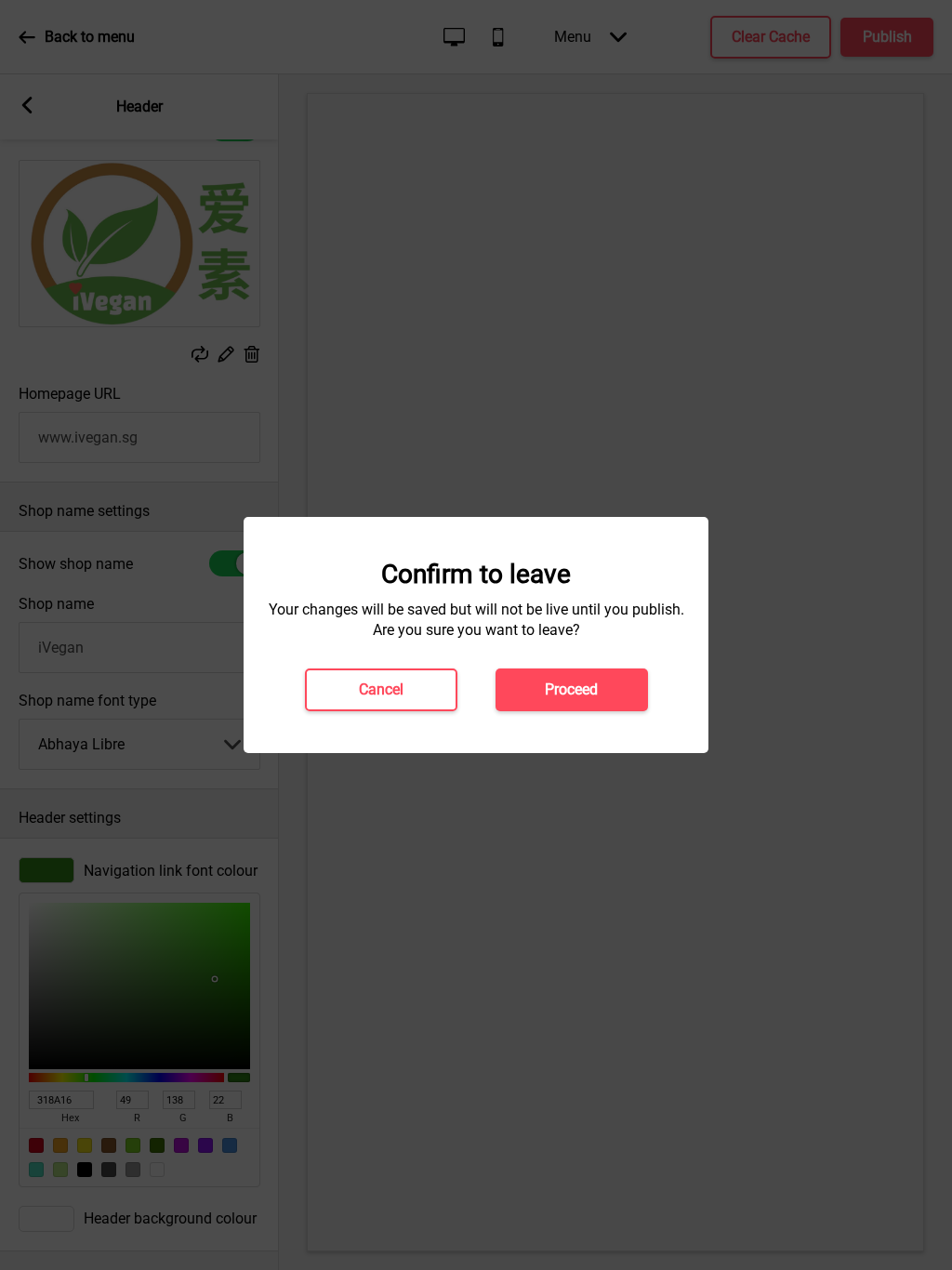 click on "Proceed" at bounding box center [571, 690] 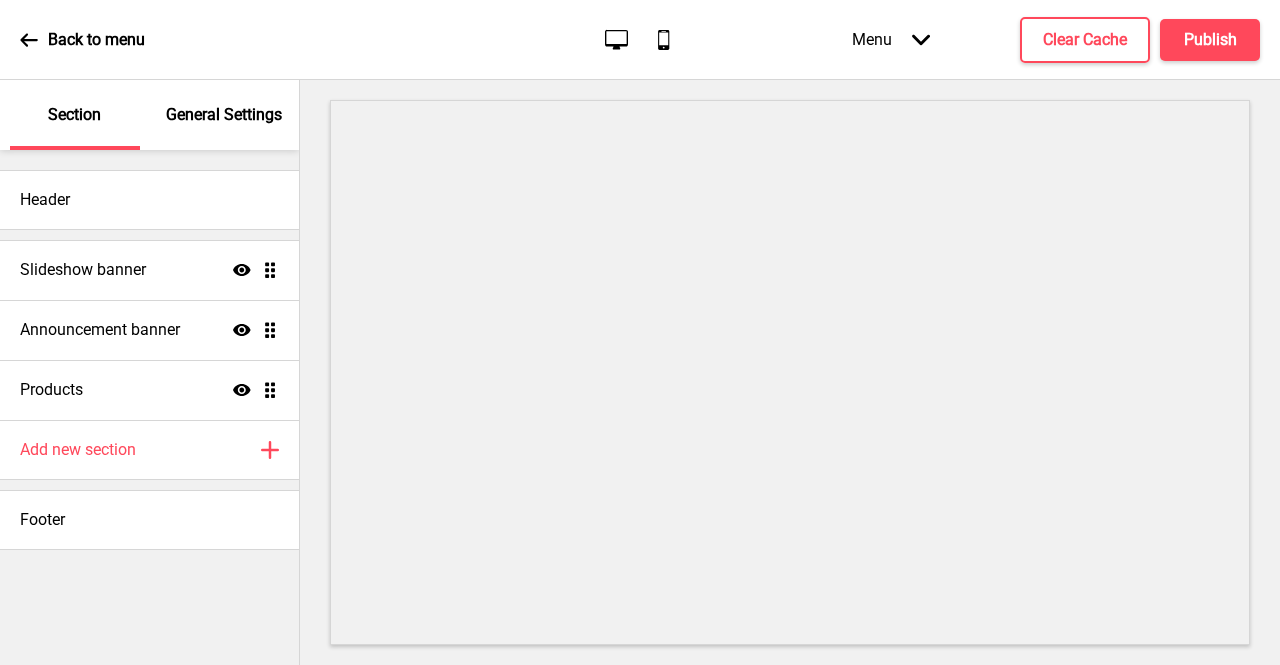 scroll, scrollTop: 0, scrollLeft: 0, axis: both 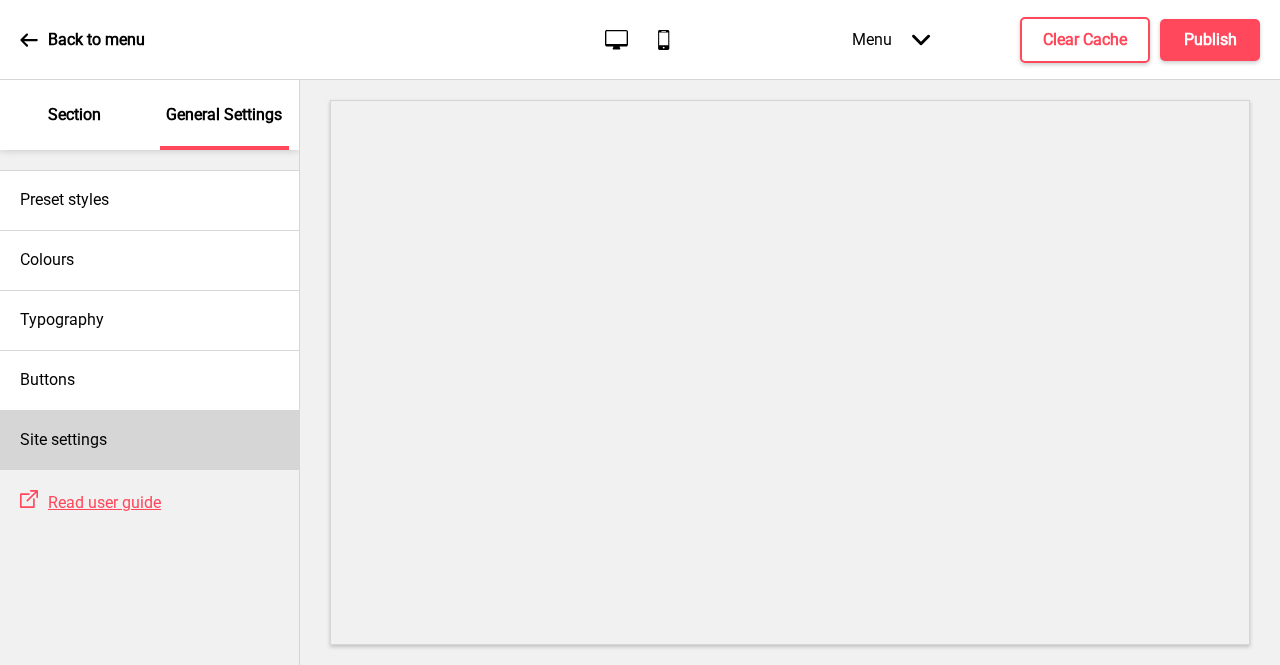 click on "Site settings" at bounding box center [63, 440] 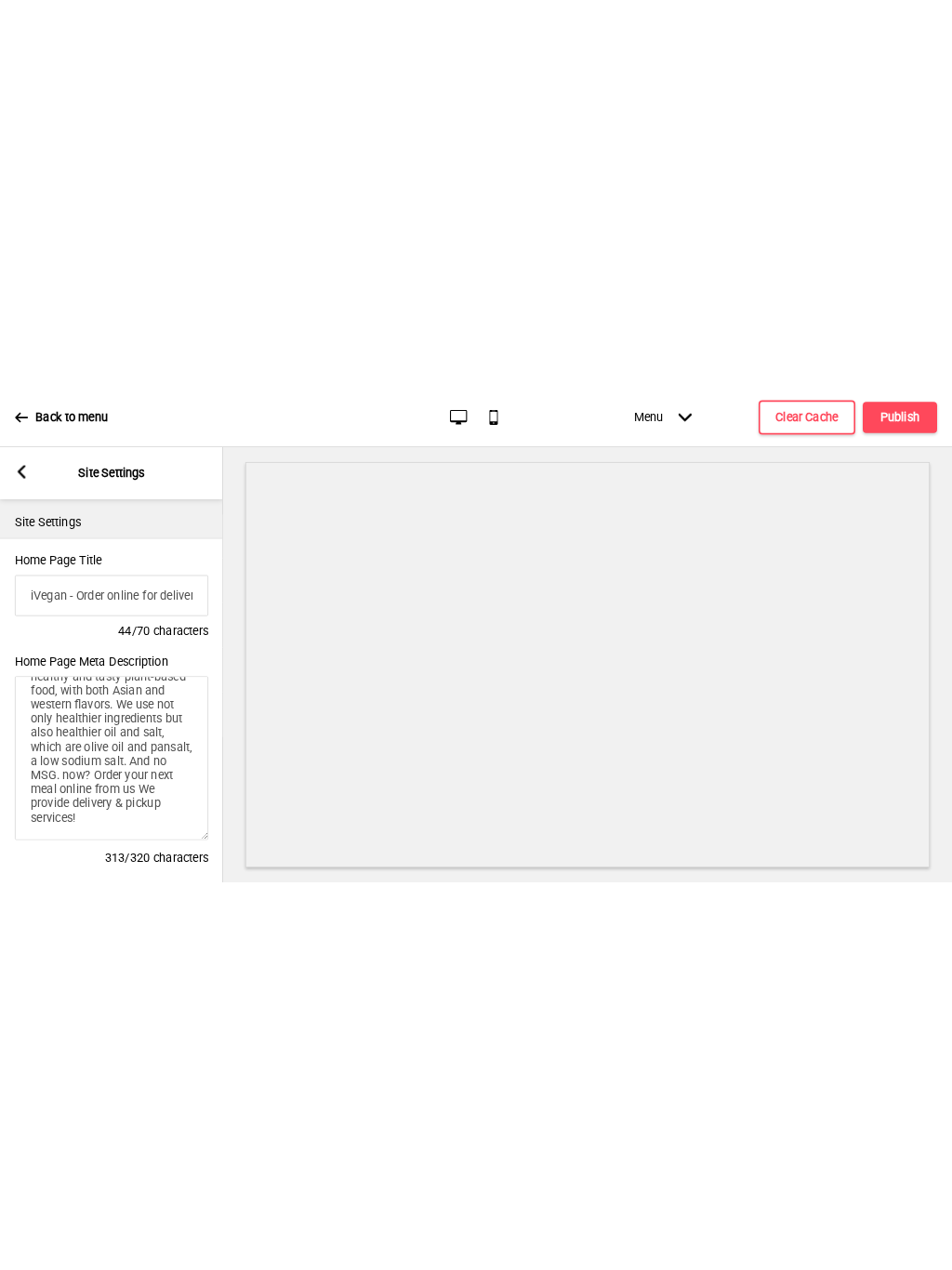 scroll, scrollTop: 93, scrollLeft: 0, axis: vertical 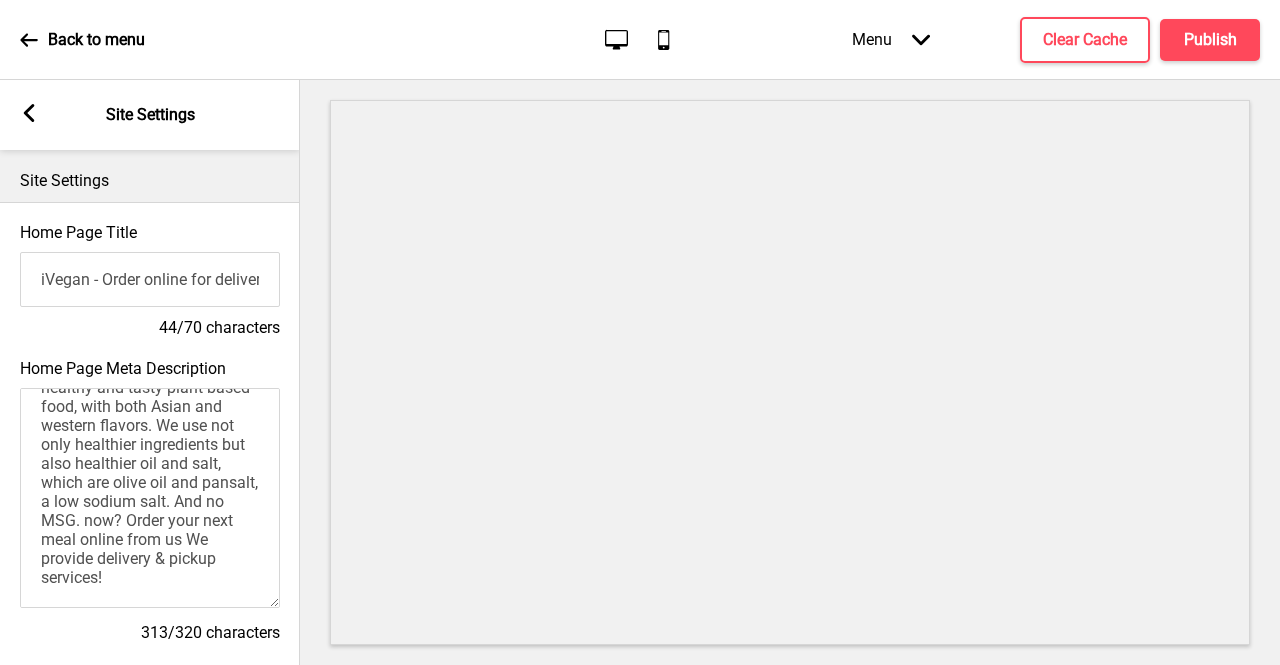 click on "Menu Arrow down" at bounding box center (891, 39) 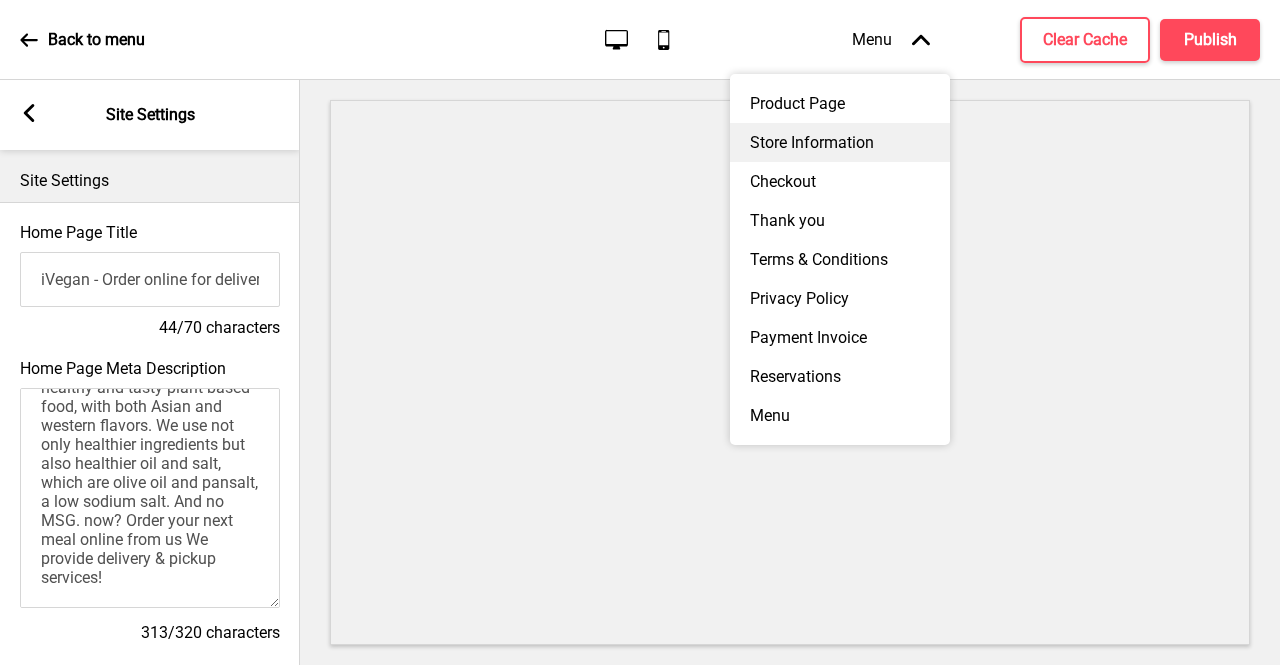 click on "Store Information" at bounding box center [840, 142] 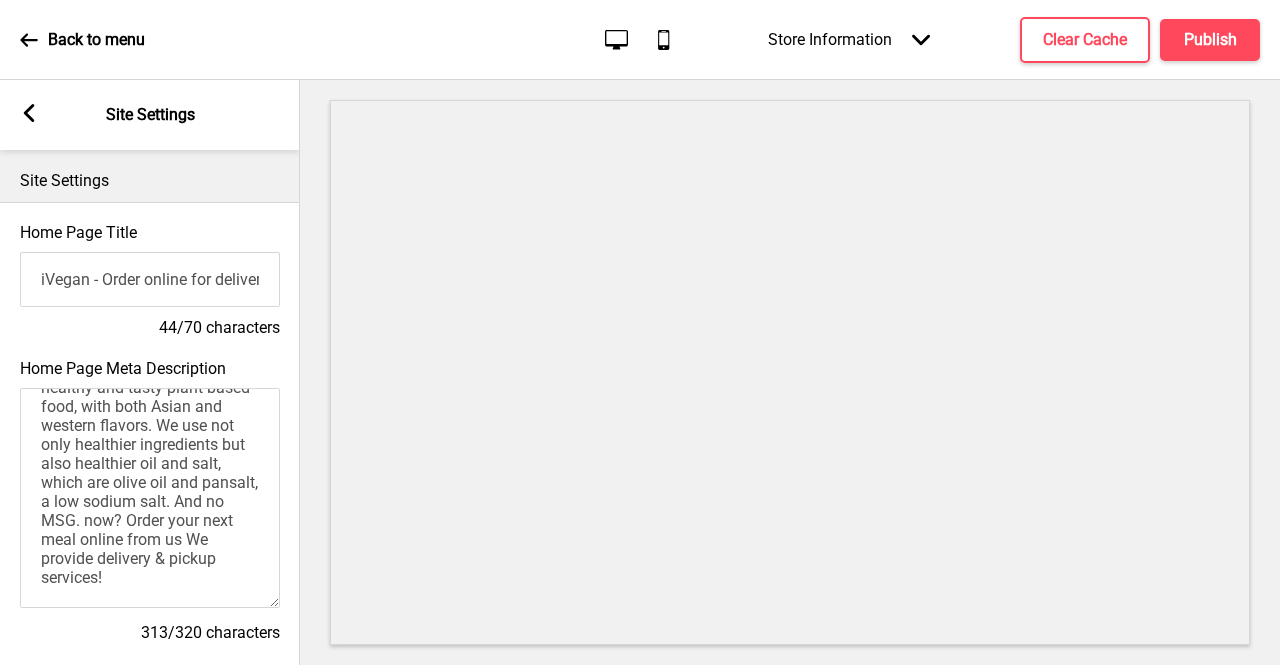 click at bounding box center [29, 113] 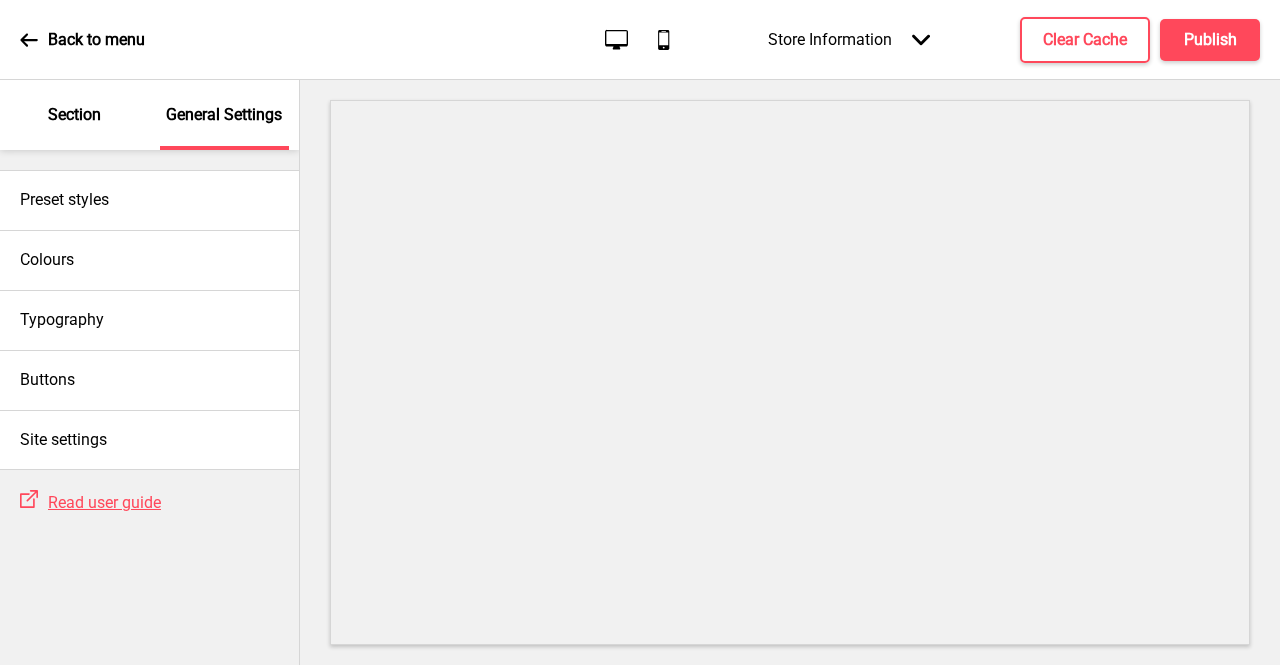 click on "Section" at bounding box center (74, 115) 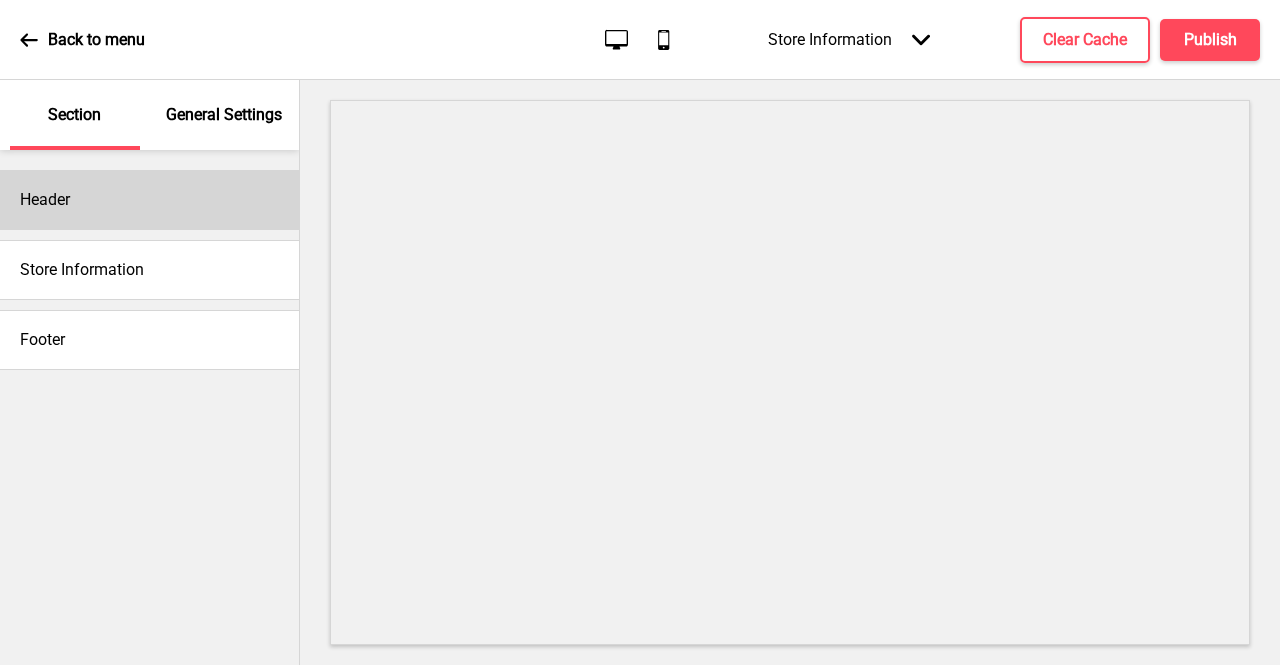 click on "Header" at bounding box center [149, 200] 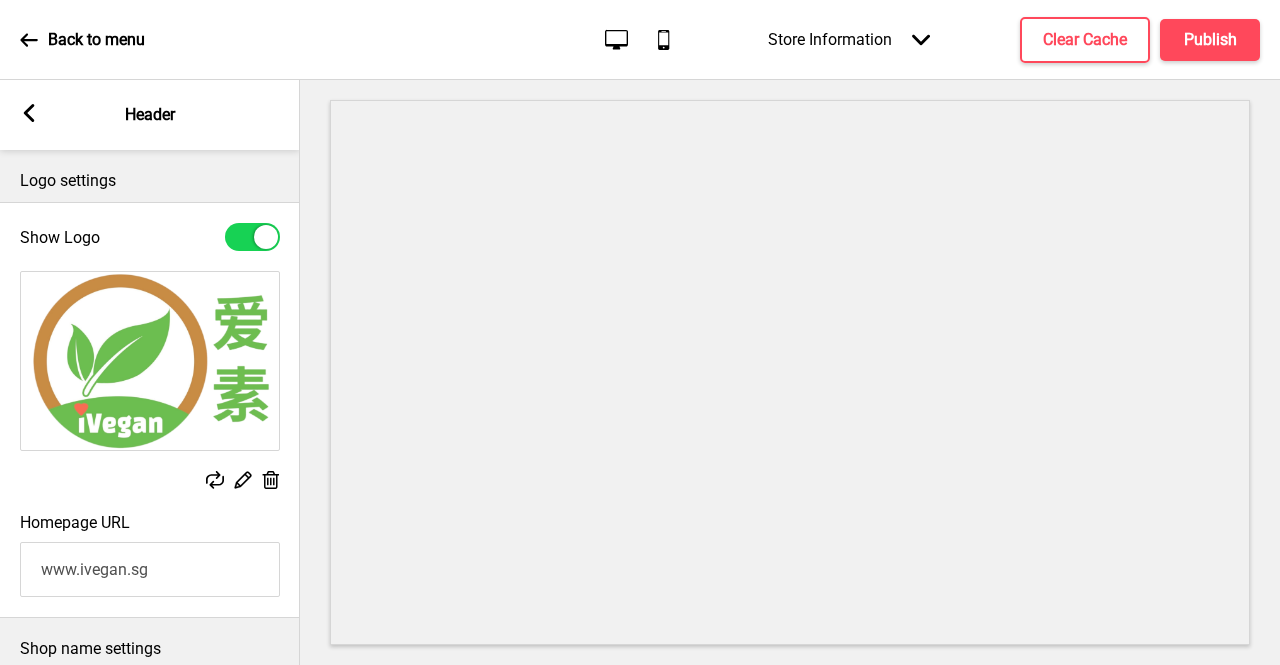 click on "Show Logo Replace Edit Delete Homepage URL www.ivegan.sg" at bounding box center [150, 410] 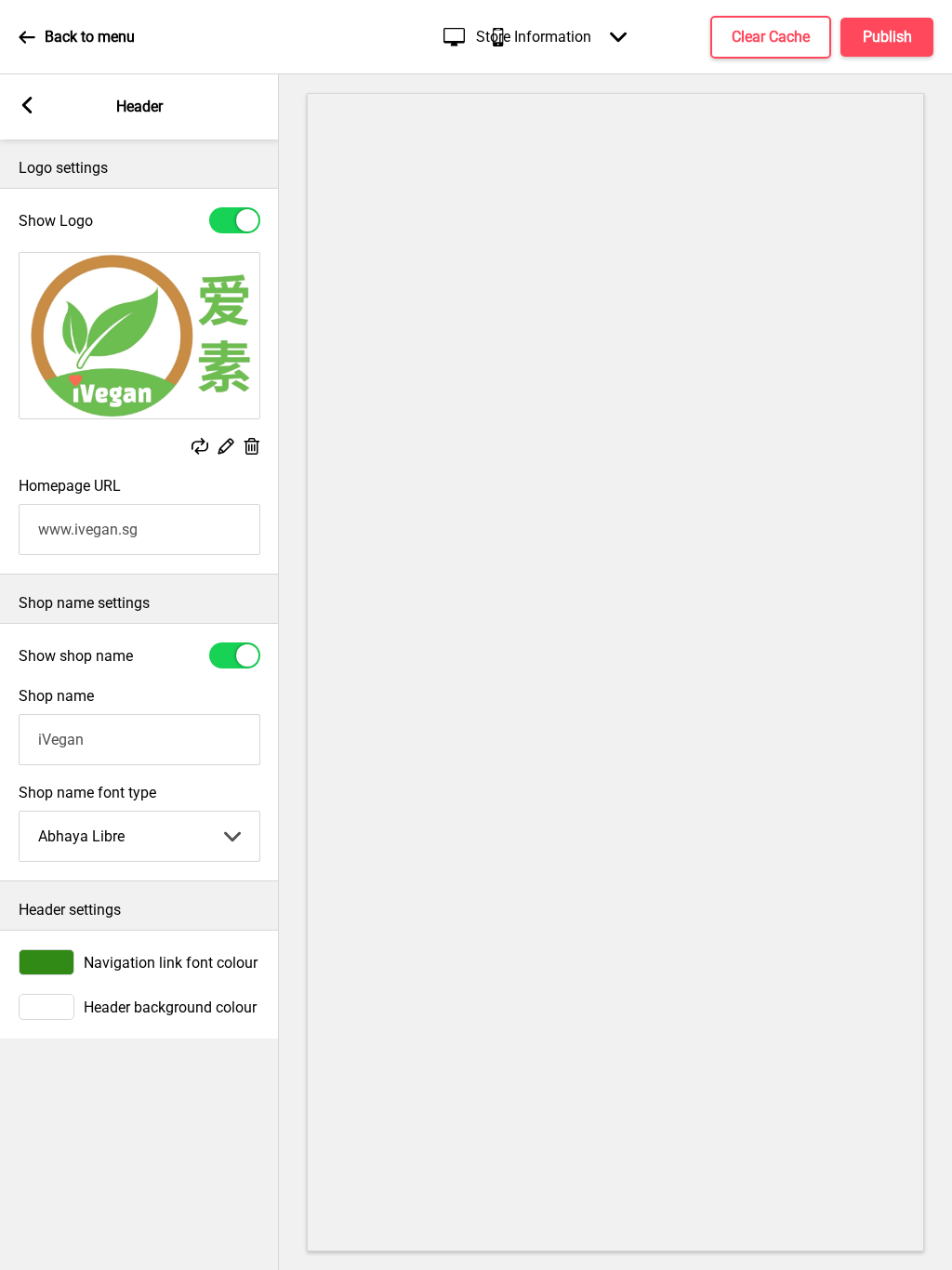 click at bounding box center (46, 1007) 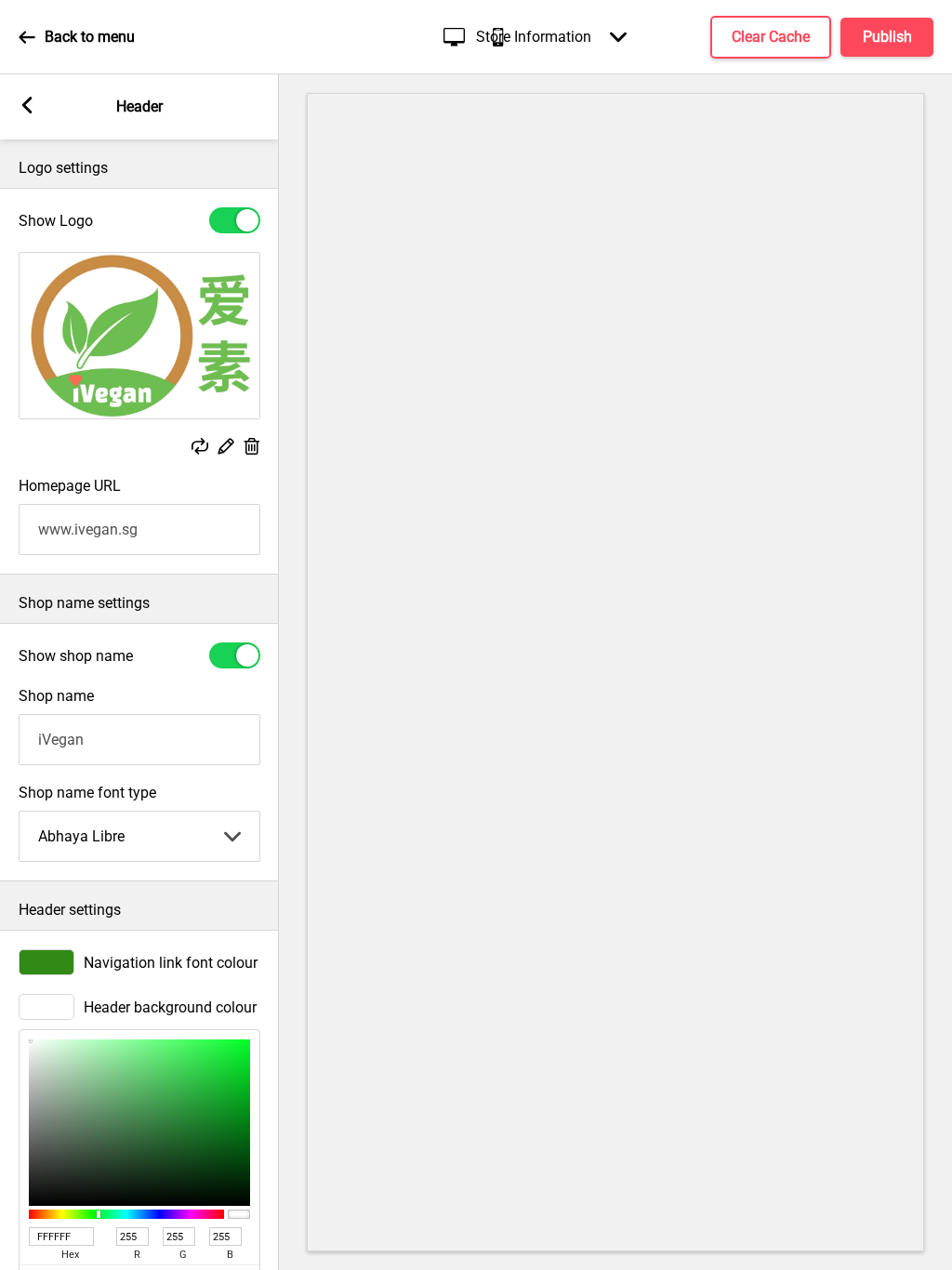 click at bounding box center [99, 1214] 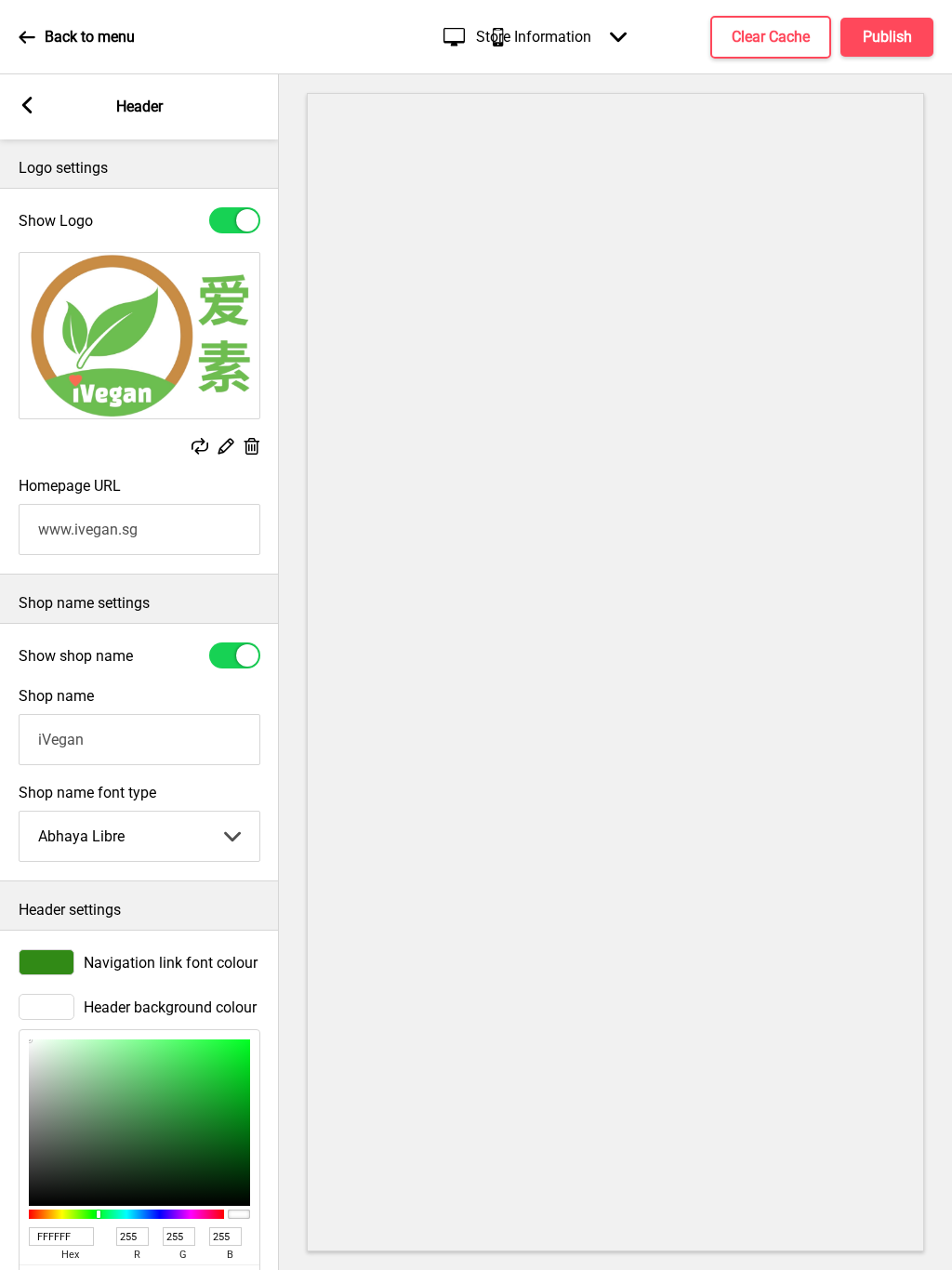 click on "FFFFFF" at bounding box center (61, 1237) 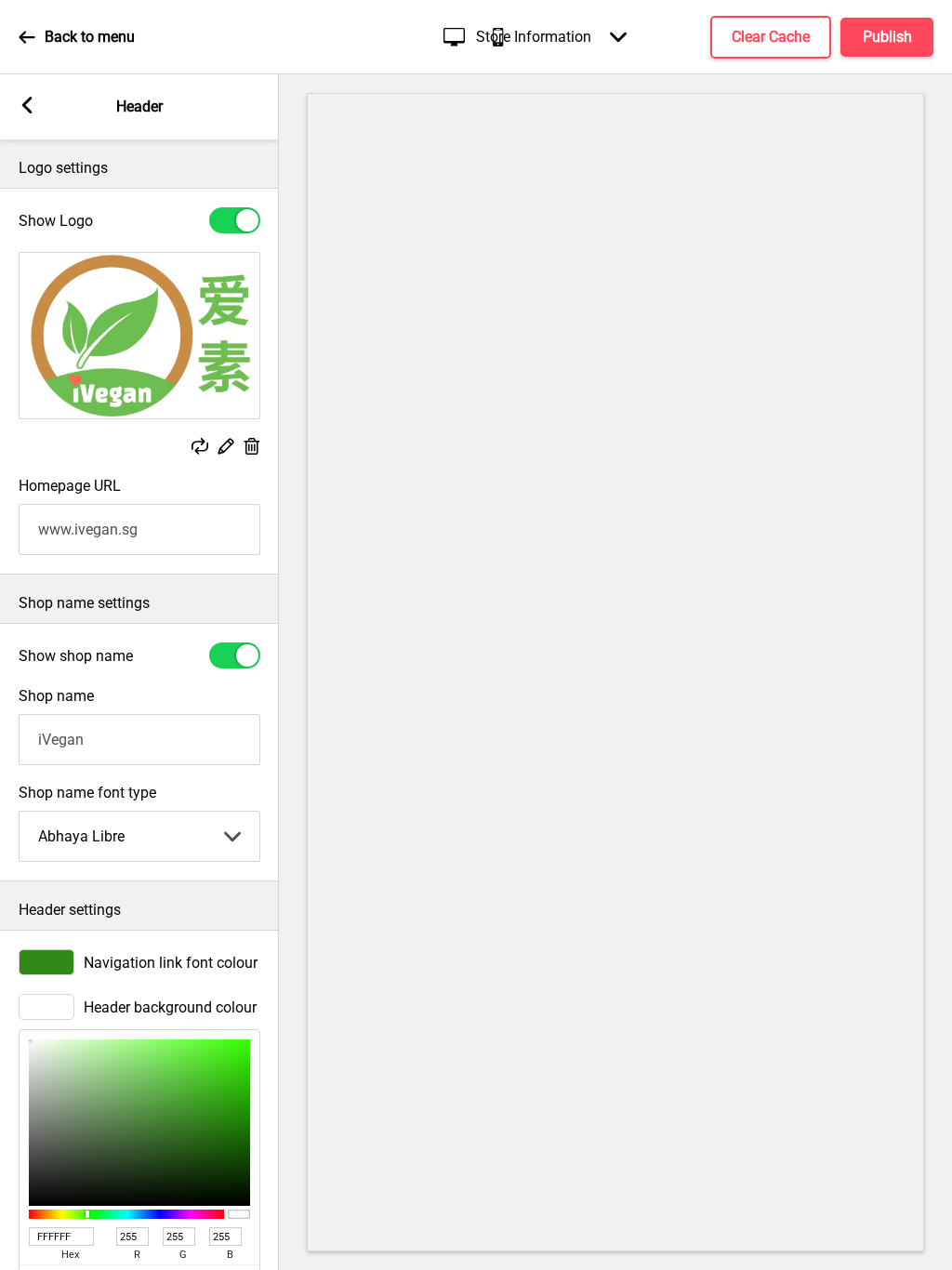click at bounding box center (87, 1214) 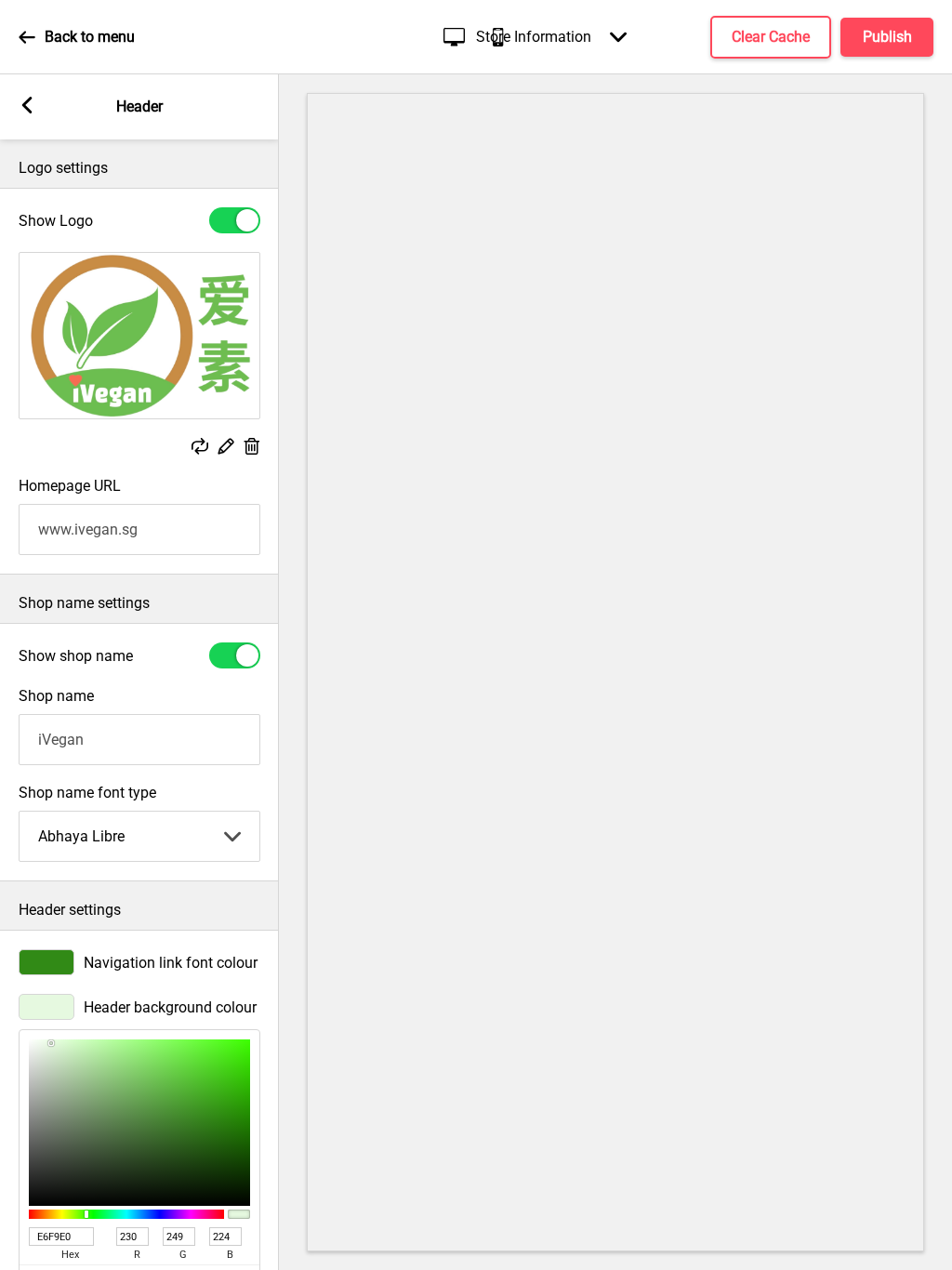 click at bounding box center [51, 1043] 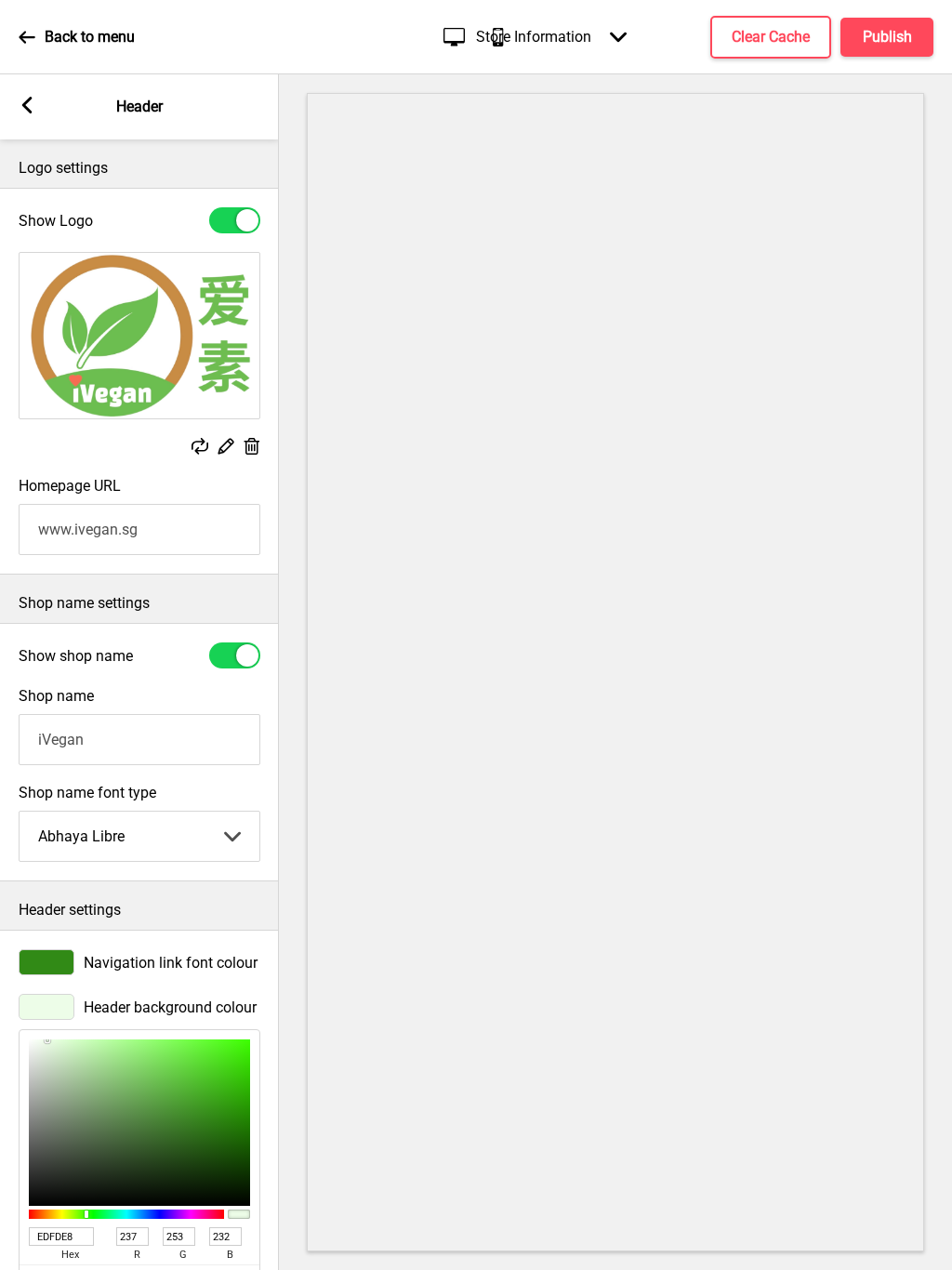 click at bounding box center [47, 1040] 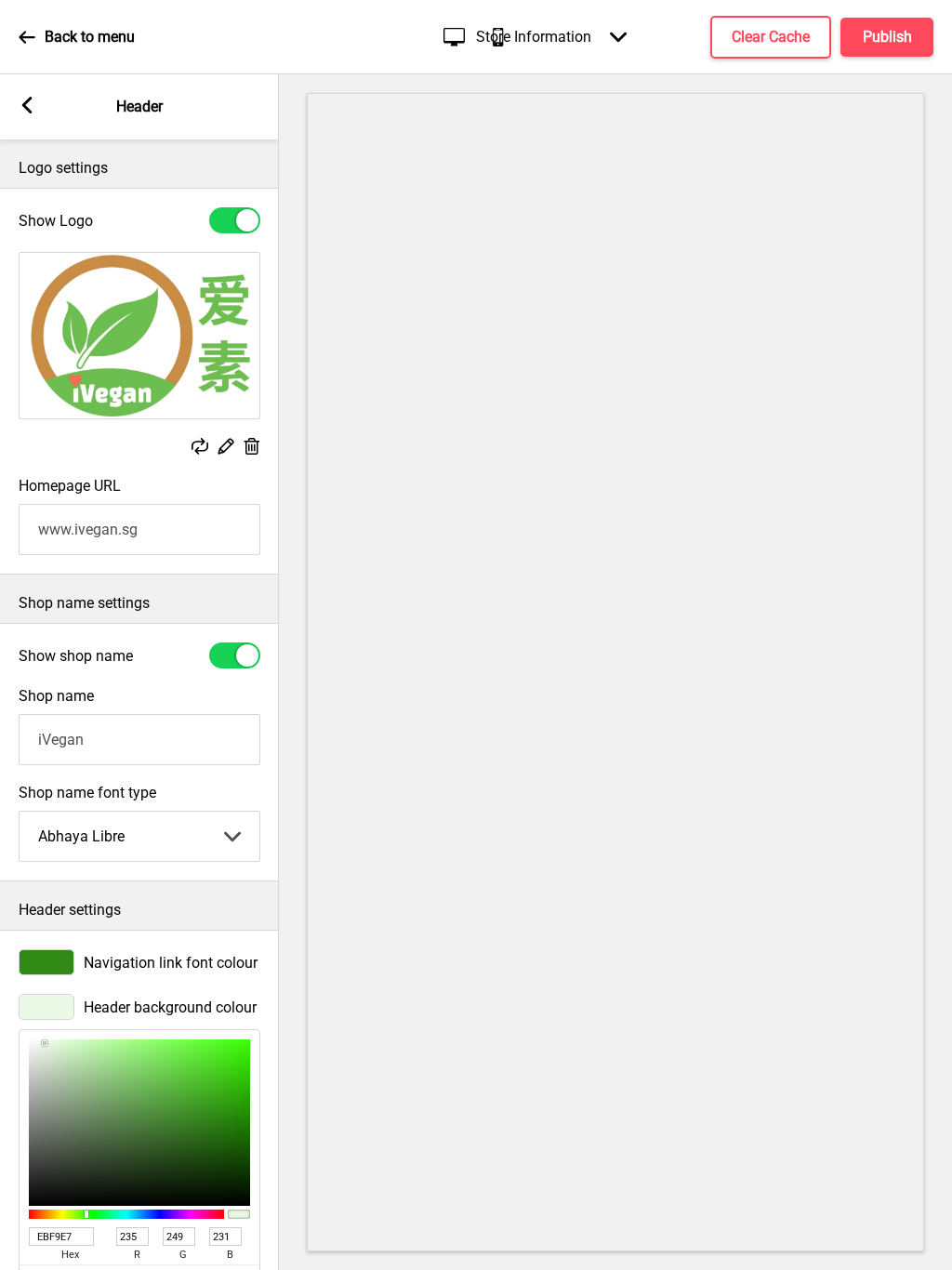 click at bounding box center [45, 1043] 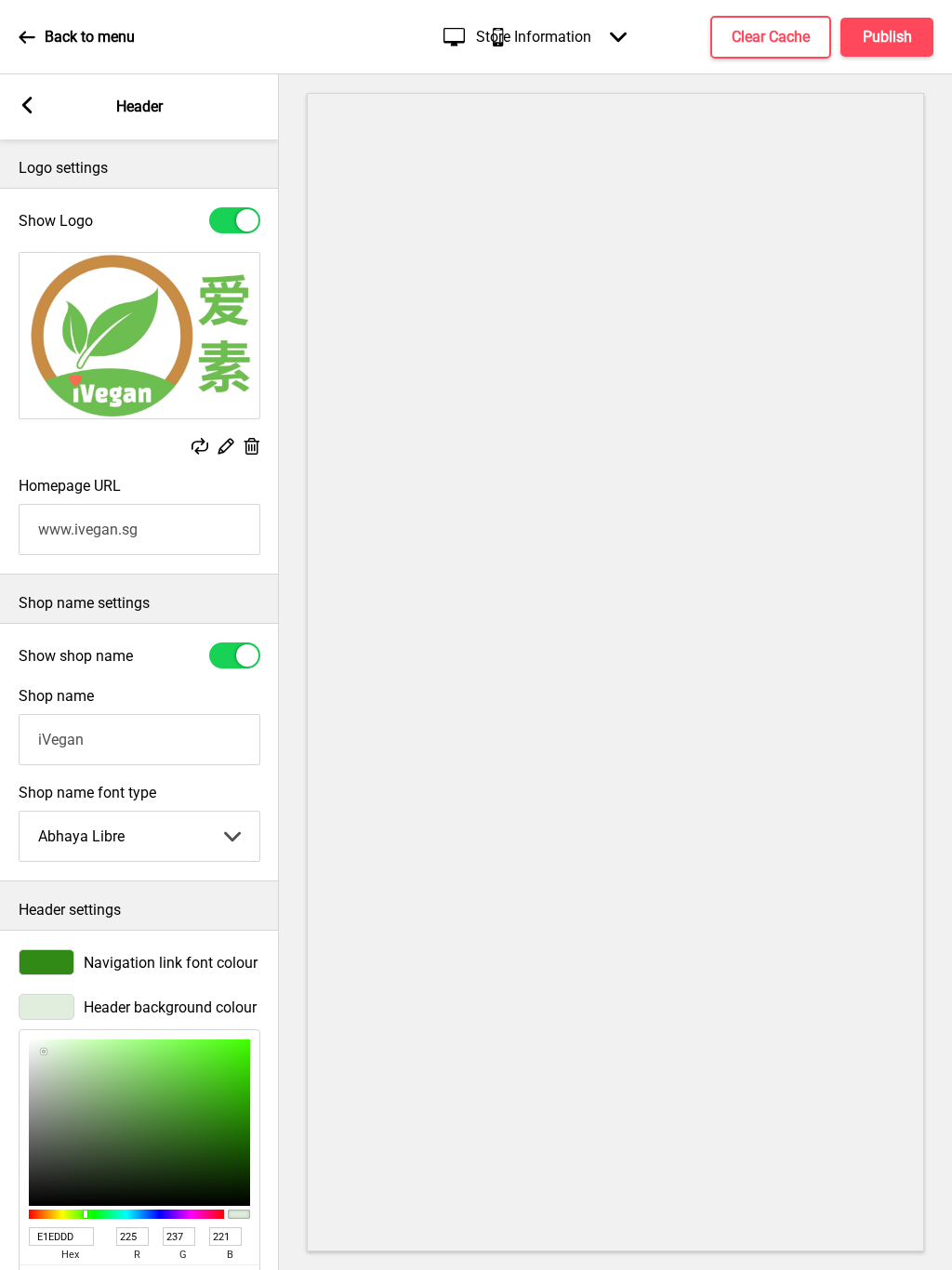 click at bounding box center (44, 1052) 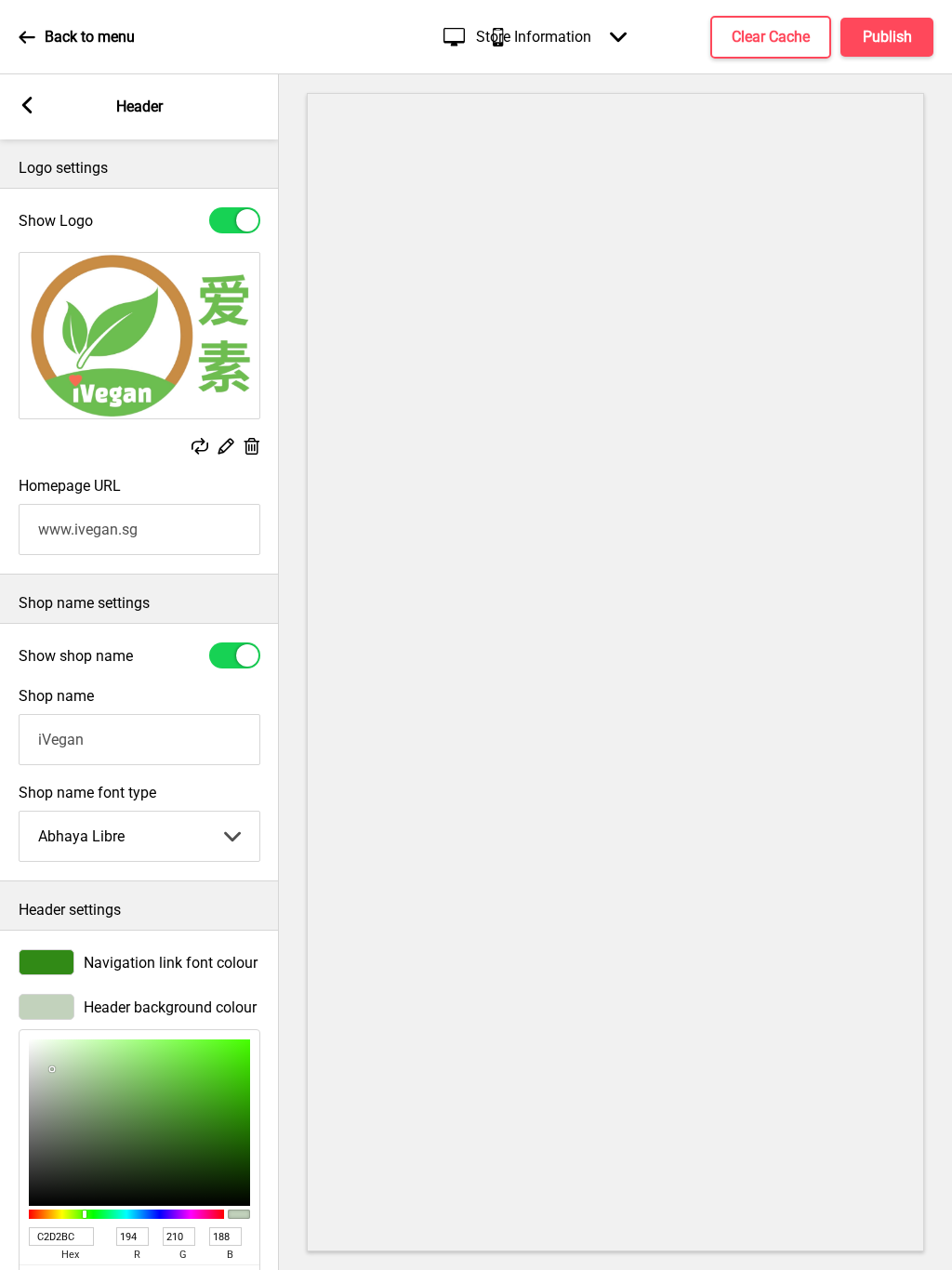 click at bounding box center (52, 1069) 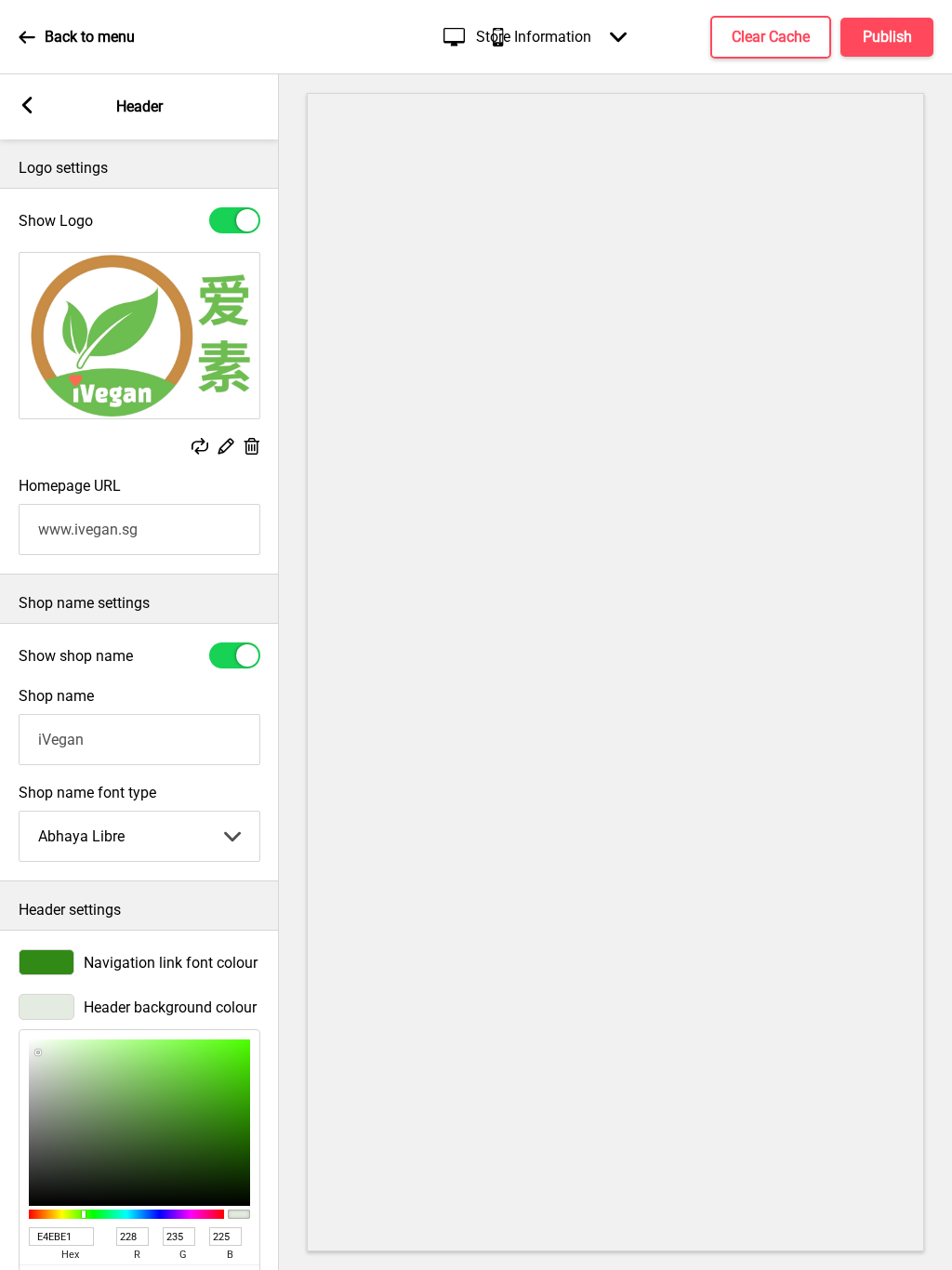 click at bounding box center [38, 1052] 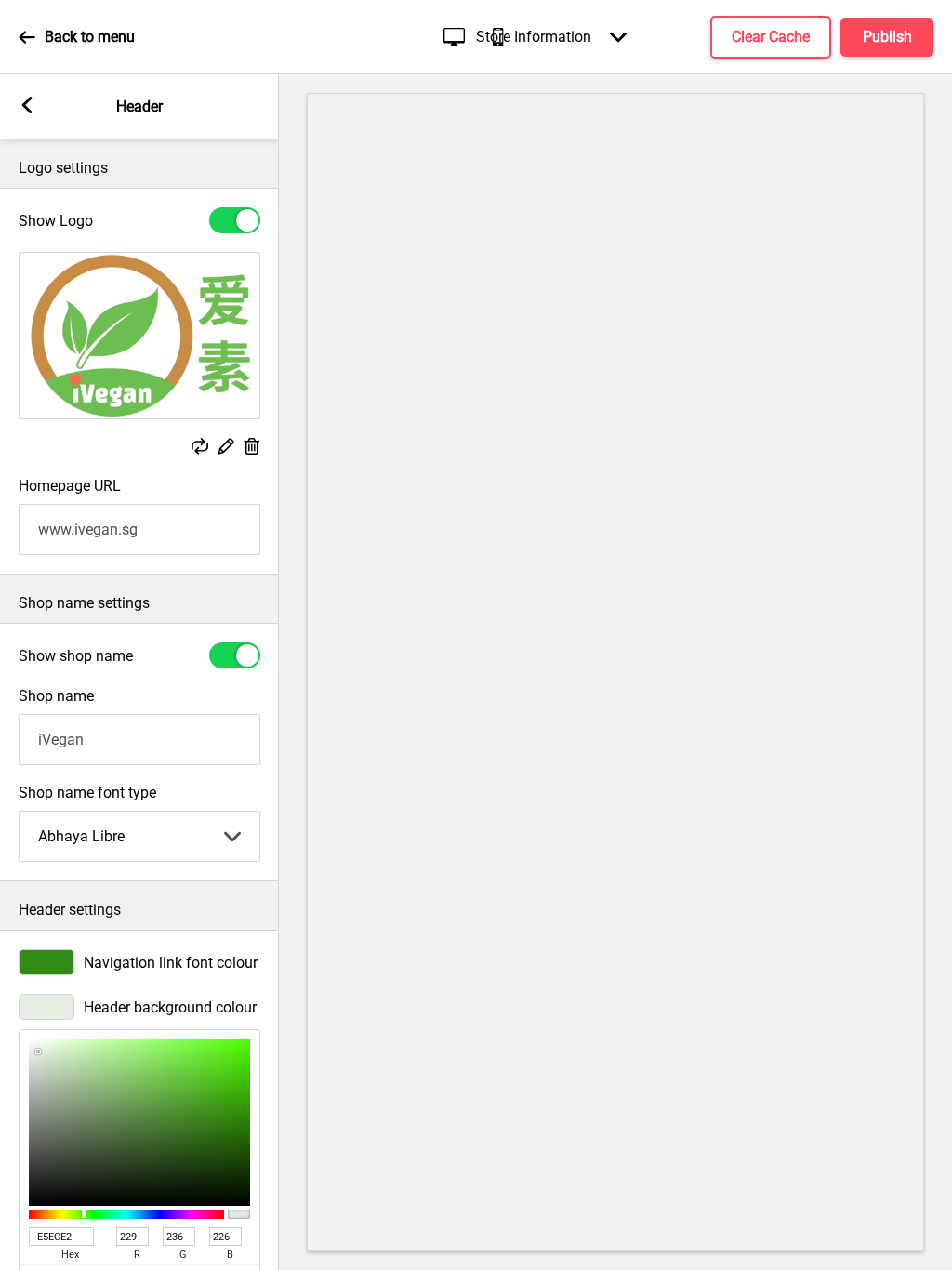 click at bounding box center (46, 1007) 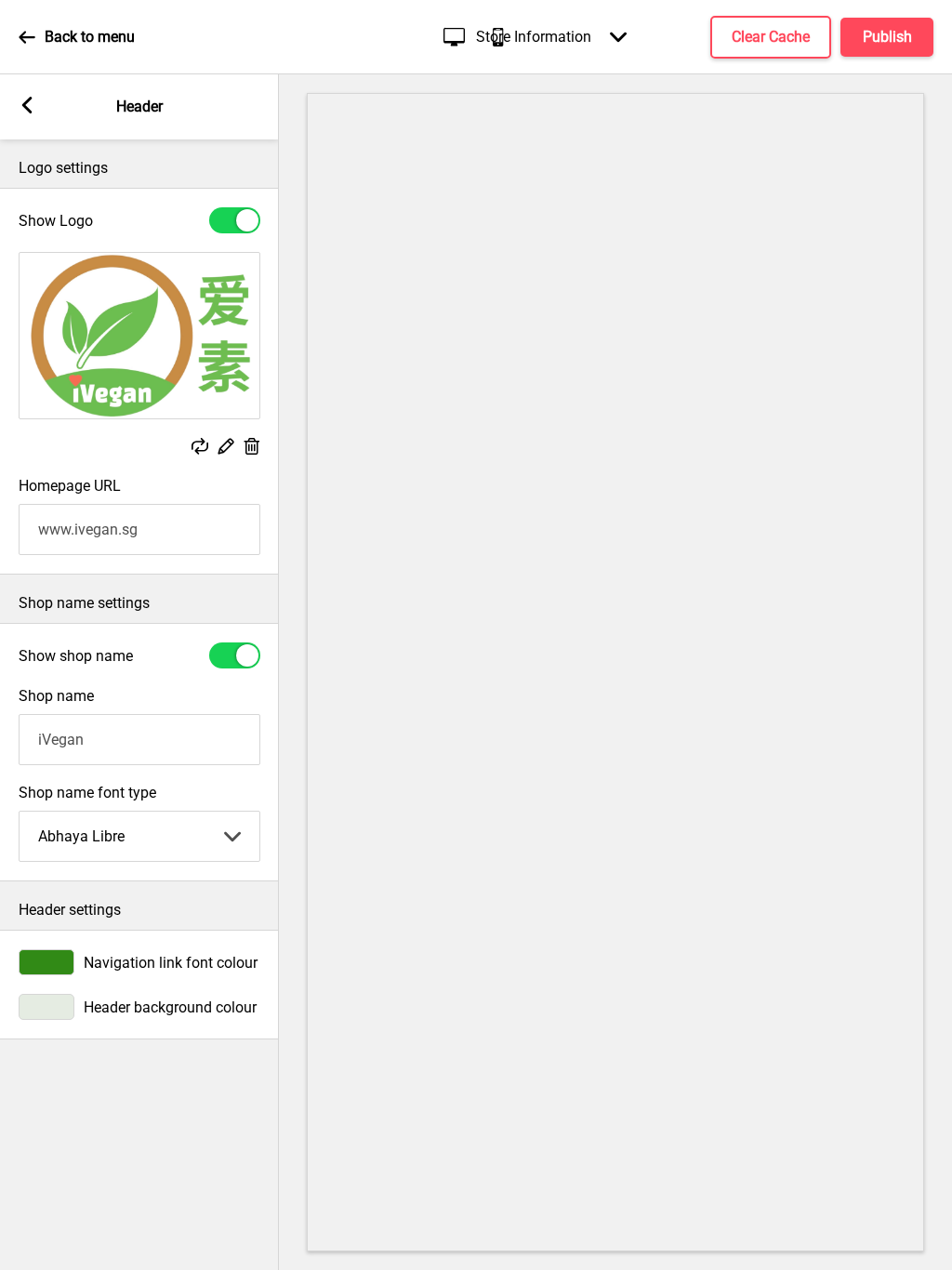 click at bounding box center (46, 1007) 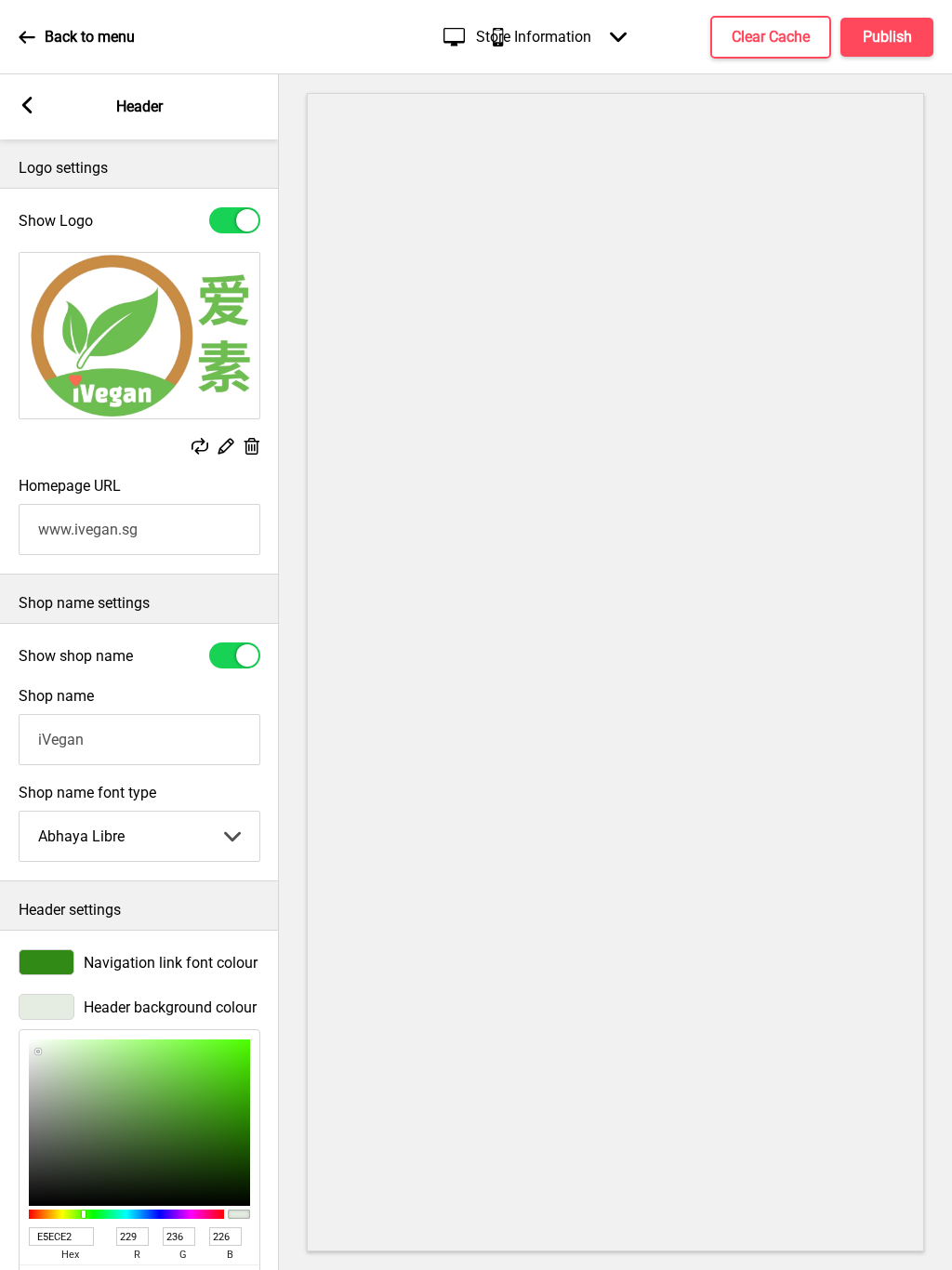 scroll, scrollTop: 112, scrollLeft: 0, axis: vertical 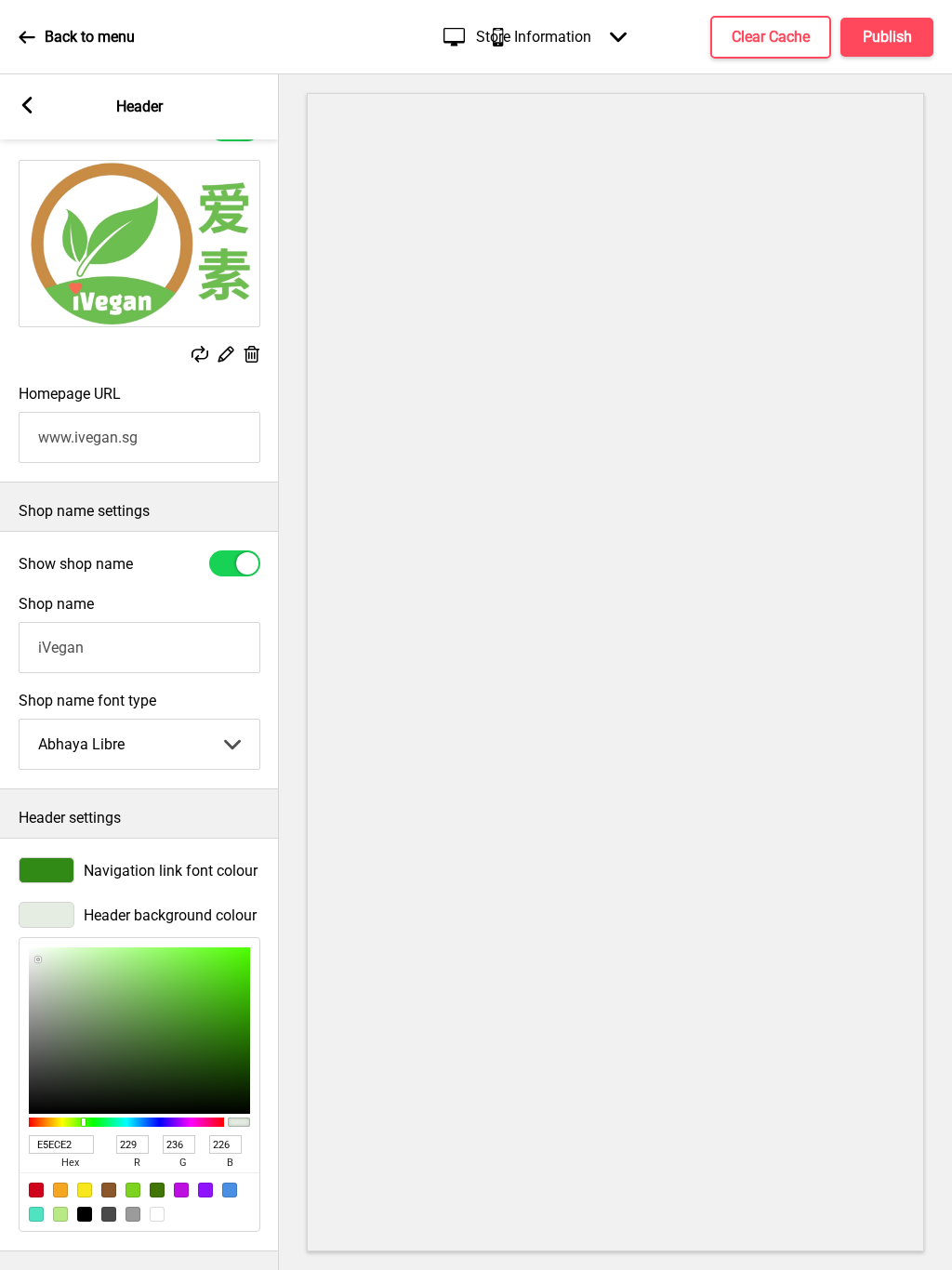 click at bounding box center (36, 1190) 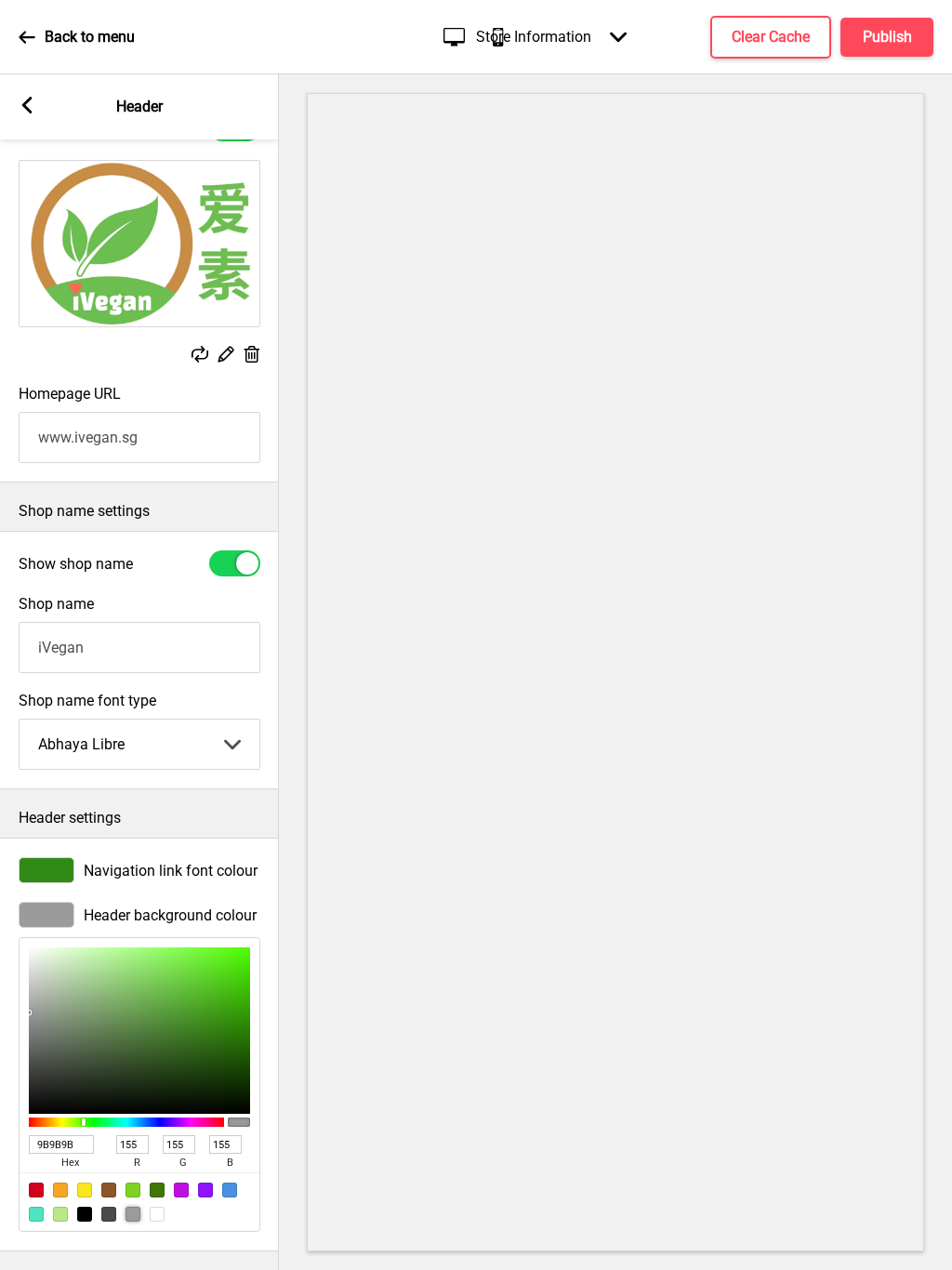 click at bounding box center [46, 915] 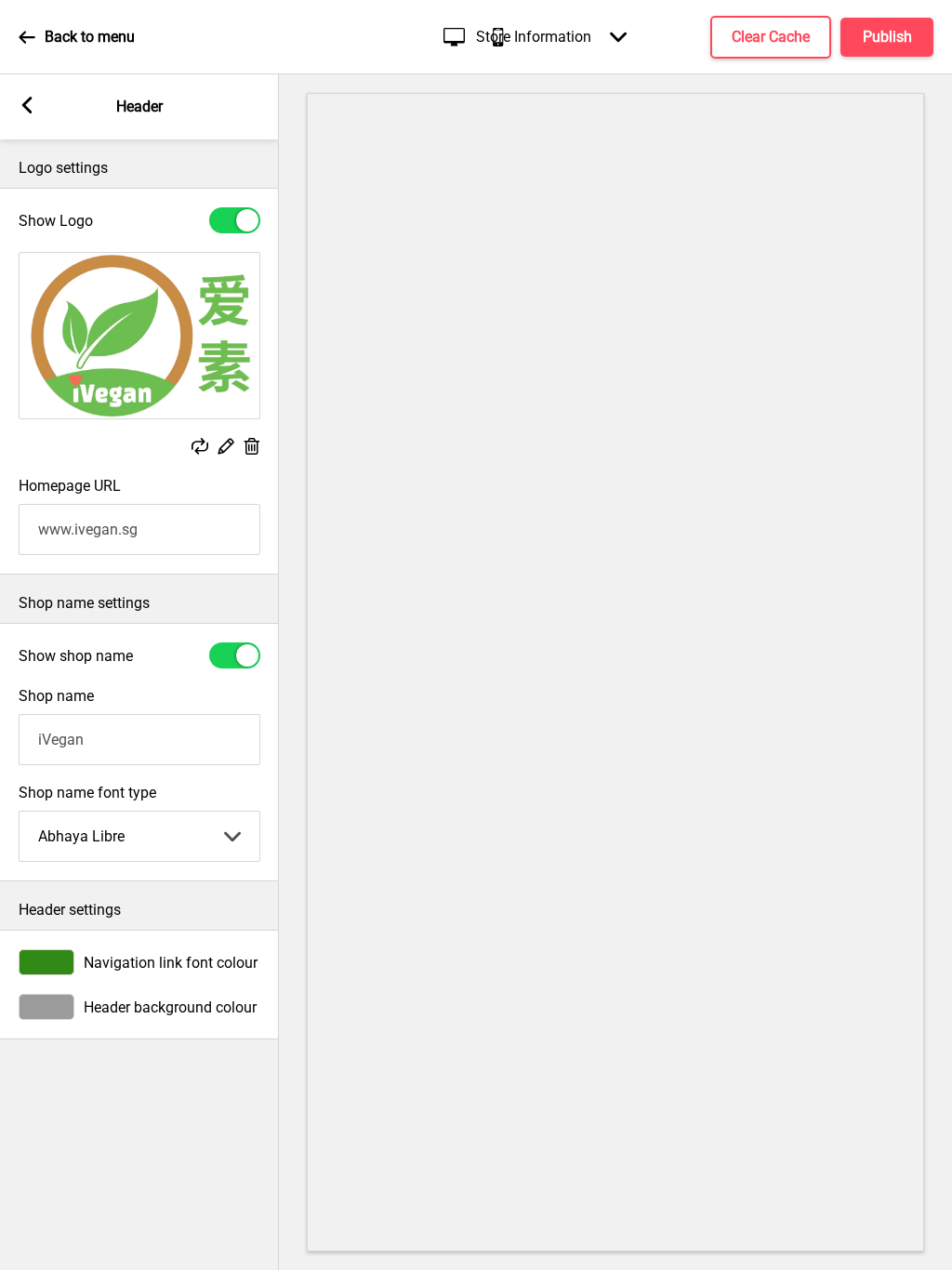 scroll, scrollTop: 0, scrollLeft: 0, axis: both 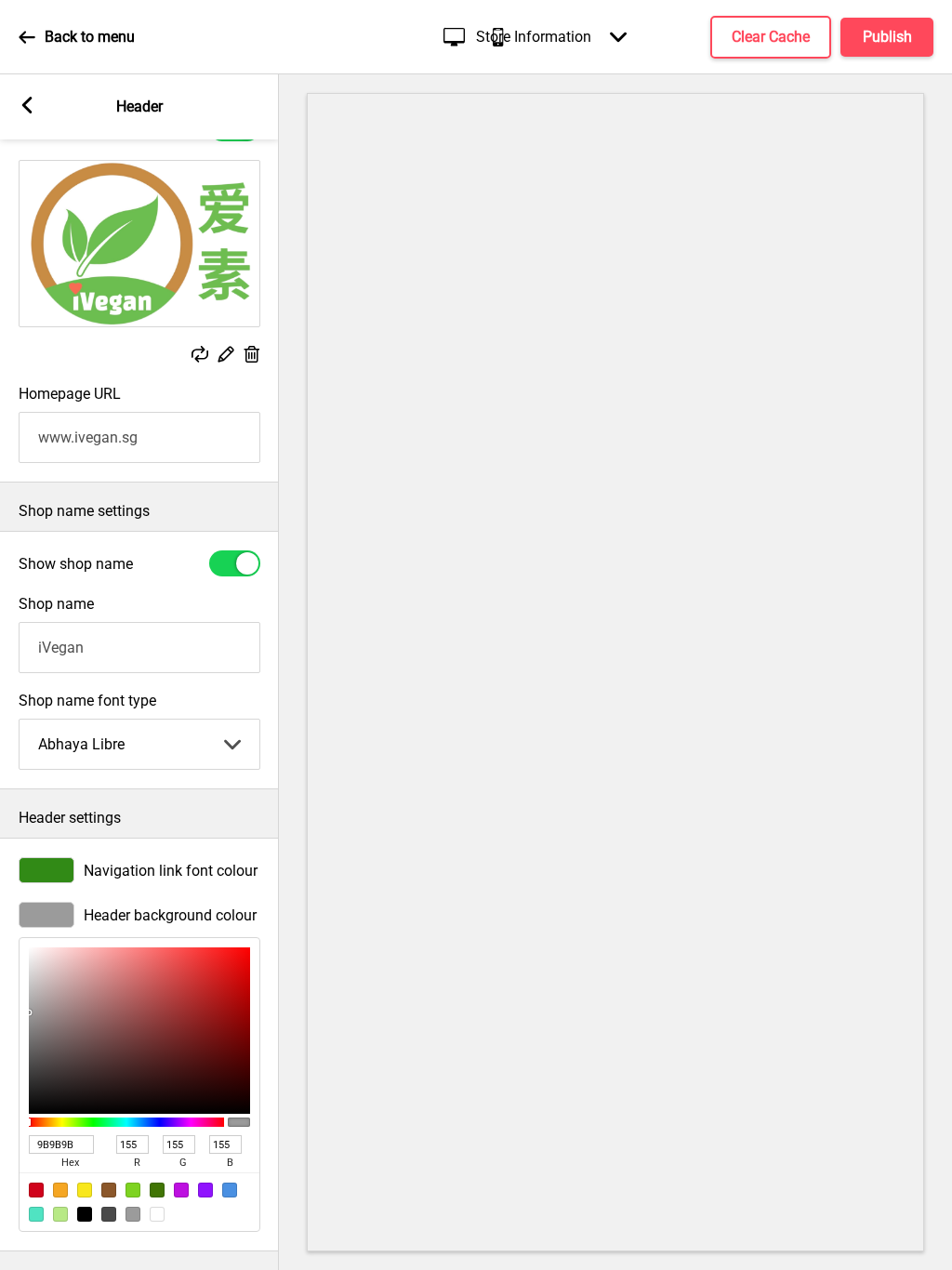click at bounding box center [36, 1190] 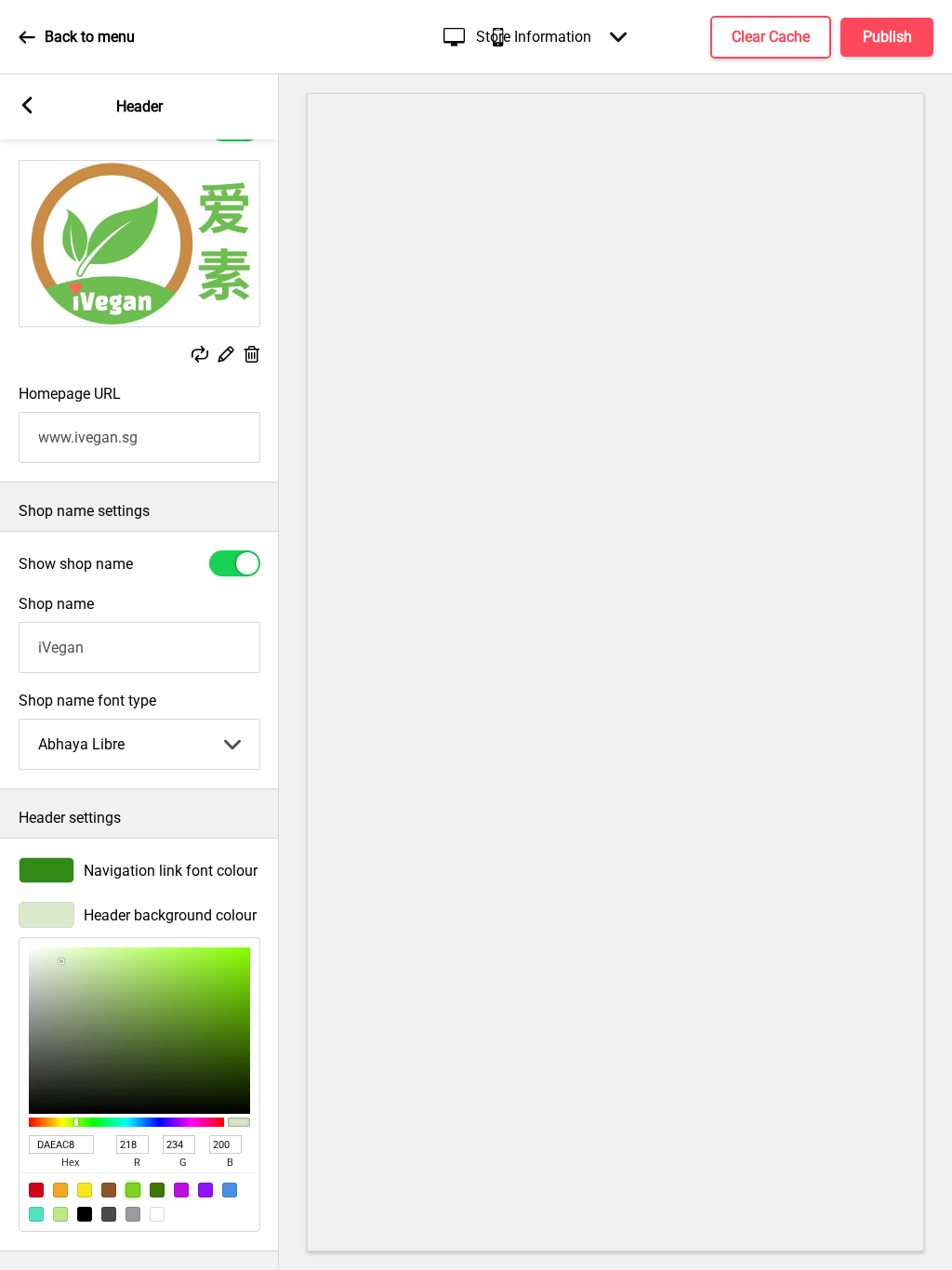 click at bounding box center (61, 961) 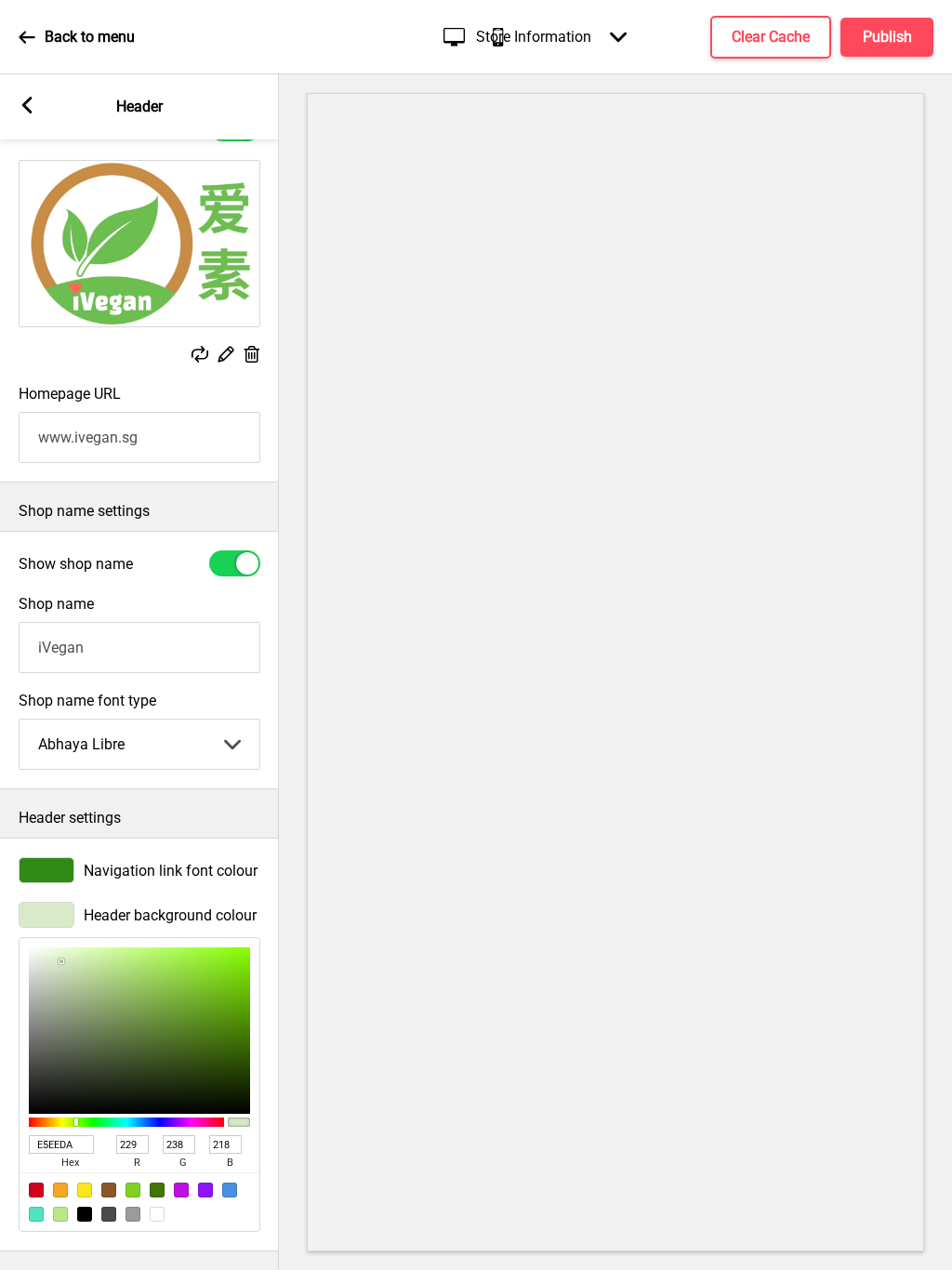 click at bounding box center [61, 961] 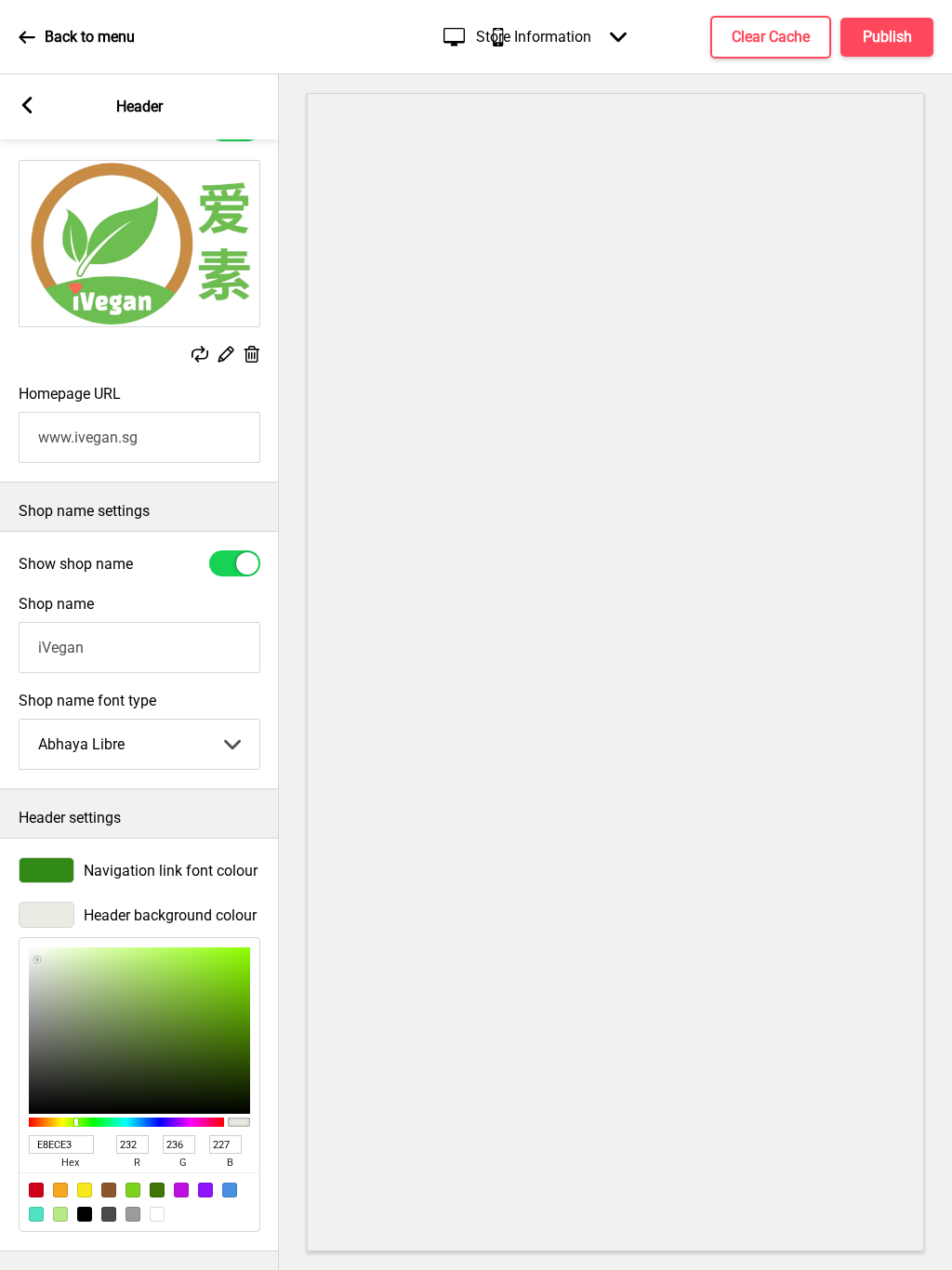 click at bounding box center (37, 959) 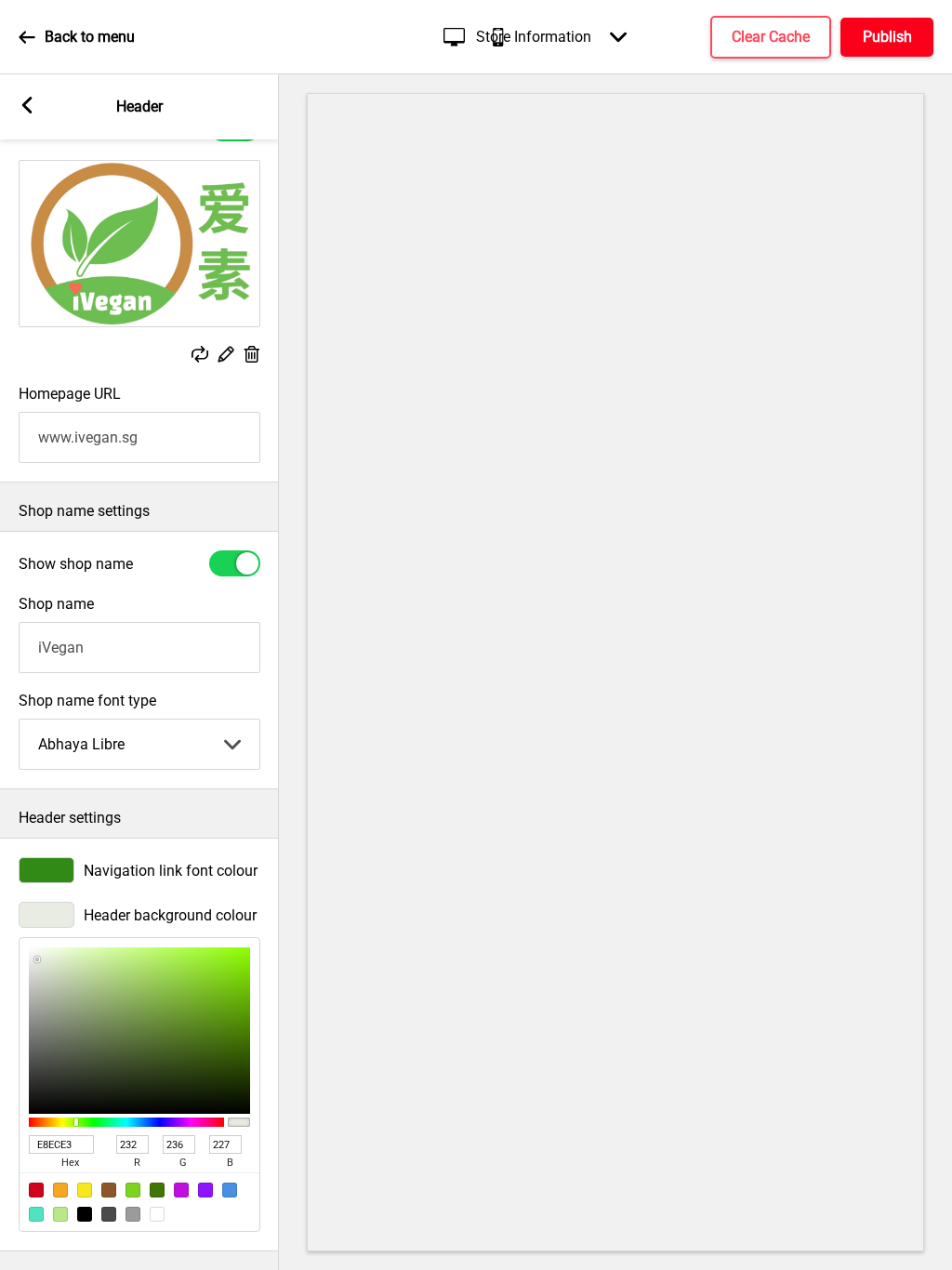 click on "Publish" at bounding box center [887, 37] 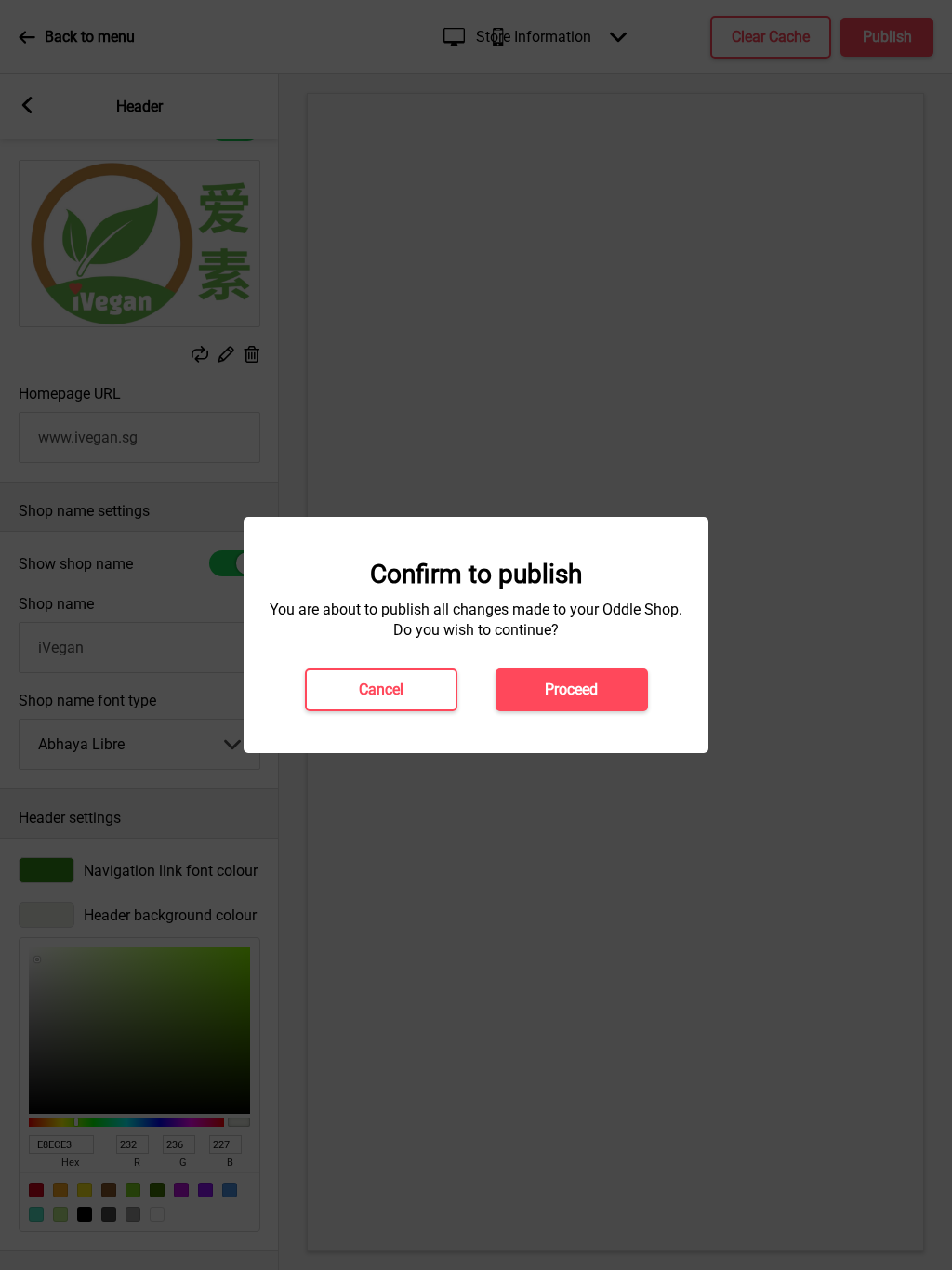 click on "Proceed" at bounding box center (572, 690) 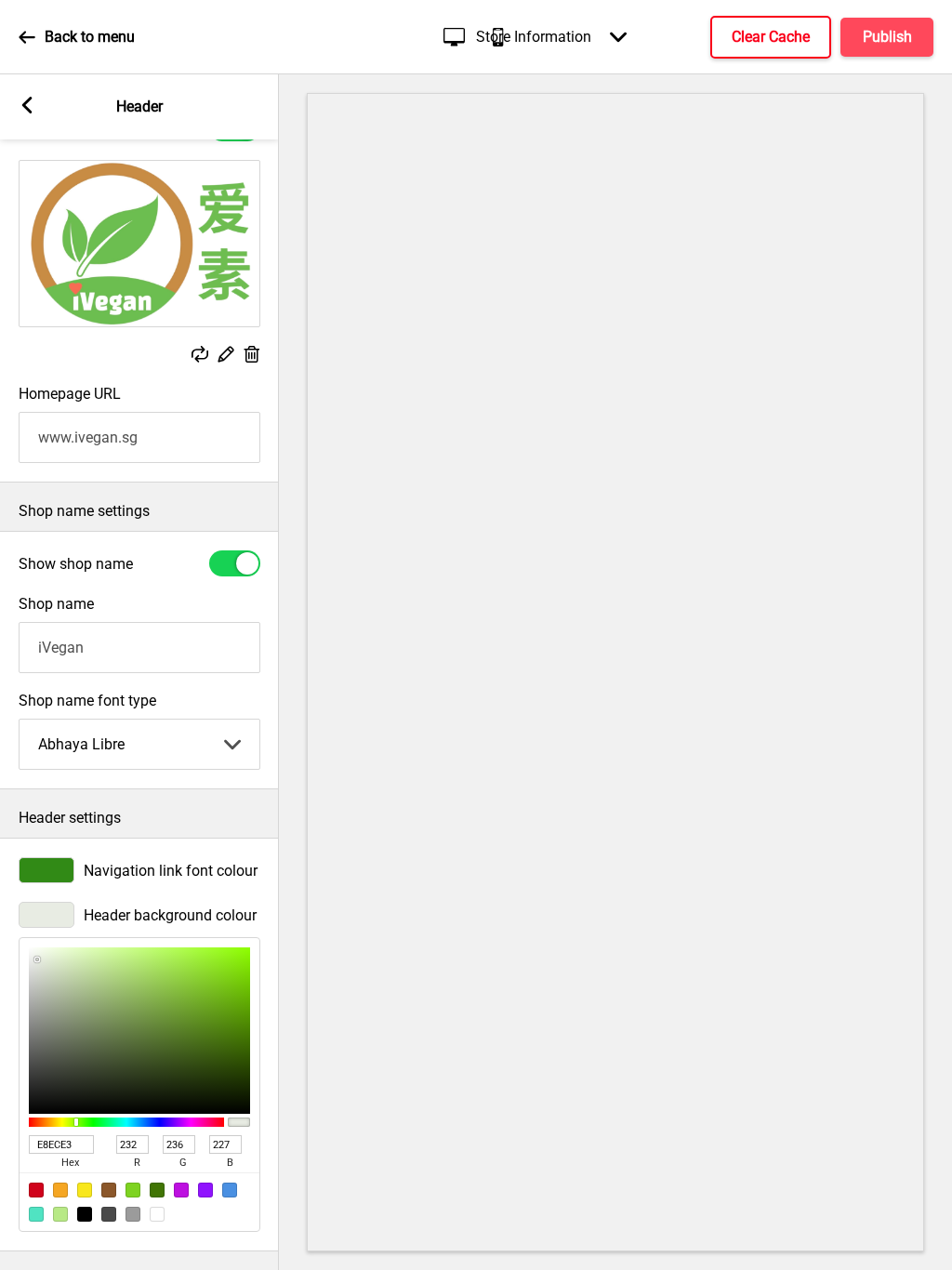 click on "Clear Cache" at bounding box center (771, 37) 